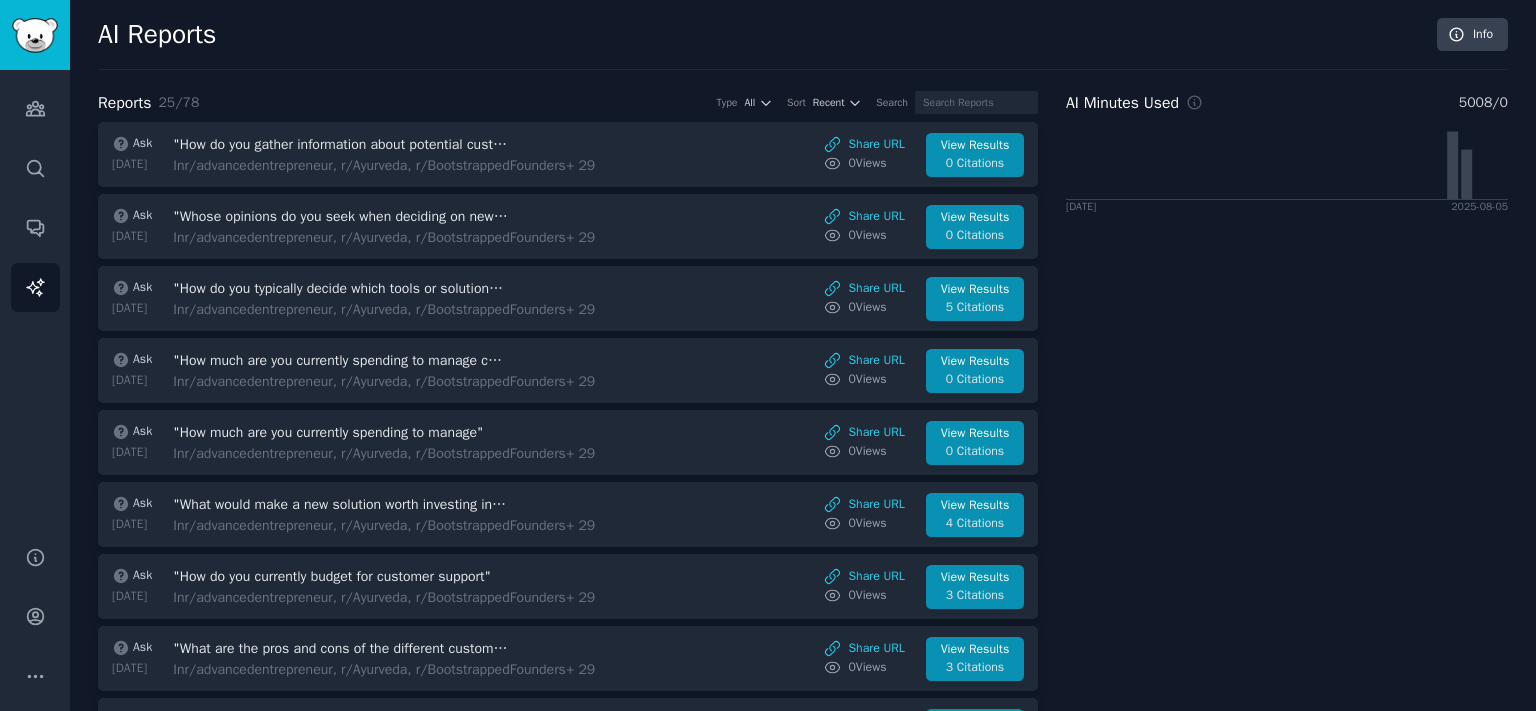scroll, scrollTop: 0, scrollLeft: 0, axis: both 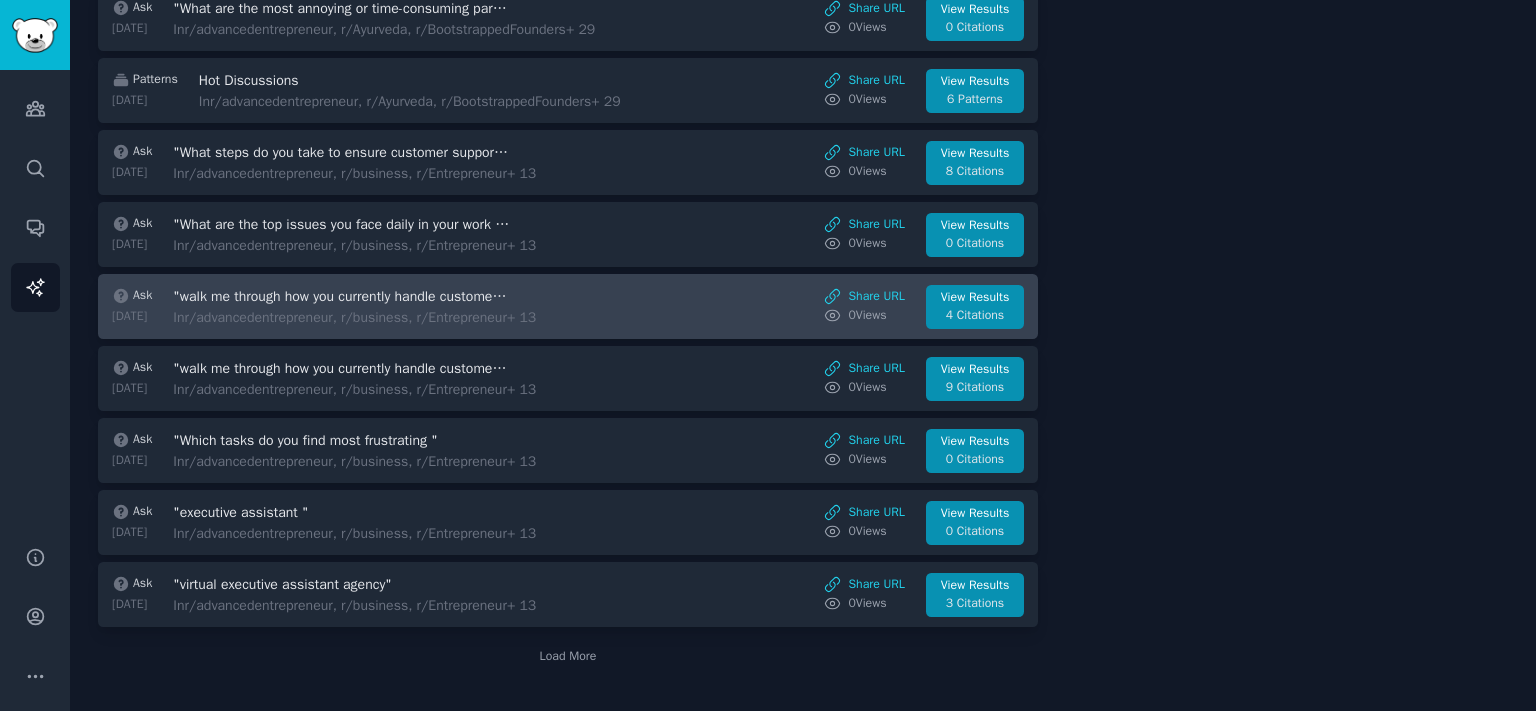 click on "In r/advancedentrepreneur, r/business, r/Entrepreneur + 13" at bounding box center (354, 317) 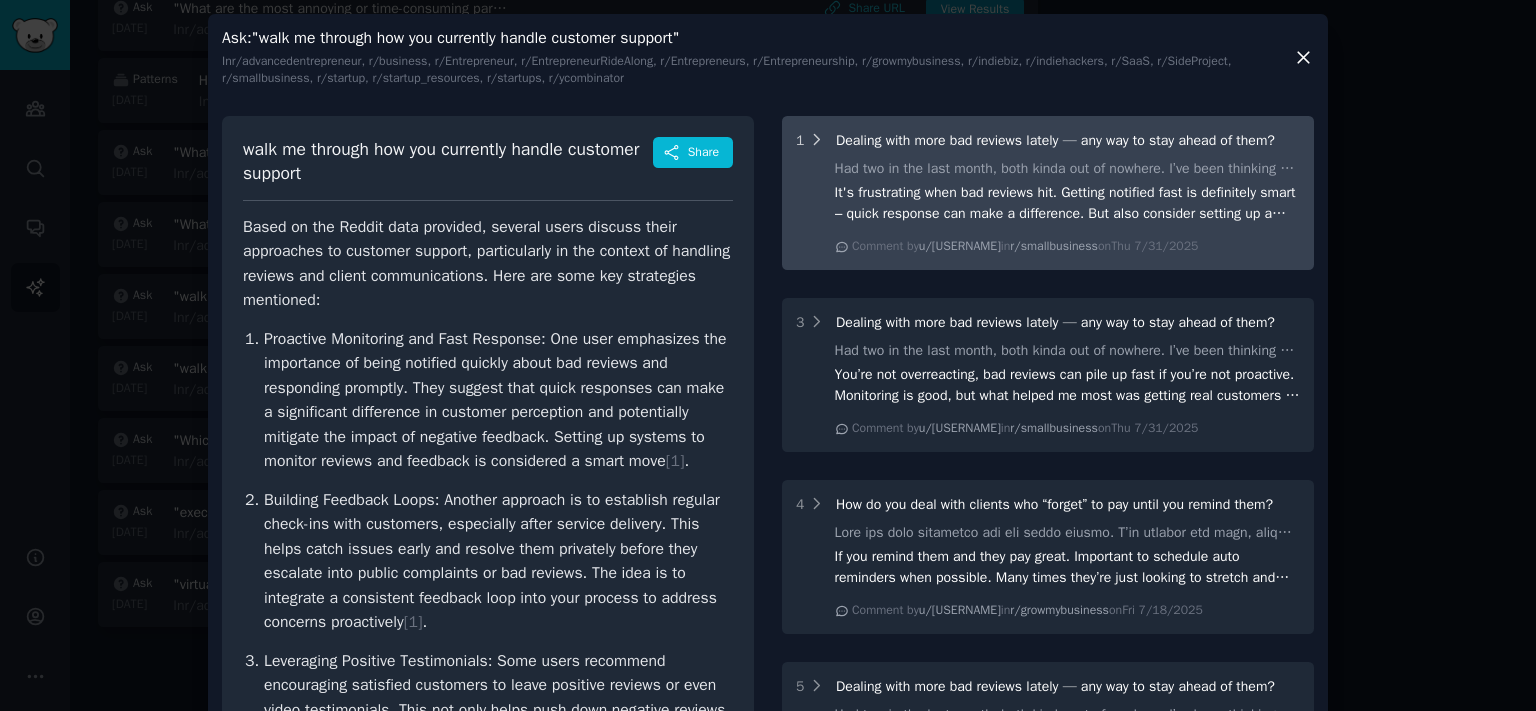 click 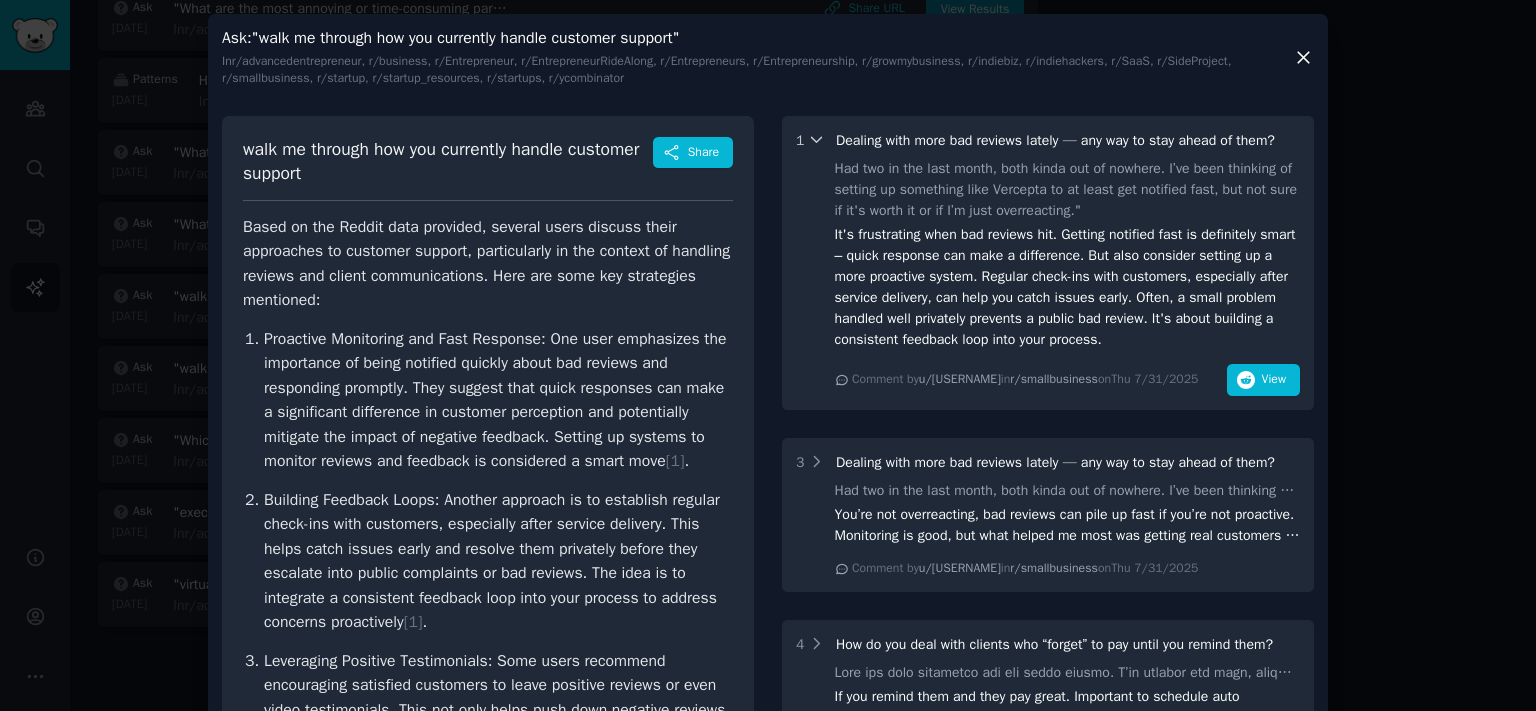 click 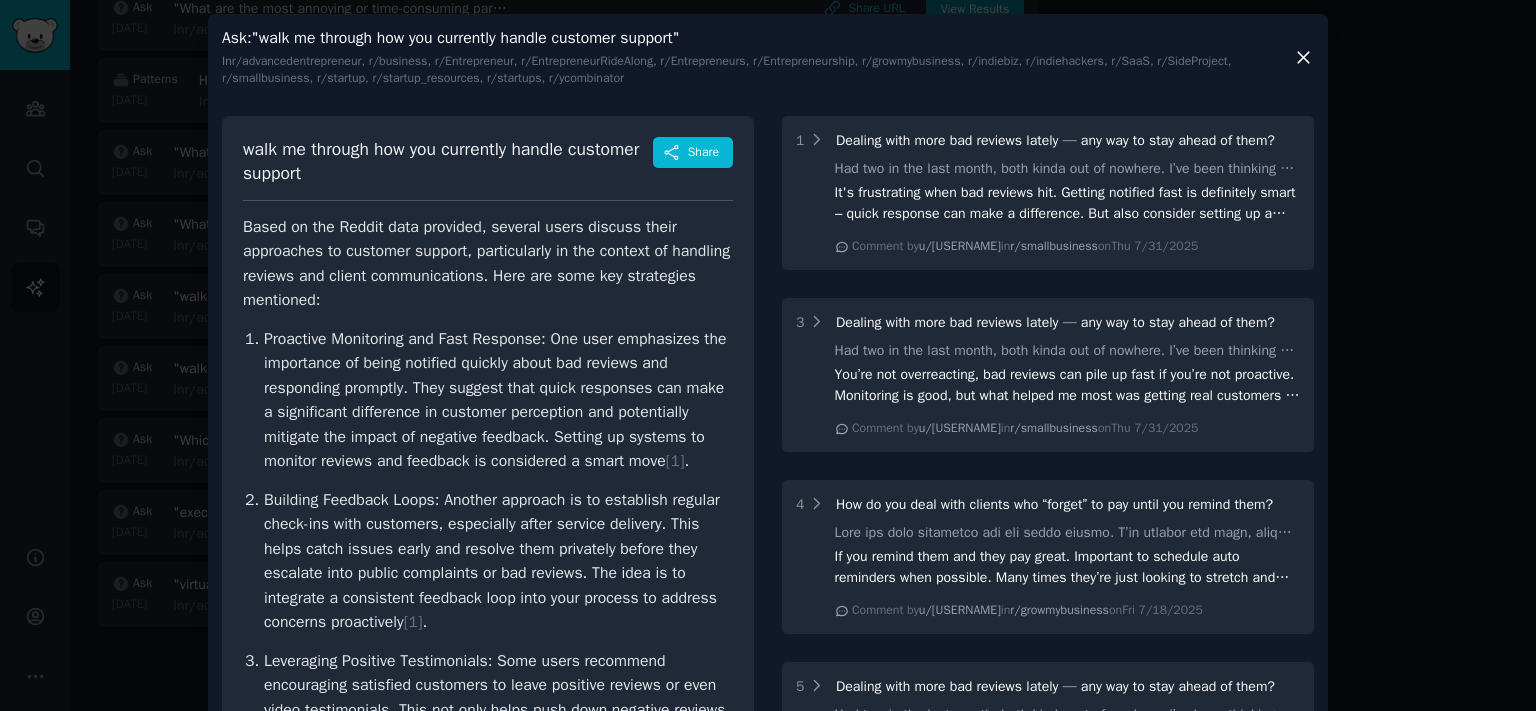 click 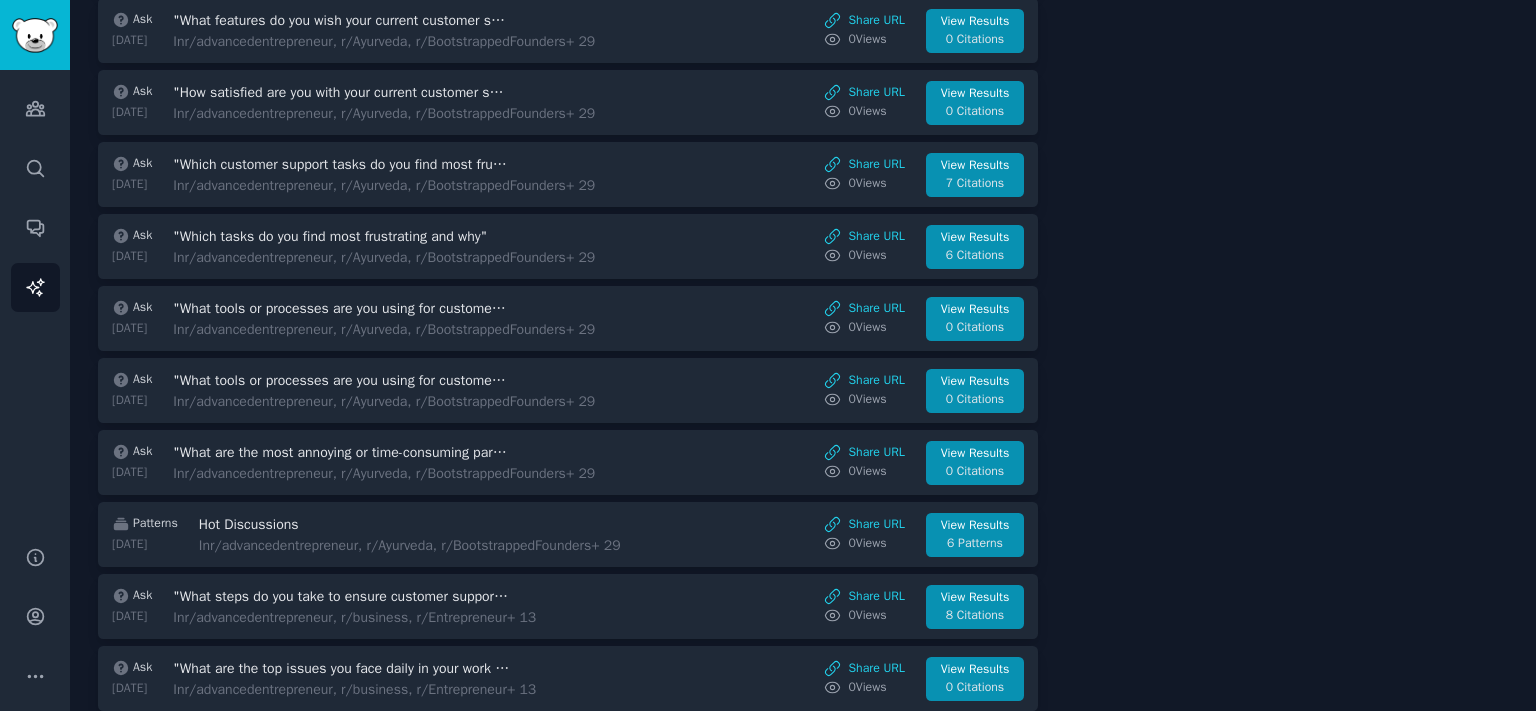 scroll, scrollTop: 846, scrollLeft: 0, axis: vertical 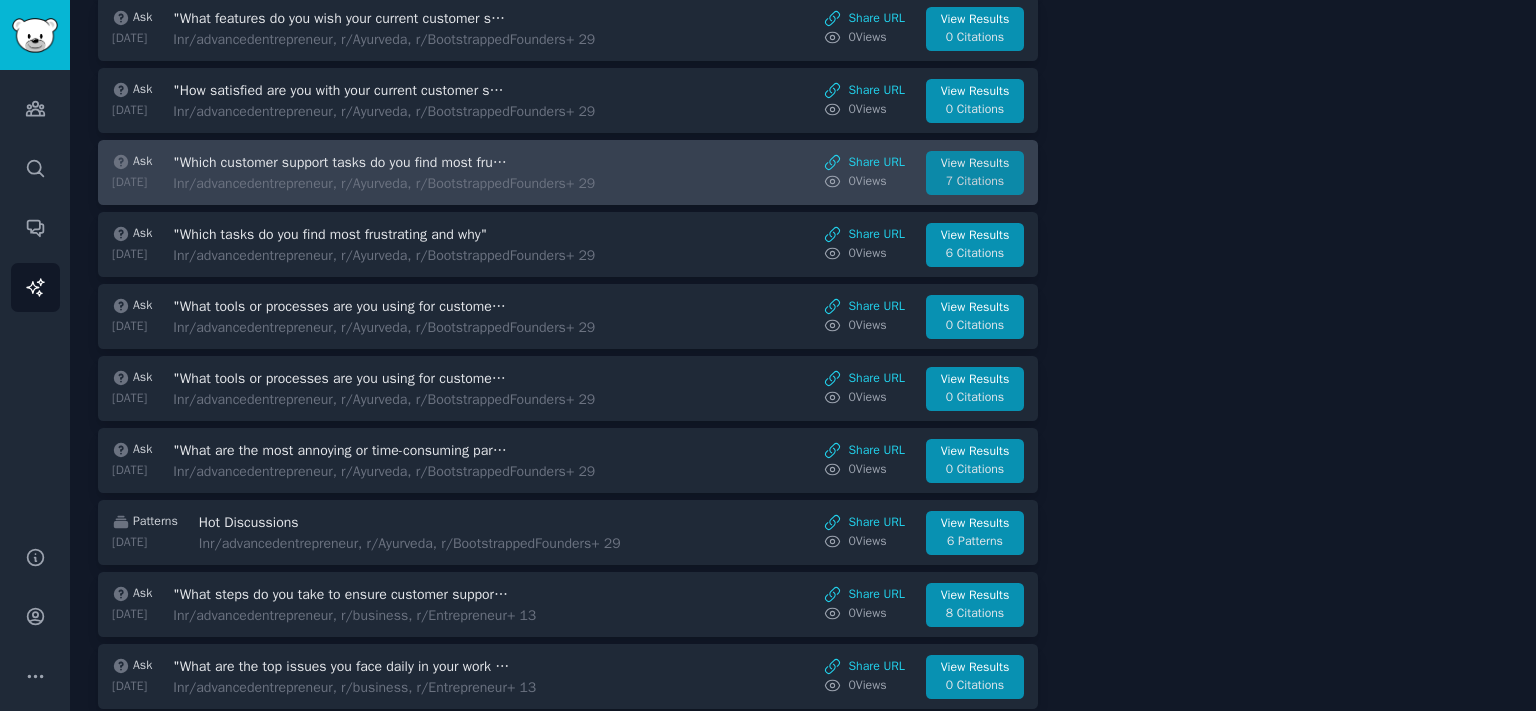 click on "7 Citations" at bounding box center [975, 182] 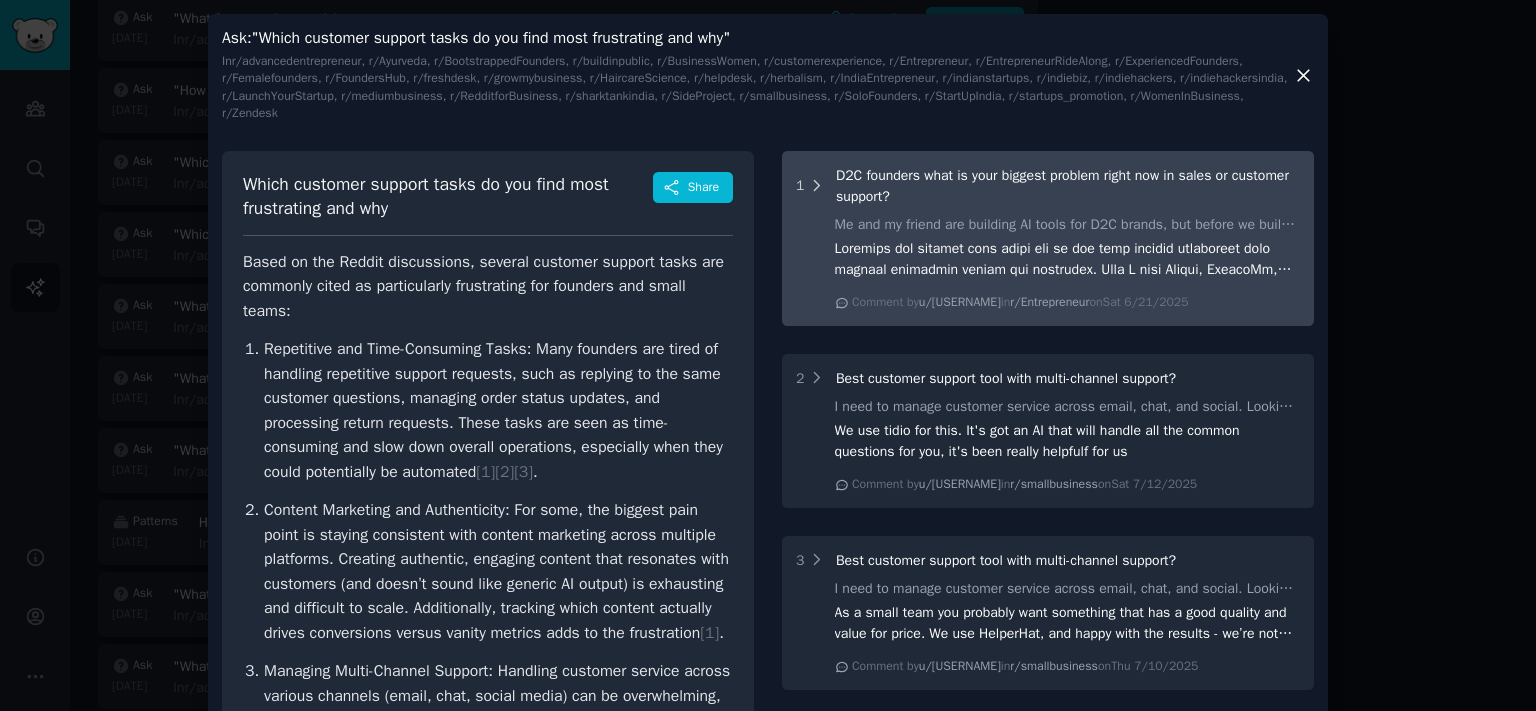 click on "1" at bounding box center (810, 186) 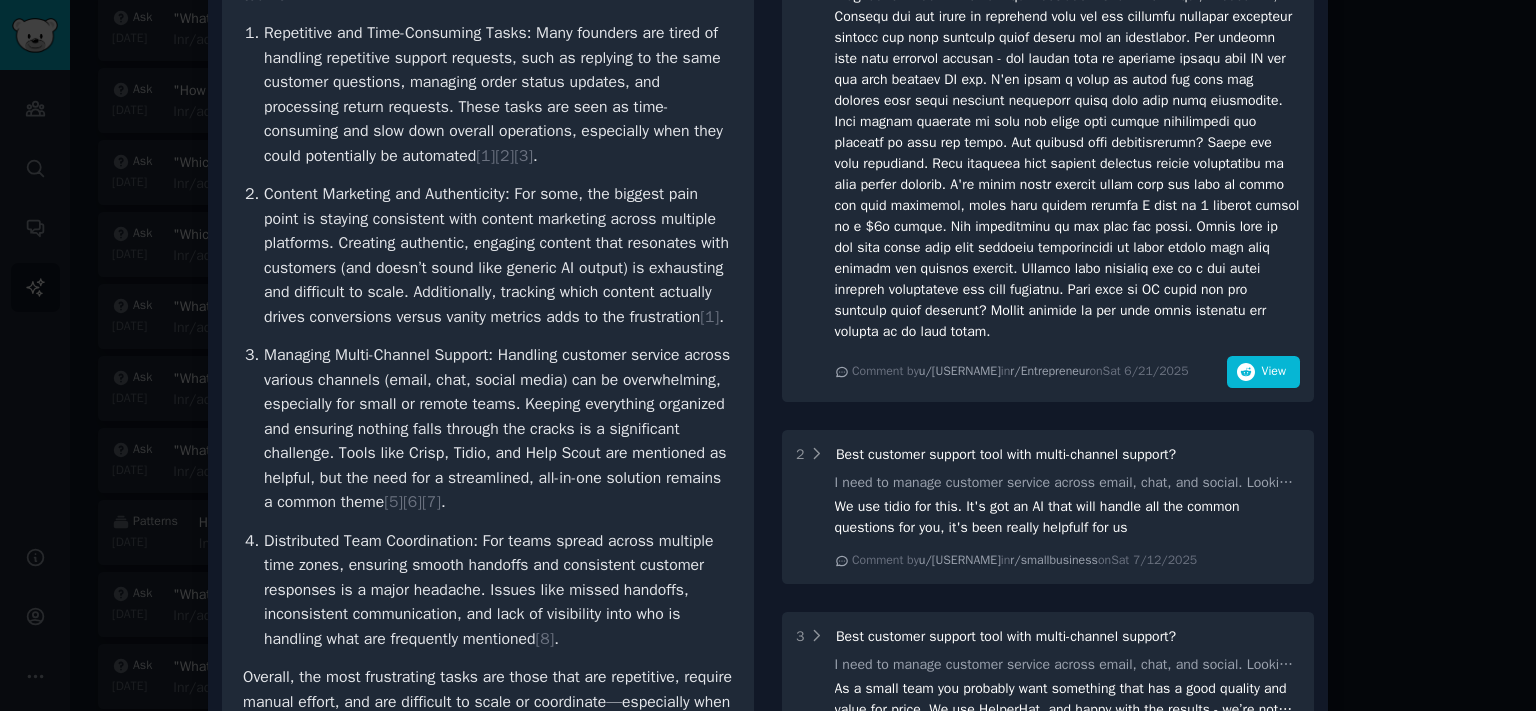 scroll, scrollTop: 331, scrollLeft: 0, axis: vertical 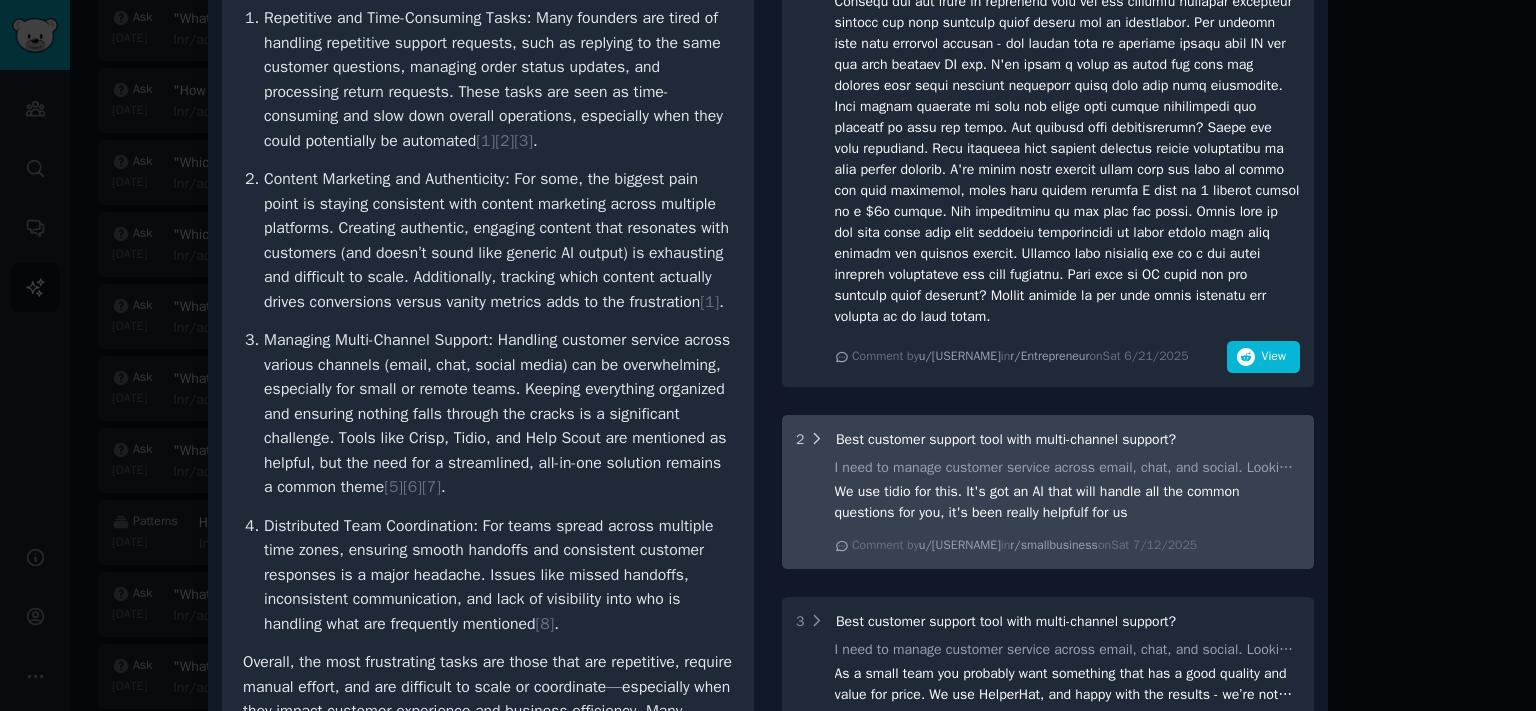 click 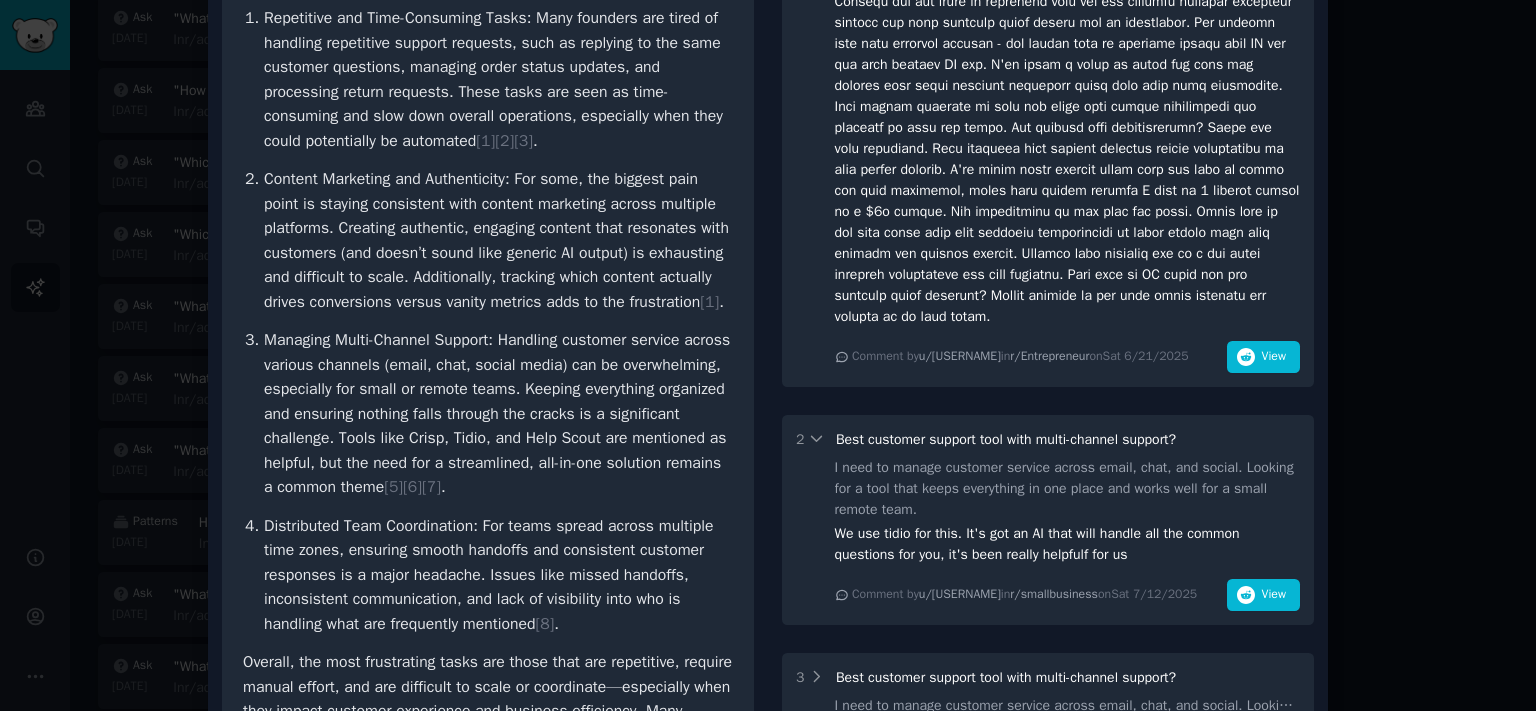 scroll, scrollTop: 772, scrollLeft: 0, axis: vertical 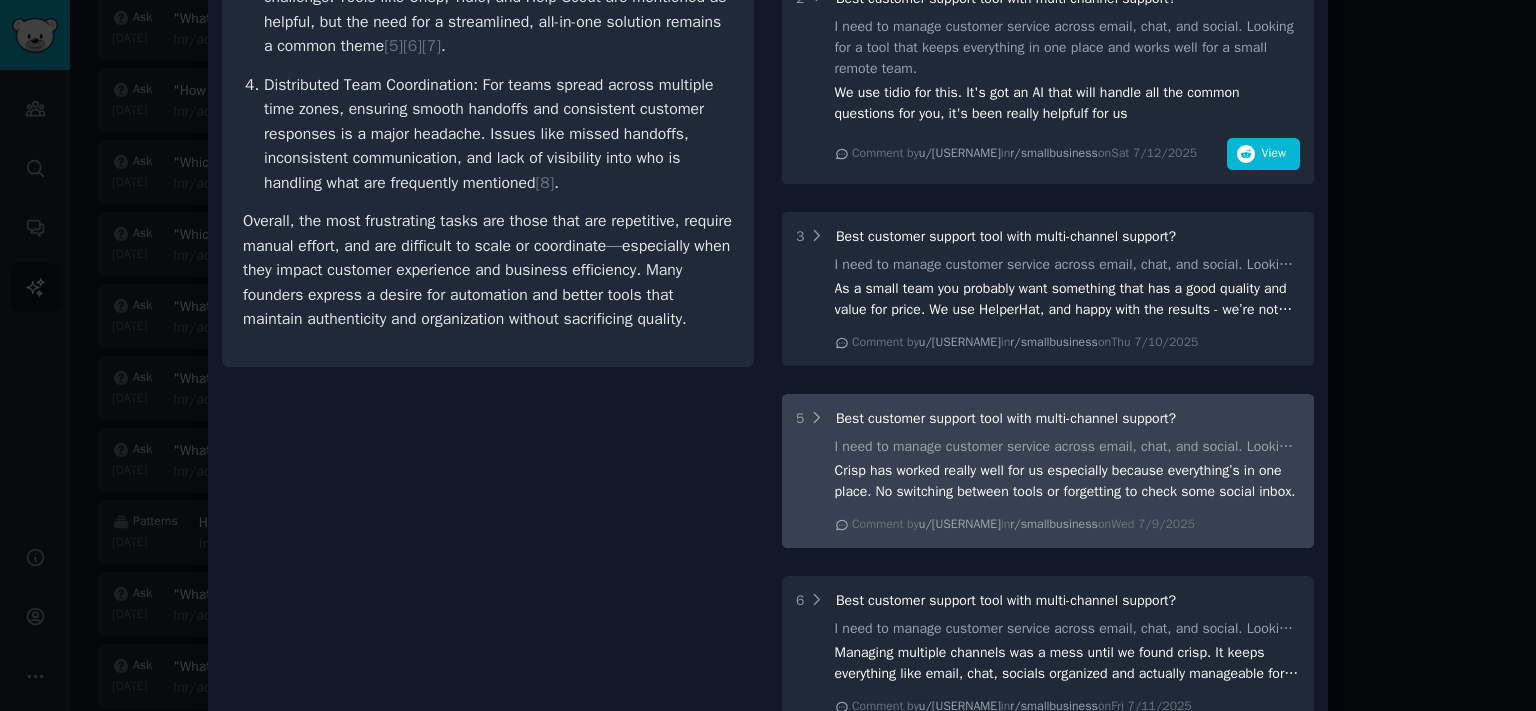 click on "5 Best customer support tool with multi-channel support? I need to manage customer service across email, chat, and social. Looking for a tool that keeps everything in one place and works well for a small remote team. Crisp has worked really well for us especially because everything’s in one place. No switching between tools or forgetting to check some social inbox. Comment by u/[USERNAME] in r/smallbusiness on [DATE]" at bounding box center [1048, 471] 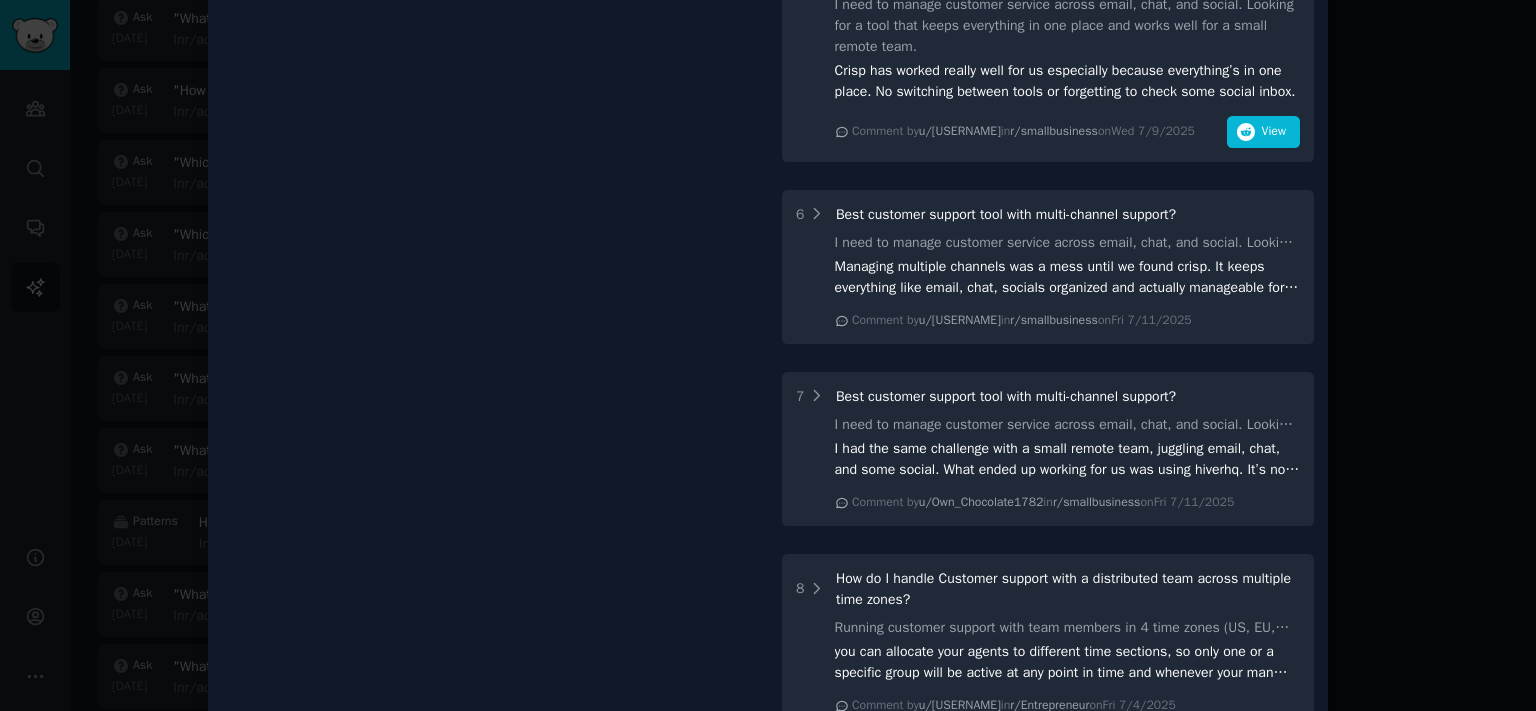 click on "7" at bounding box center [810, 396] 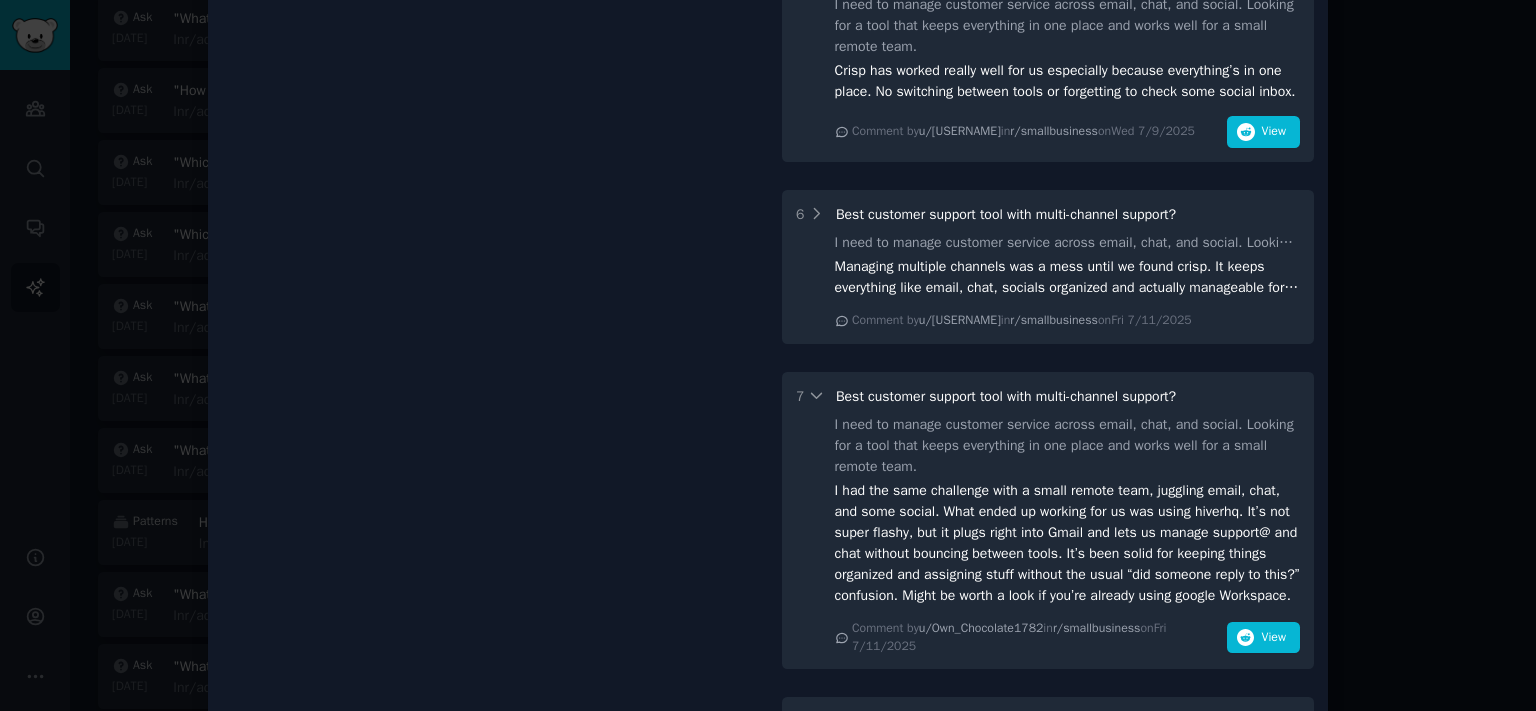 scroll, scrollTop: 1766, scrollLeft: 0, axis: vertical 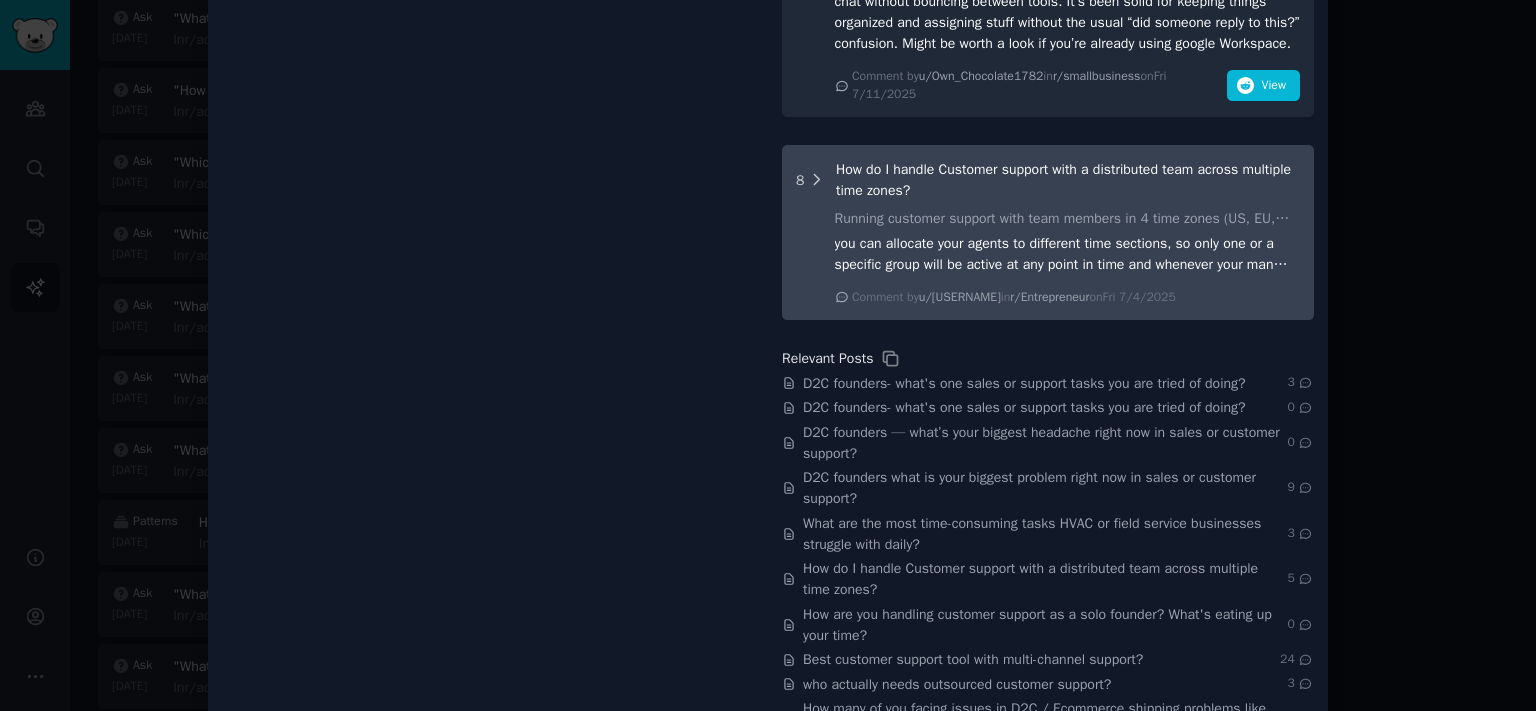 click 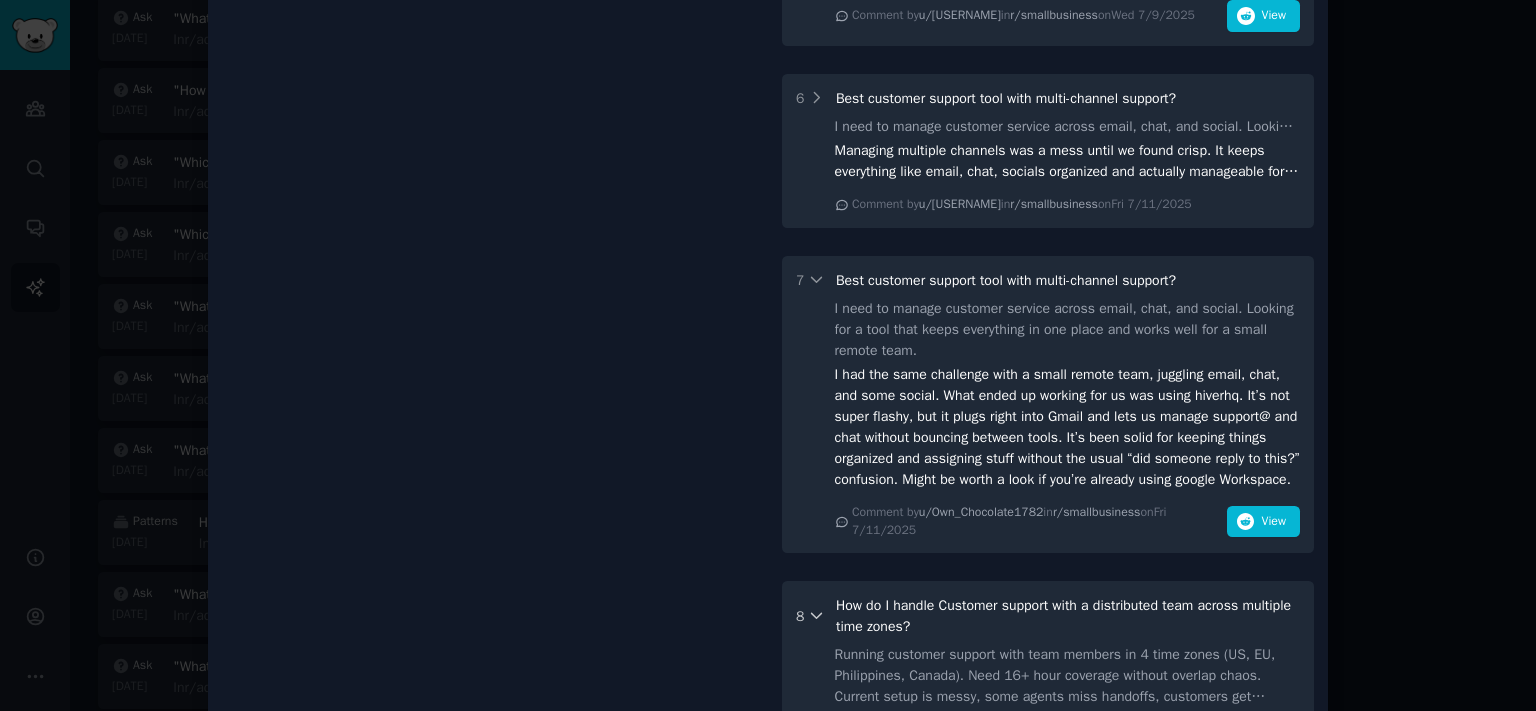 scroll, scrollTop: 1214, scrollLeft: 0, axis: vertical 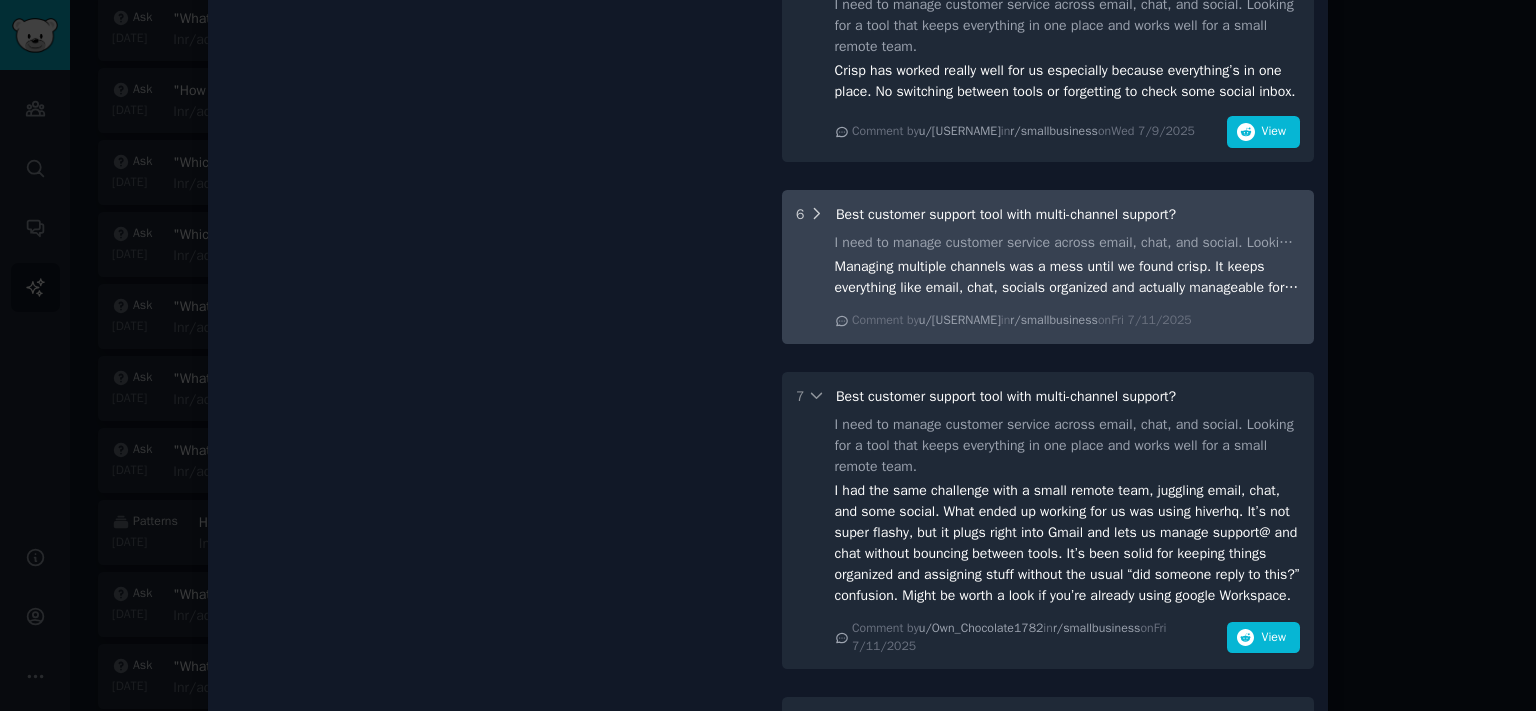 click 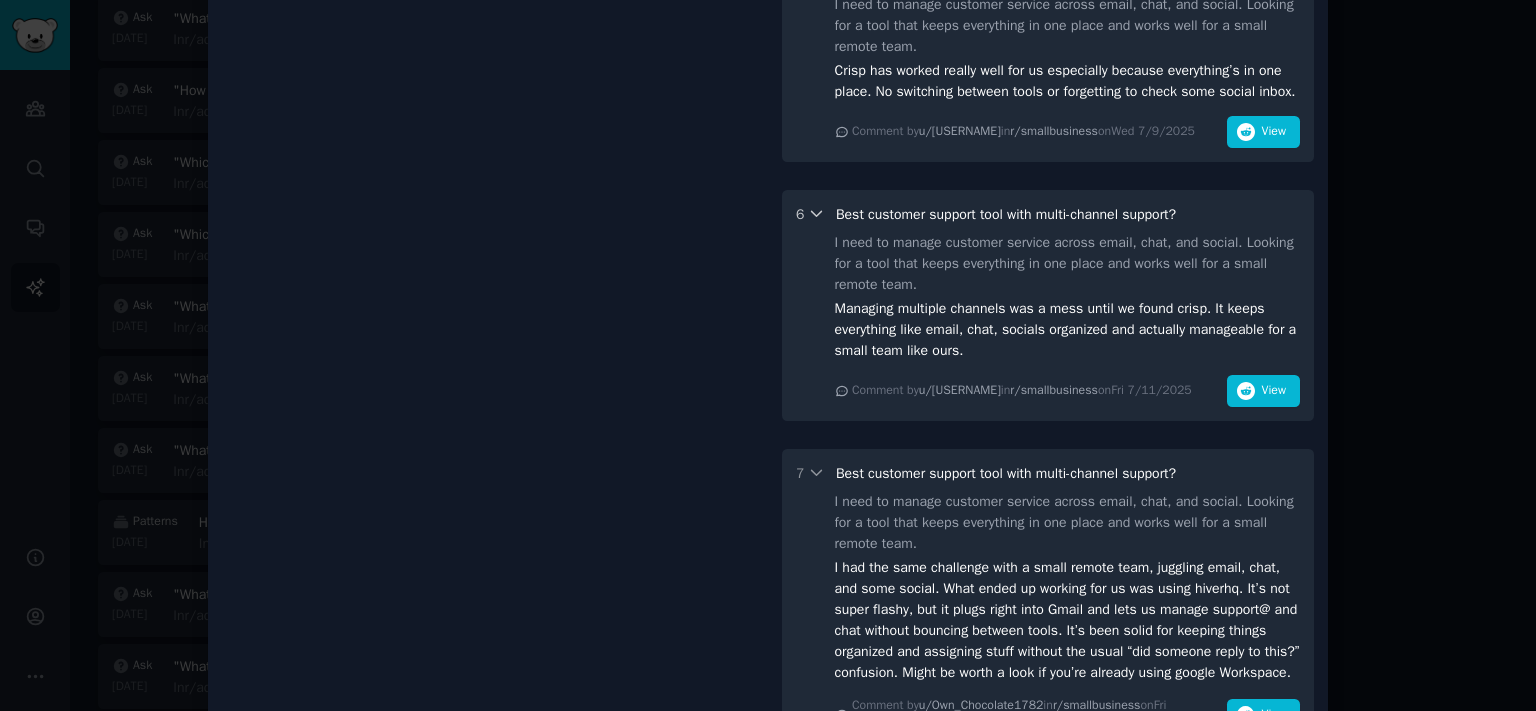 scroll, scrollTop: 772, scrollLeft: 0, axis: vertical 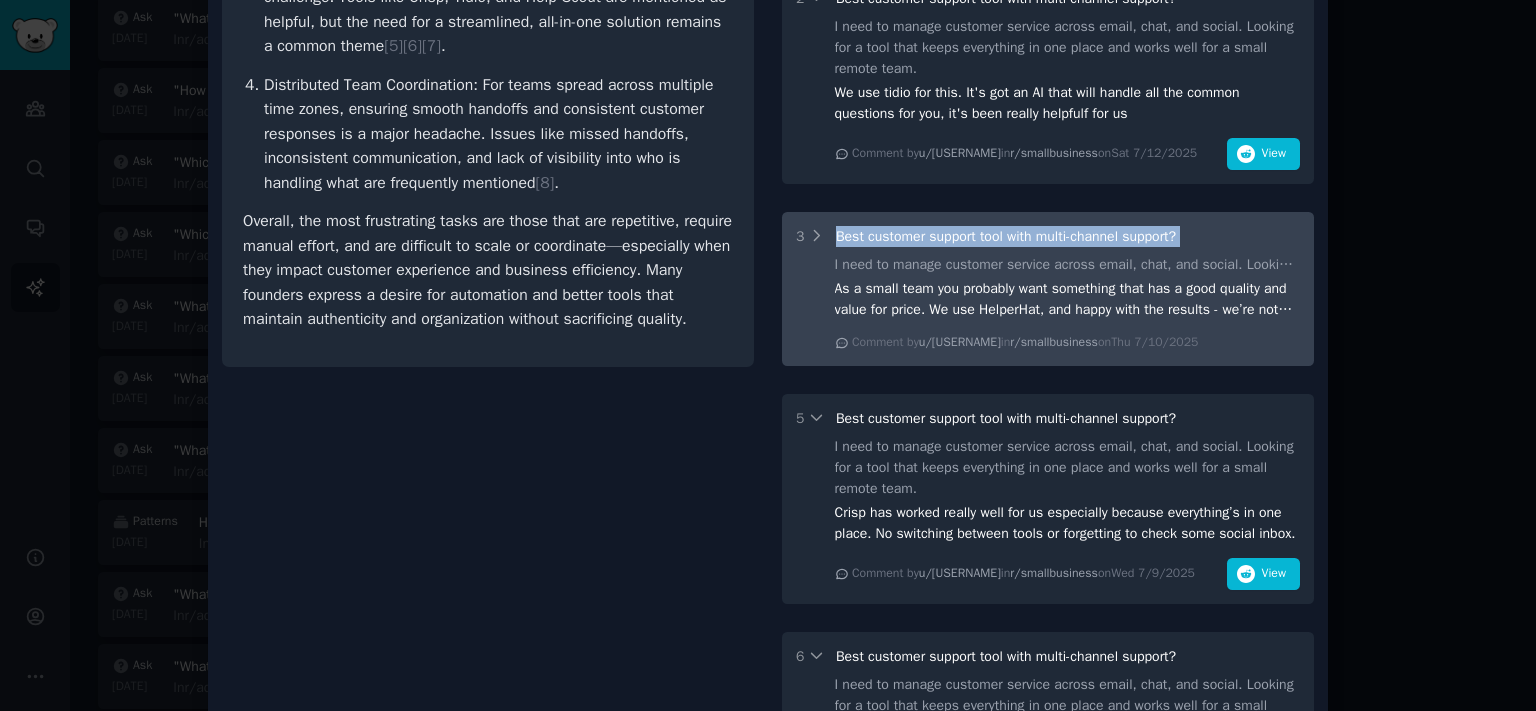 click on "3 Best customer support tool with multi-channel support? I need to manage customer service across email, chat, and social. Looking for a tool that keeps everything in one place and works well for a small remote team. As a small team you probably want something that has a good quality and value for price. We use HelperHat, and happy with the results - we’re not distracted by repetitive customer support questions anymore. Comment by  u/[USERNAME]  in  r/smallbusiness  on  [DAY] [MONTH]/[DAY]/[YEAR]" at bounding box center (1048, 289) 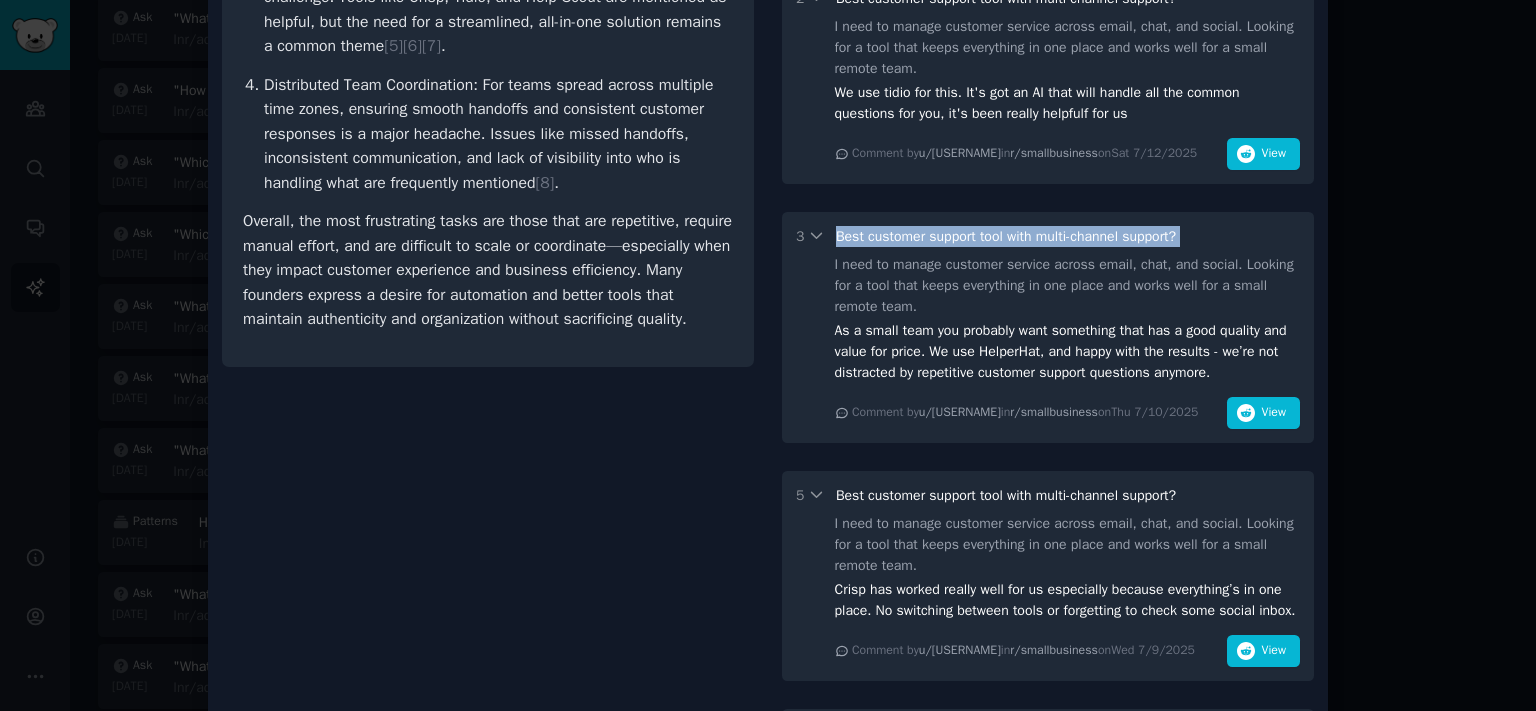 scroll, scrollTop: 331, scrollLeft: 0, axis: vertical 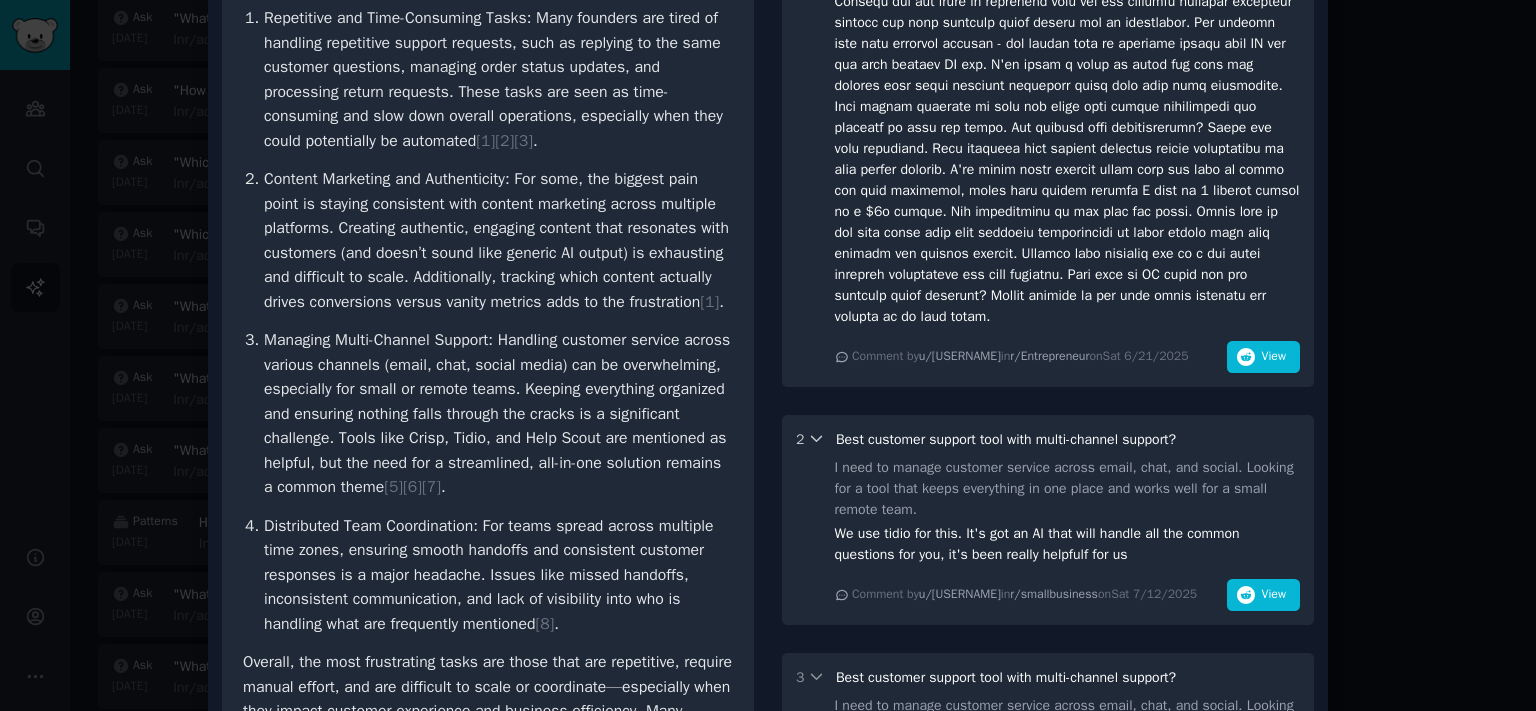 click 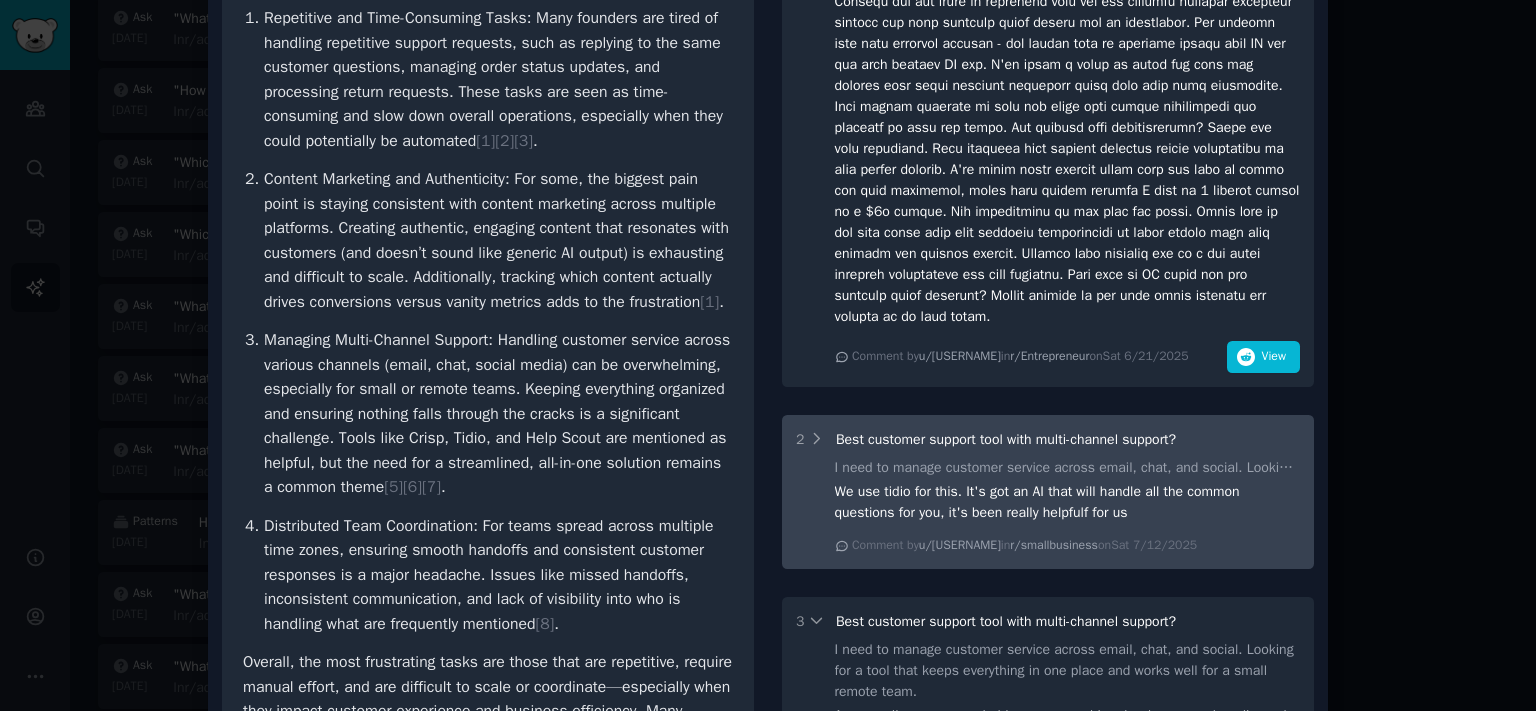 click on "2 Best customer support tool with multi-channel support?" at bounding box center [1048, 439] 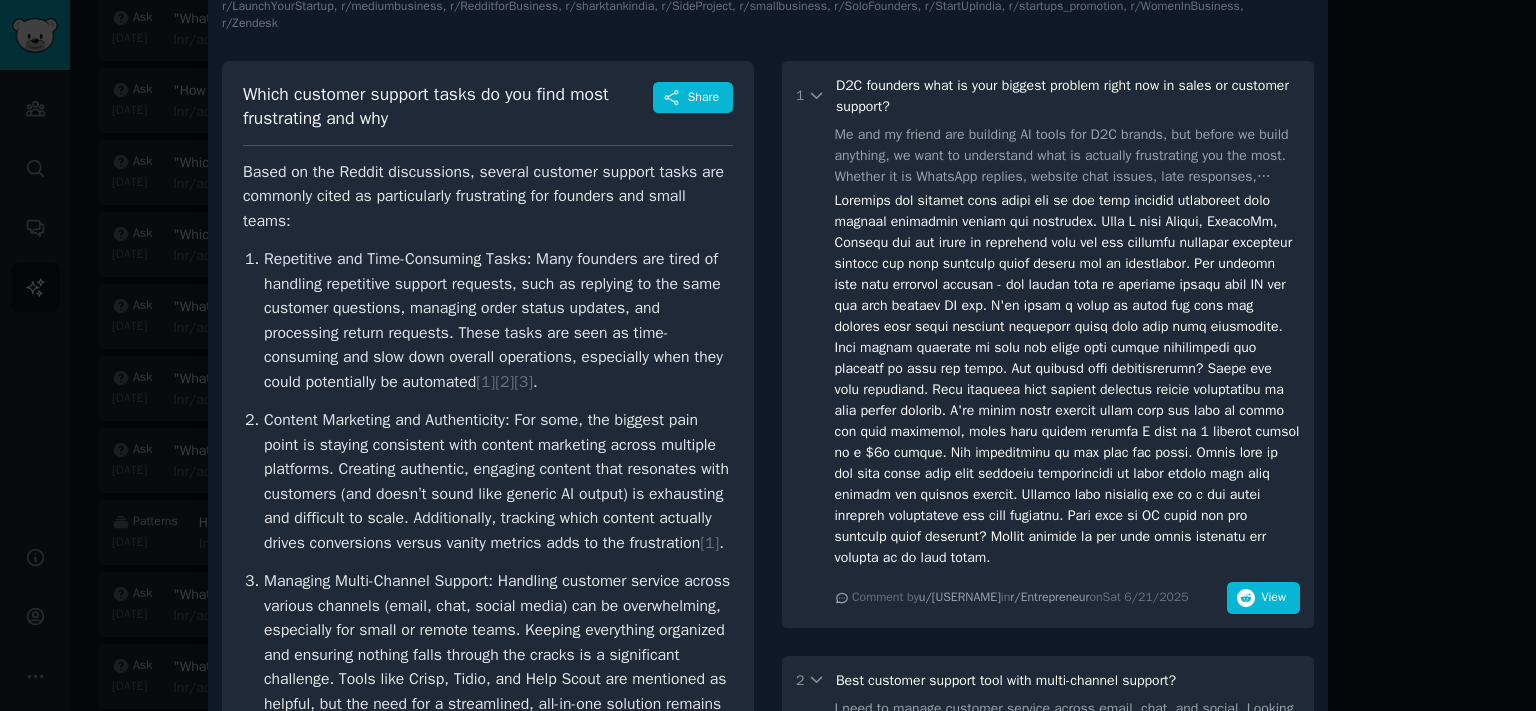 scroll, scrollTop: 0, scrollLeft: 0, axis: both 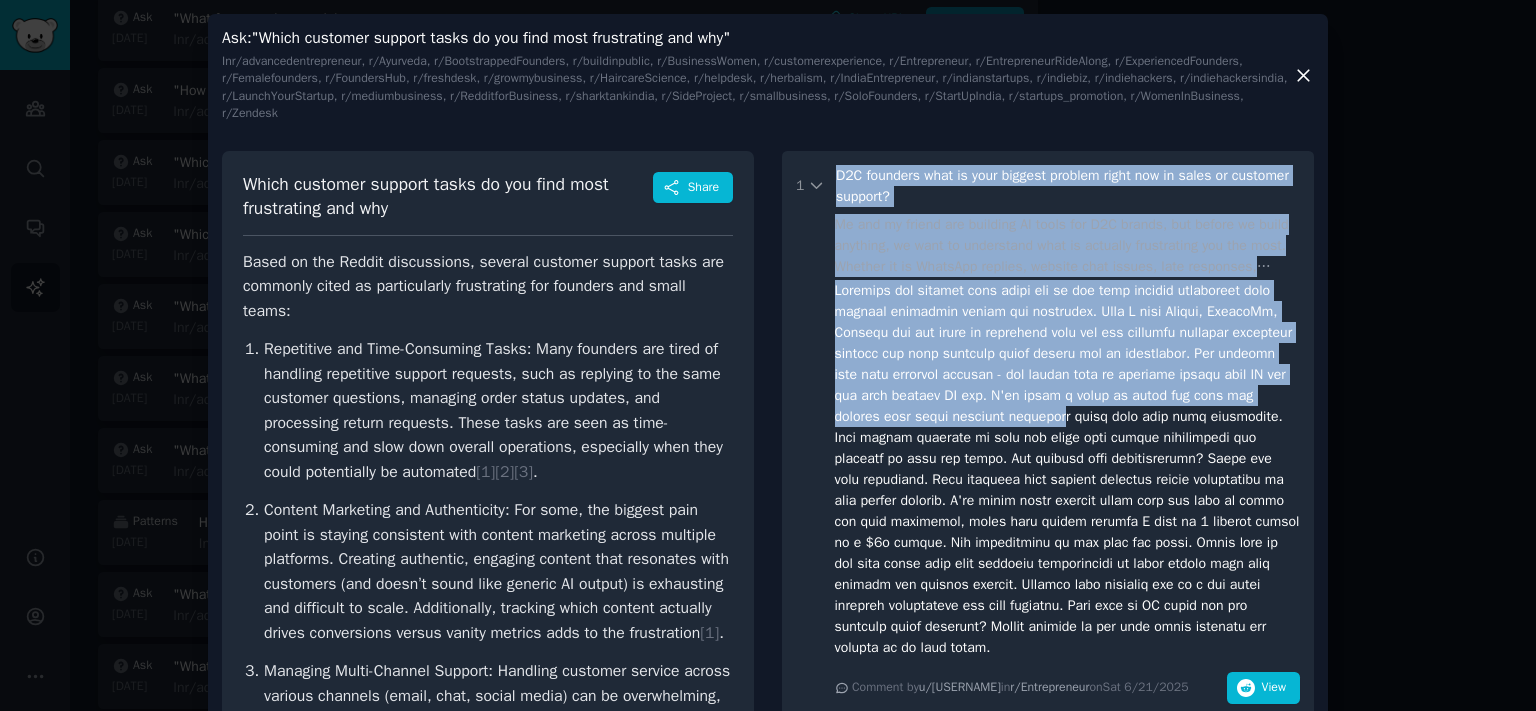 drag, startPoint x: 832, startPoint y: 158, endPoint x: 971, endPoint y: 408, distance: 286.0437 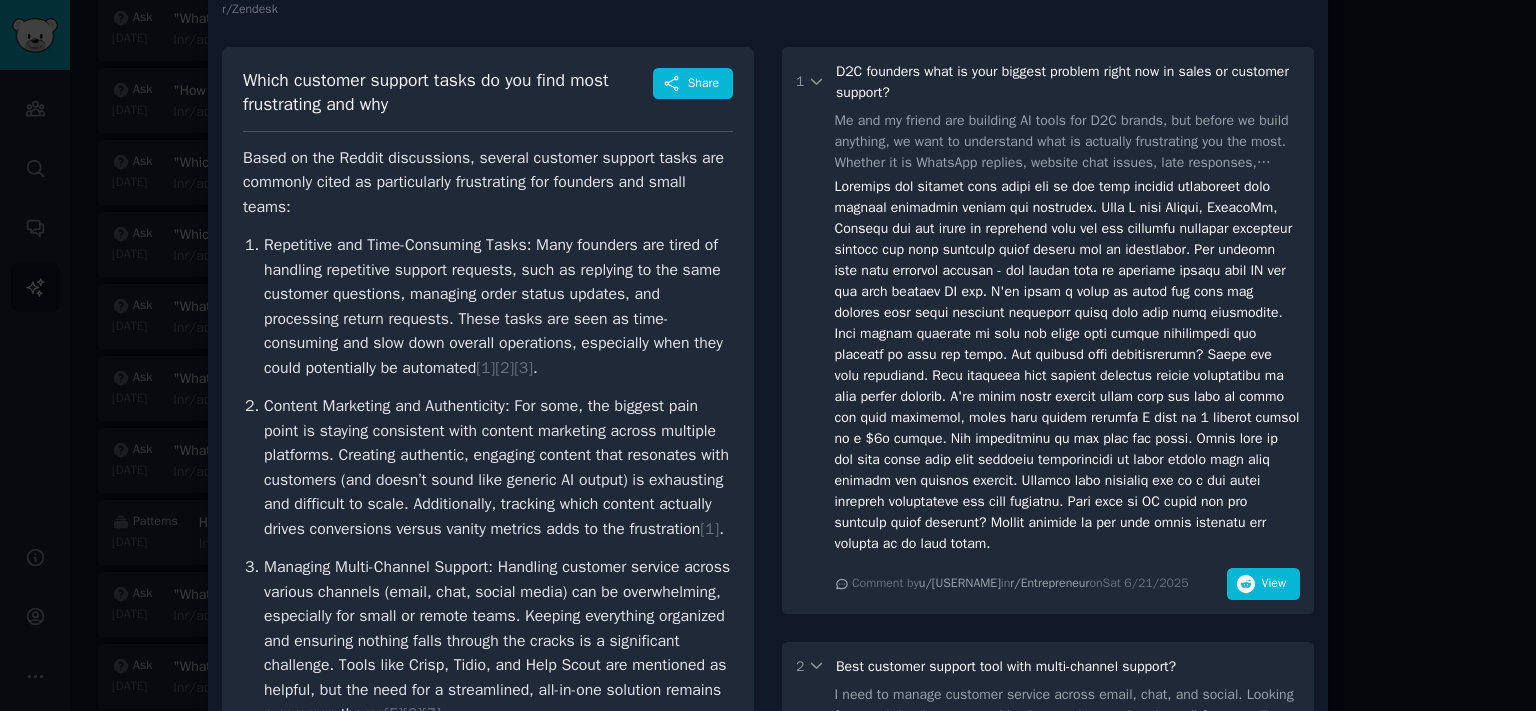 scroll, scrollTop: 110, scrollLeft: 0, axis: vertical 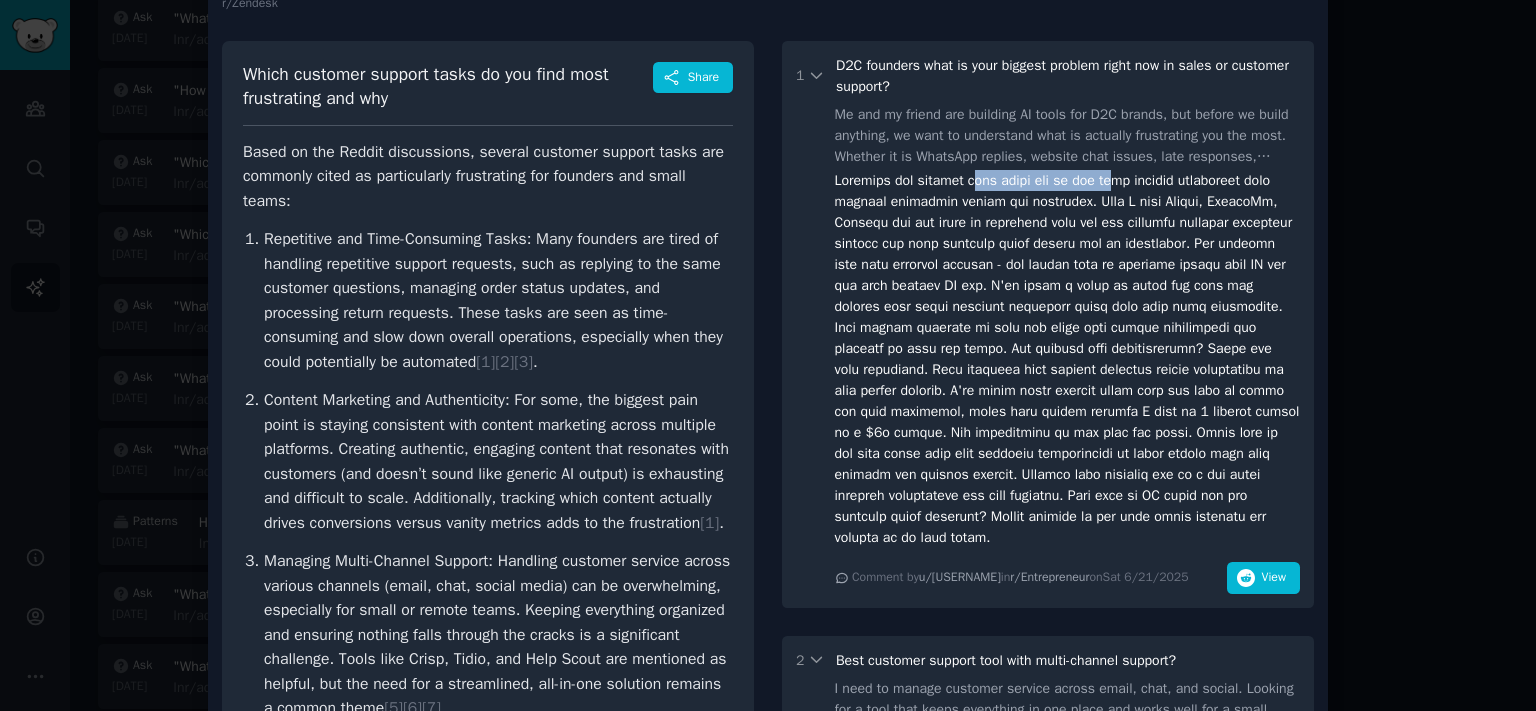 drag, startPoint x: 972, startPoint y: 159, endPoint x: 1108, endPoint y: 157, distance: 136.01471 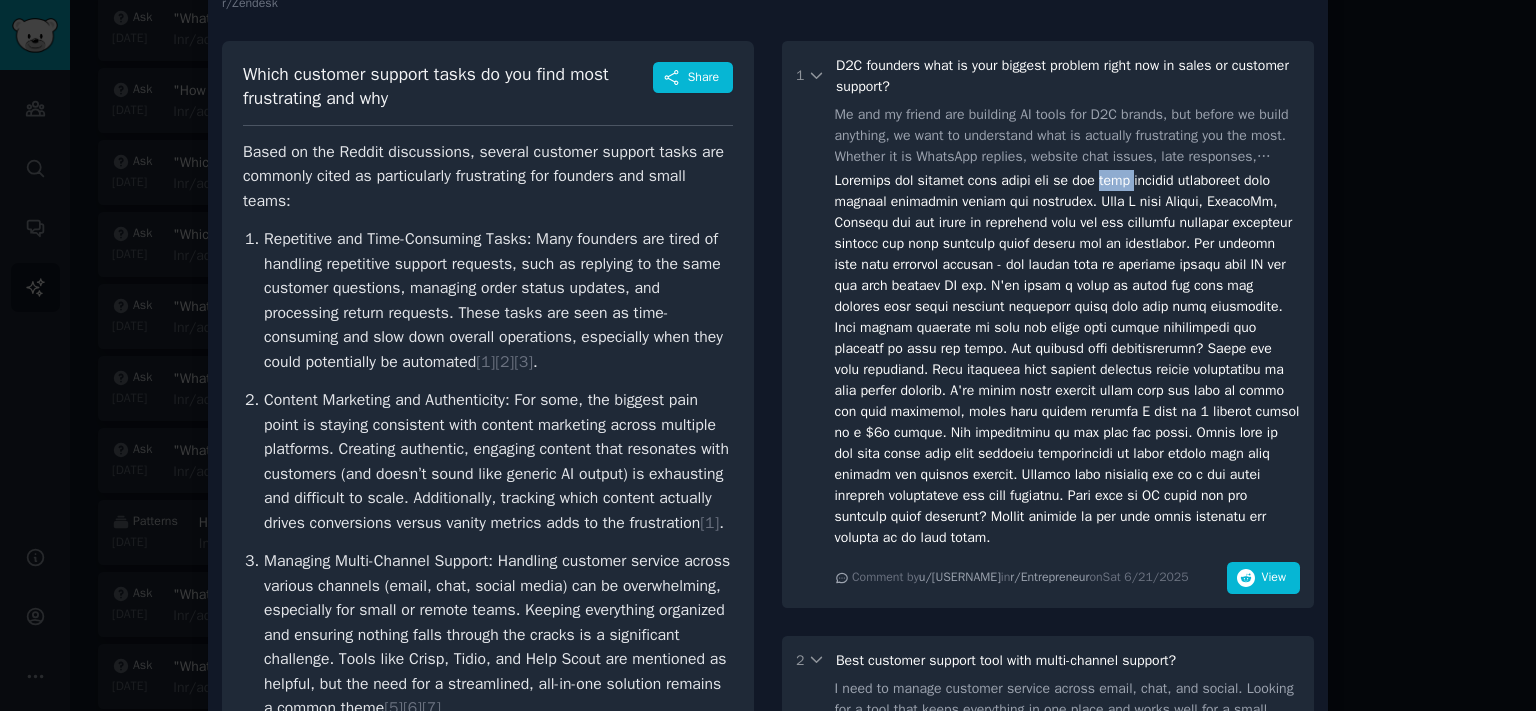 click at bounding box center [1068, 359] 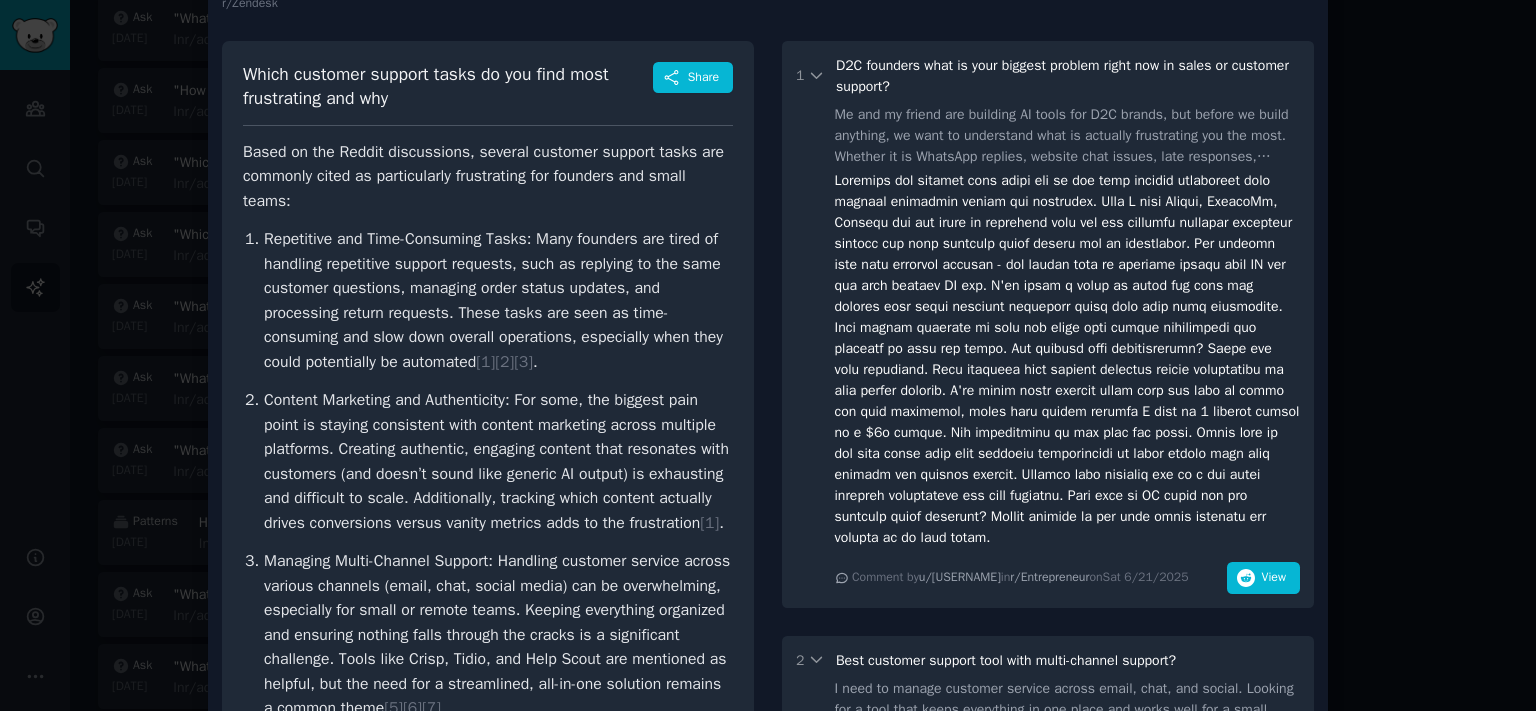 click at bounding box center [1068, 359] 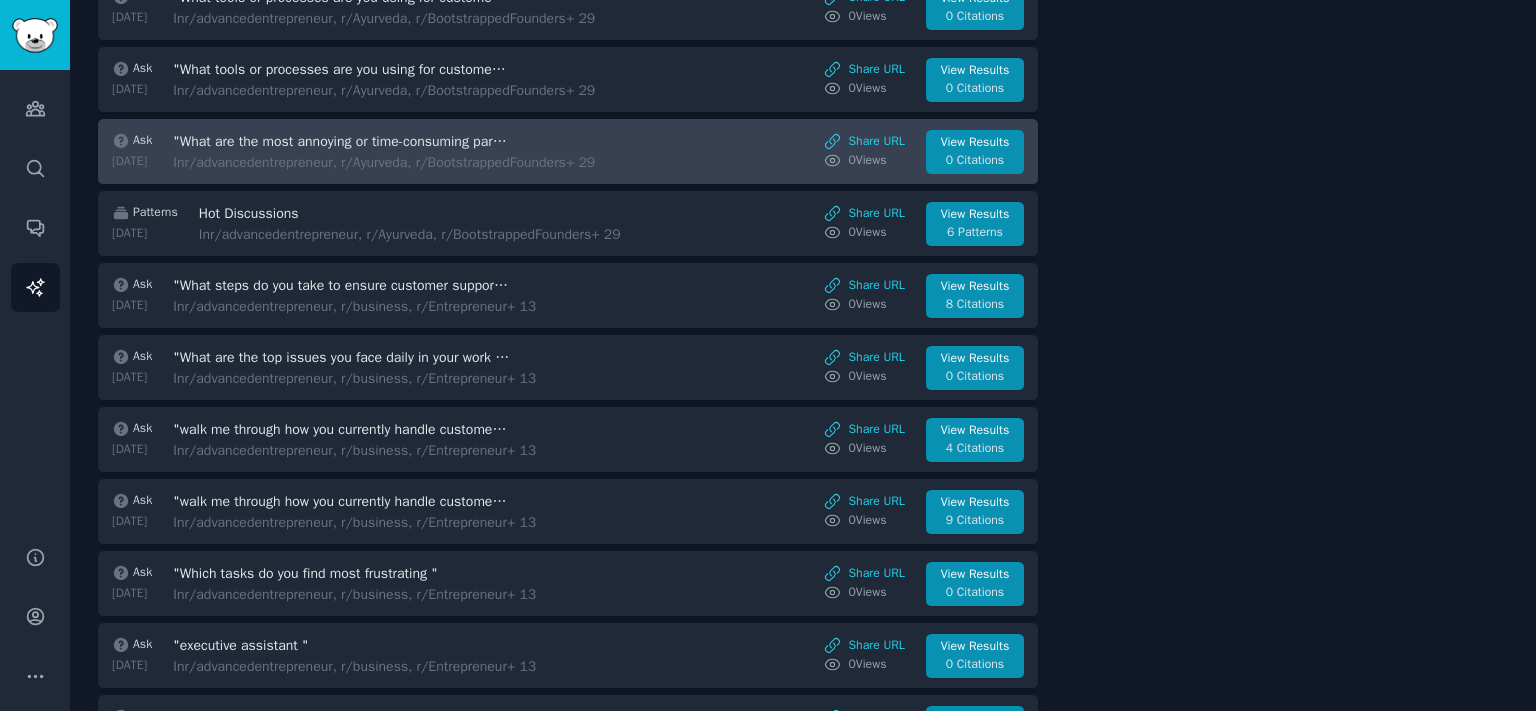 scroll, scrollTop: 1177, scrollLeft: 0, axis: vertical 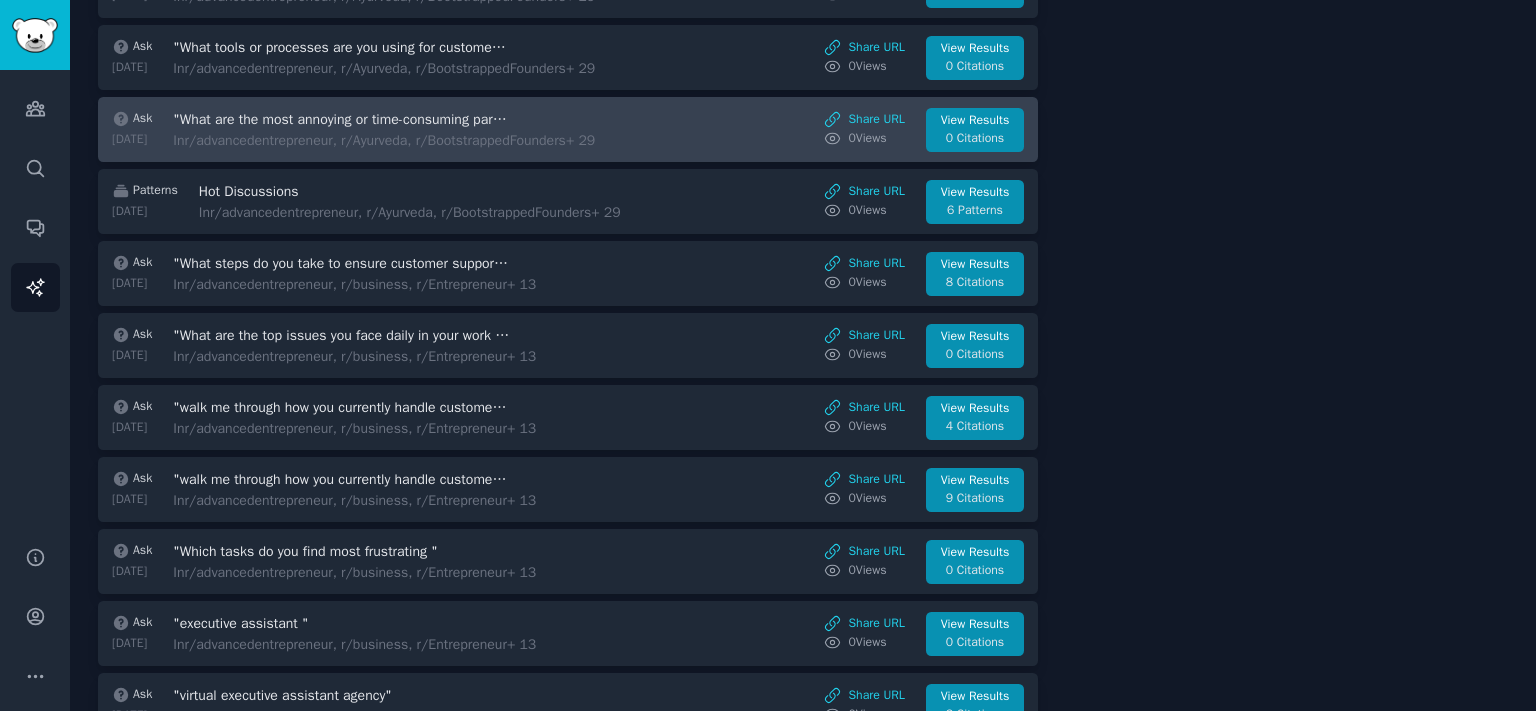 click on "View Results" at bounding box center [975, 481] 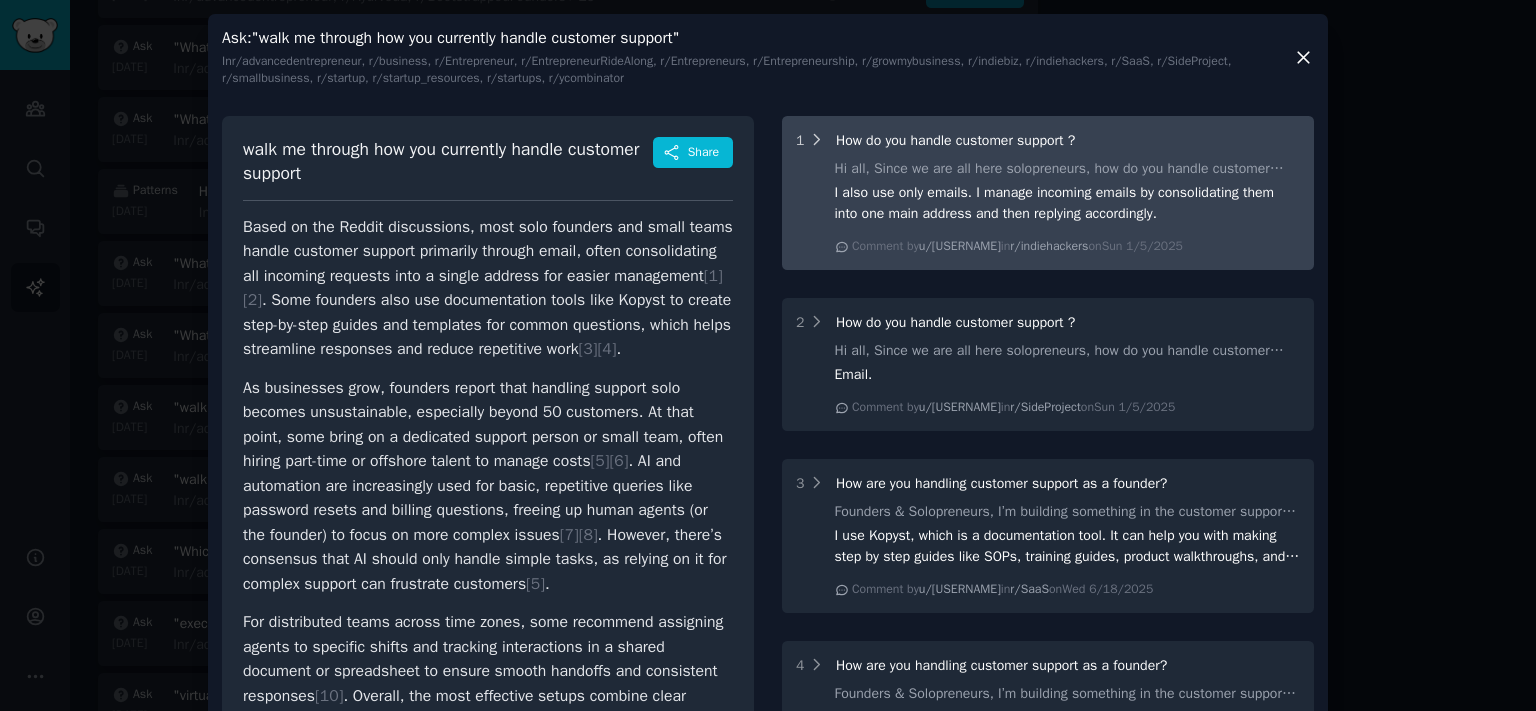 click on "1" at bounding box center [810, 140] 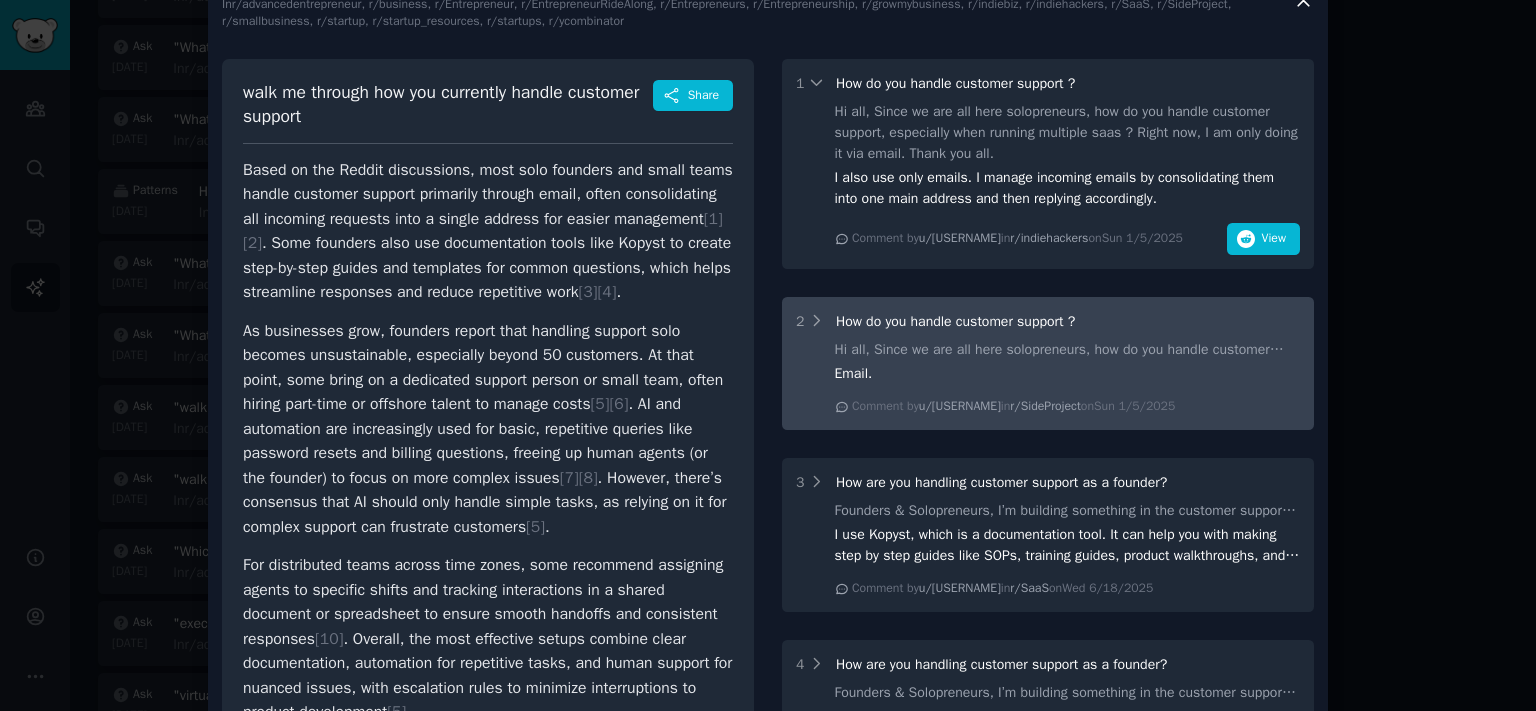 scroll, scrollTop: 110, scrollLeft: 0, axis: vertical 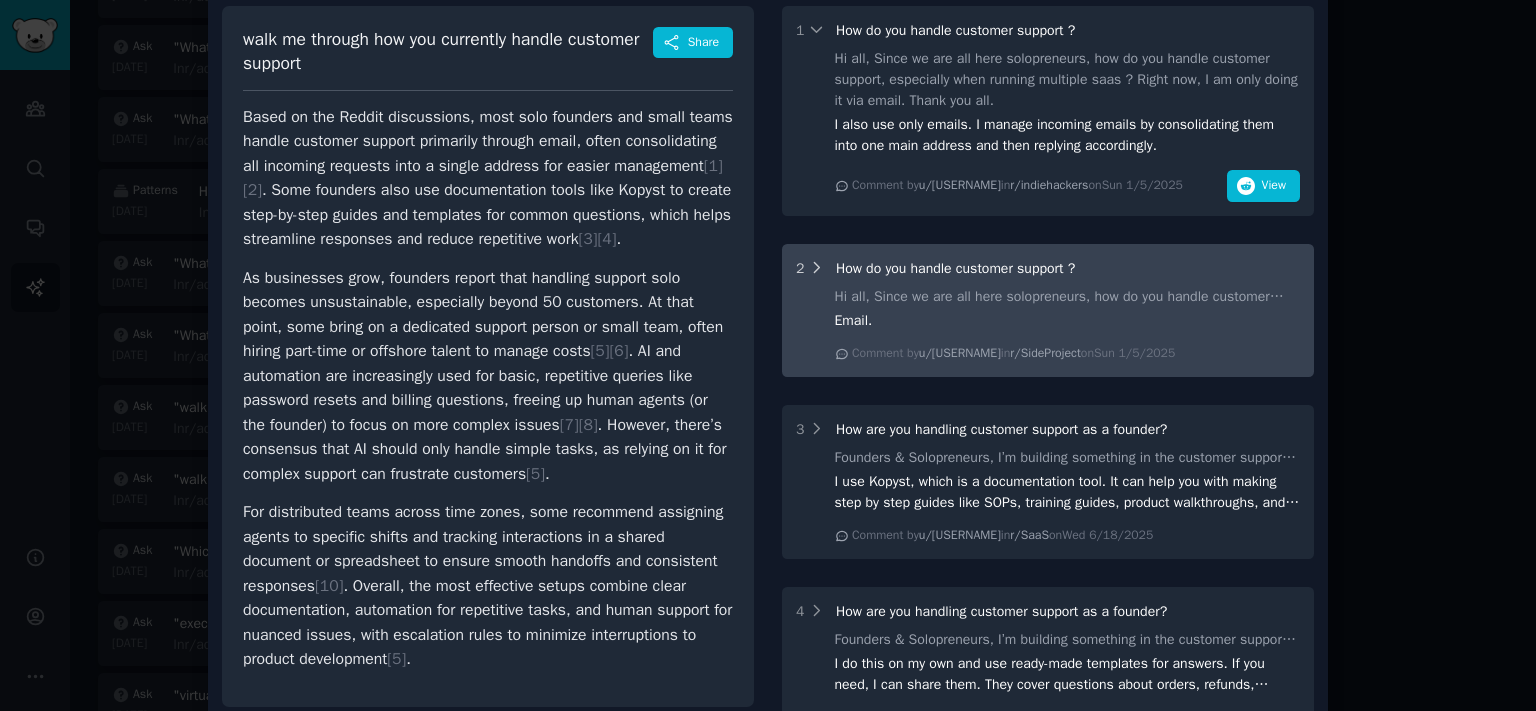 click 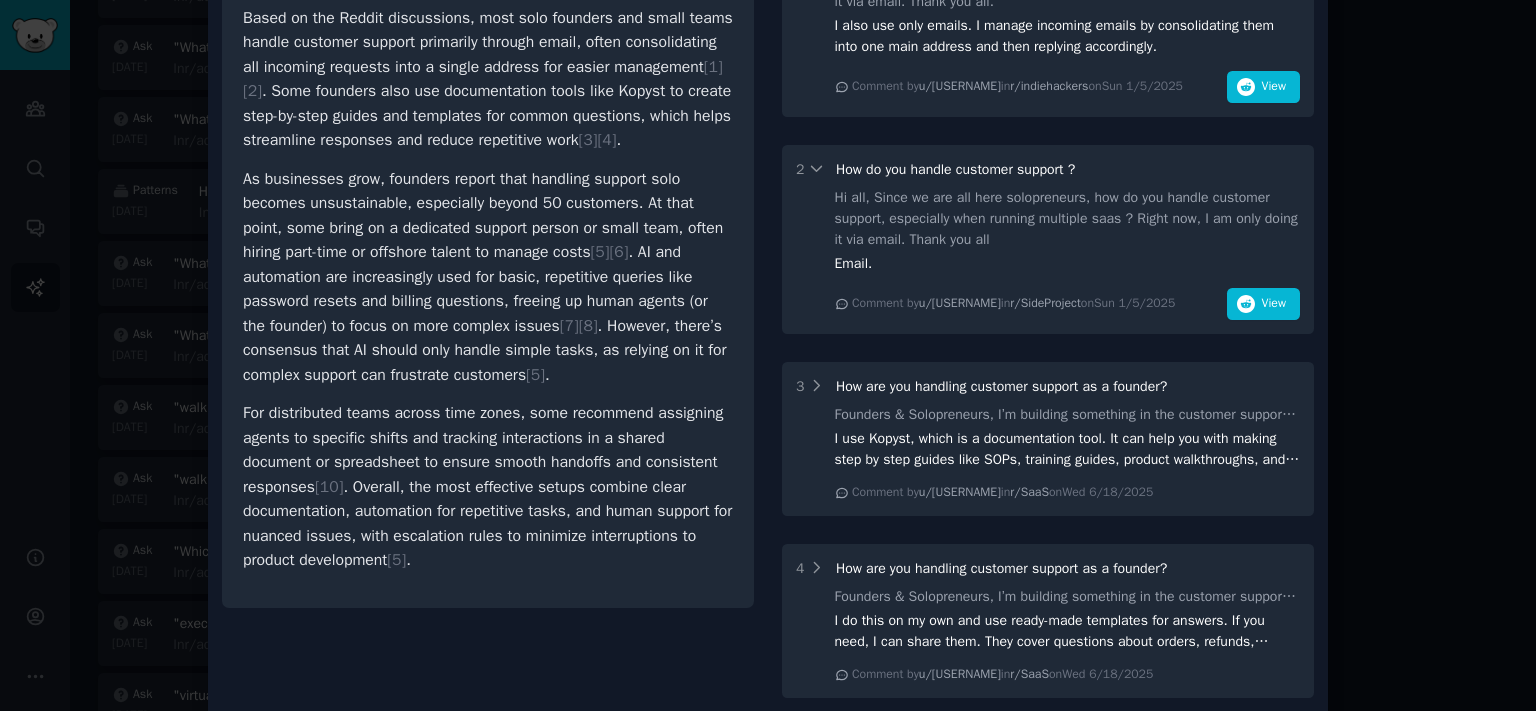 scroll, scrollTop: 331, scrollLeft: 0, axis: vertical 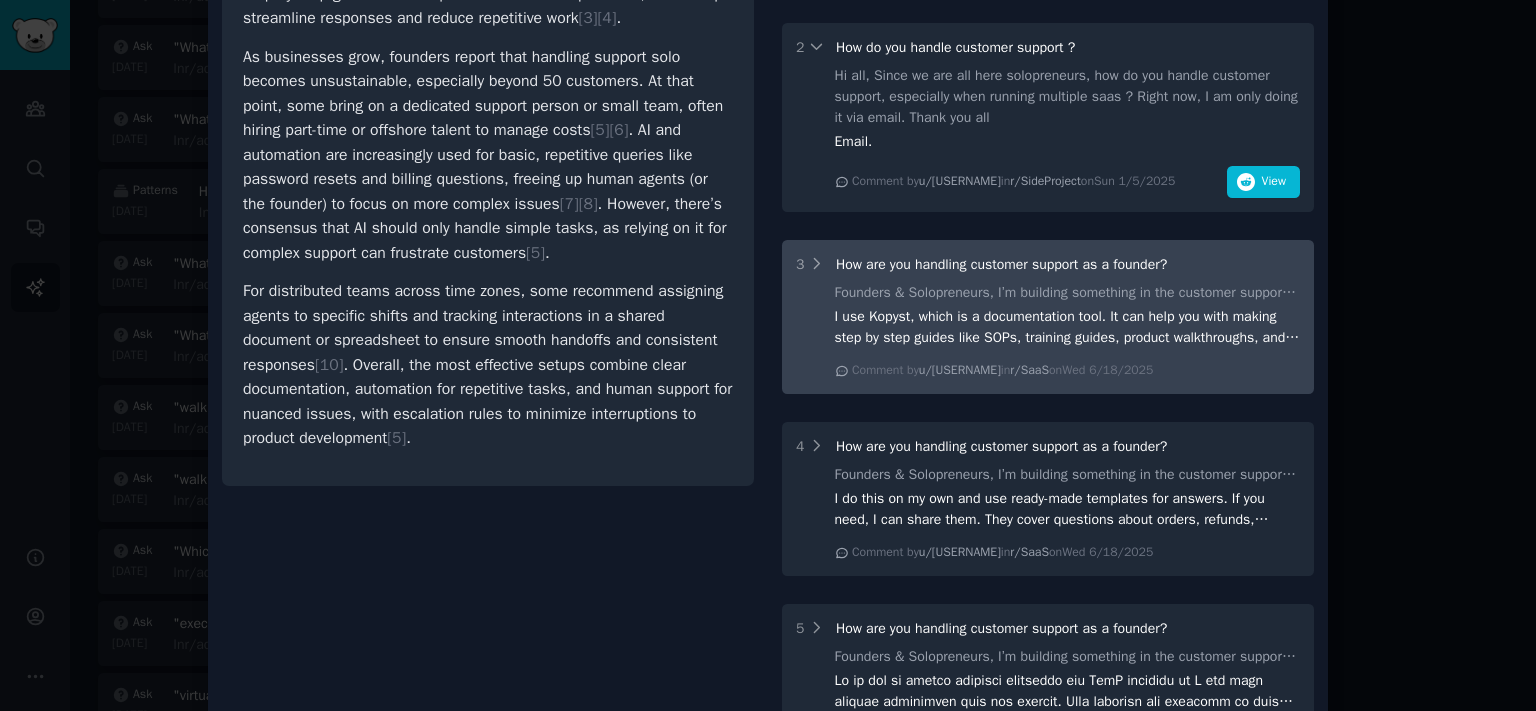 click 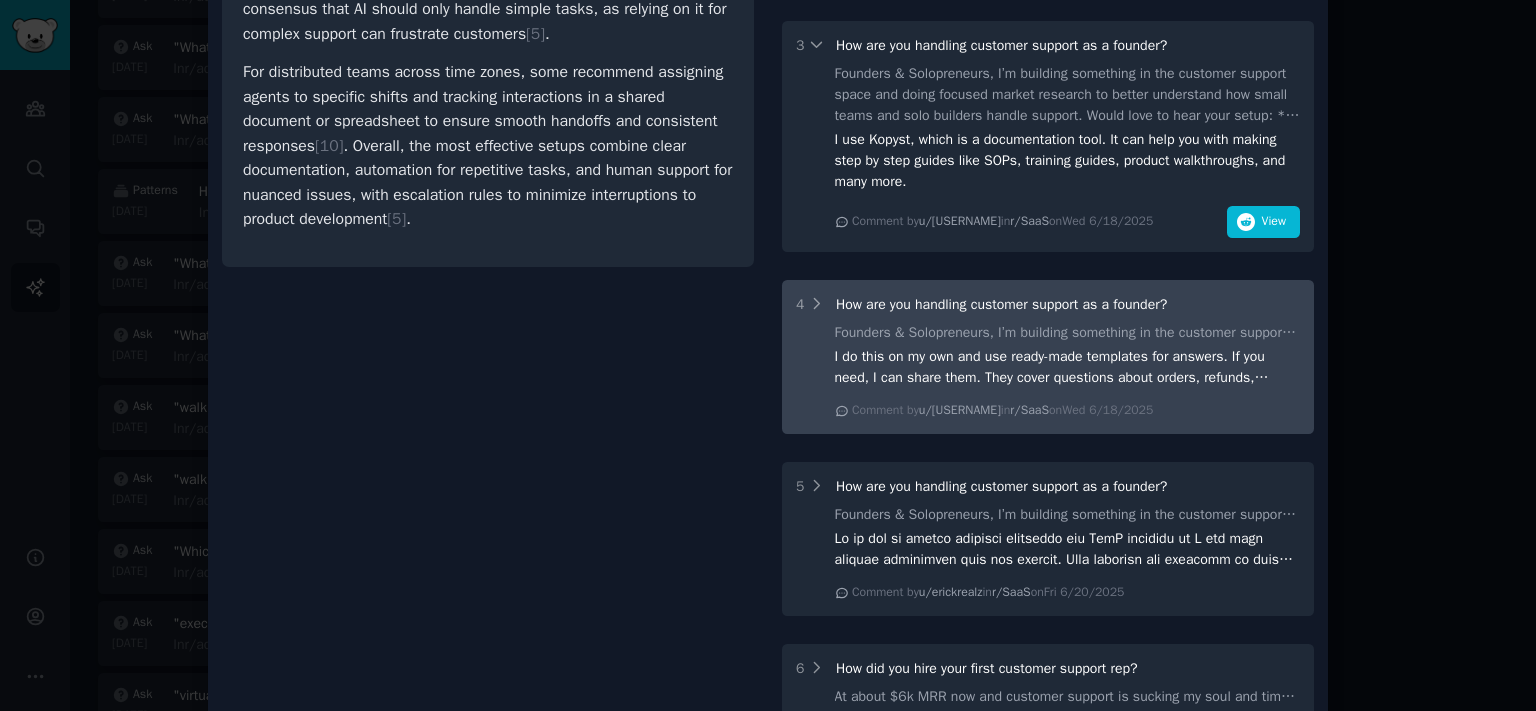 scroll, scrollTop: 552, scrollLeft: 0, axis: vertical 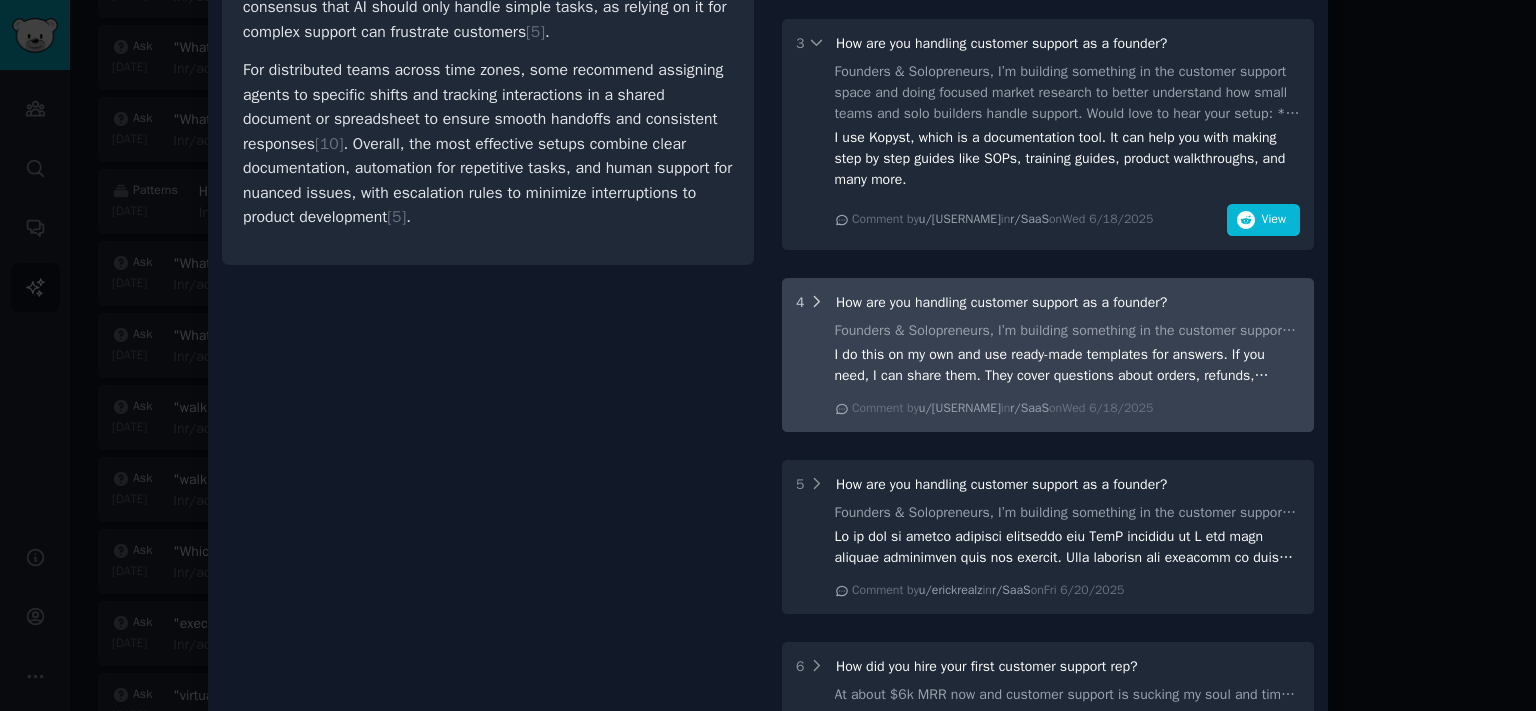 click 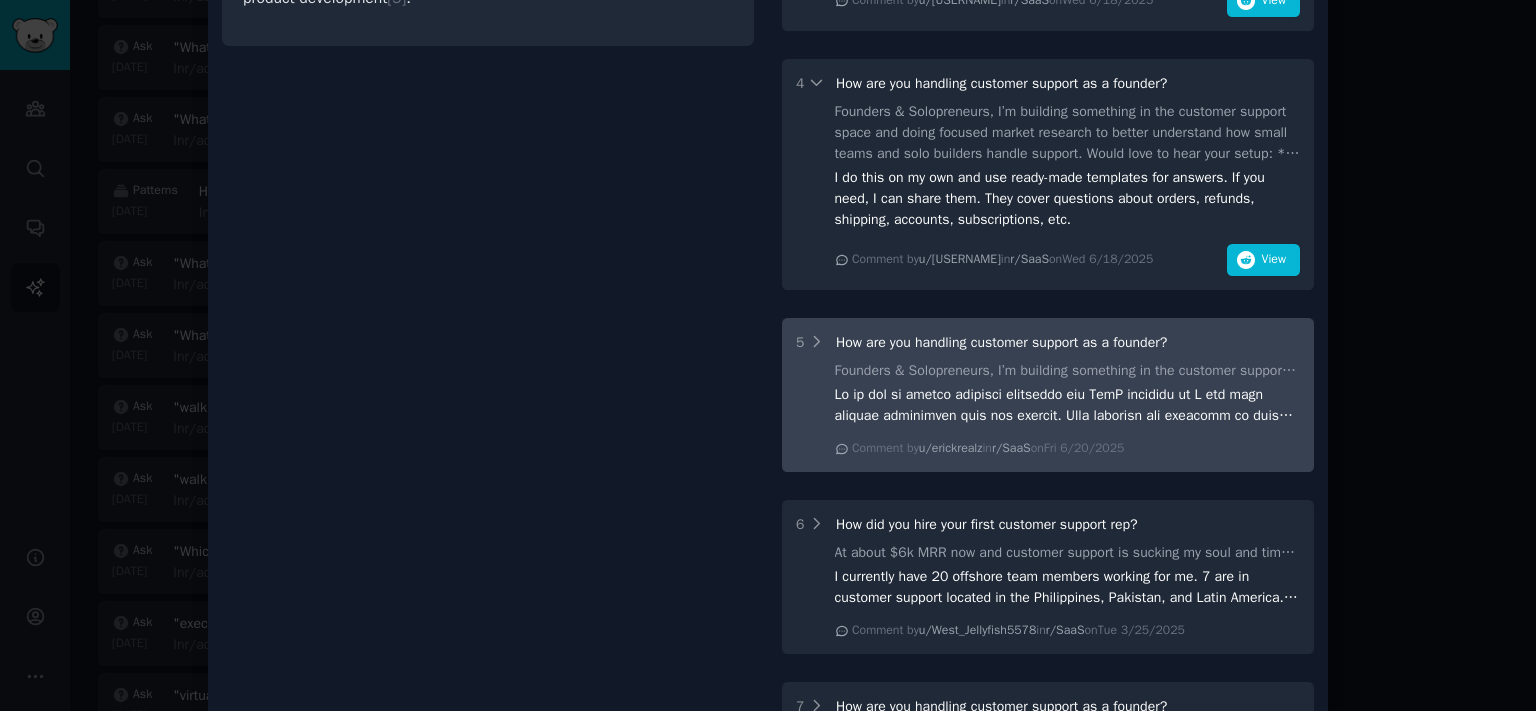 scroll, scrollTop: 772, scrollLeft: 0, axis: vertical 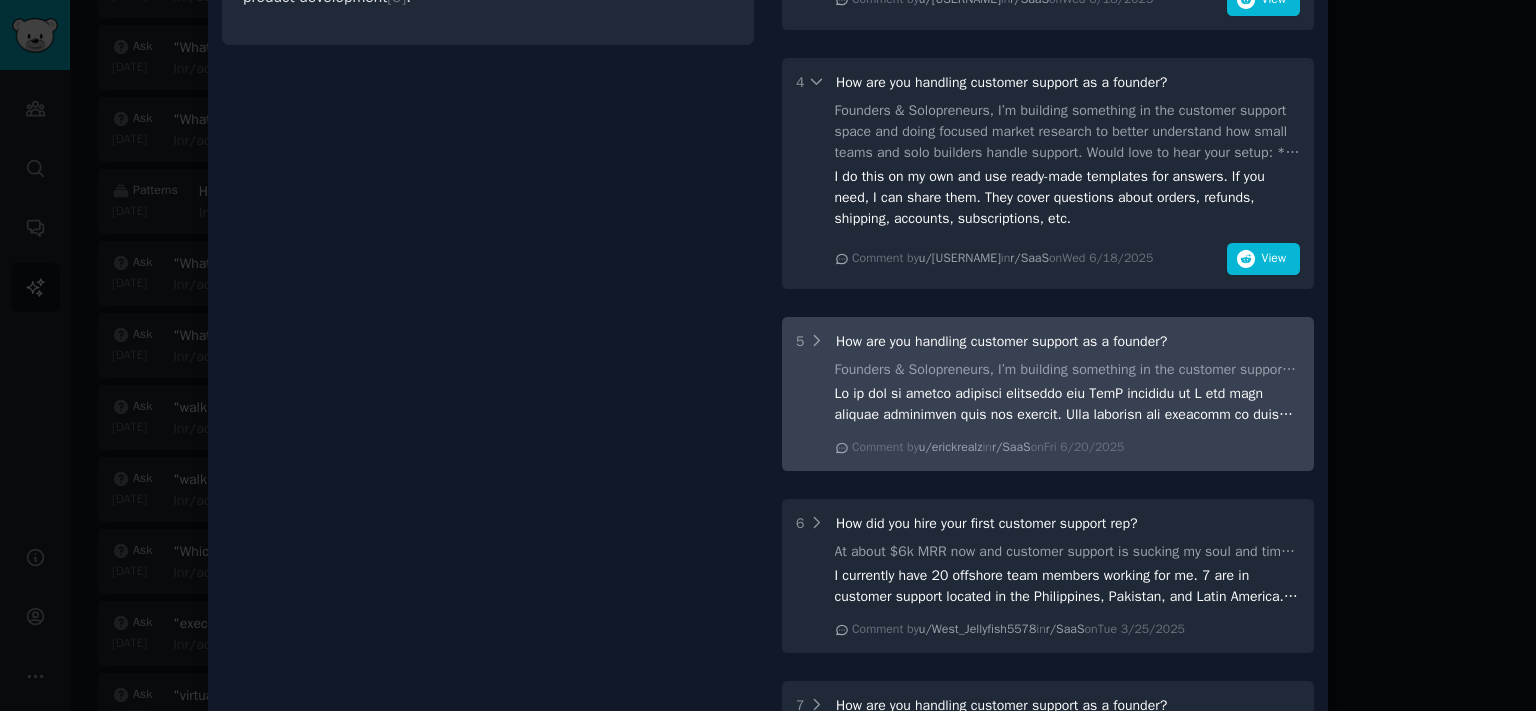 click on "[NUMBER] How are you handling customer support as a founder?" at bounding box center (1048, 341) 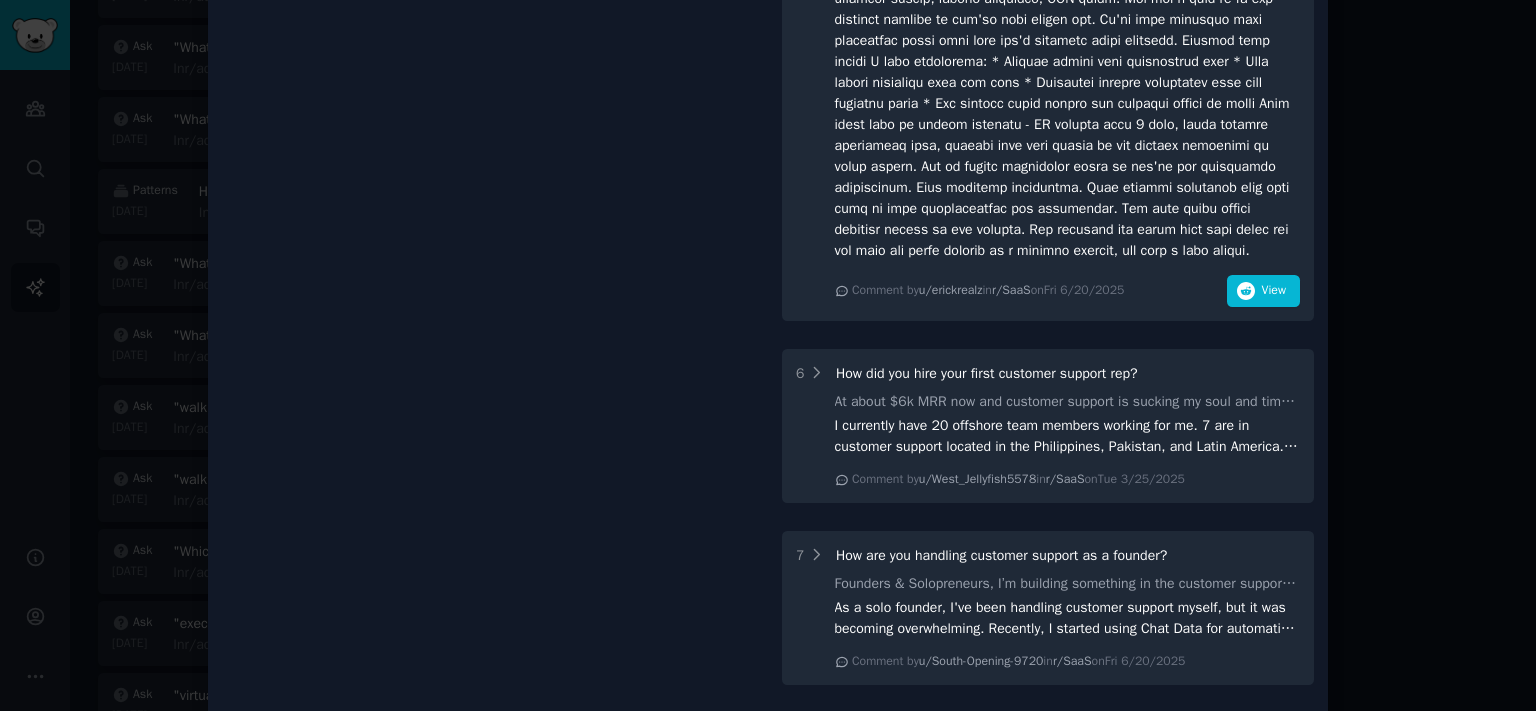 scroll, scrollTop: 1435, scrollLeft: 0, axis: vertical 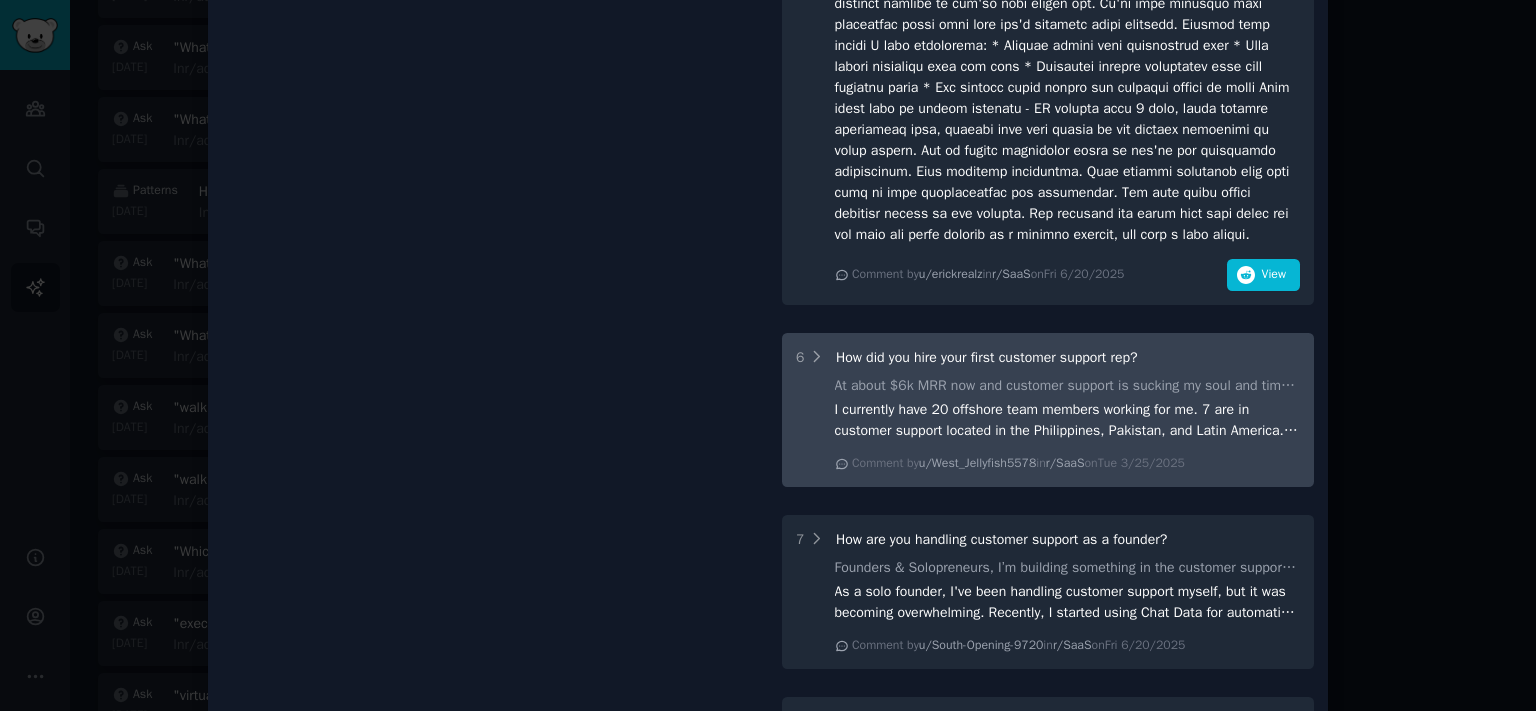 click on "6 How did you hire your first customer support rep? At about $6k MRR now and customer support is sucking my soul and time. How'd you hire your first support agent to just get all of that off your plate? I see looking for someone in the Philippines is a common theme, how did you find someone there if you did? I currently have 20 offshore team members working for me.
7 are in customer support located in the Philippines, Pakistan, and Latin America.
I would say Latin American talent is the best fit by far, both because of their cultural fit and experience working with American companies.
I founded [https://globohire.co](https://globohire.co) to help people with just that. I can help you acquire somebody great for the role you’re looking for in LATAM.
We handle all the recruiting, interviewing, HR, Payroll, etc. and you just pay us a flat rate monthly.
This is a part-time or full-time hire with experience working at USA-based companies.
Let me know if I can help! Comment by  u/[USERNAME]  in" at bounding box center (1048, 410) 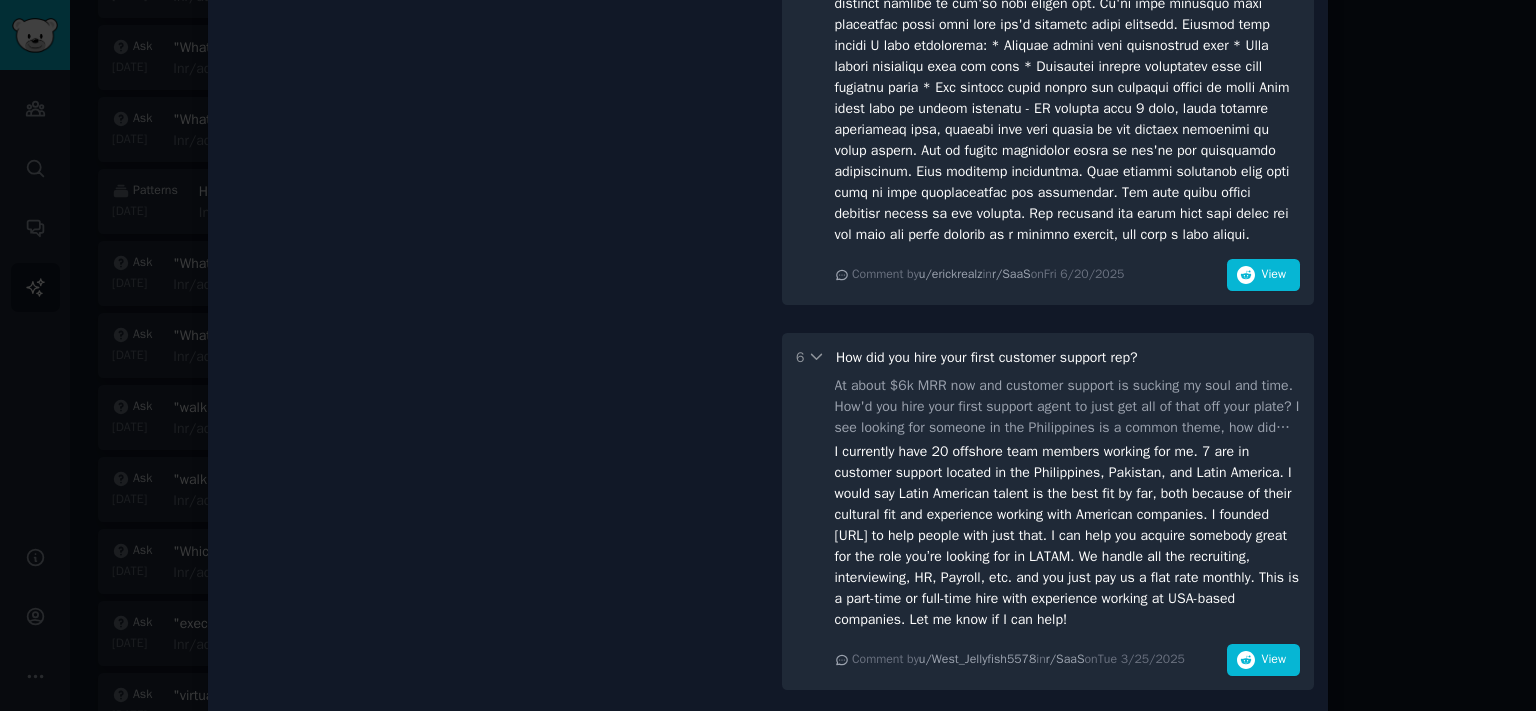 scroll, scrollTop: 1766, scrollLeft: 0, axis: vertical 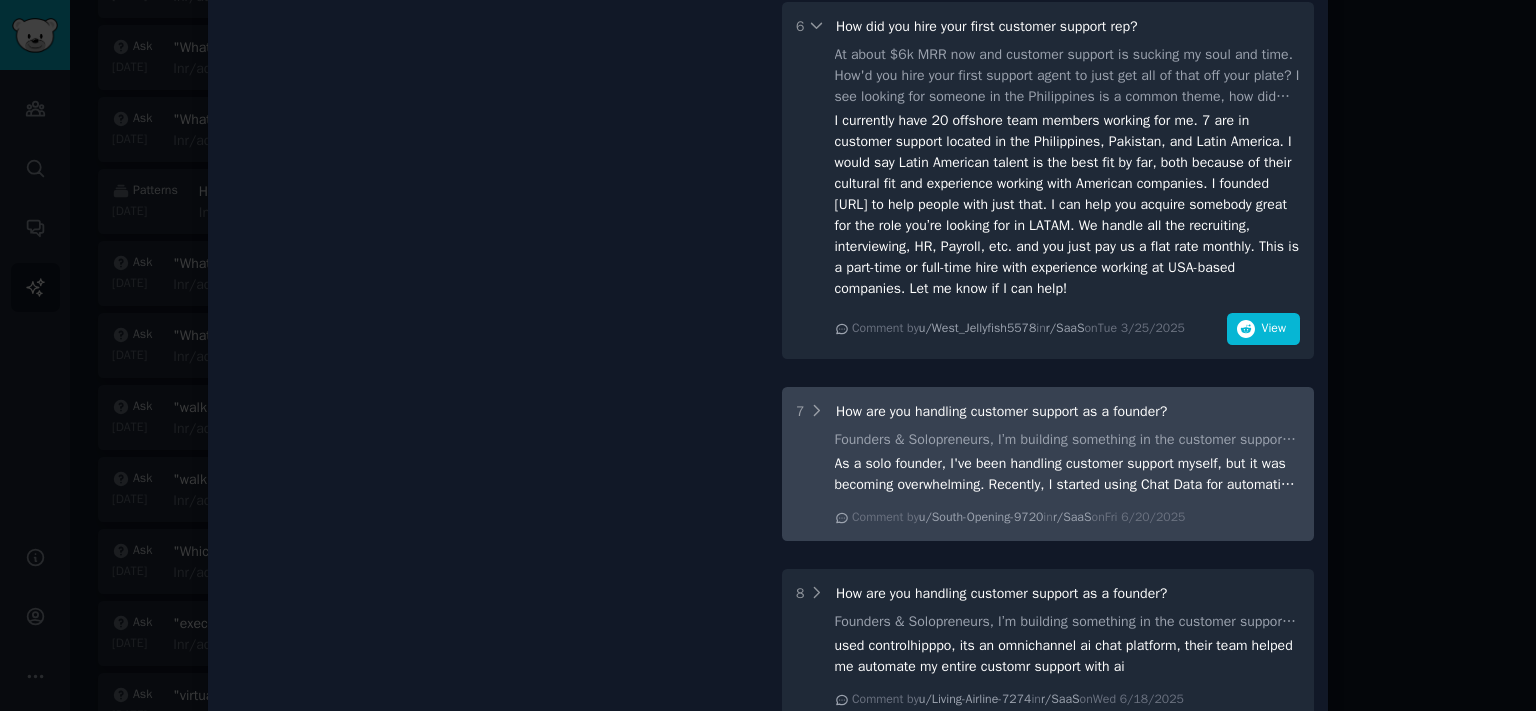 click 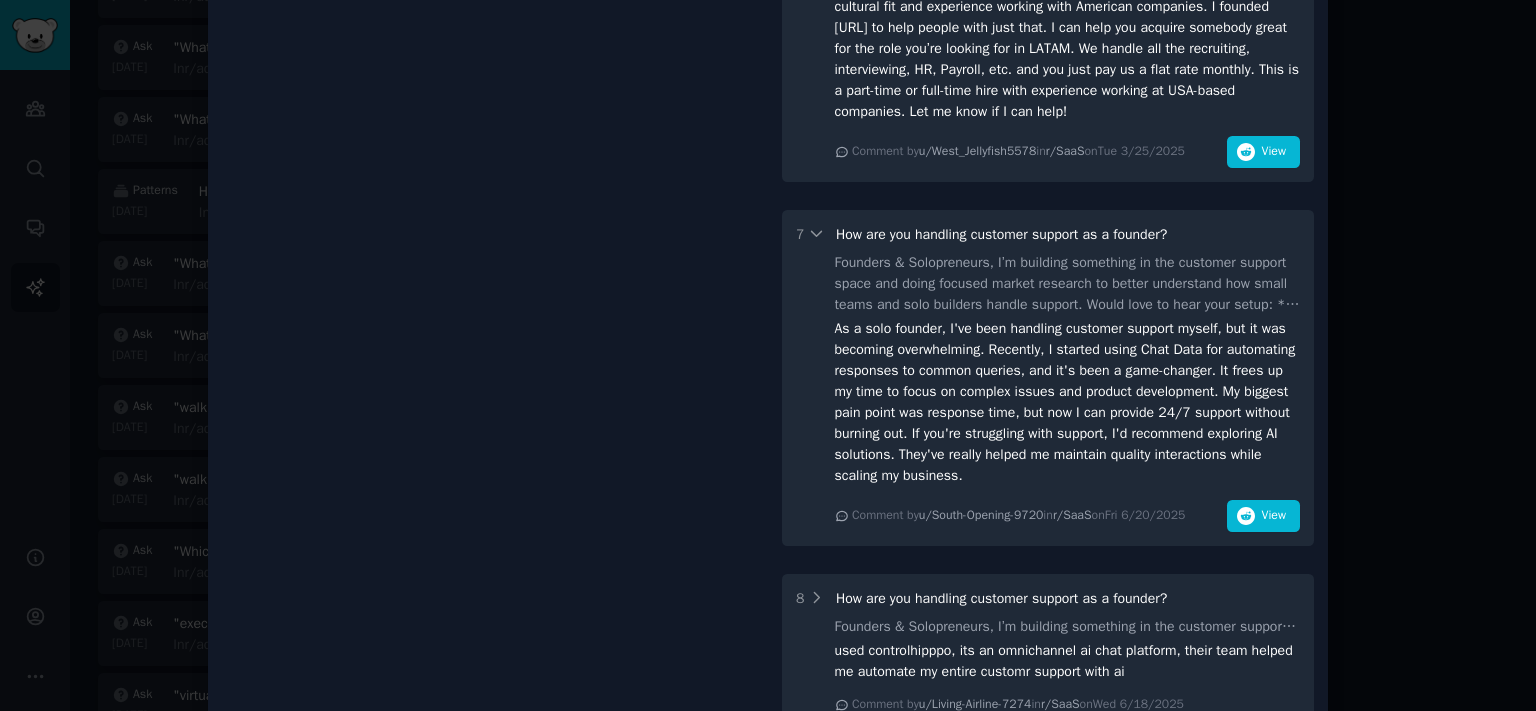 scroll, scrollTop: 2097, scrollLeft: 0, axis: vertical 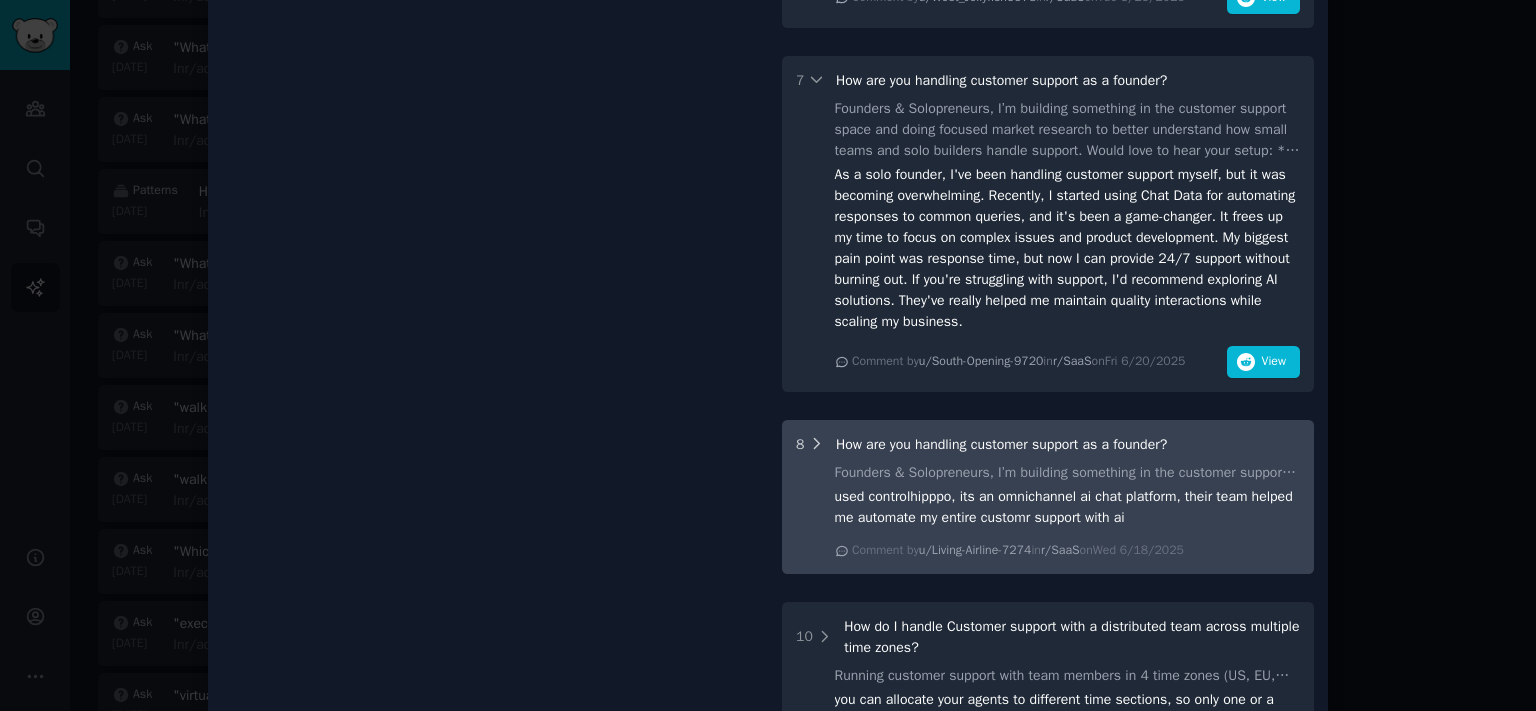 click 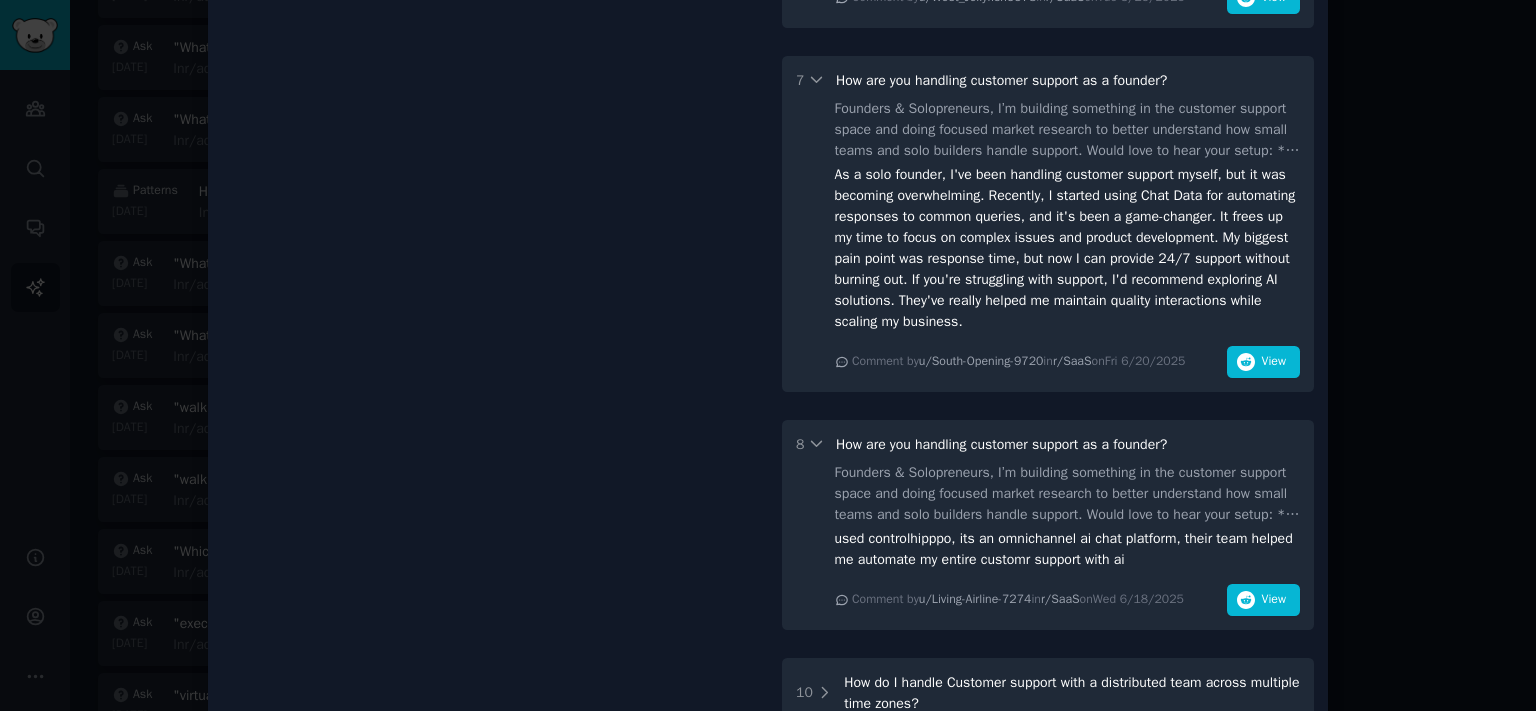 scroll, scrollTop: 2318, scrollLeft: 0, axis: vertical 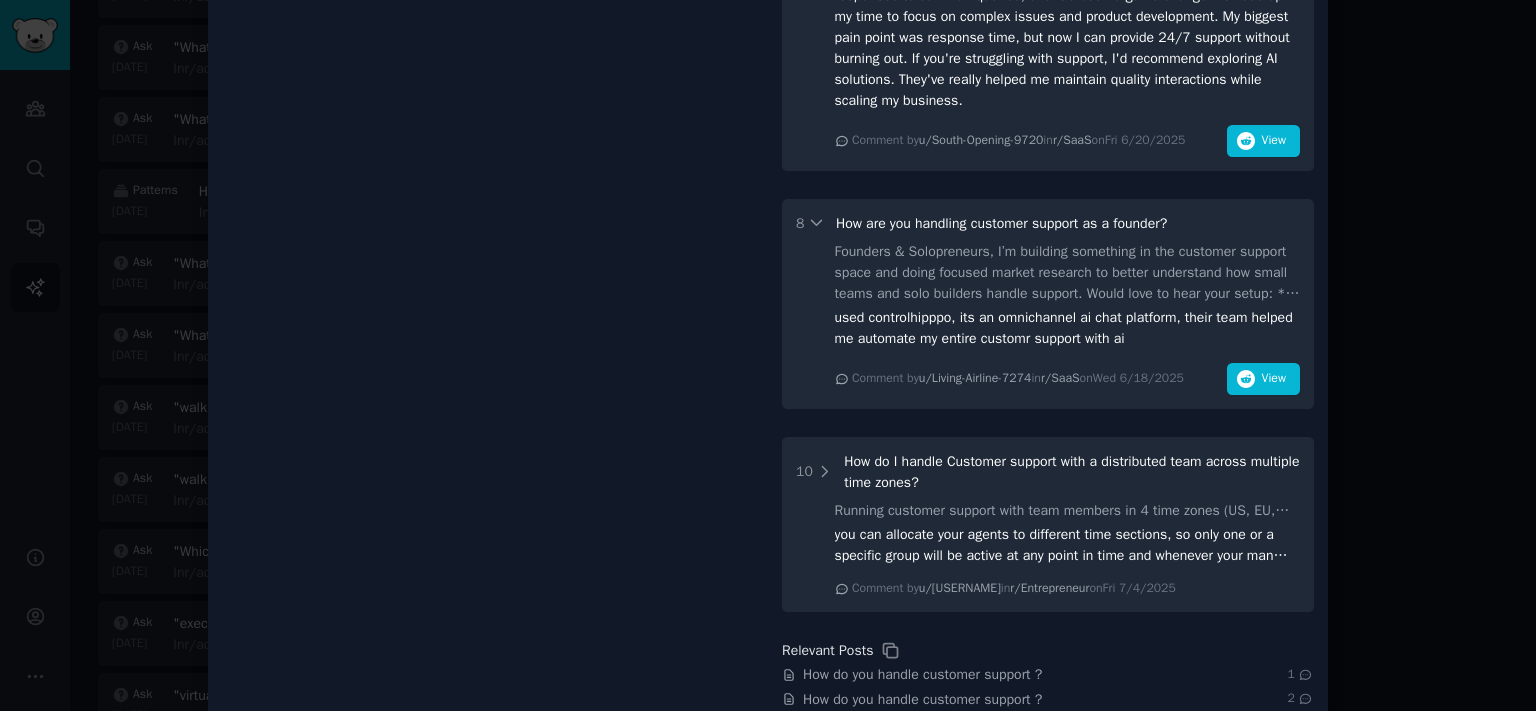 drag, startPoint x: 817, startPoint y: 482, endPoint x: 857, endPoint y: 433, distance: 63.25346 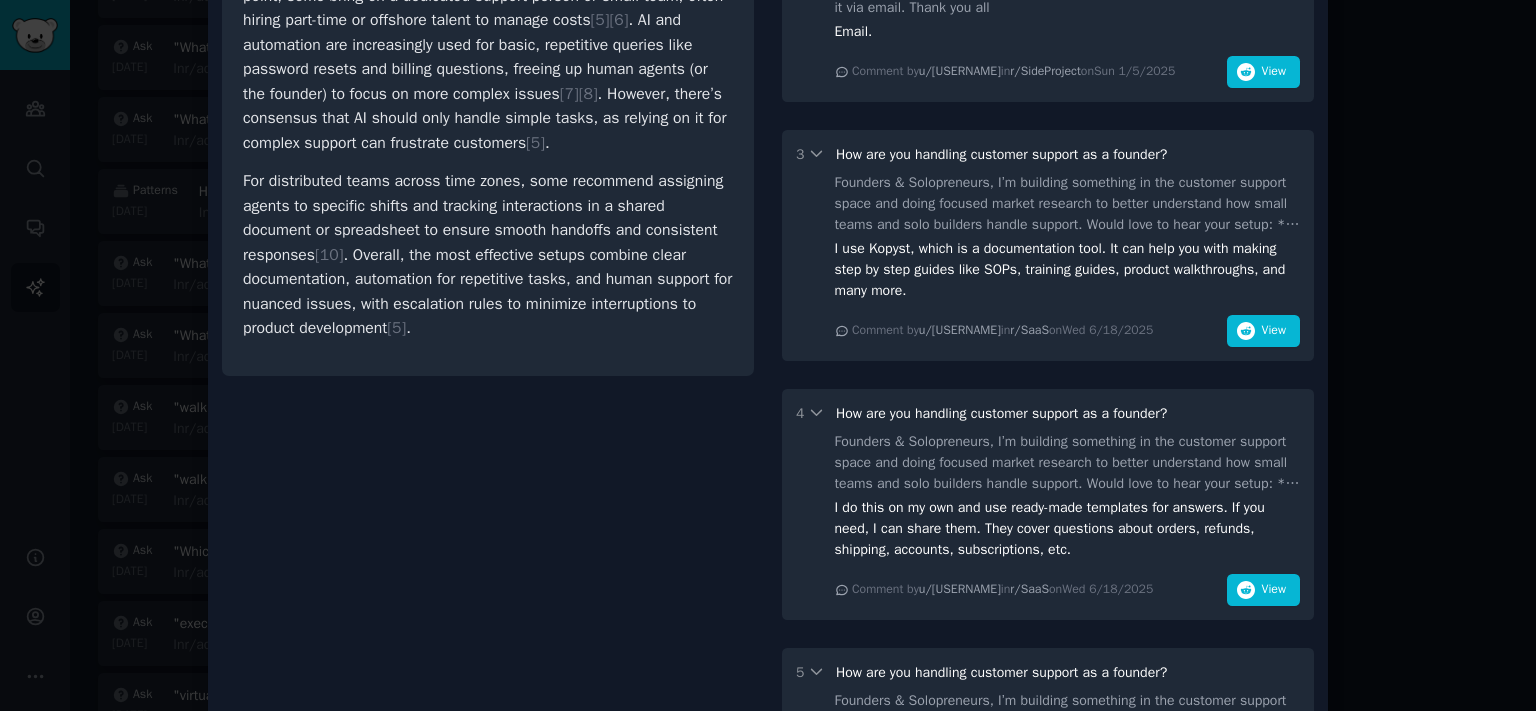 scroll, scrollTop: 0, scrollLeft: 0, axis: both 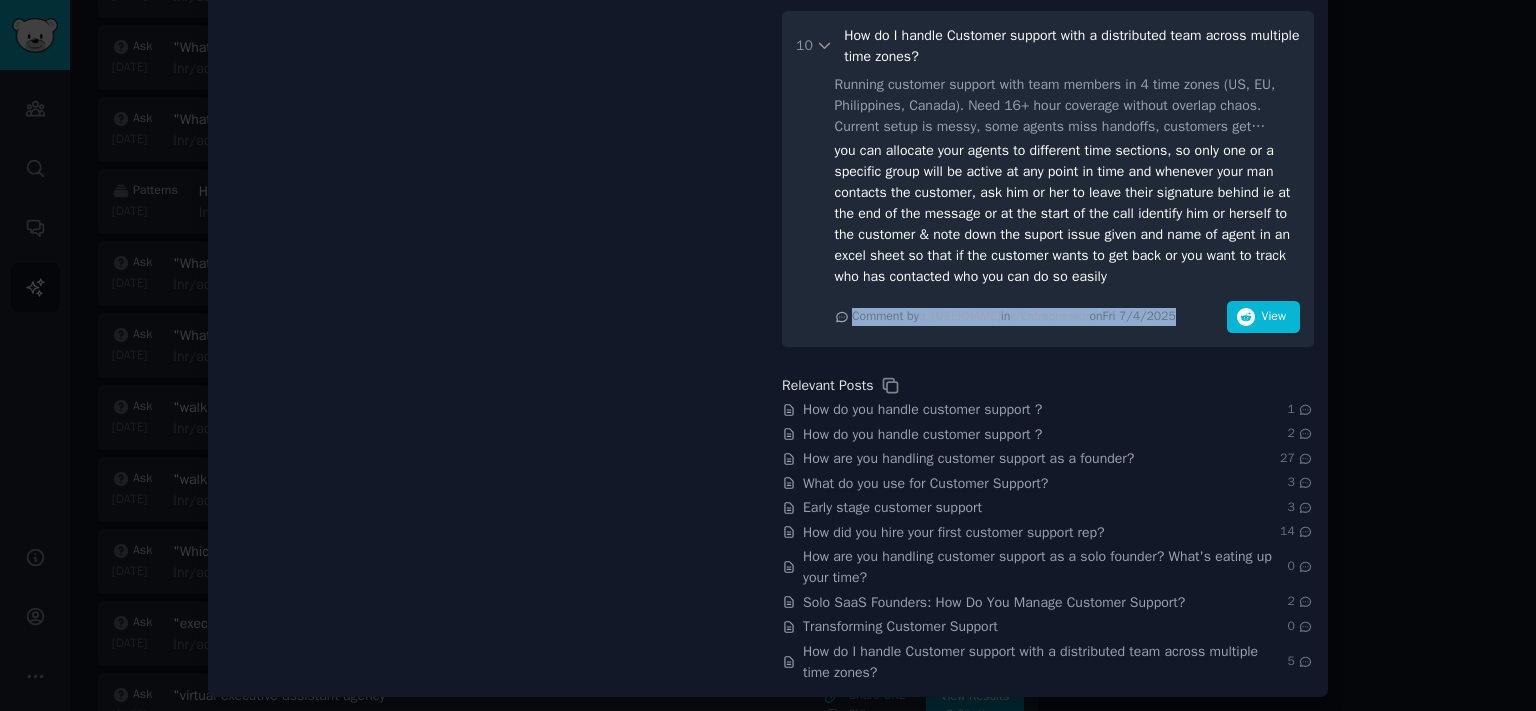 drag, startPoint x: 830, startPoint y: 140, endPoint x: 1194, endPoint y: 328, distance: 409.6828 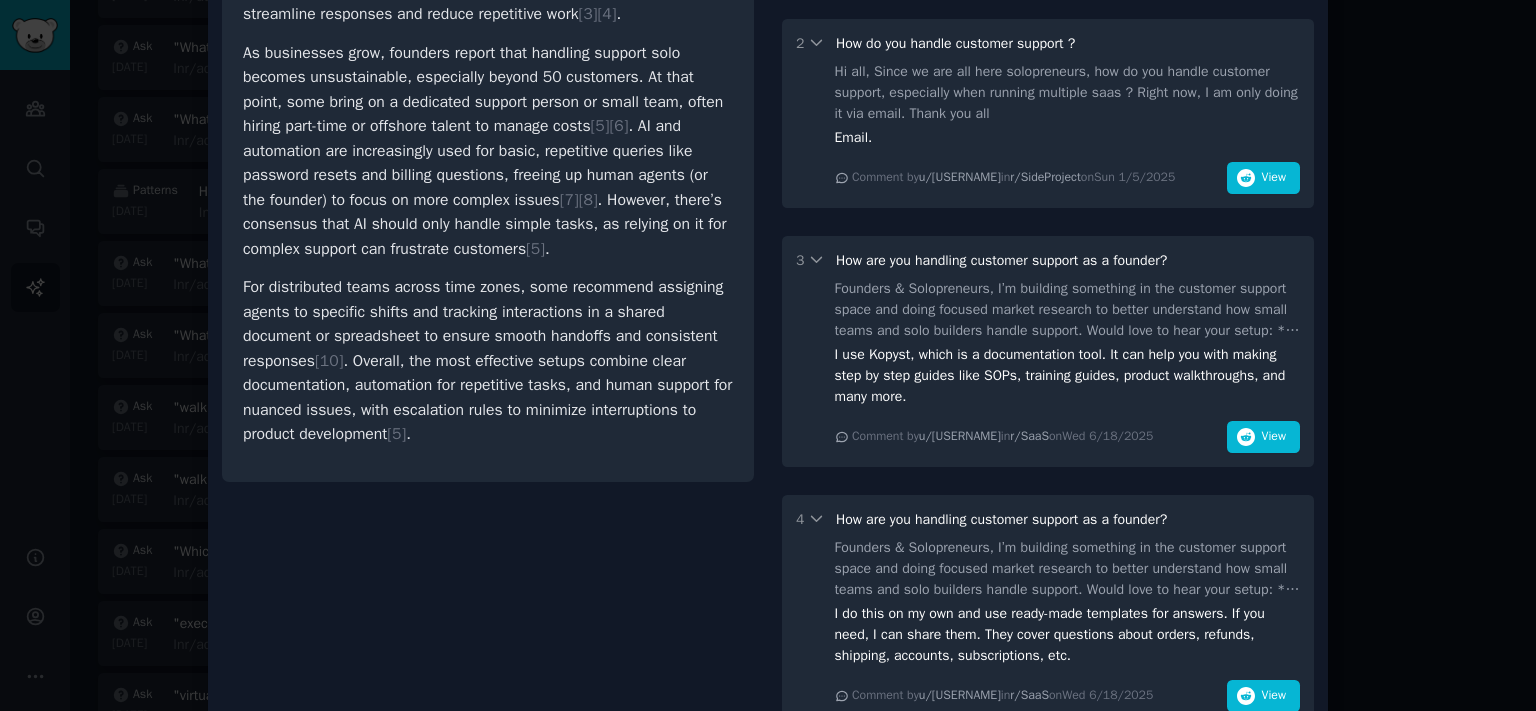 scroll, scrollTop: 0, scrollLeft: 0, axis: both 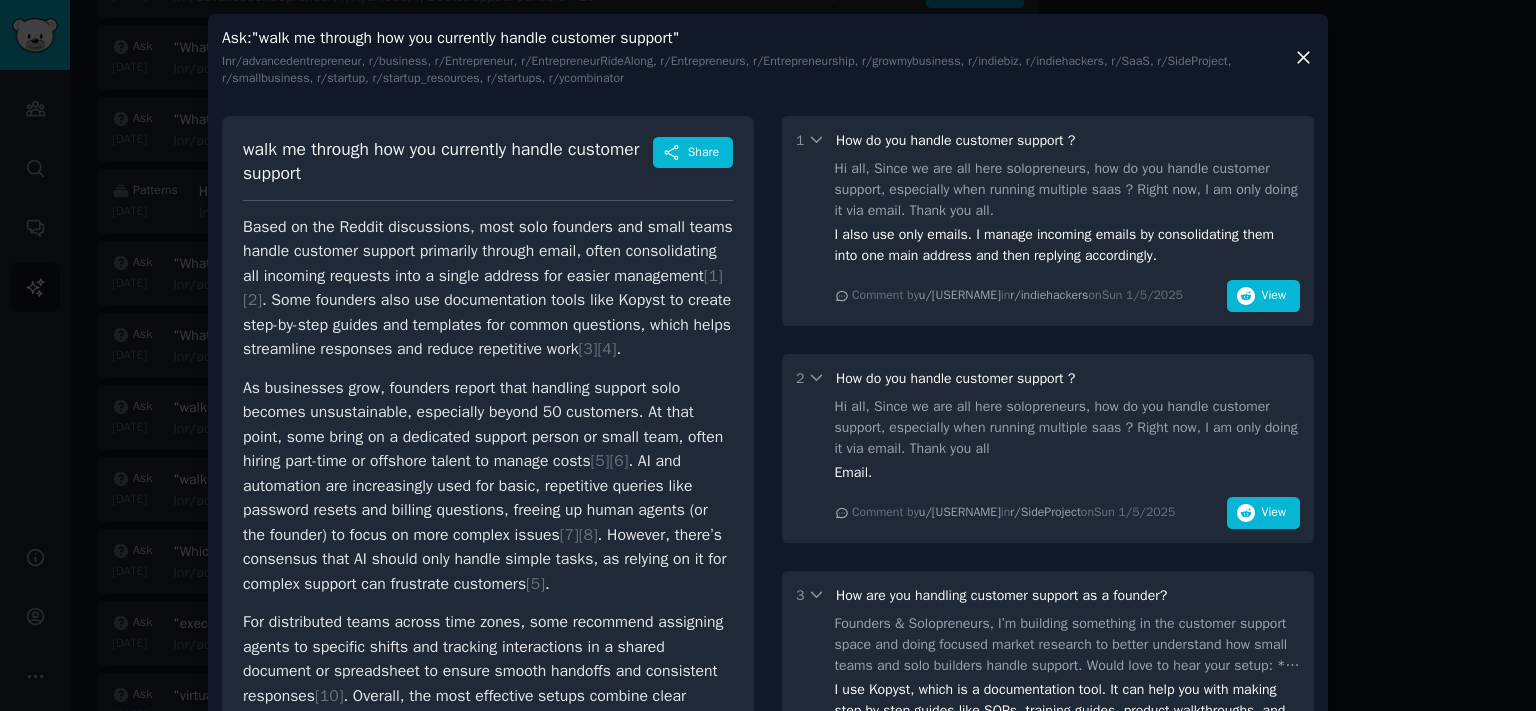 click 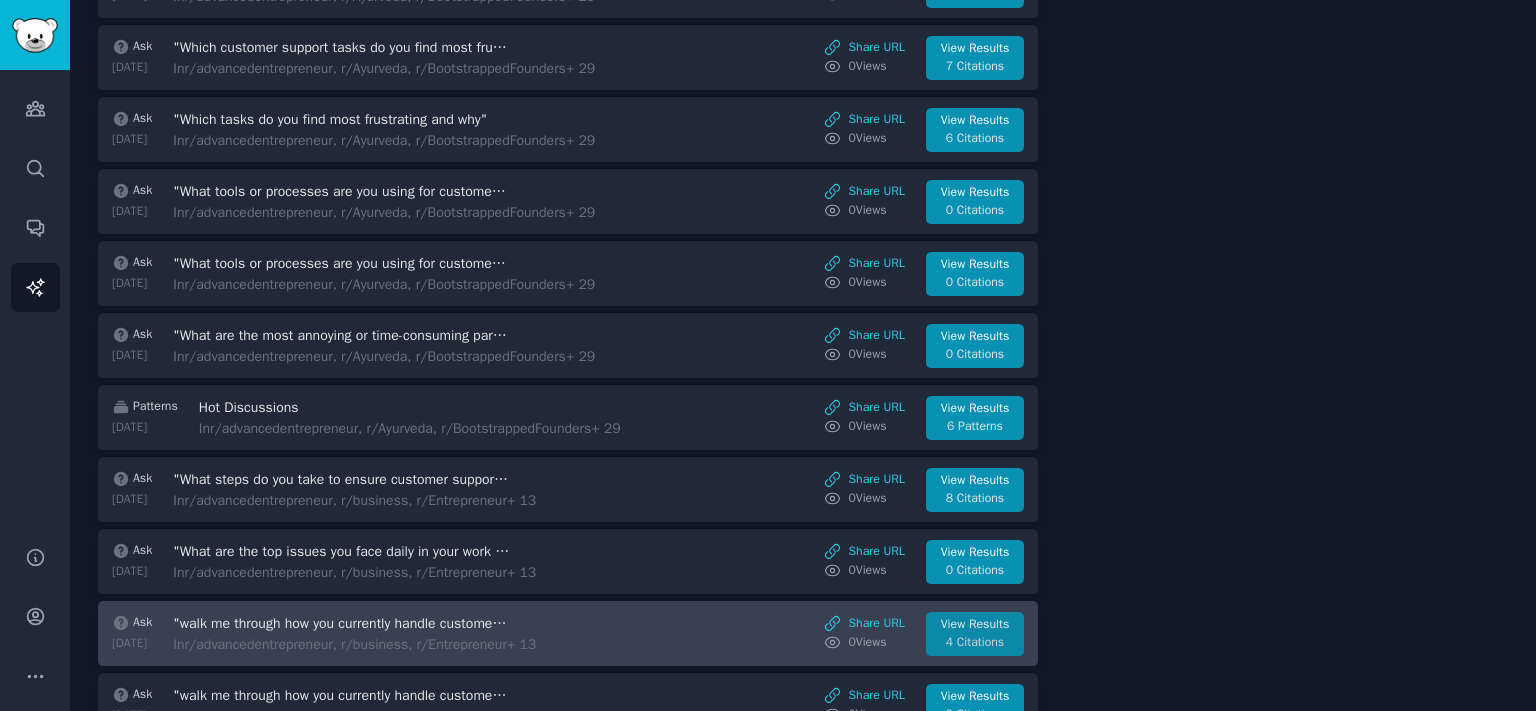scroll, scrollTop: 956, scrollLeft: 0, axis: vertical 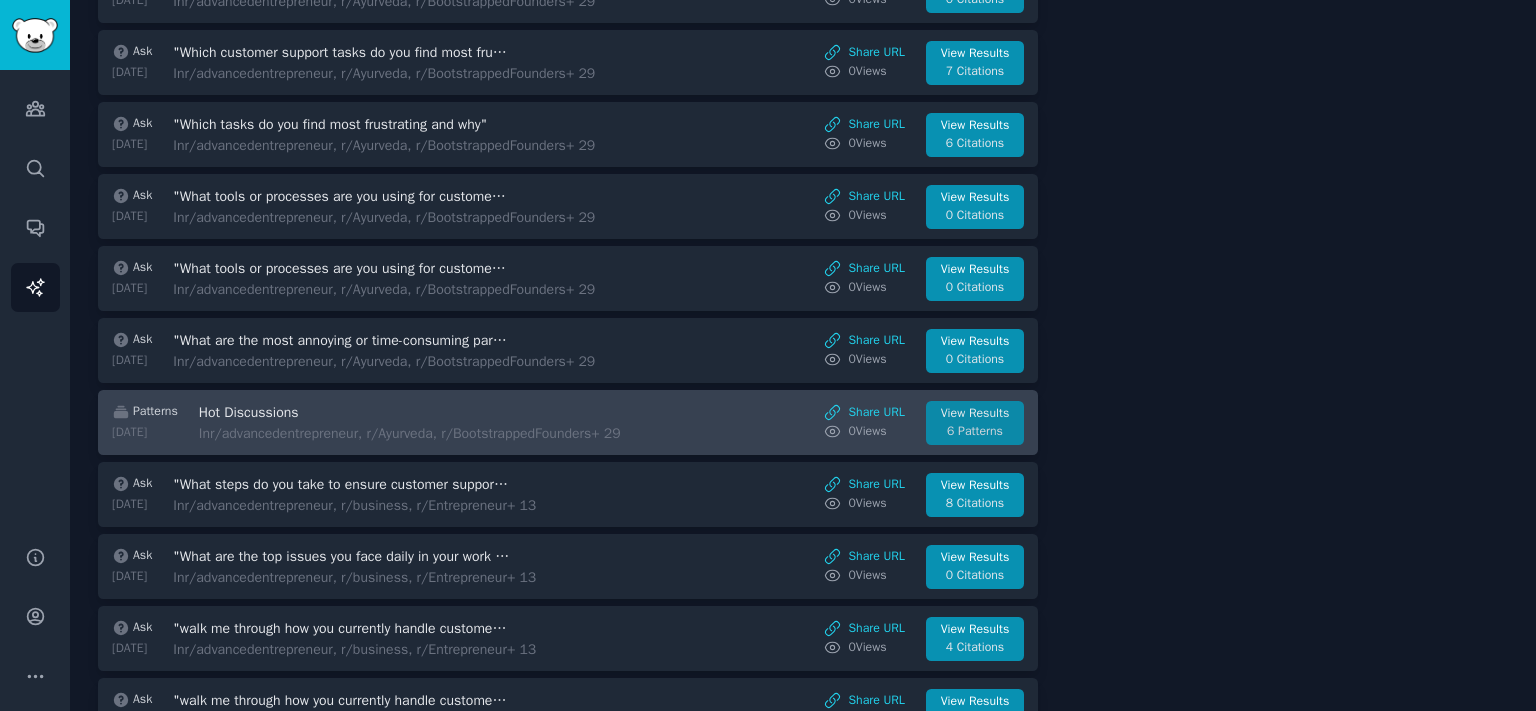 click on "View Results" at bounding box center [975, 414] 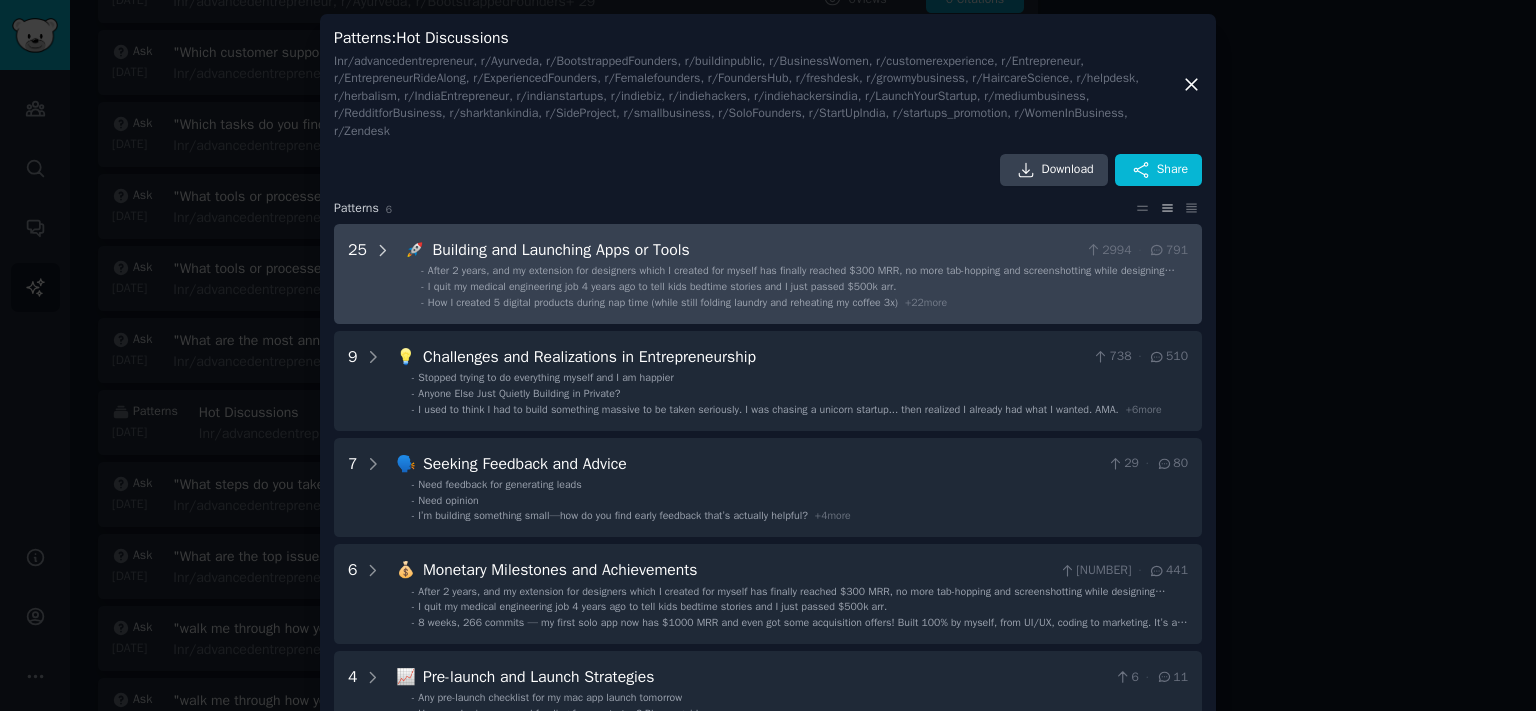 click 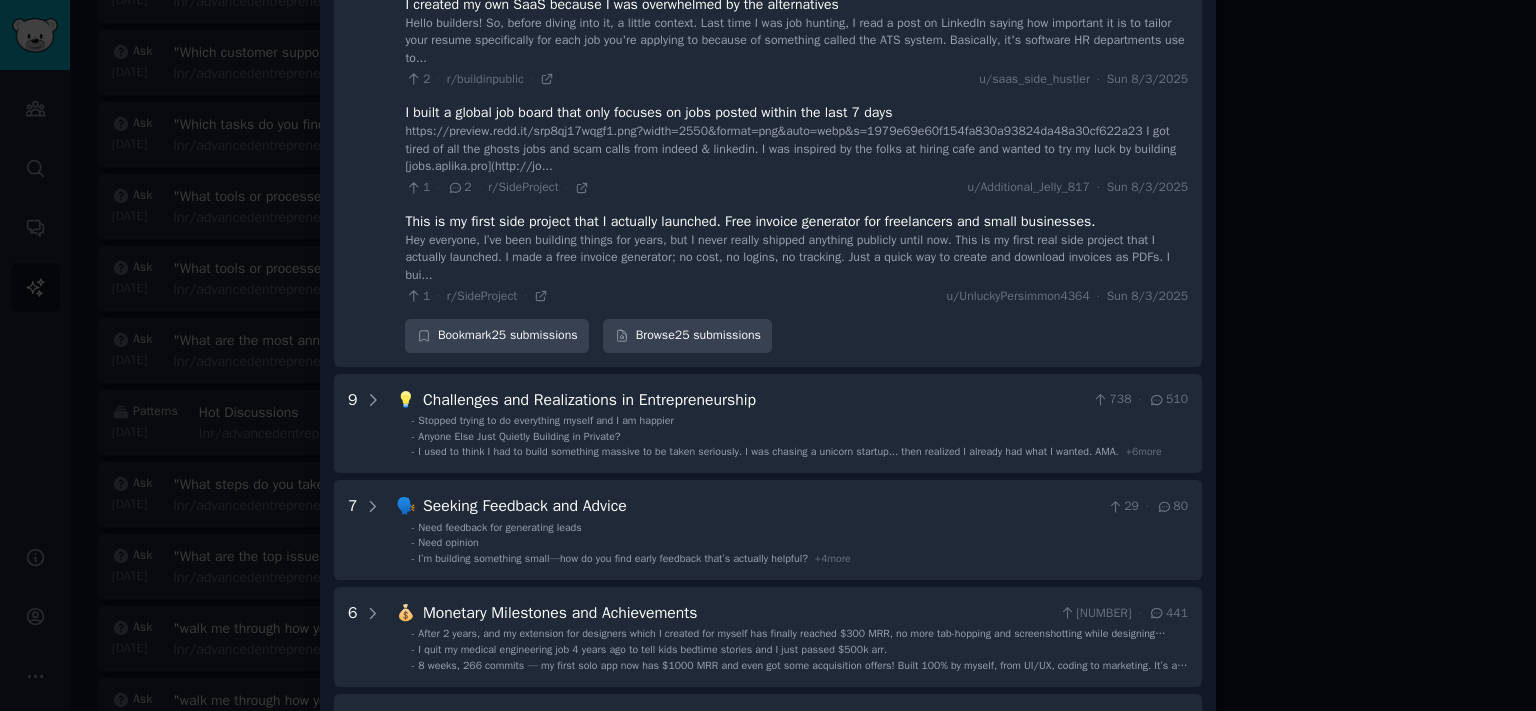 scroll, scrollTop: 2729, scrollLeft: 0, axis: vertical 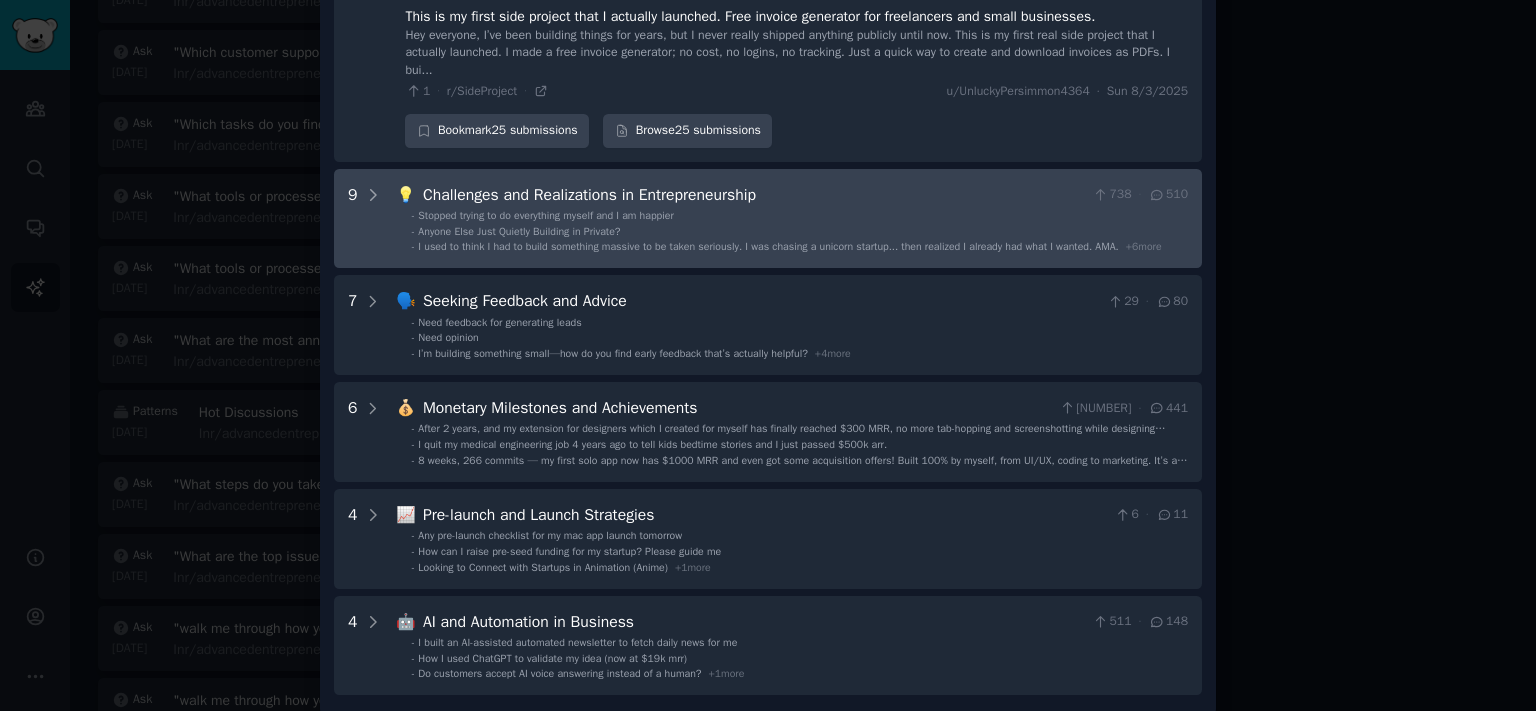 click on "9 💡 Challenges and Realizations in Entrepreneurship 738 · 510 - Stopped trying to do everything myself and I am happier - Anyone Else Just Quietly Building in Private? - I used to think I had to build something massive to be taken seriously.
I was chasing a unicorn startup... then realized I already had what I wanted. AMA. +  6  more" at bounding box center (768, 219) 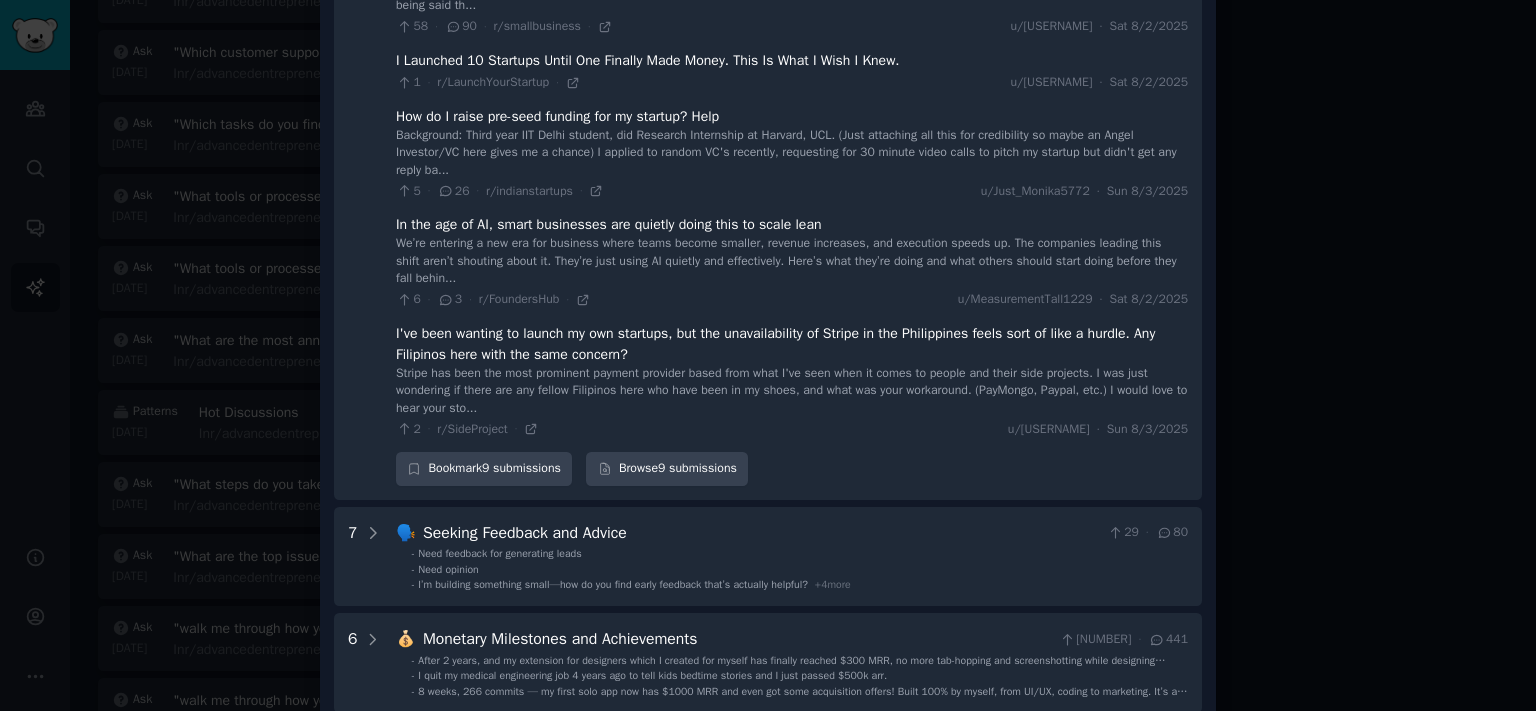 scroll, scrollTop: 3644, scrollLeft: 0, axis: vertical 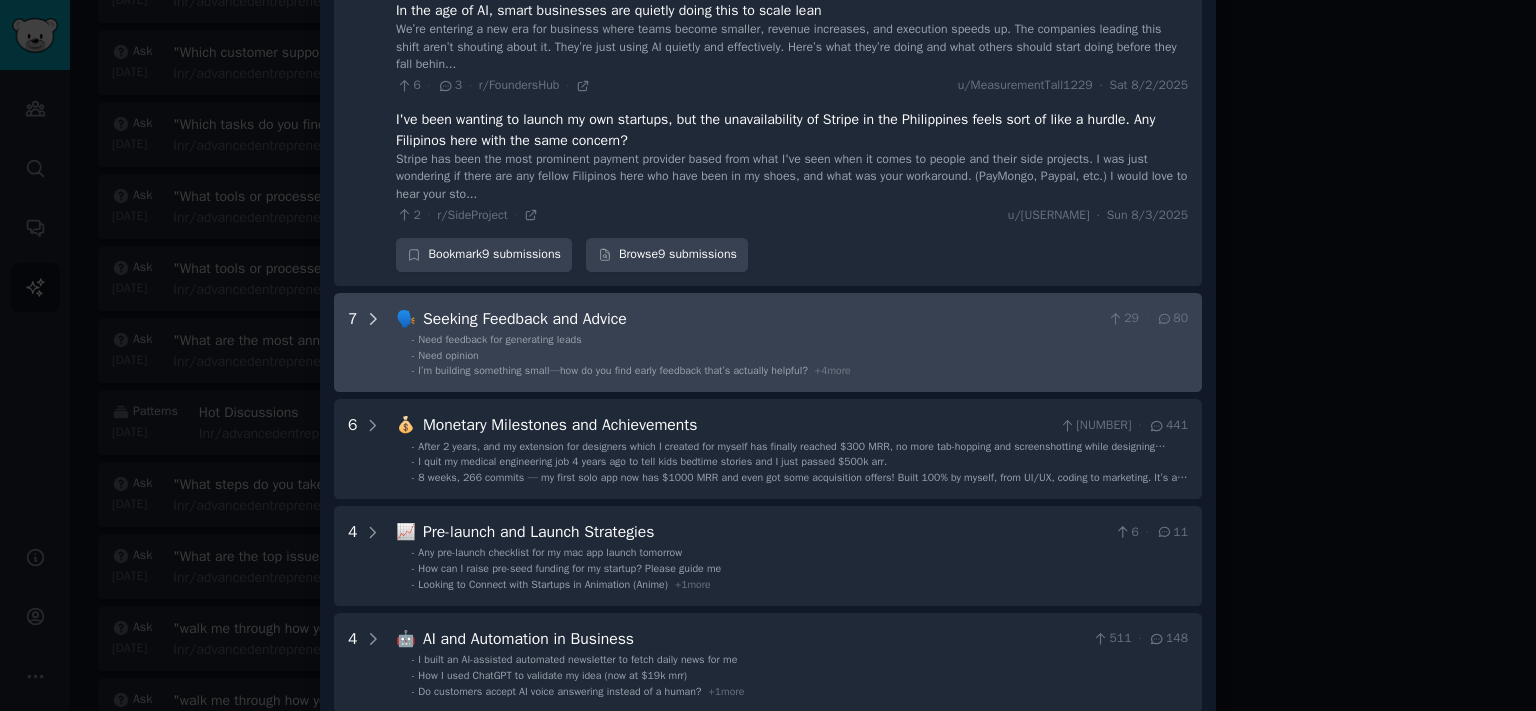 click 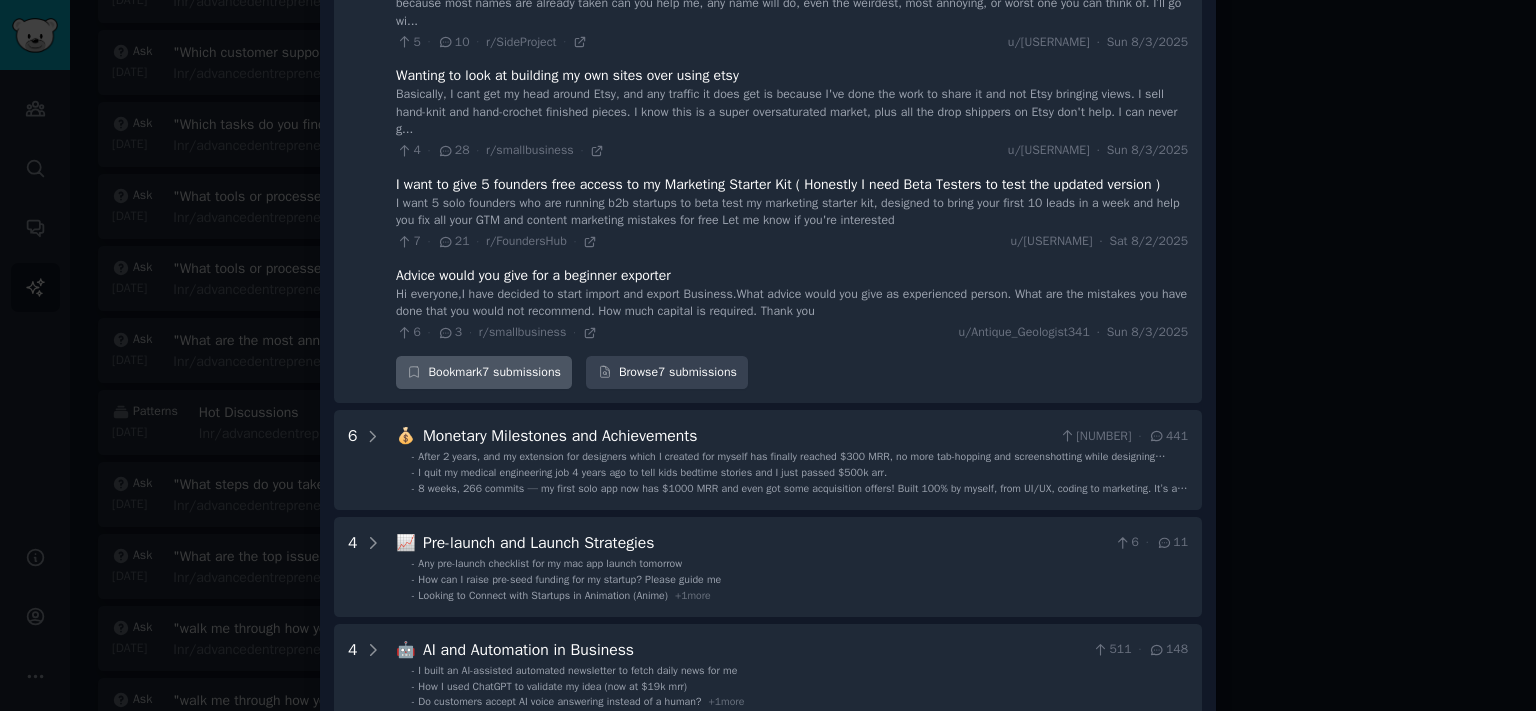scroll, scrollTop: 4334, scrollLeft: 0, axis: vertical 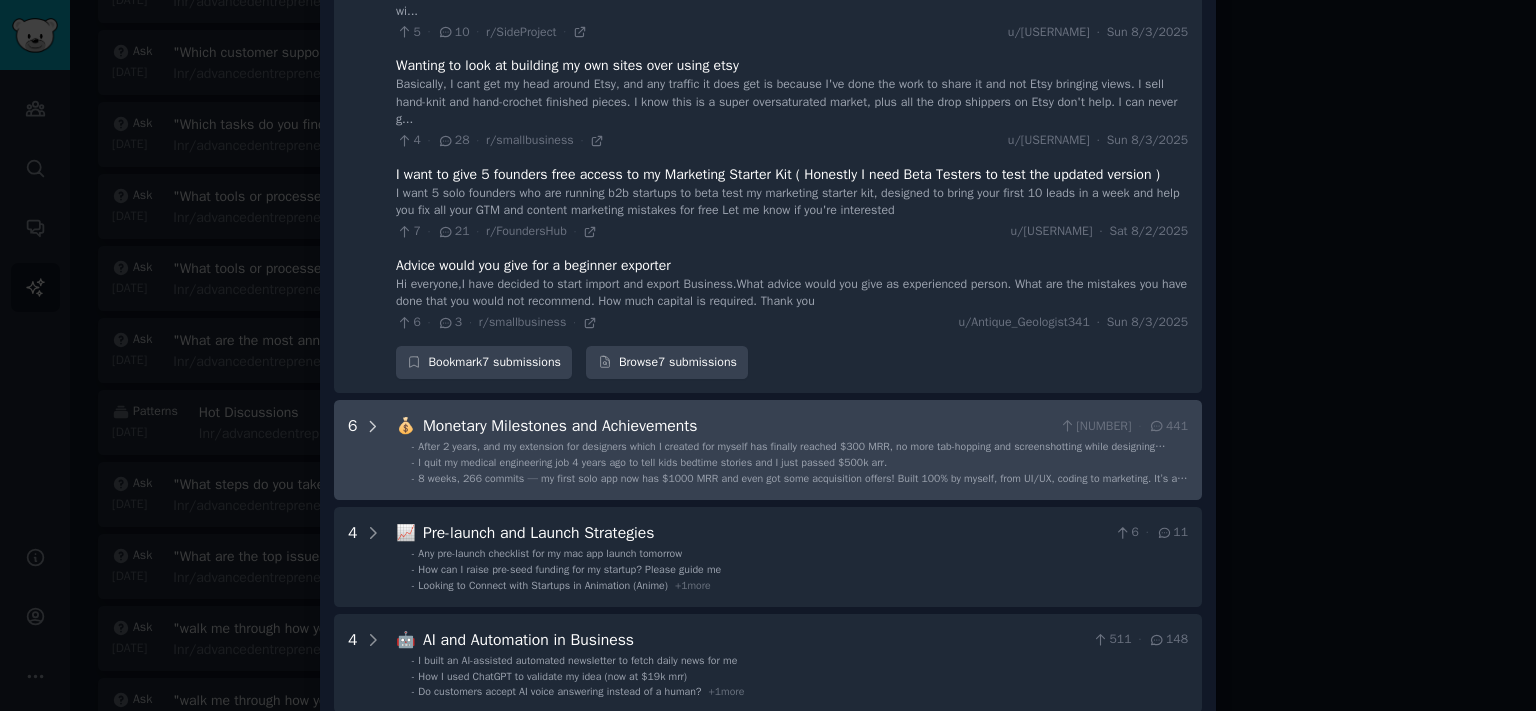click 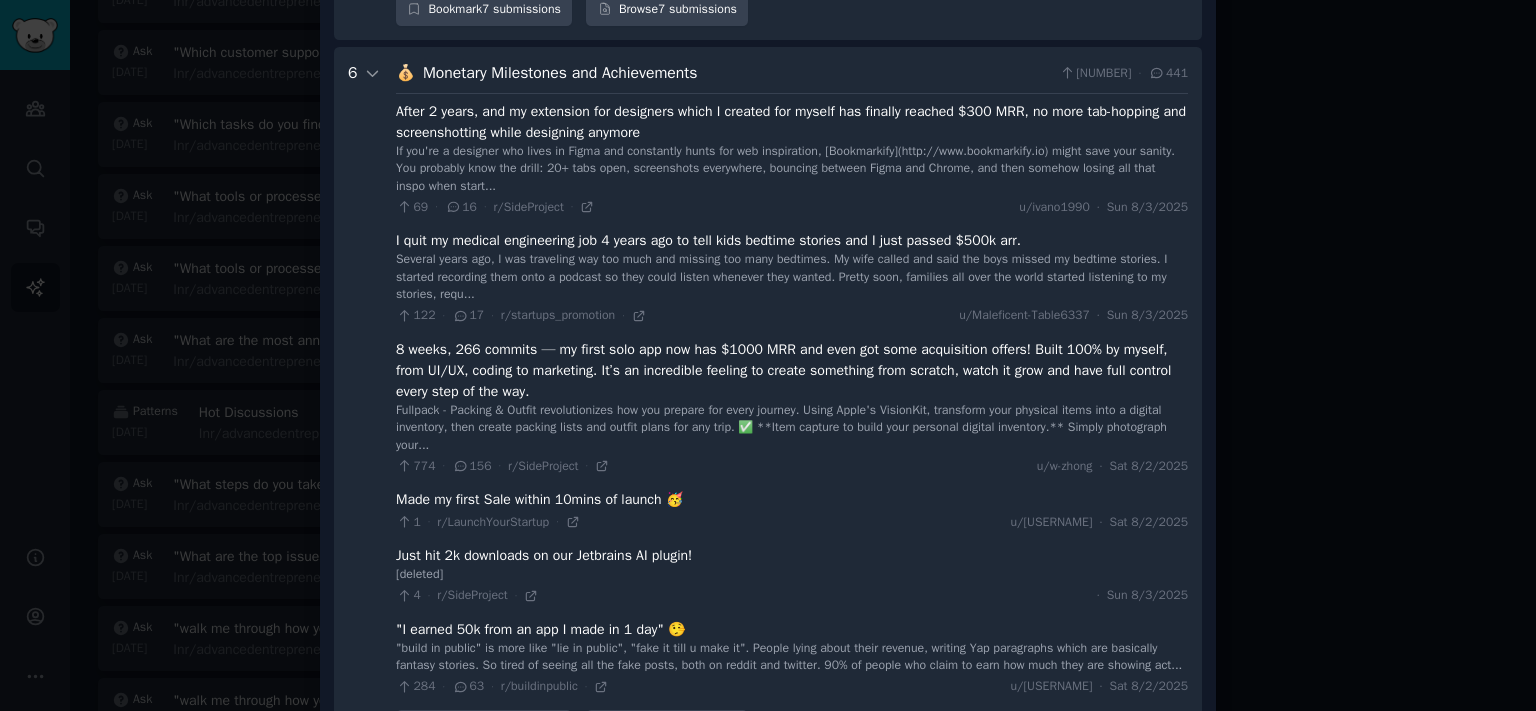 scroll, scrollTop: 4944, scrollLeft: 0, axis: vertical 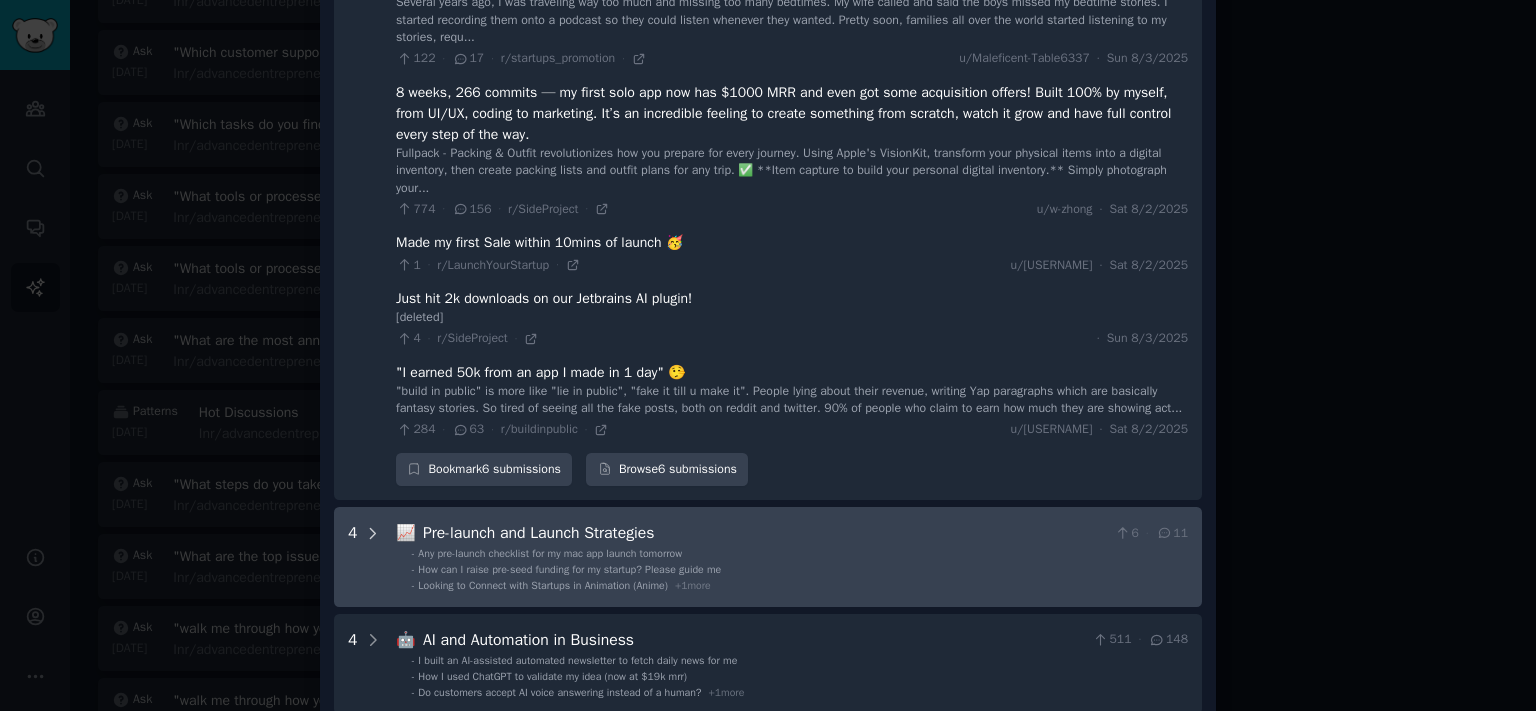 click 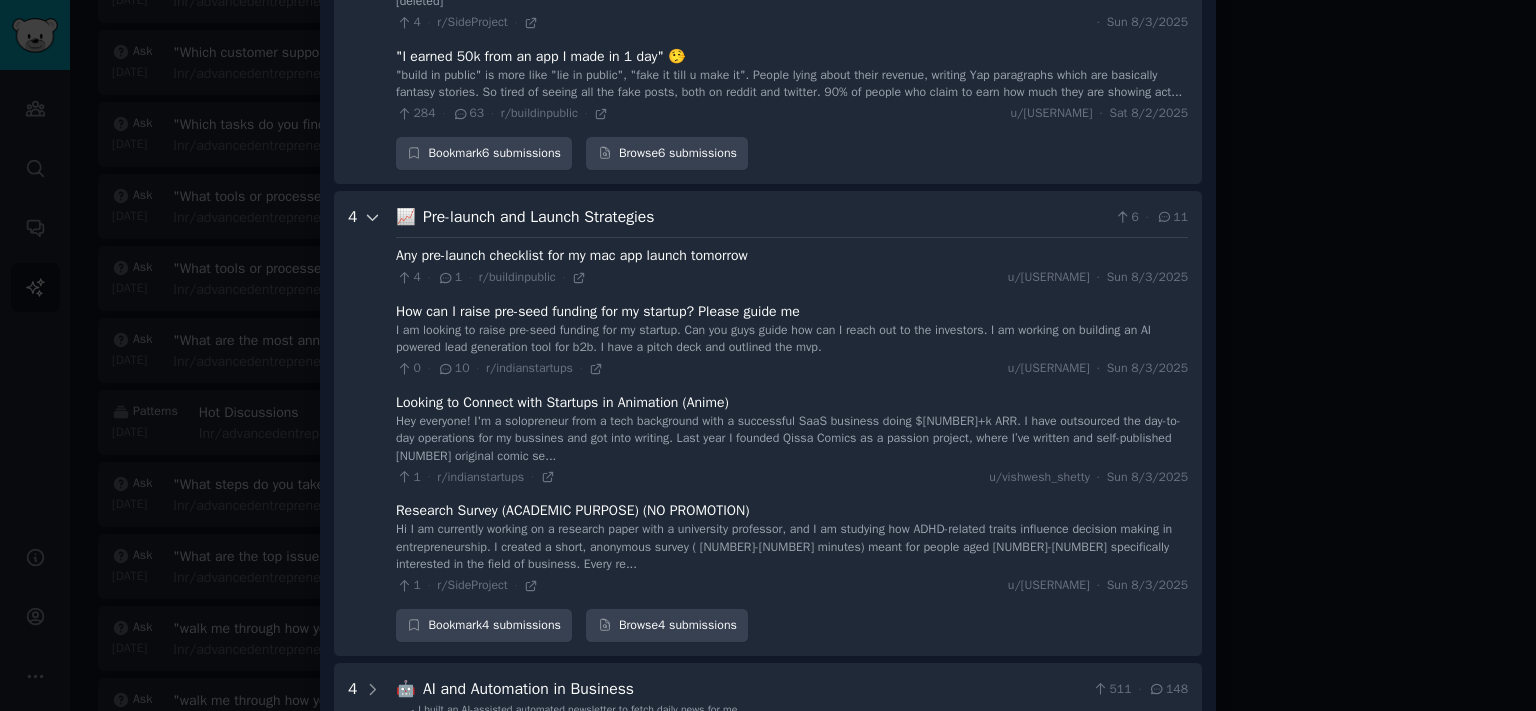 scroll, scrollTop: 5308, scrollLeft: 0, axis: vertical 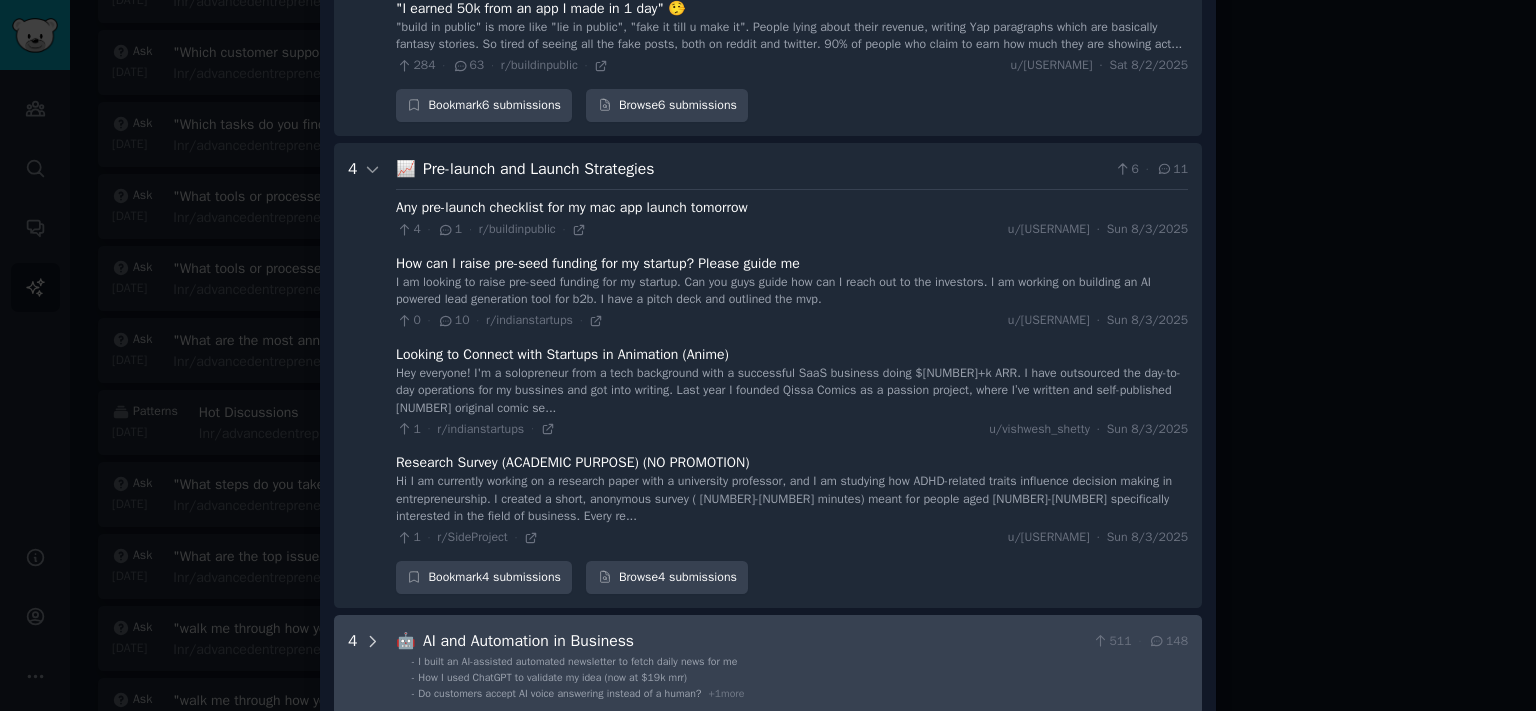 click 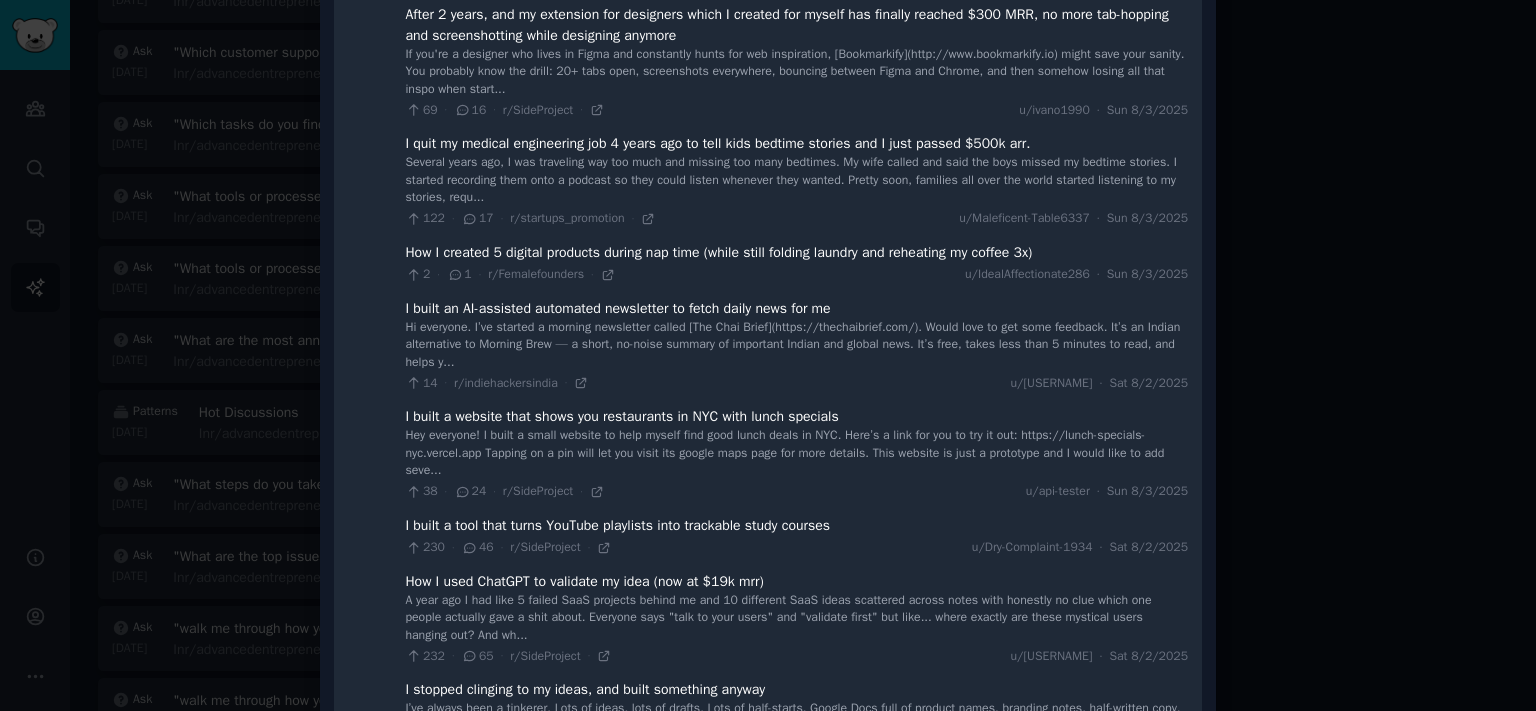 scroll, scrollTop: 0, scrollLeft: 0, axis: both 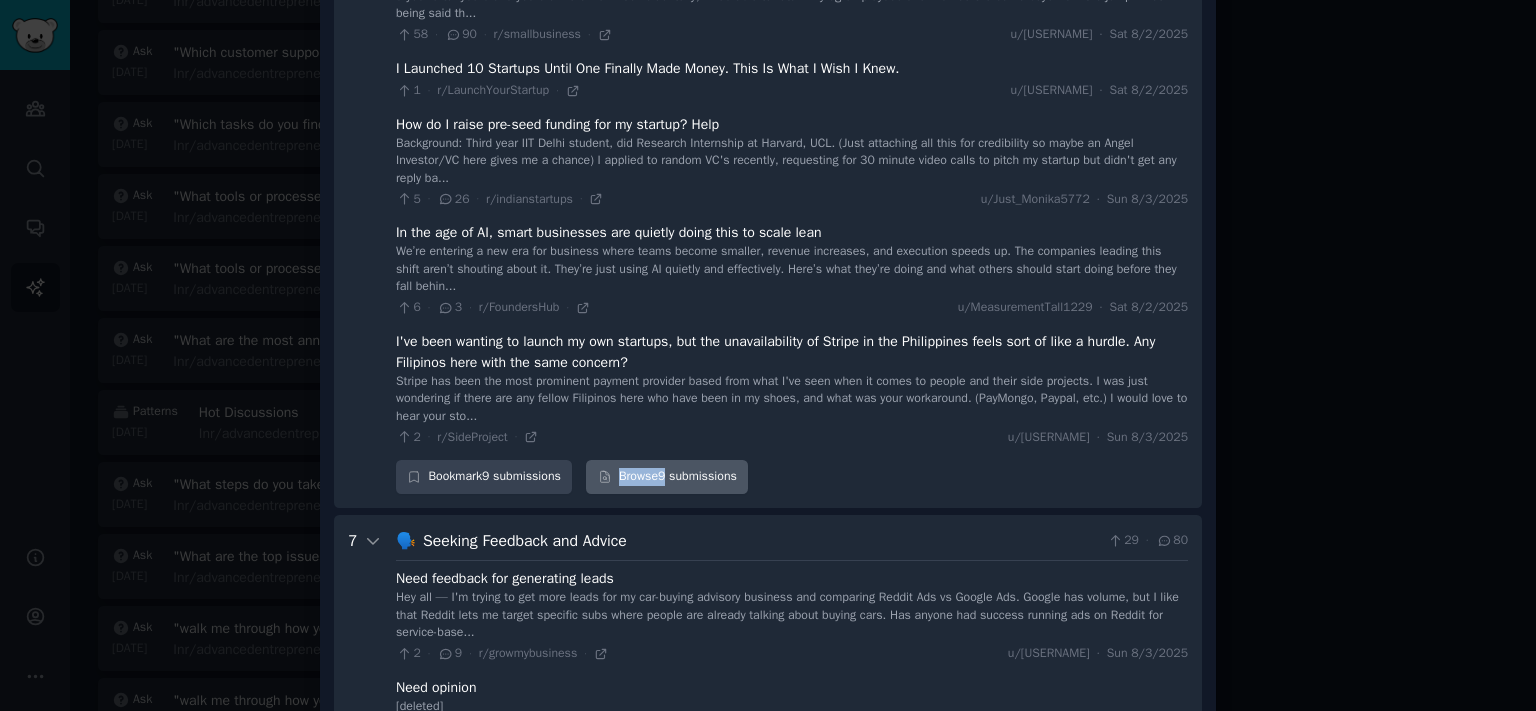 drag, startPoint x: 422, startPoint y: 230, endPoint x: 654, endPoint y: 438, distance: 311.58948 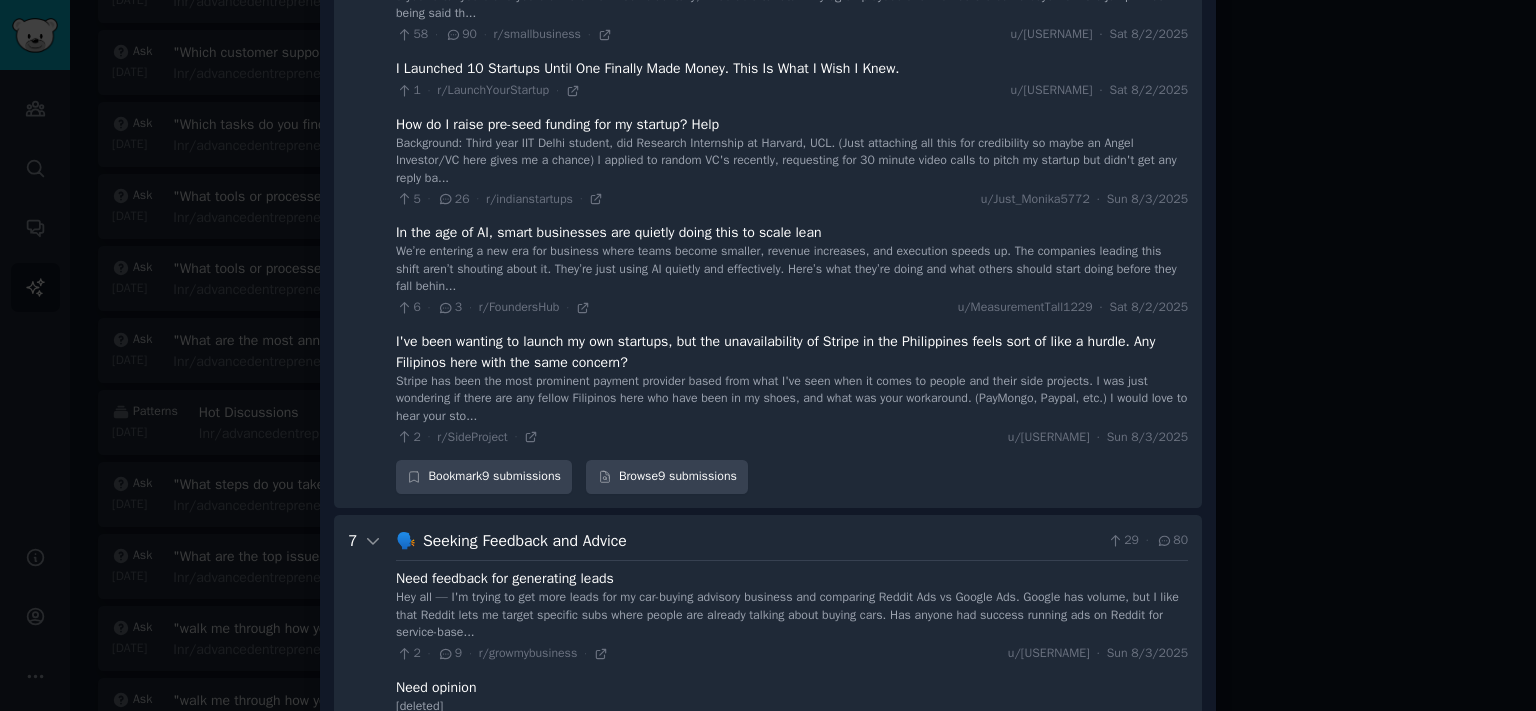 click at bounding box center (768, 355) 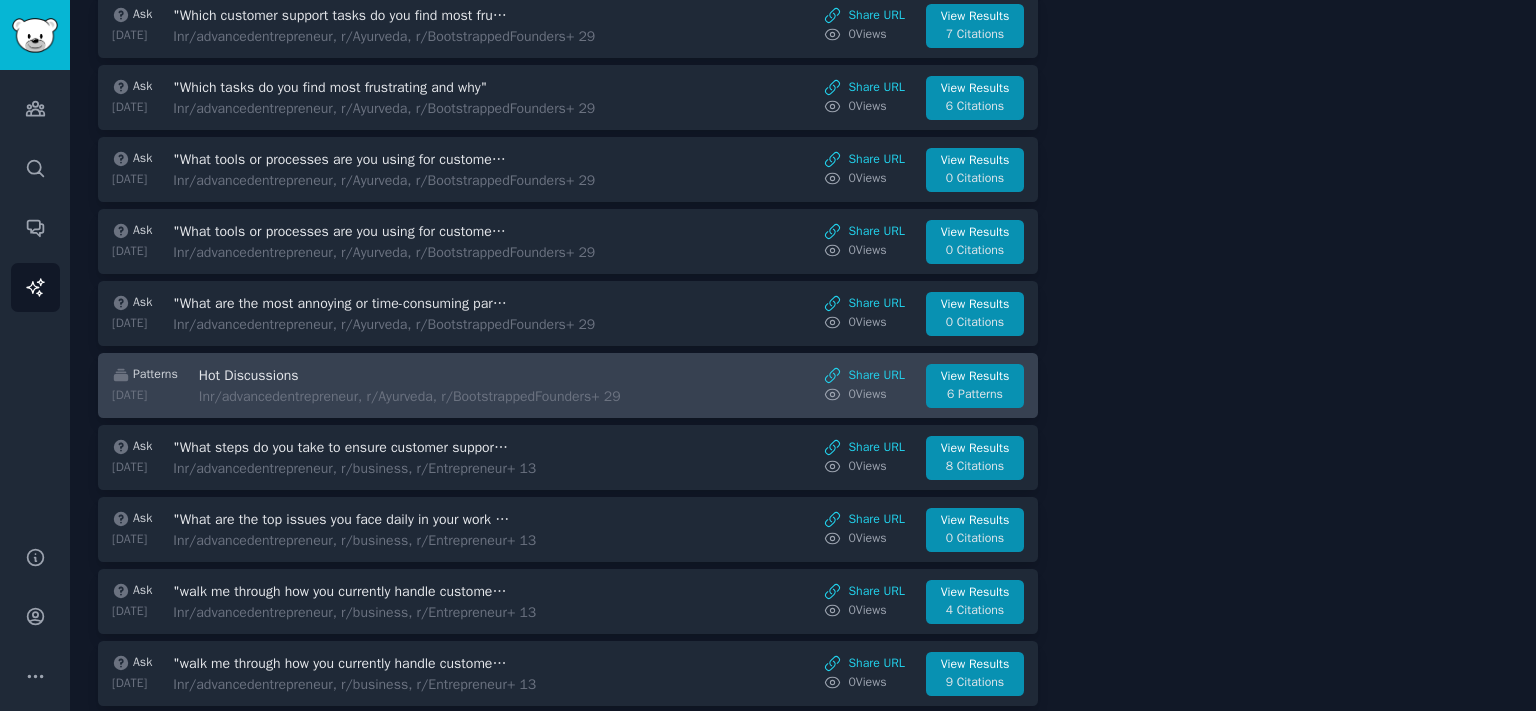 scroll, scrollTop: 1288, scrollLeft: 0, axis: vertical 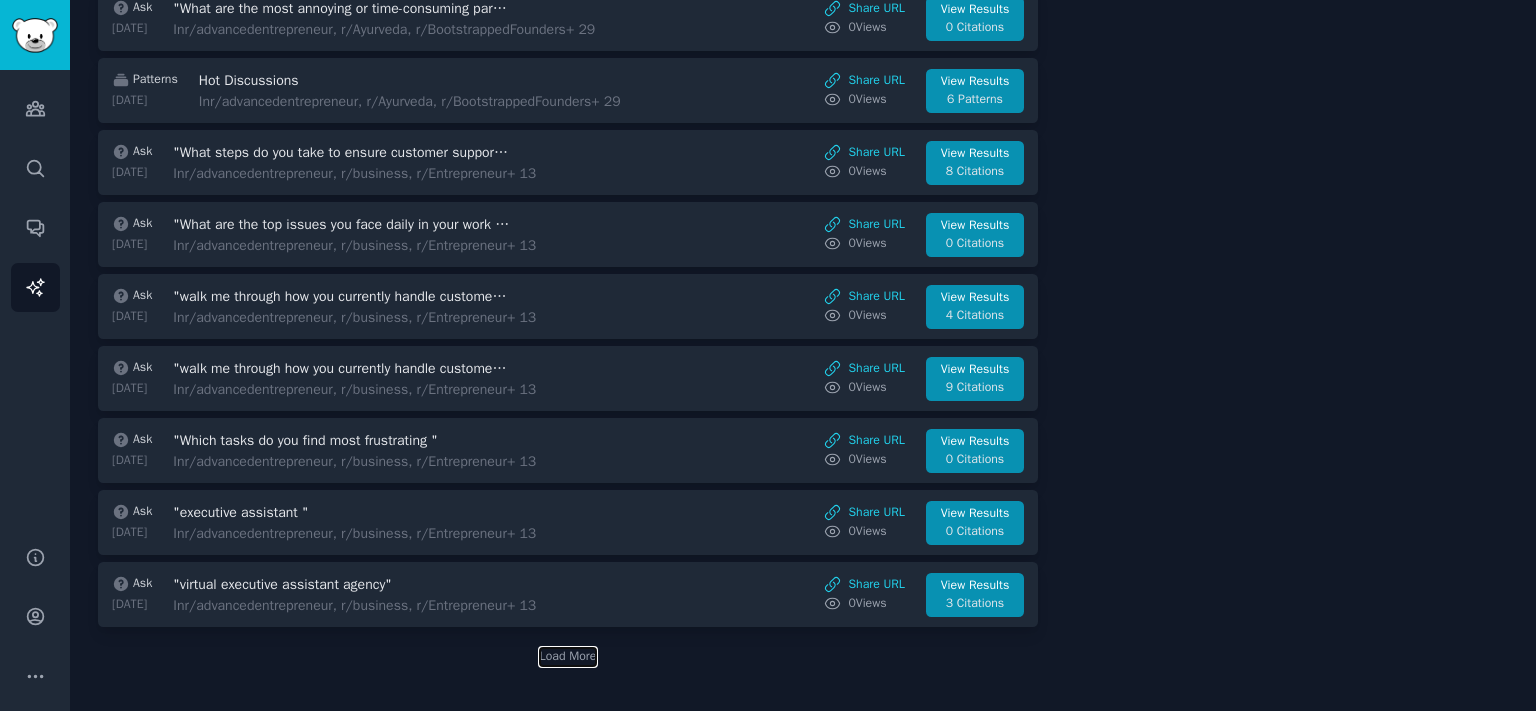 click on "Load More" at bounding box center (568, 657) 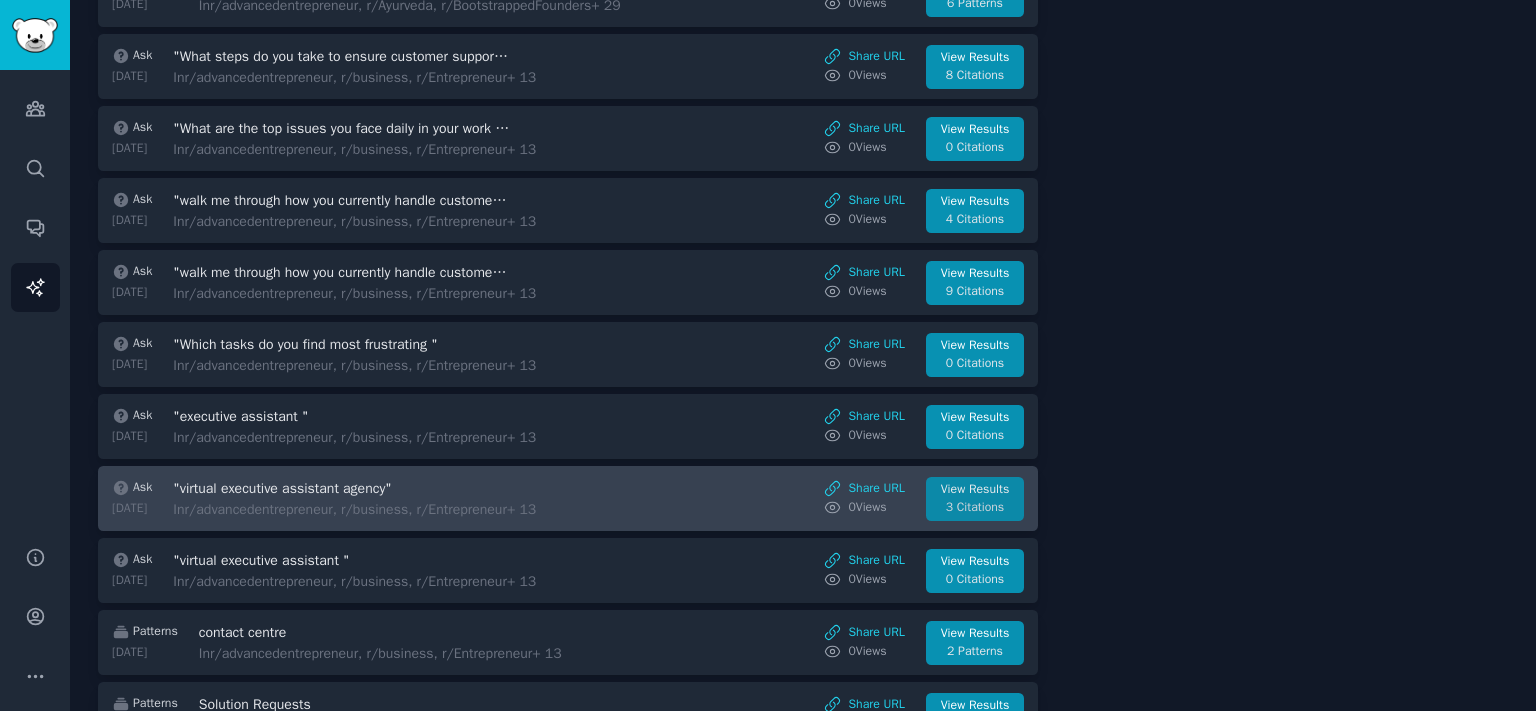 scroll, scrollTop: 1398, scrollLeft: 0, axis: vertical 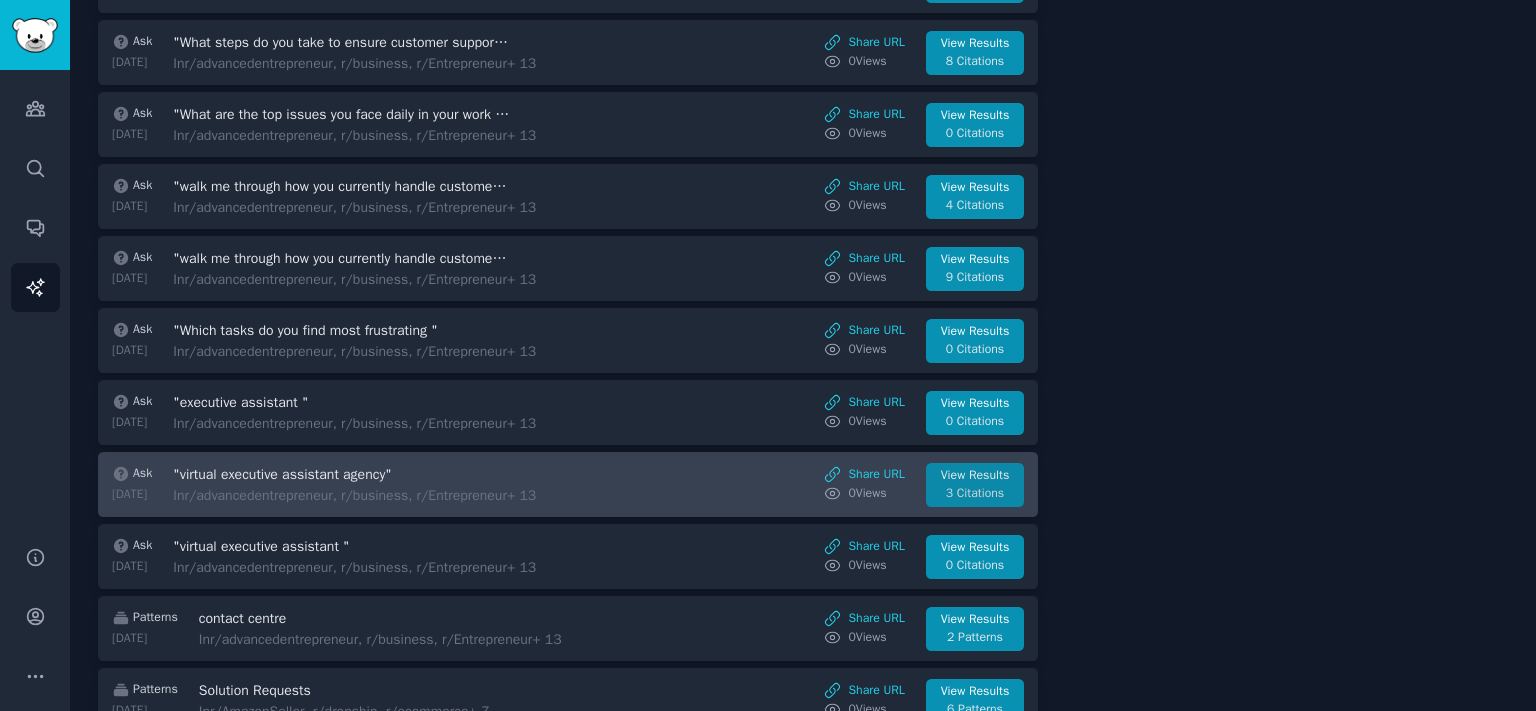 click on "View Results" at bounding box center (975, 476) 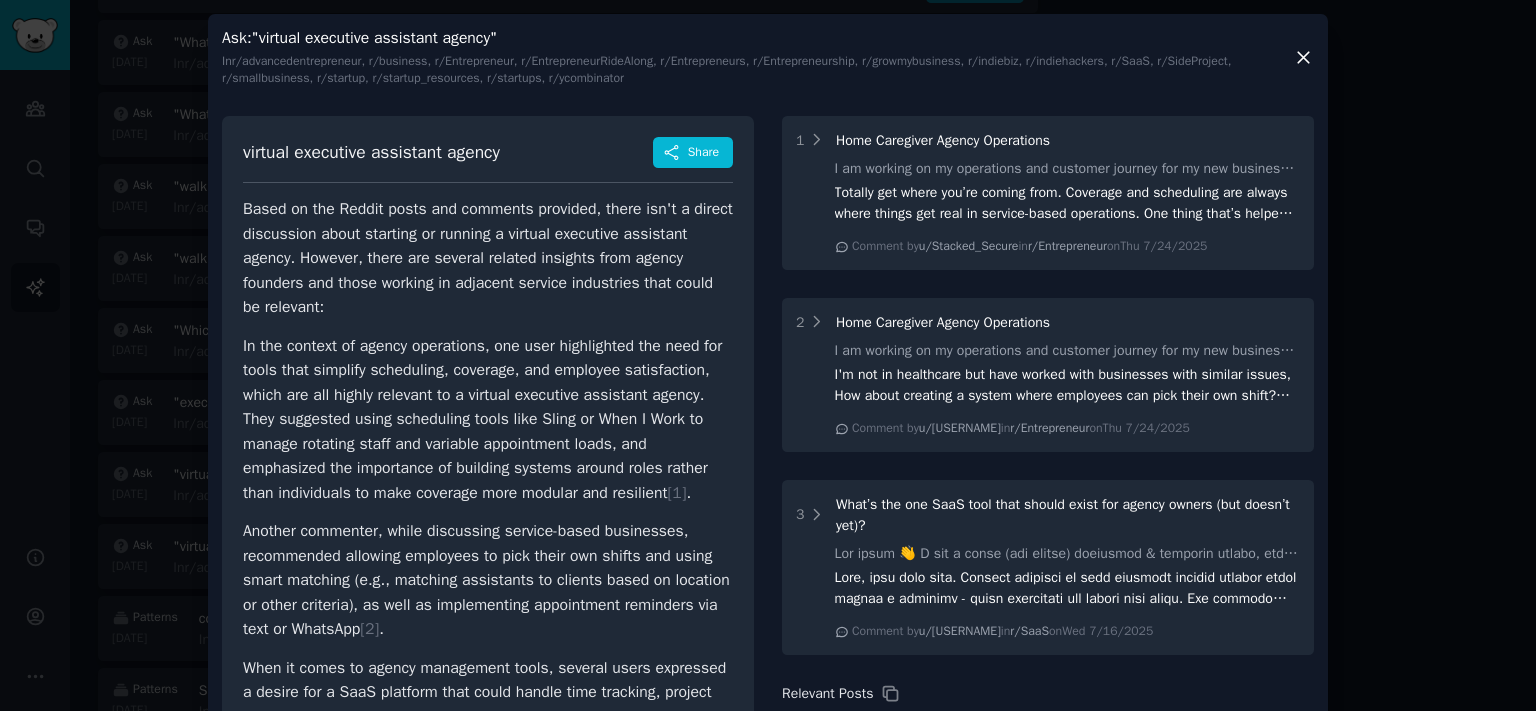 drag, startPoint x: 1297, startPoint y: 62, endPoint x: 1282, endPoint y: 80, distance: 23.43075 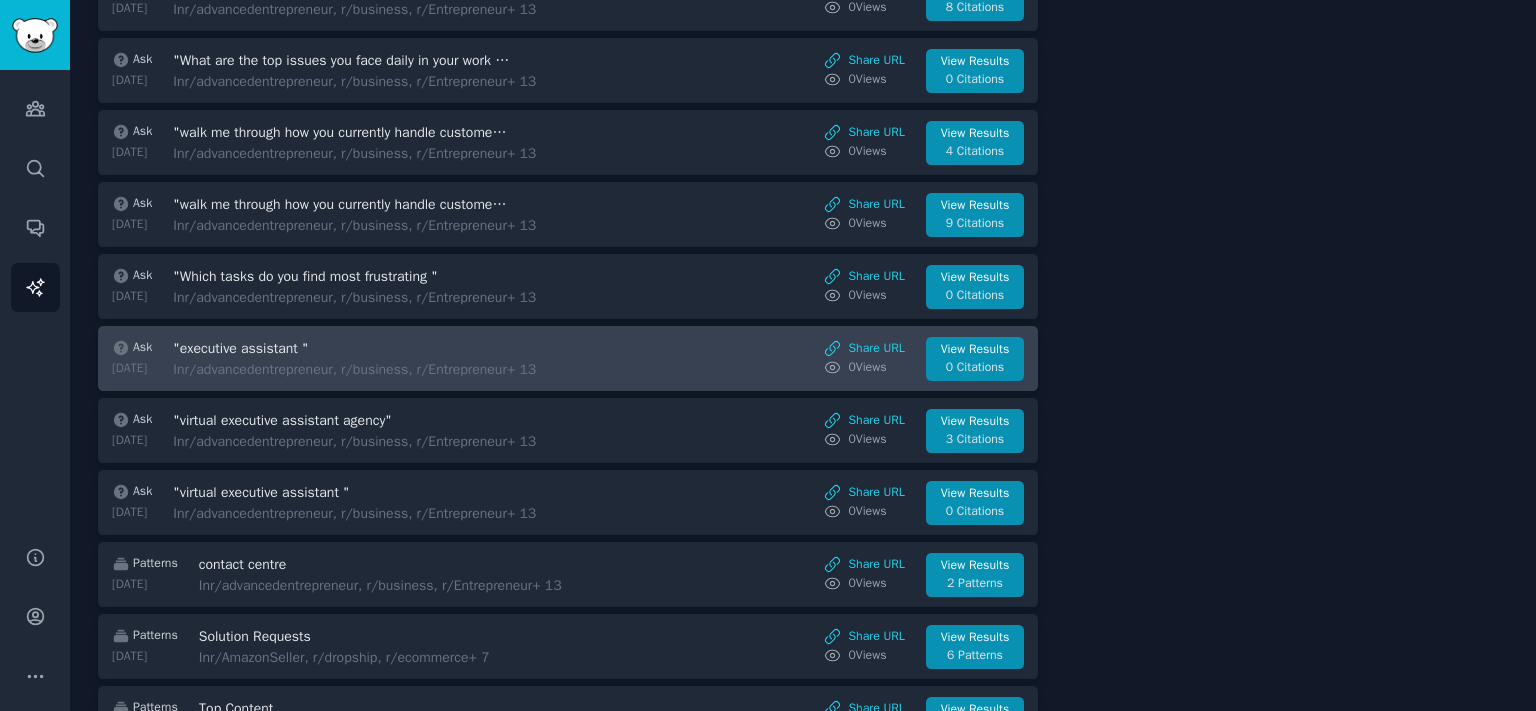 scroll, scrollTop: 1508, scrollLeft: 0, axis: vertical 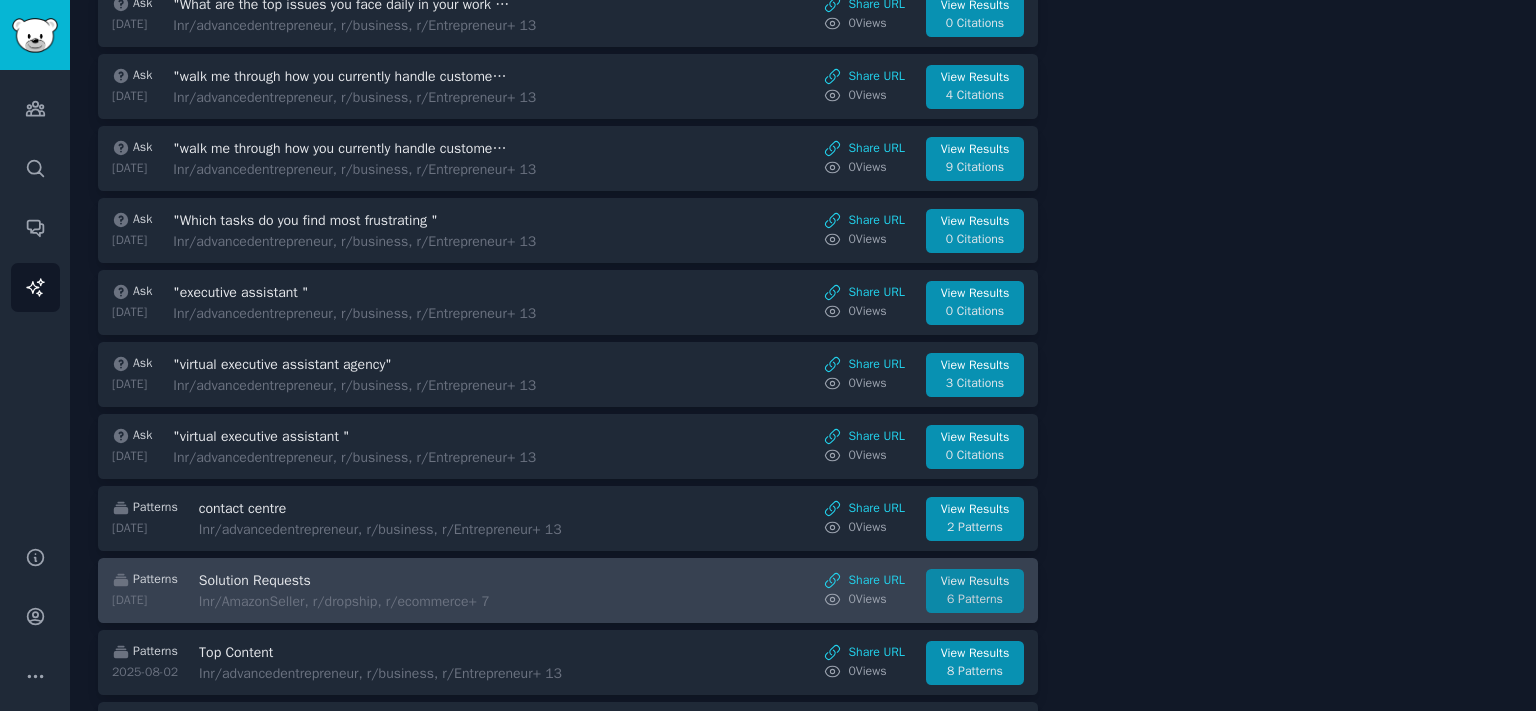 click on "6 Patterns" at bounding box center [975, 600] 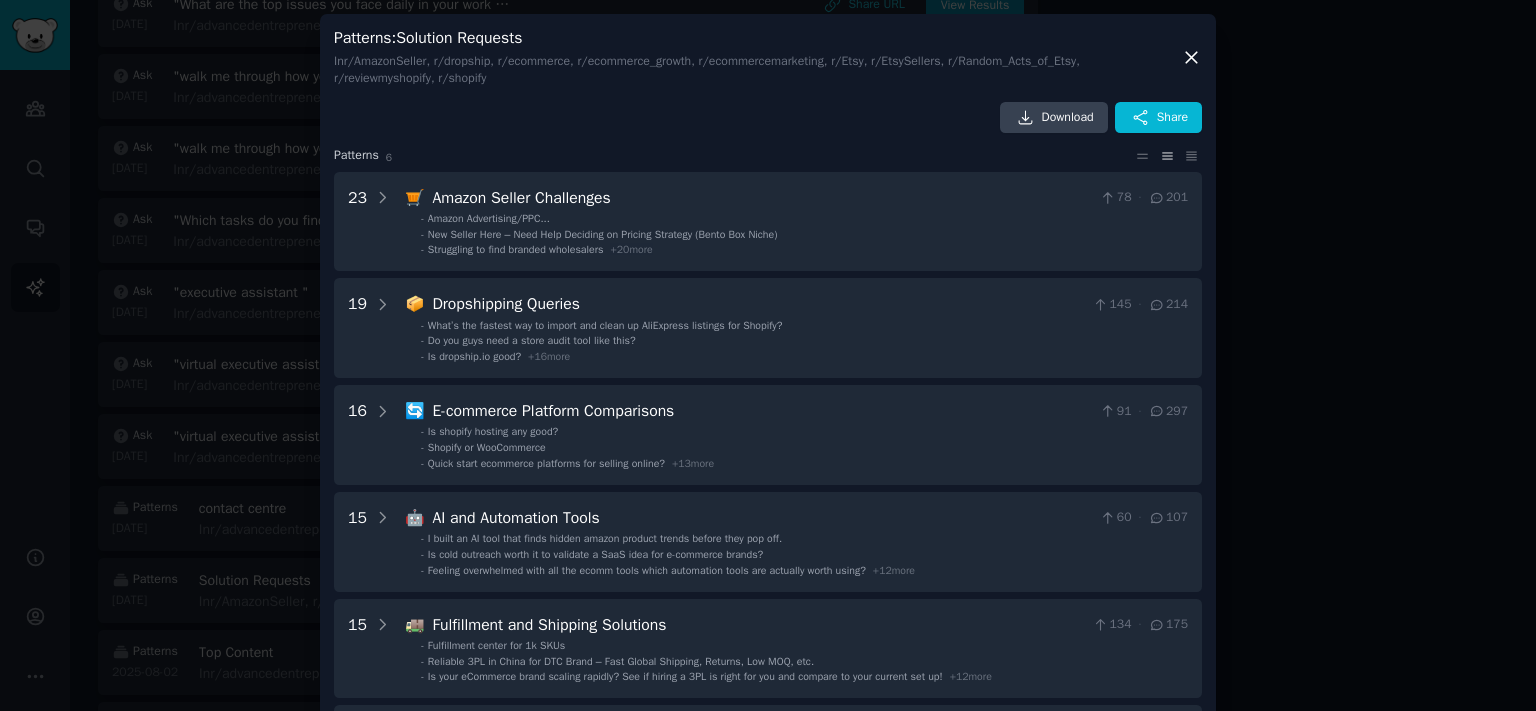click 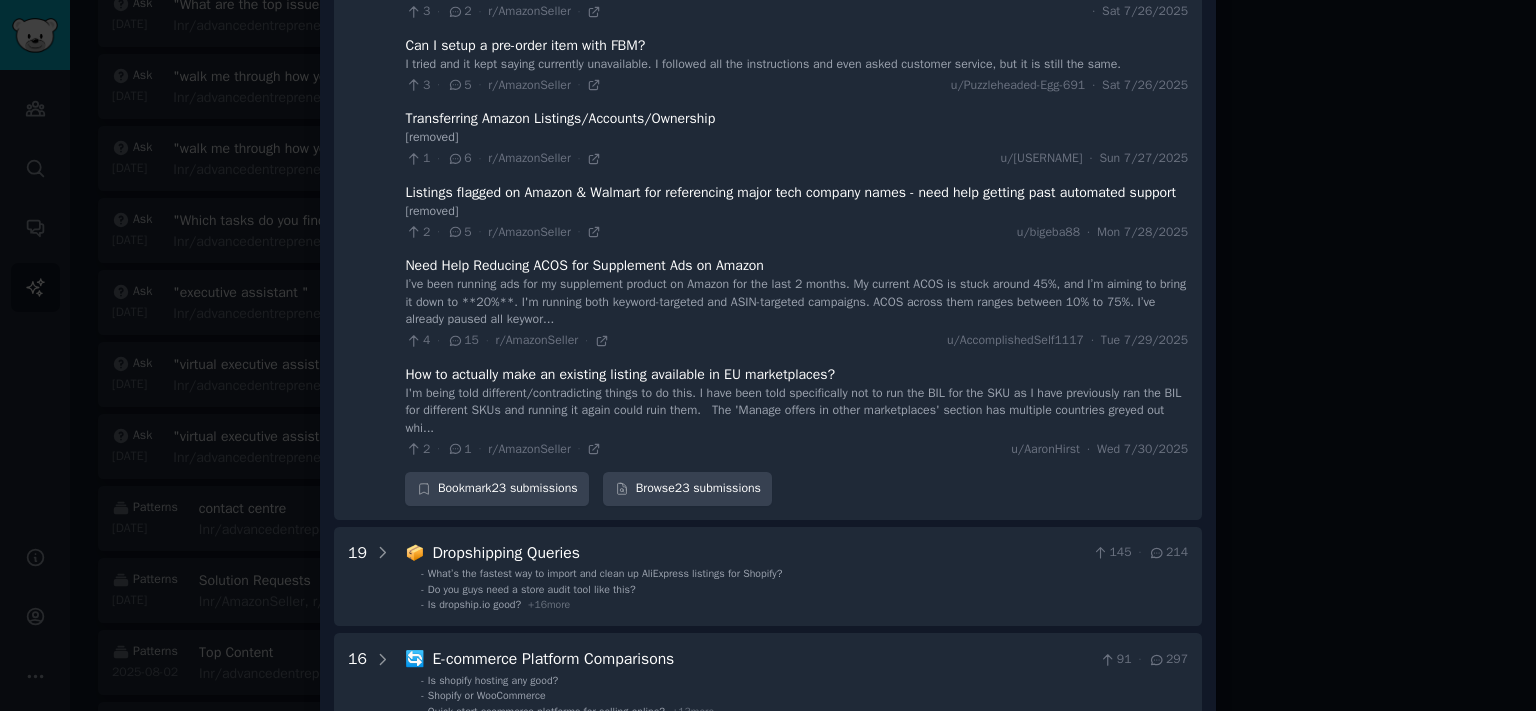 scroll, scrollTop: 2352, scrollLeft: 0, axis: vertical 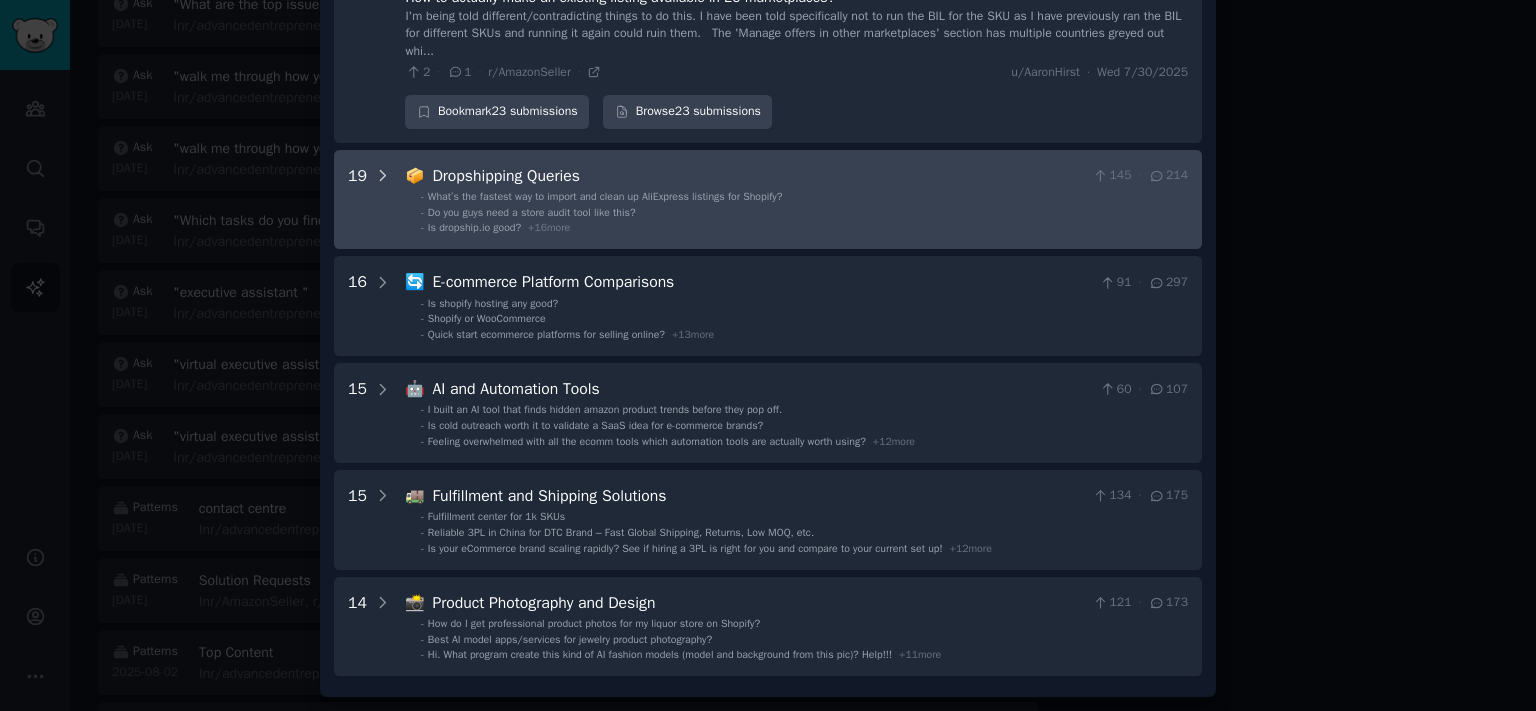 click at bounding box center [383, 200] 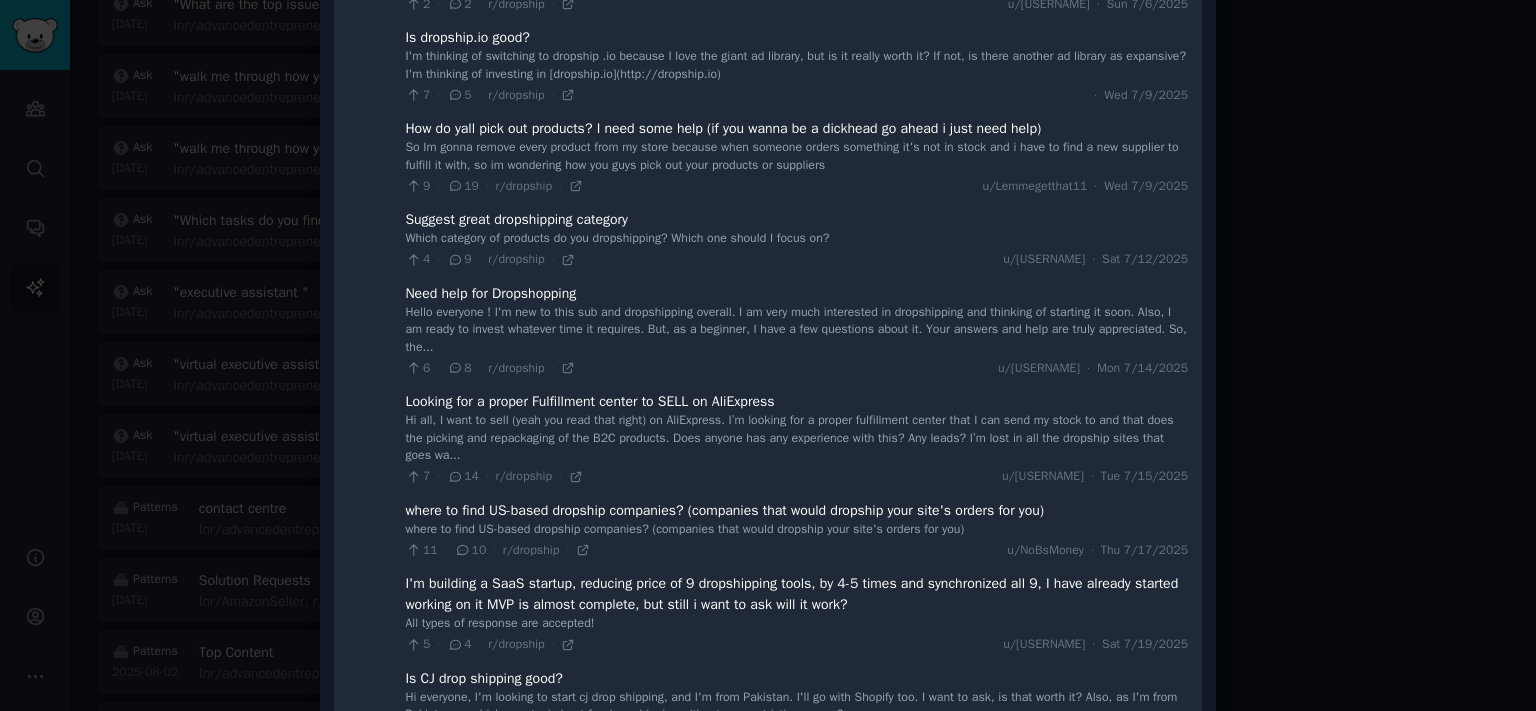 scroll, scrollTop: 2265, scrollLeft: 0, axis: vertical 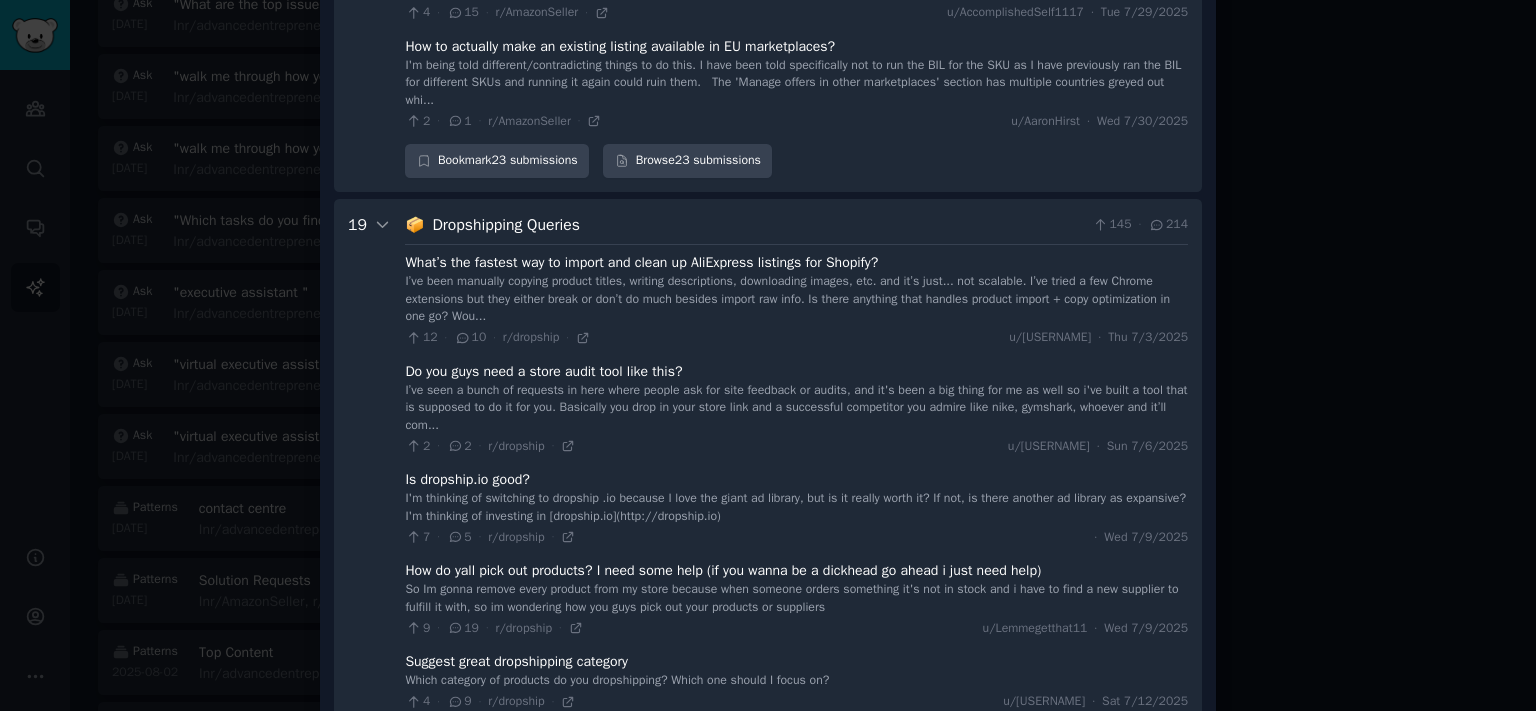 click at bounding box center [768, 355] 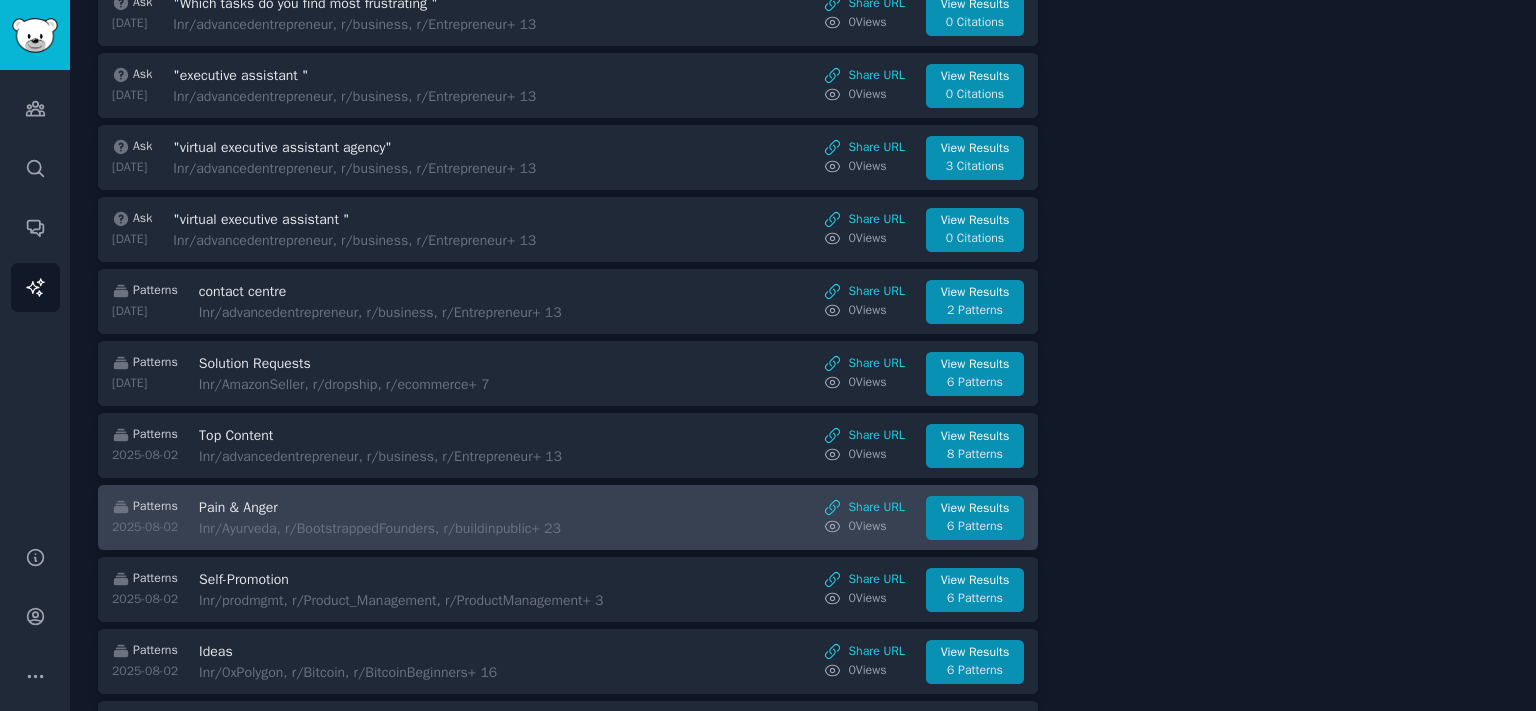 scroll, scrollTop: 1729, scrollLeft: 0, axis: vertical 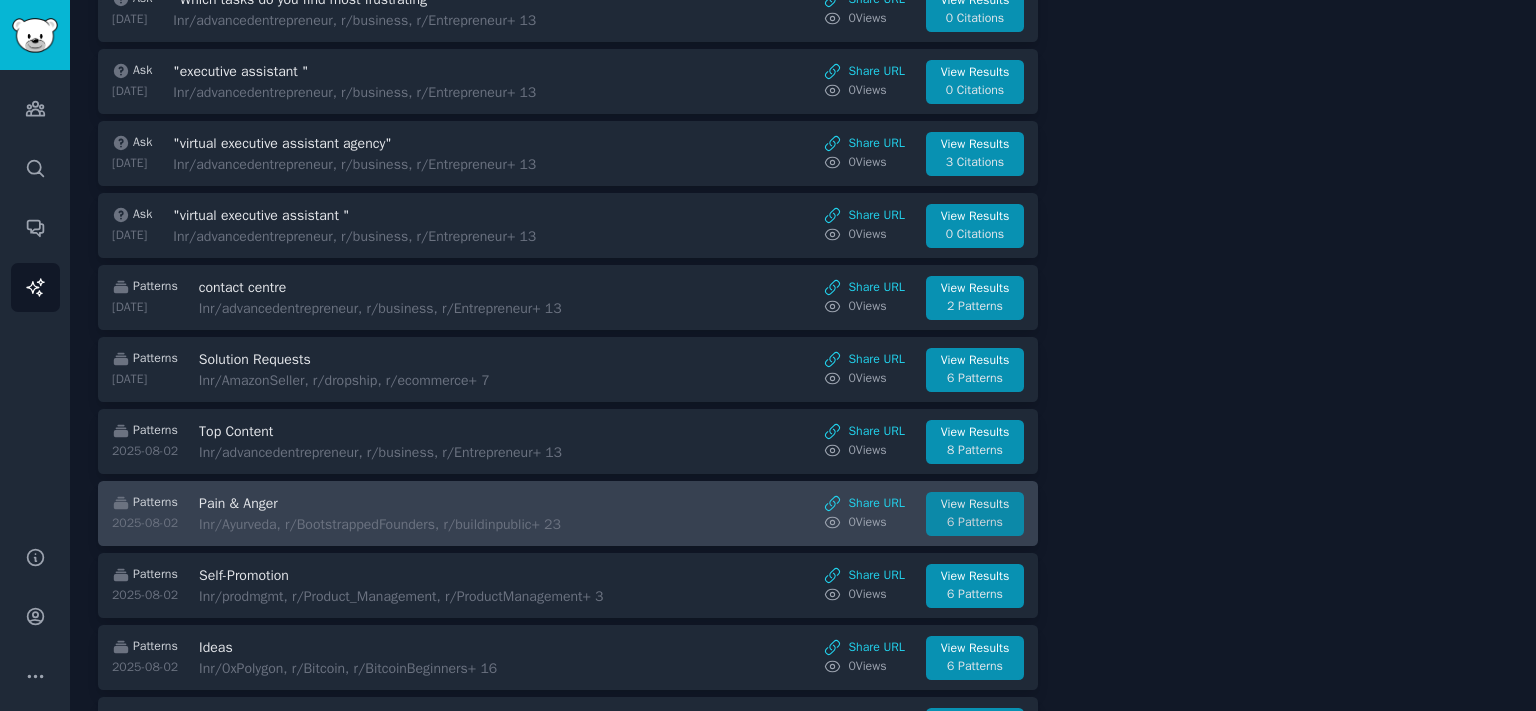 click on "View Results" at bounding box center [975, 505] 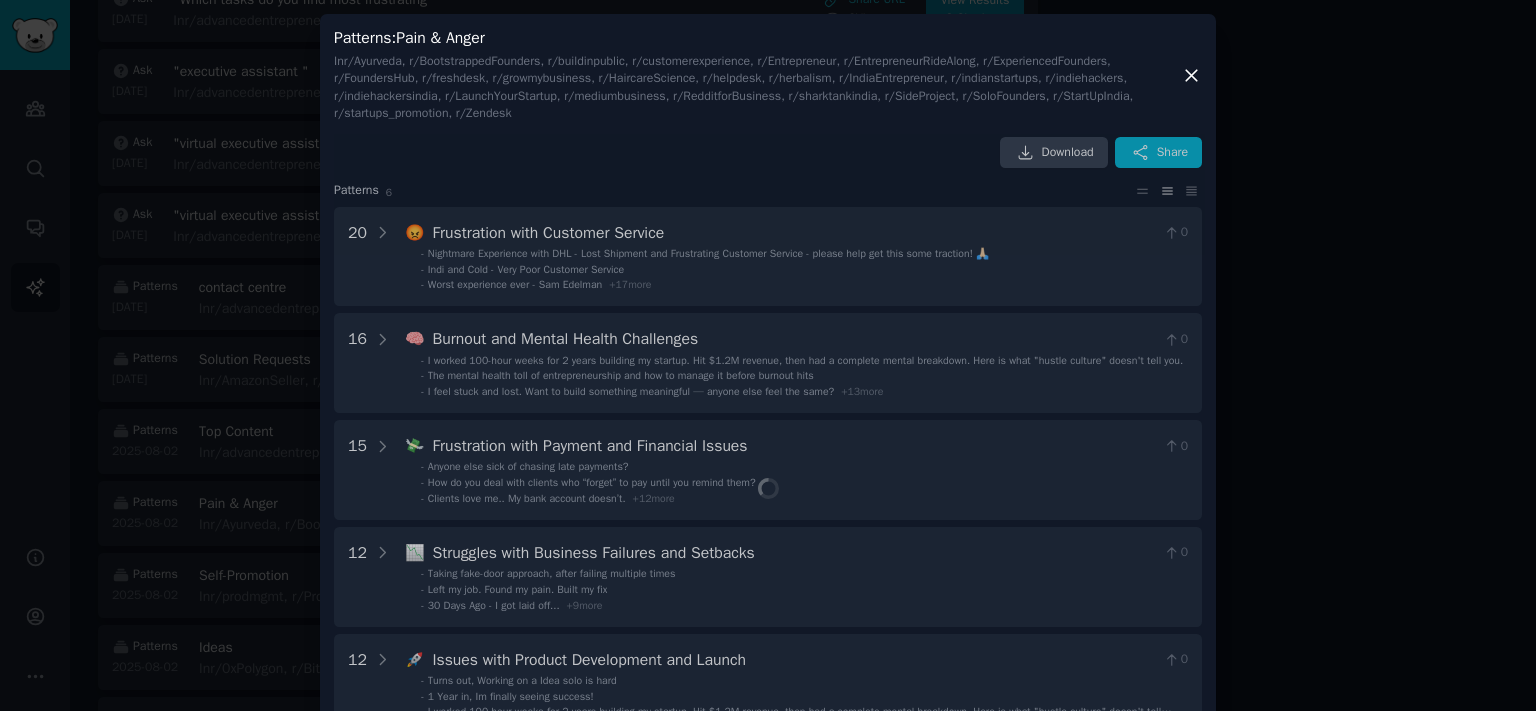 click on "Patterns :  Pain & Anger In  r/[subreddit], r/[subreddit], r/[subreddit], r/[subreddit], r/[subreddit], r/[subreddit], r/[subreddit], r/[subreddit], r/[subreddit], r/[subreddit], r/[subreddit], r/[subreddit], r/[subreddit], r/[subreddit], r/[subreddit], r/[subreddit], r/[subreddit], r/[subreddit], r/[subreddit], r/[subreddit], r/[subreddit], r/[subreddit], r/[subreddit], r/[subreddit], r/[subreddit], r/[subreddit], r/[subreddit], r/[subreddit], r/[subreddit], r/[subreddit] Download Share Pattern s 6 20 😡 Frustration with Customer Service 0 - Nightmare Experience with DHL - Lost Shipment and Frustrating Customer Service - please help get this some traction! 🙏🏻 - Indi and Cold - Very Poor Customer Service - Worst experience ever - Sam Edelman +  17  more 16 🧠 Burnout and Mental Health Challenges 0 - I worked 100-hour weeks for 2 years building my startup. Hit $1.2M revenue, then had a complete mental breakdown. Here is what "hustle culture" doesn't tell you. - - +  13  more 15 💸 0 -" at bounding box center [768, 437] 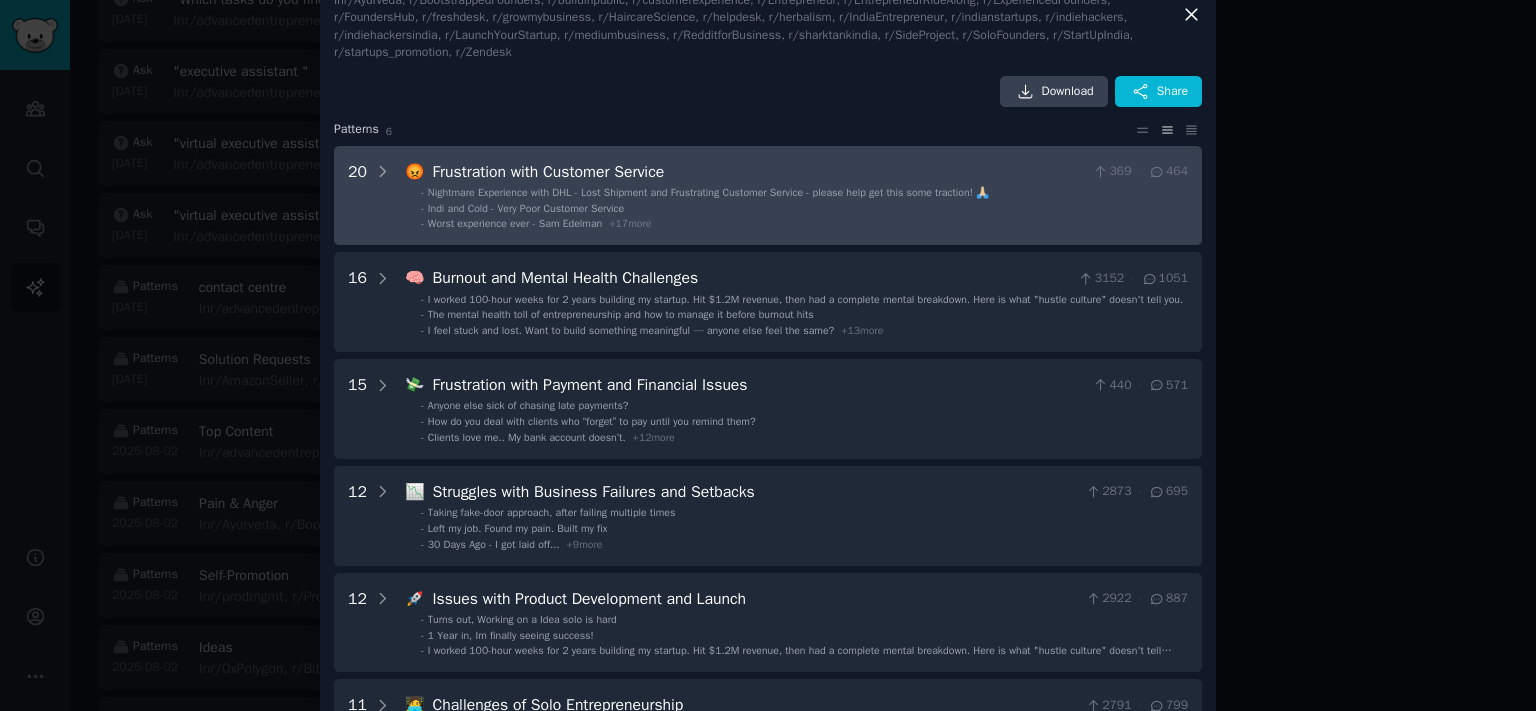 scroll, scrollTop: 164, scrollLeft: 0, axis: vertical 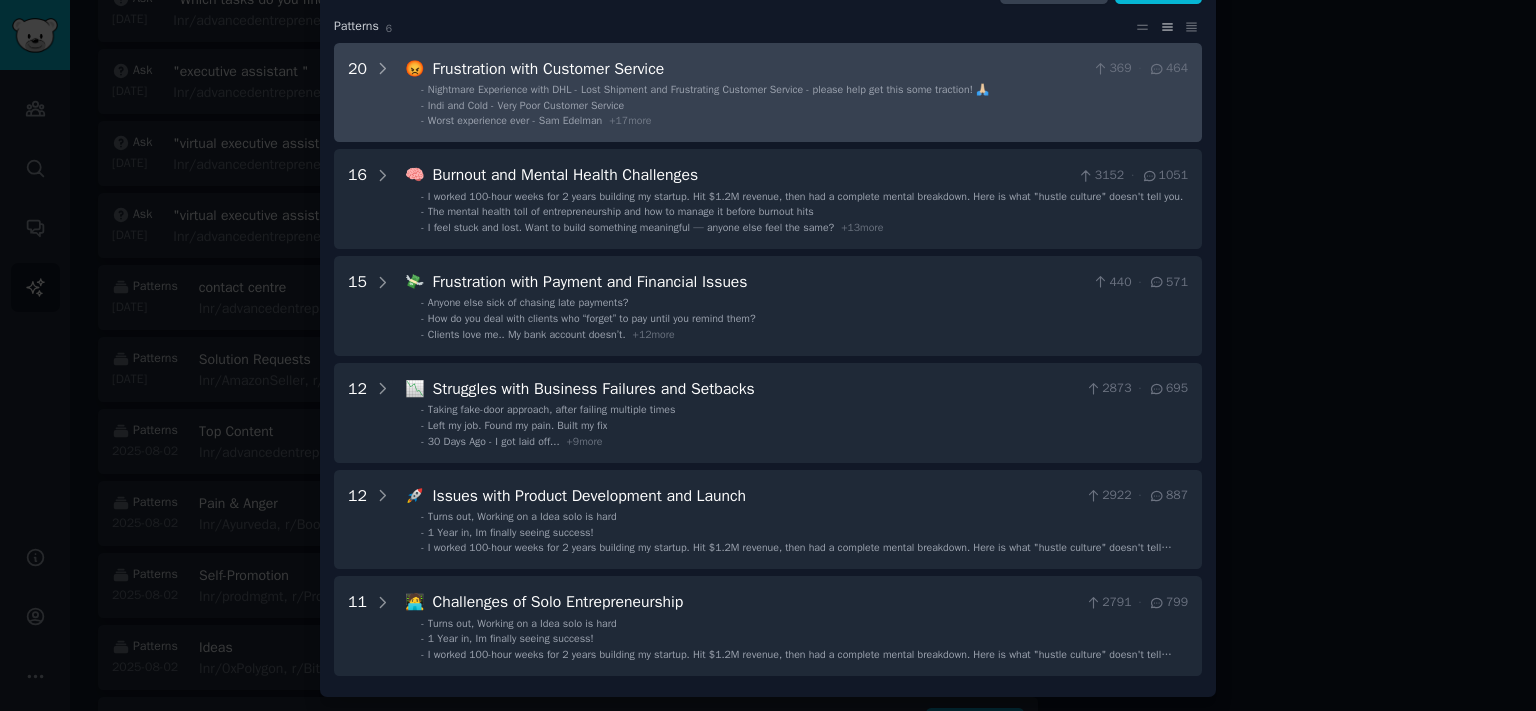 drag, startPoint x: 374, startPoint y: 62, endPoint x: 395, endPoint y: 90, distance: 35 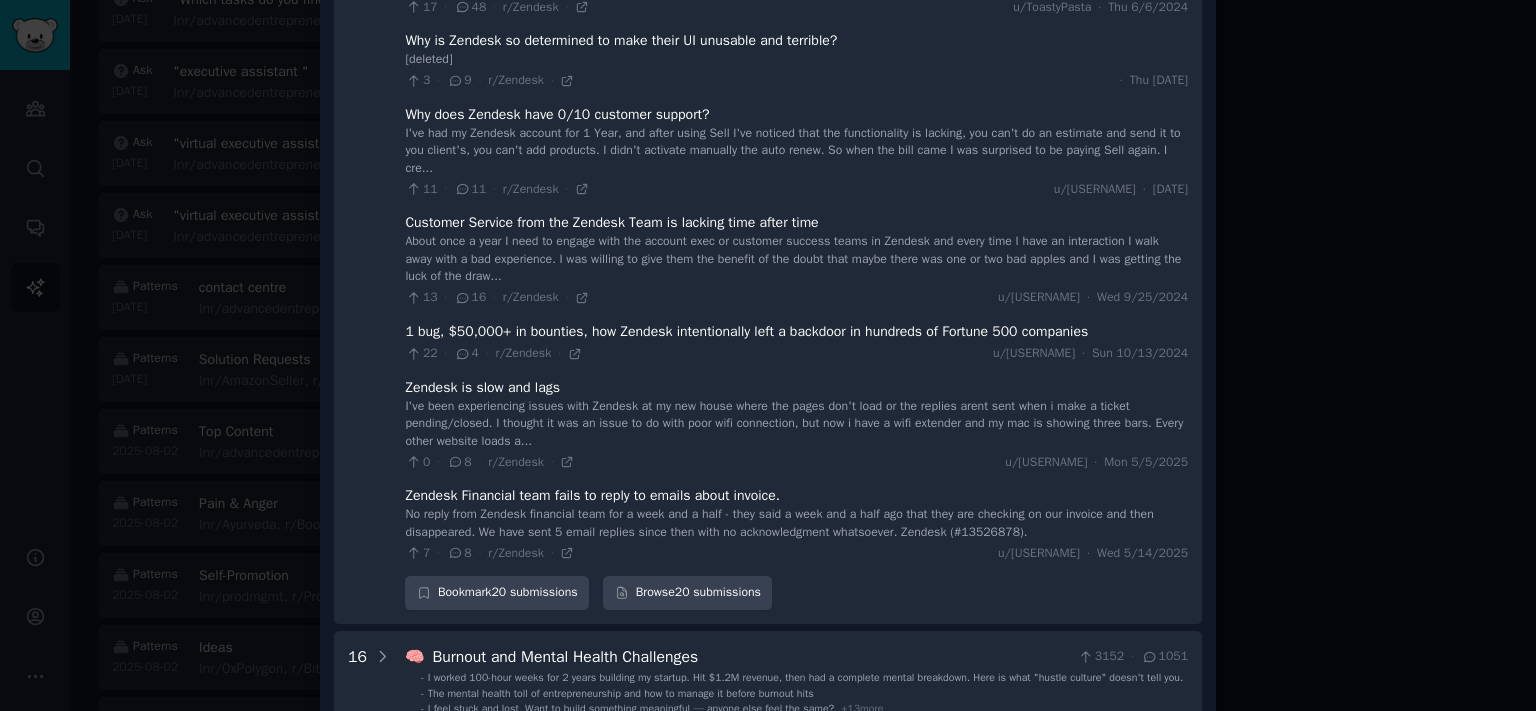 scroll, scrollTop: 1900, scrollLeft: 0, axis: vertical 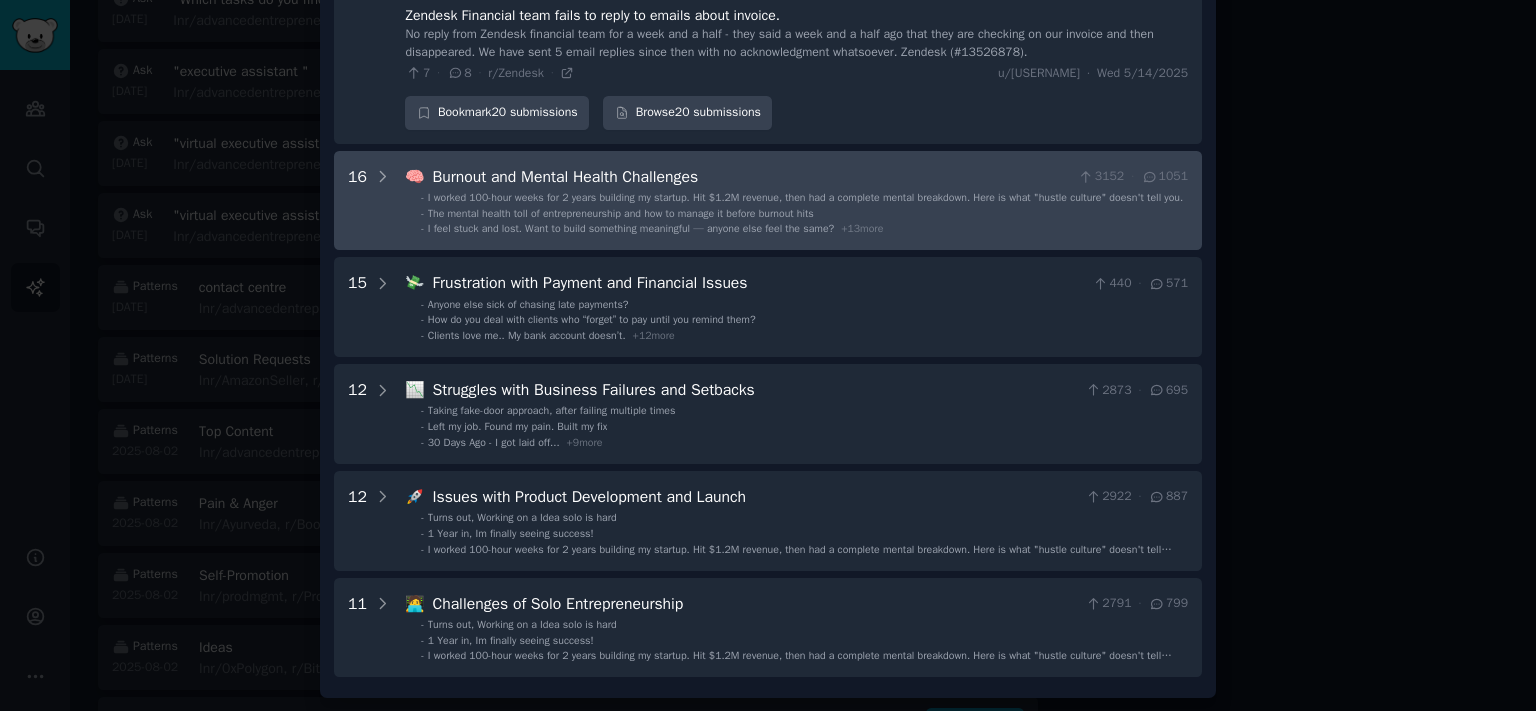 drag, startPoint x: 374, startPoint y: 182, endPoint x: 392, endPoint y: 198, distance: 24.083189 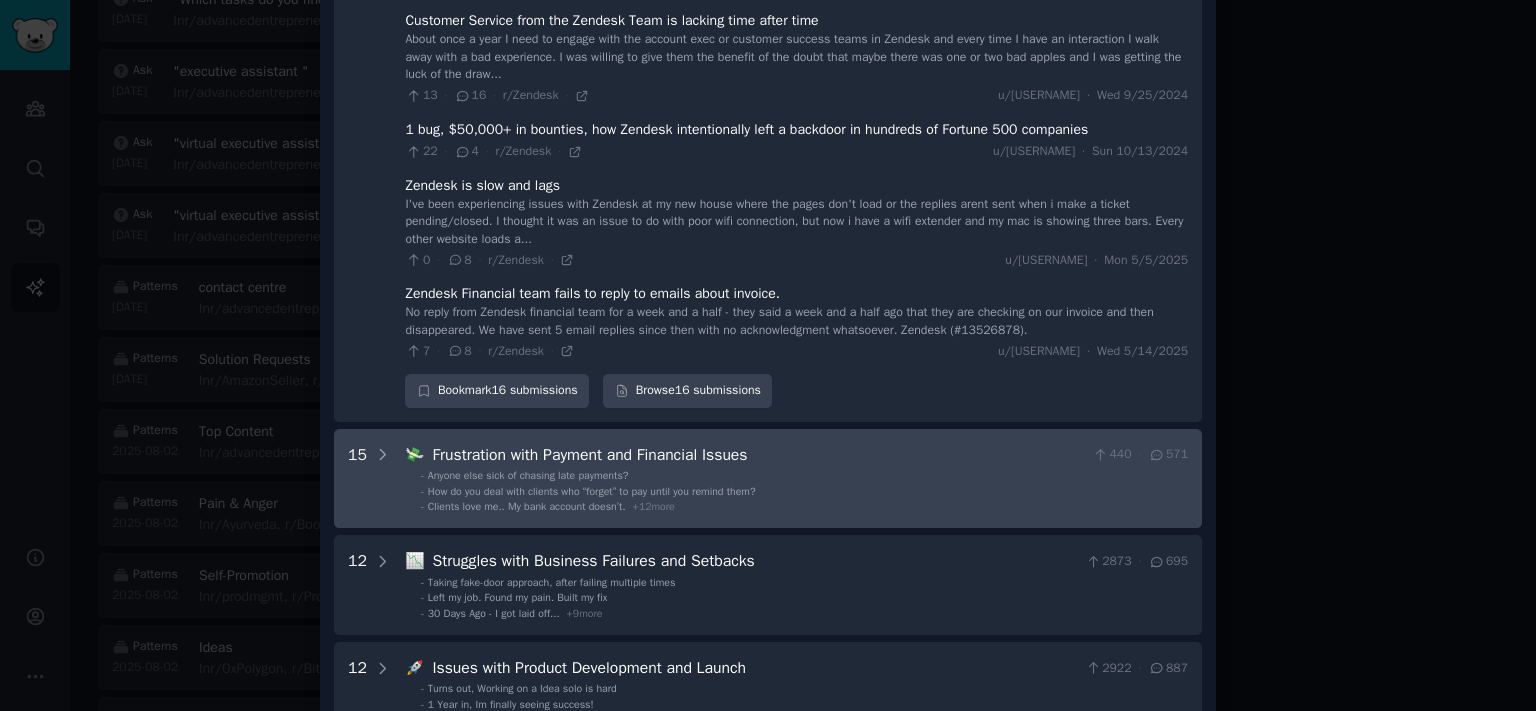 scroll, scrollTop: 3483, scrollLeft: 0, axis: vertical 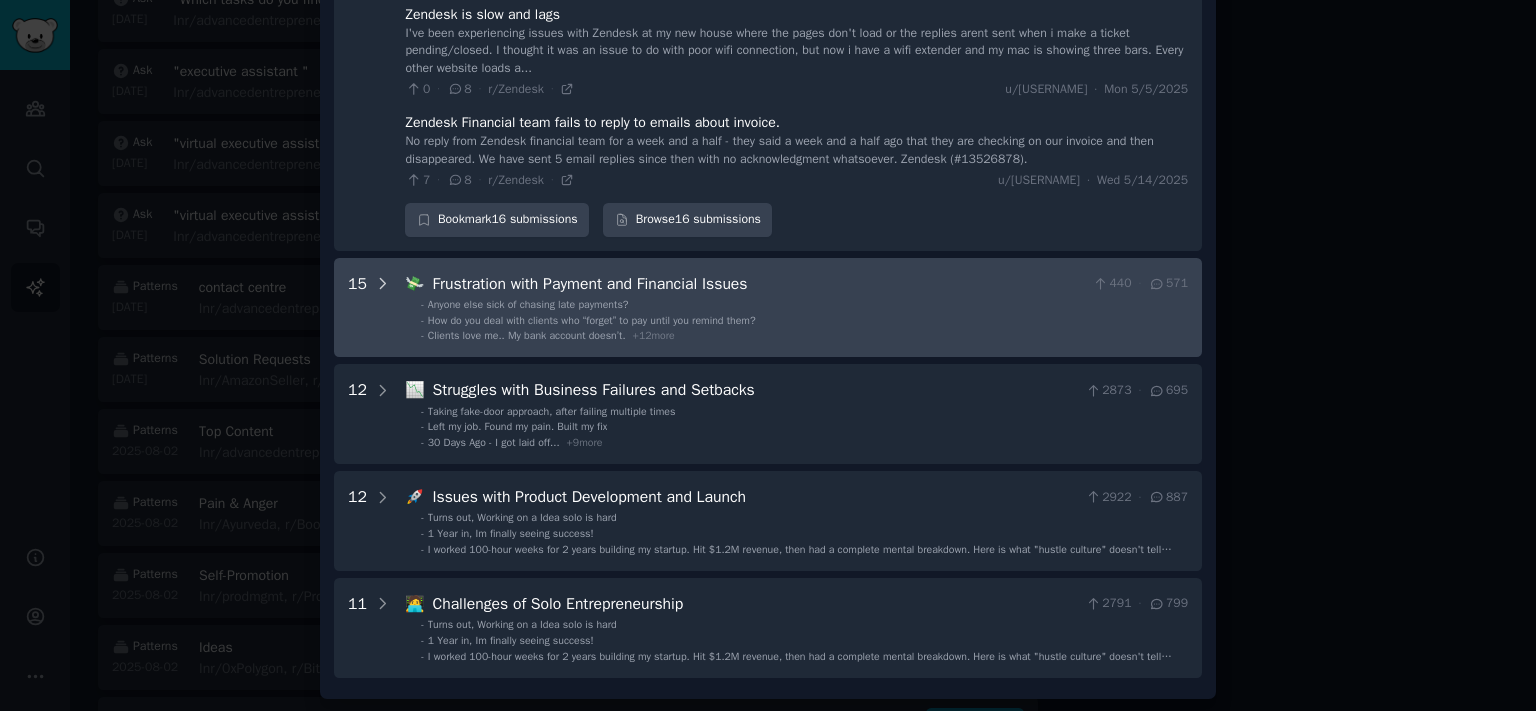 click 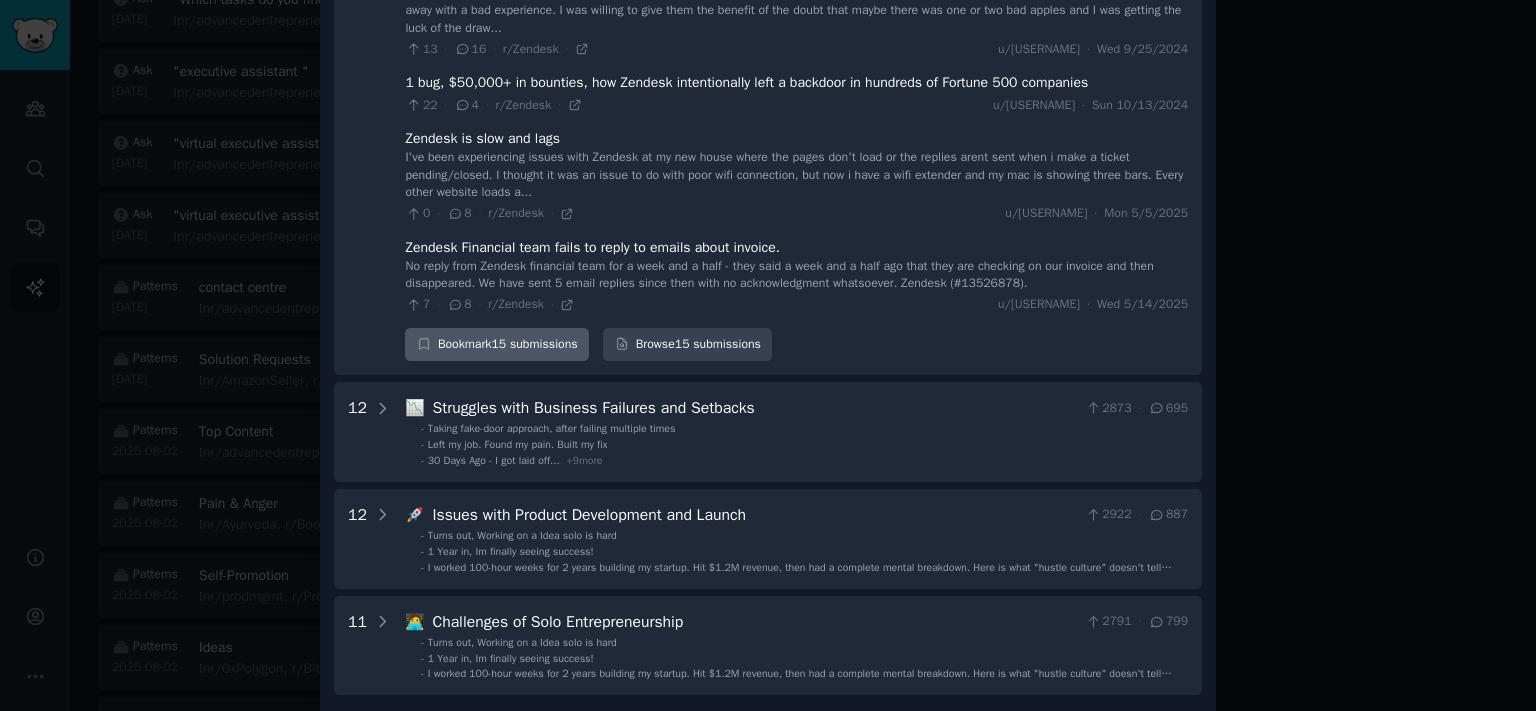 scroll, scrollTop: 4936, scrollLeft: 0, axis: vertical 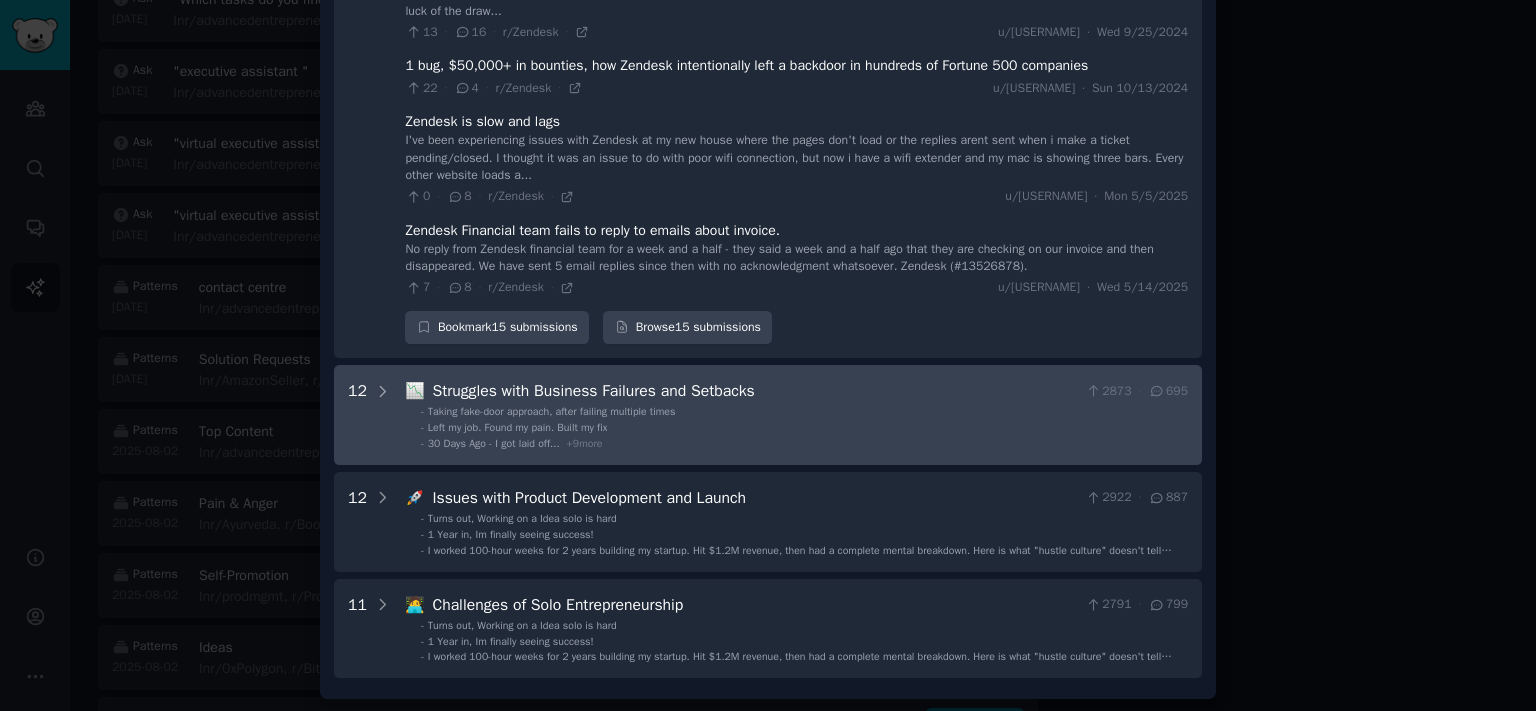 click 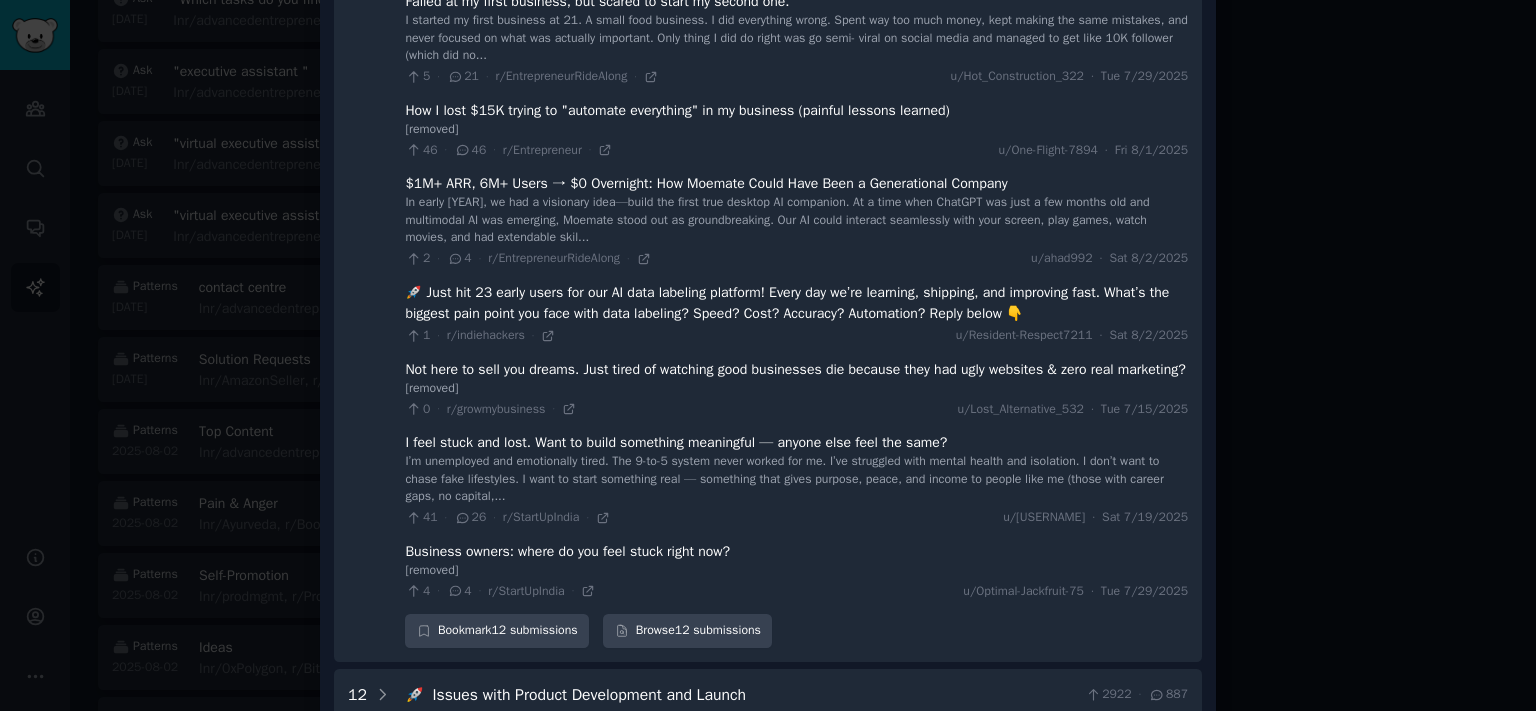scroll, scrollTop: 6109, scrollLeft: 0, axis: vertical 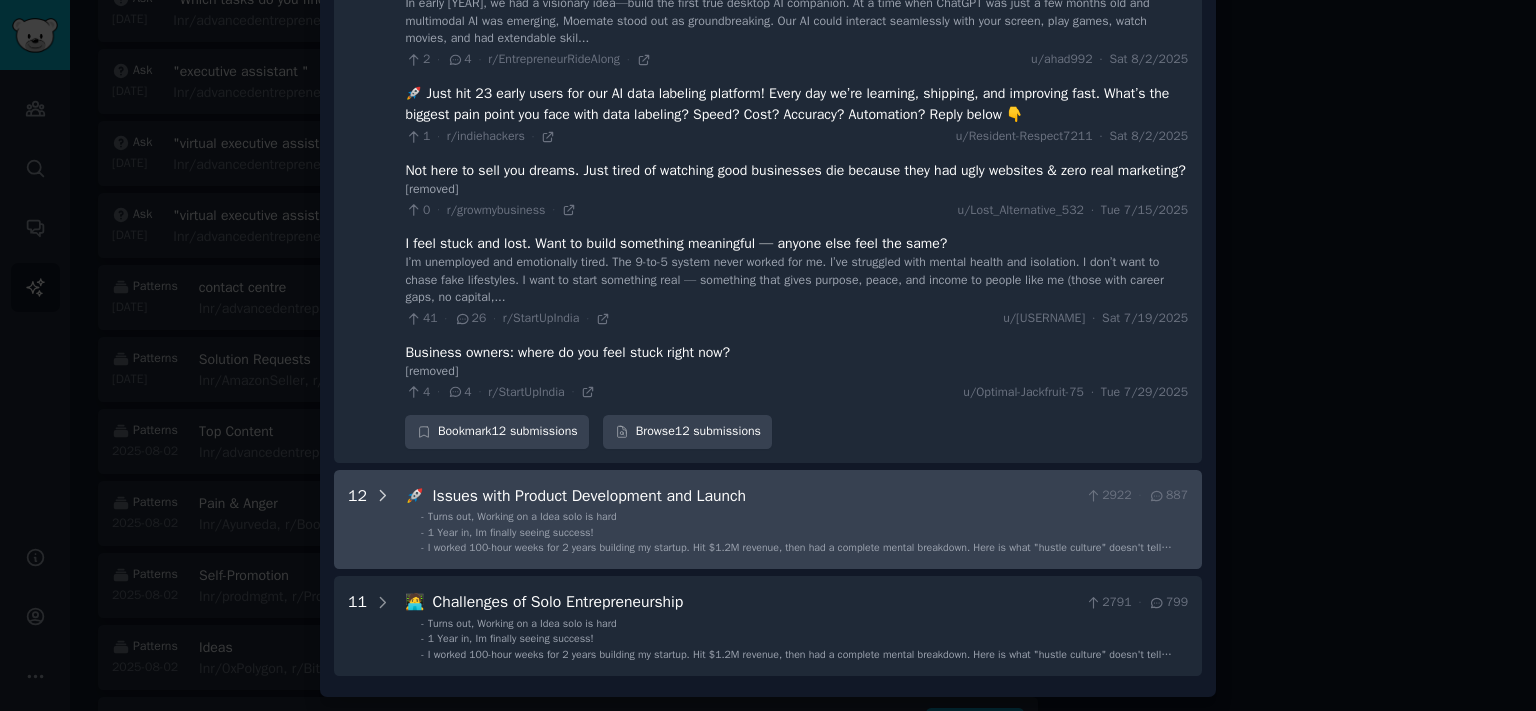 click 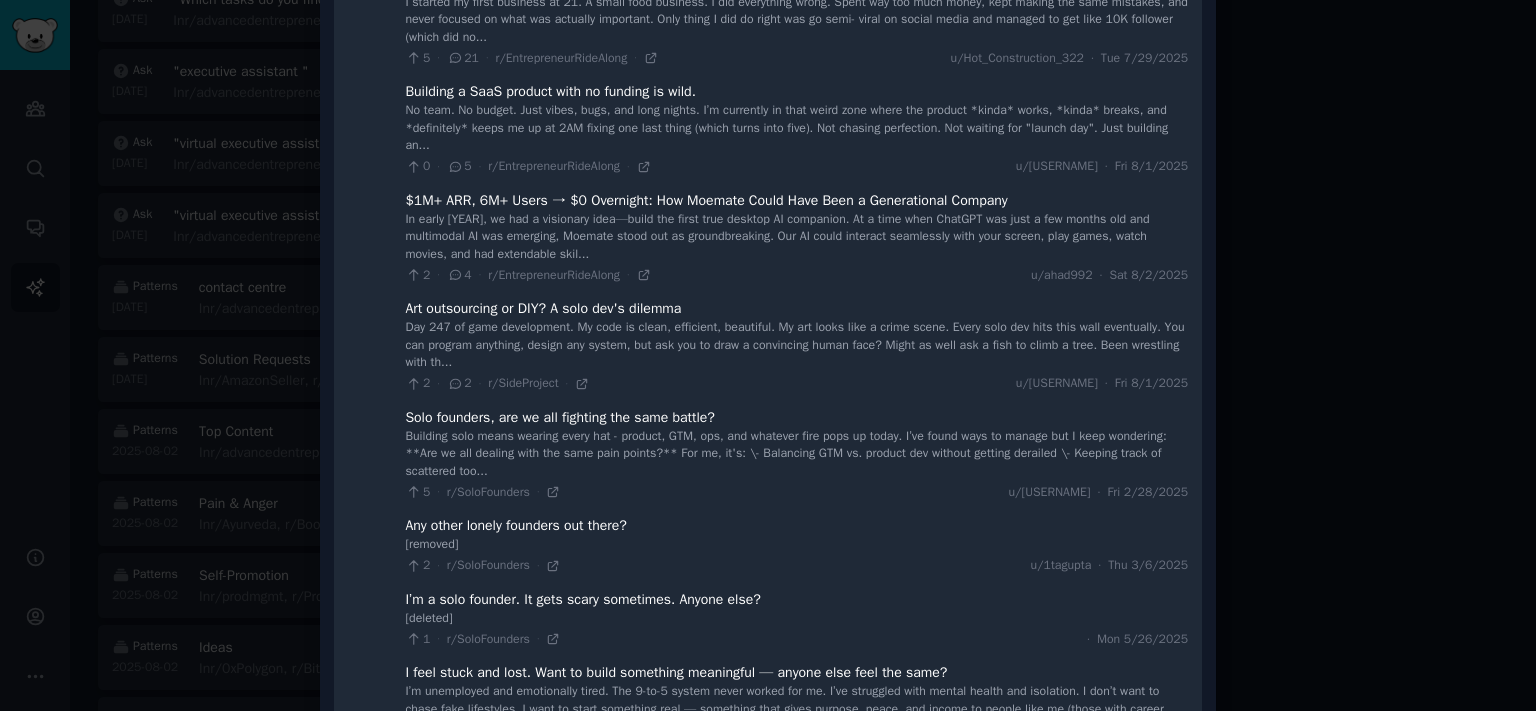 scroll, scrollTop: 7328, scrollLeft: 0, axis: vertical 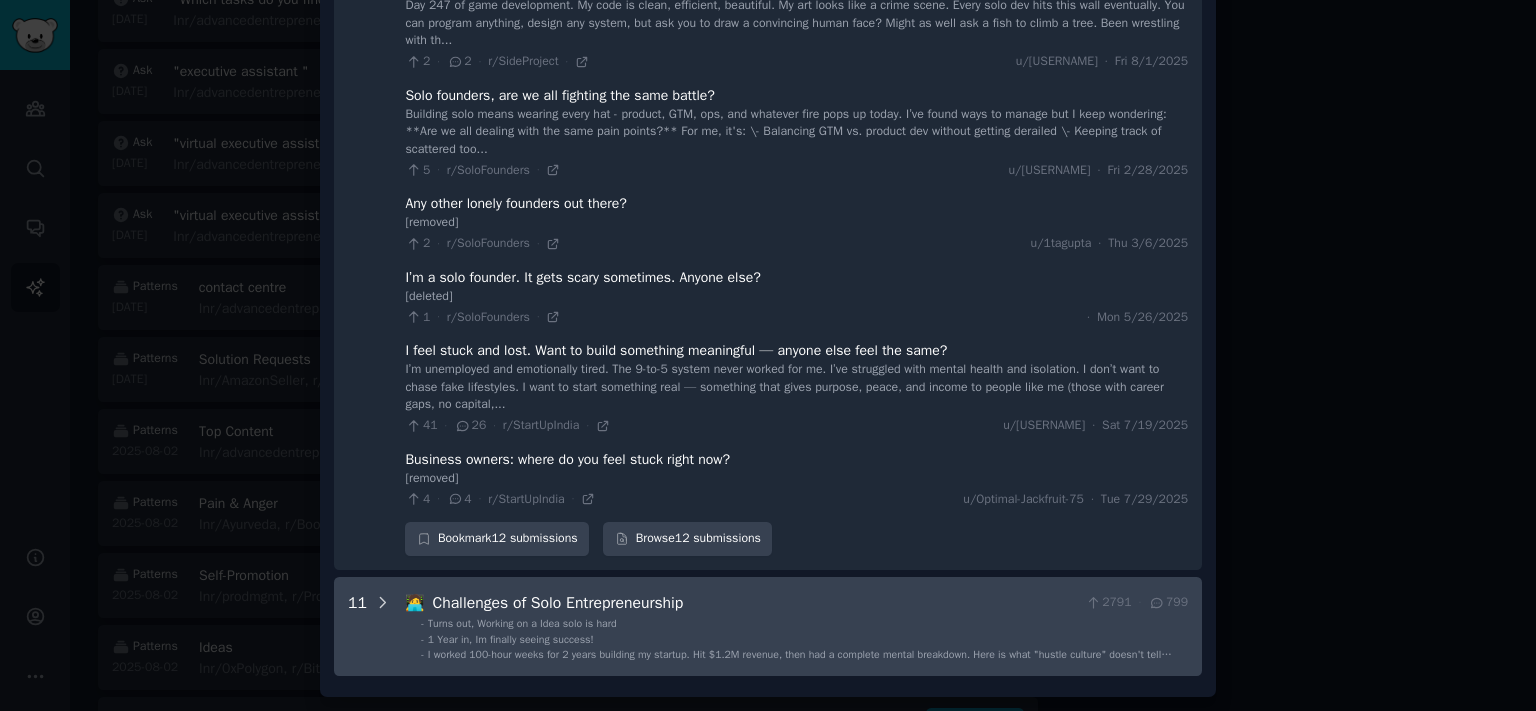 click 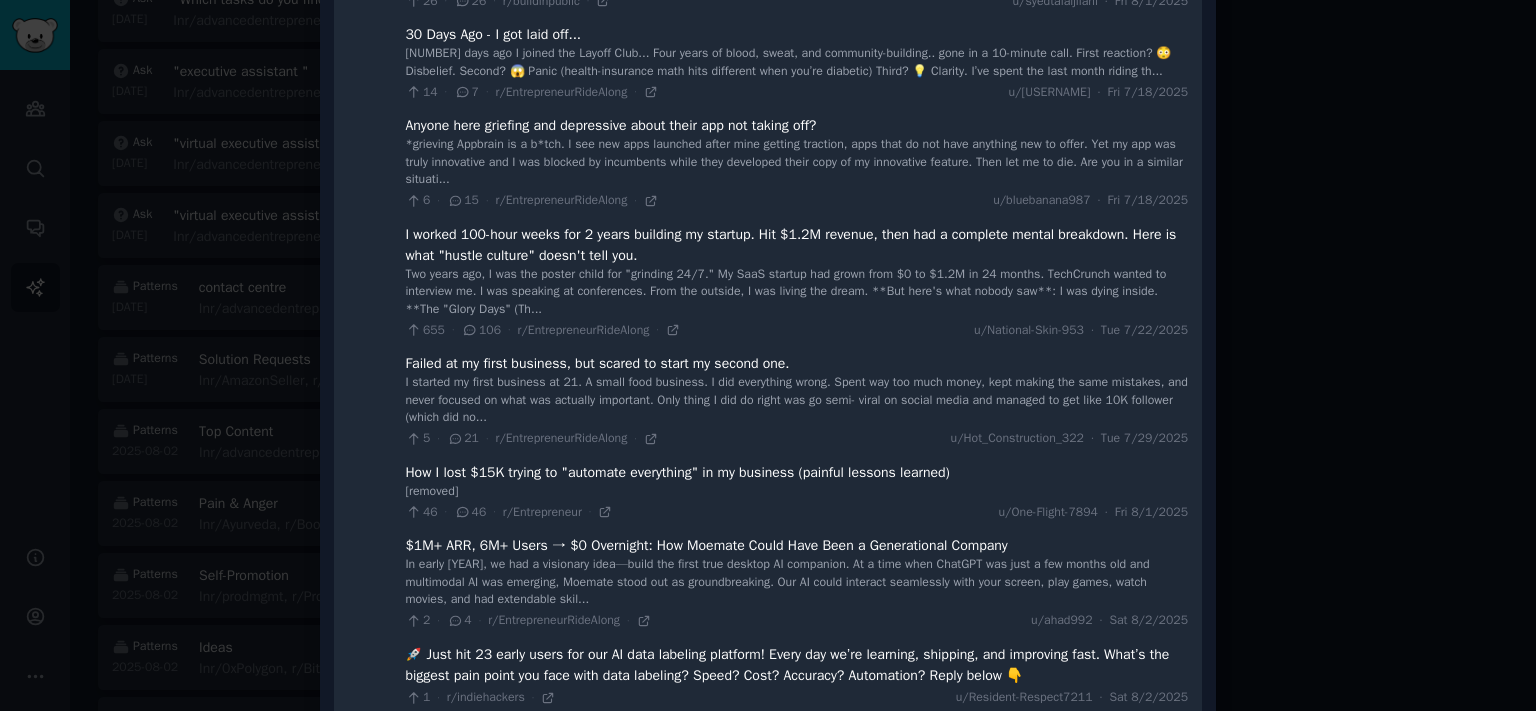 scroll, scrollTop: 5422, scrollLeft: 0, axis: vertical 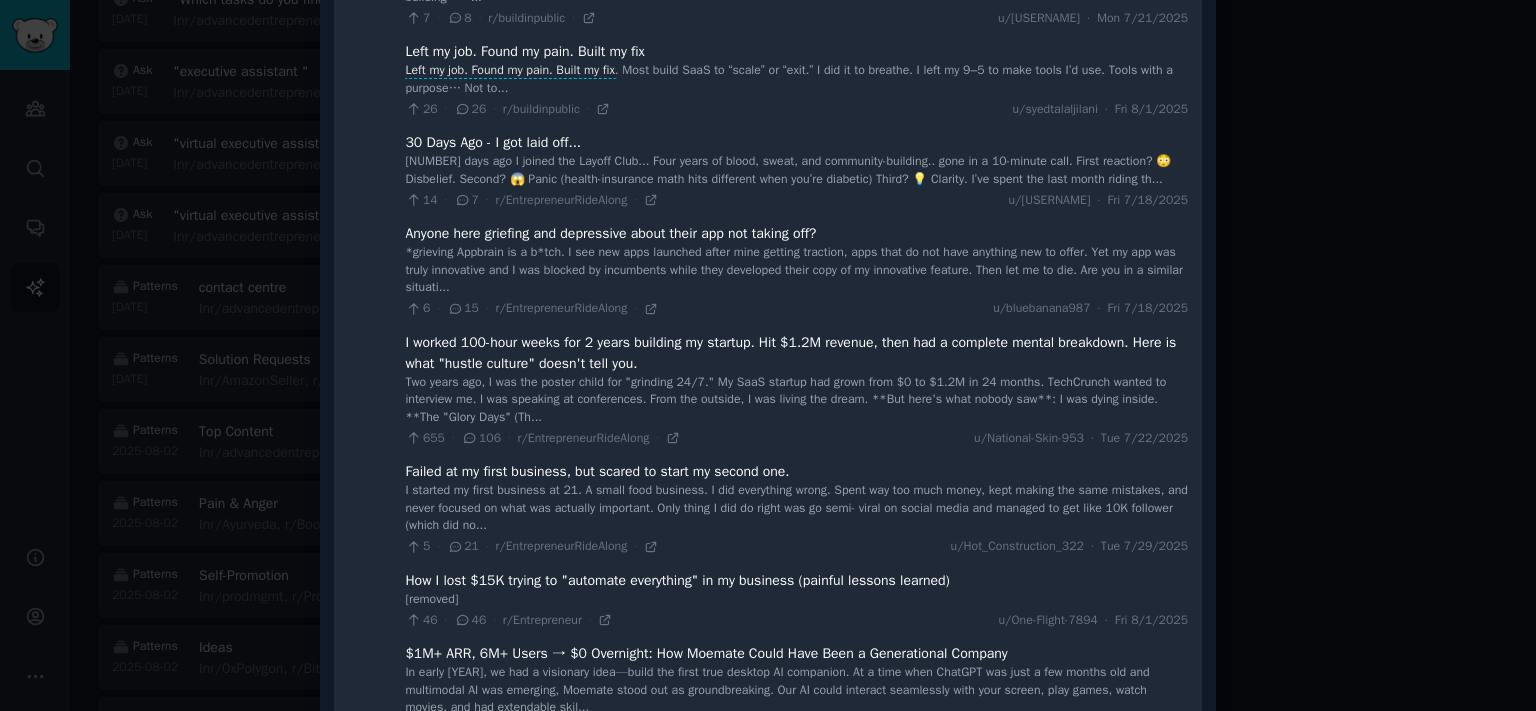 drag, startPoint x: 1521, startPoint y: 412, endPoint x: 1503, endPoint y: 63, distance: 349.46387 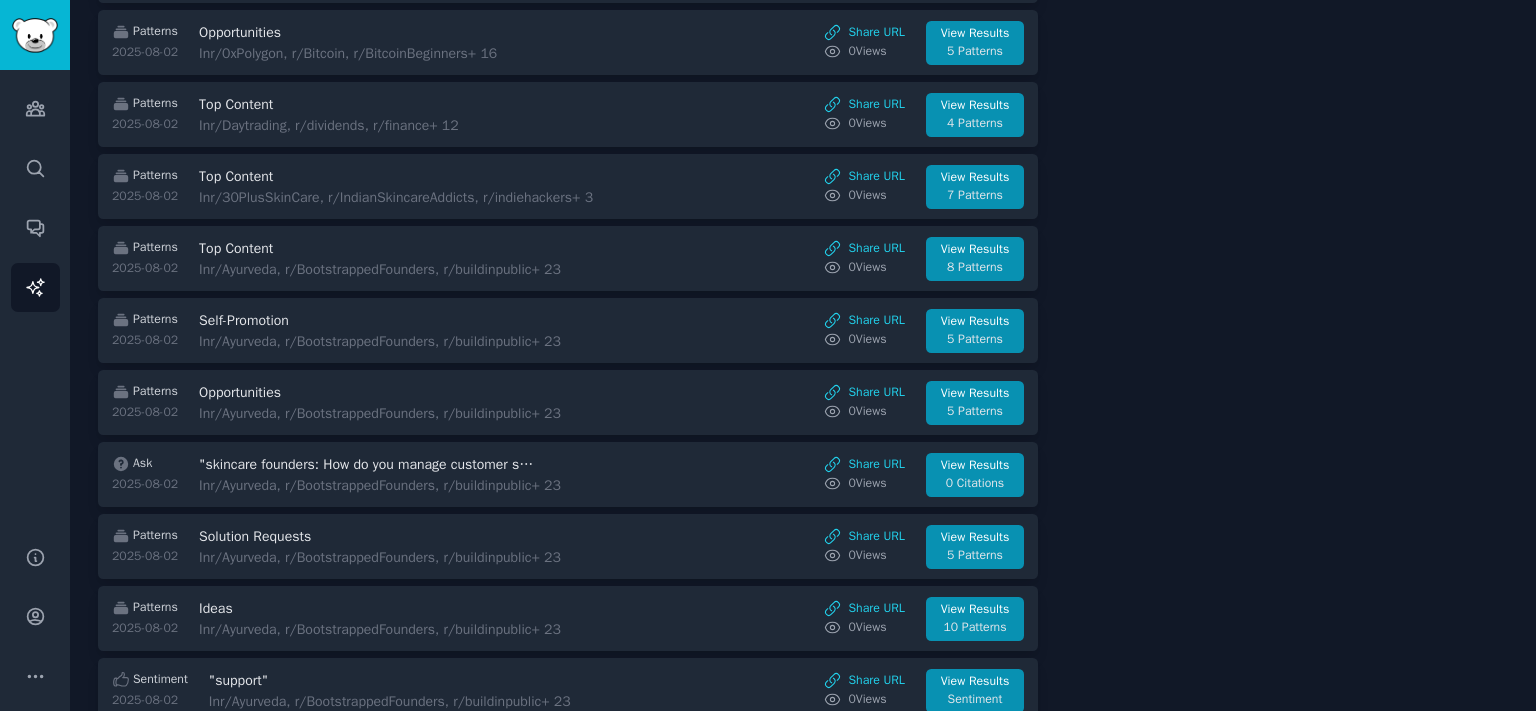 scroll, scrollTop: 2614, scrollLeft: 0, axis: vertical 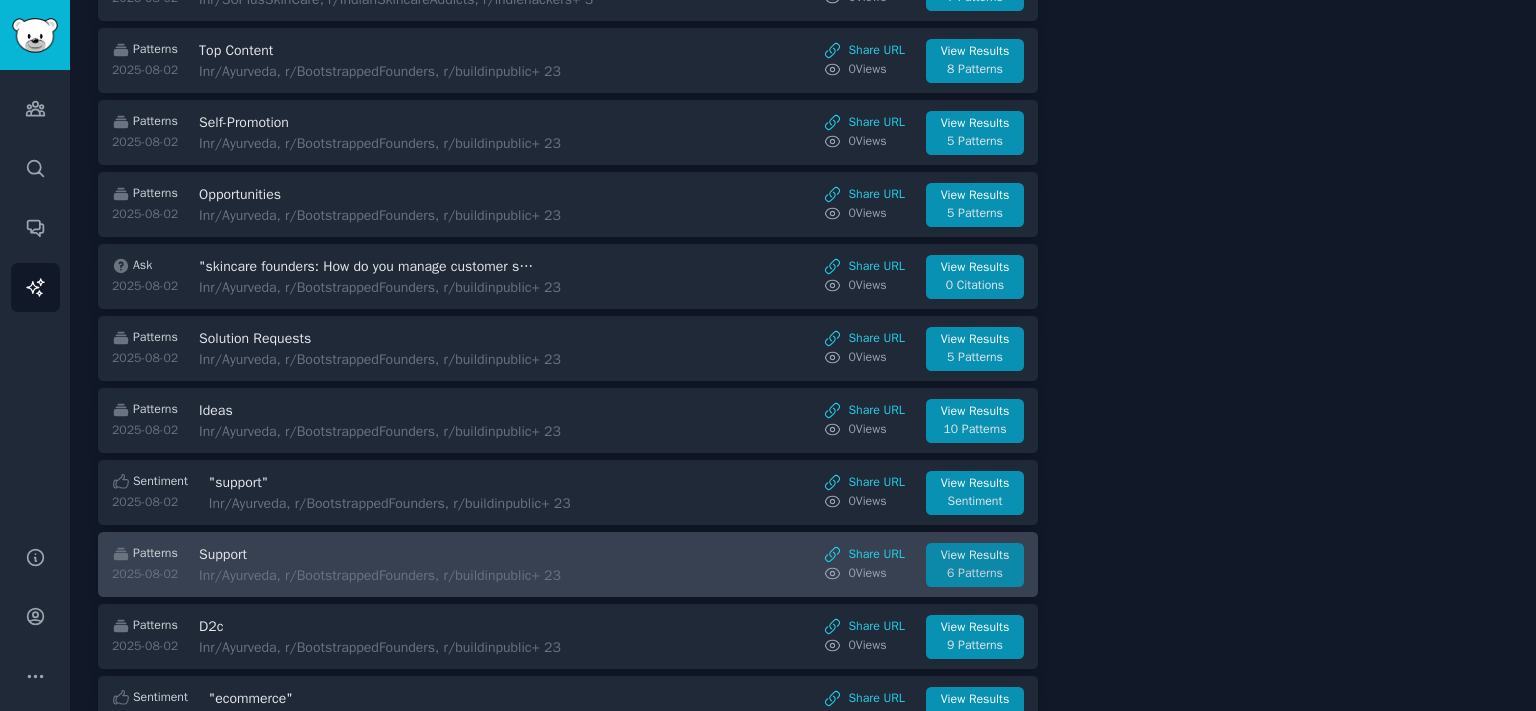 click on "6 Patterns" at bounding box center [975, 574] 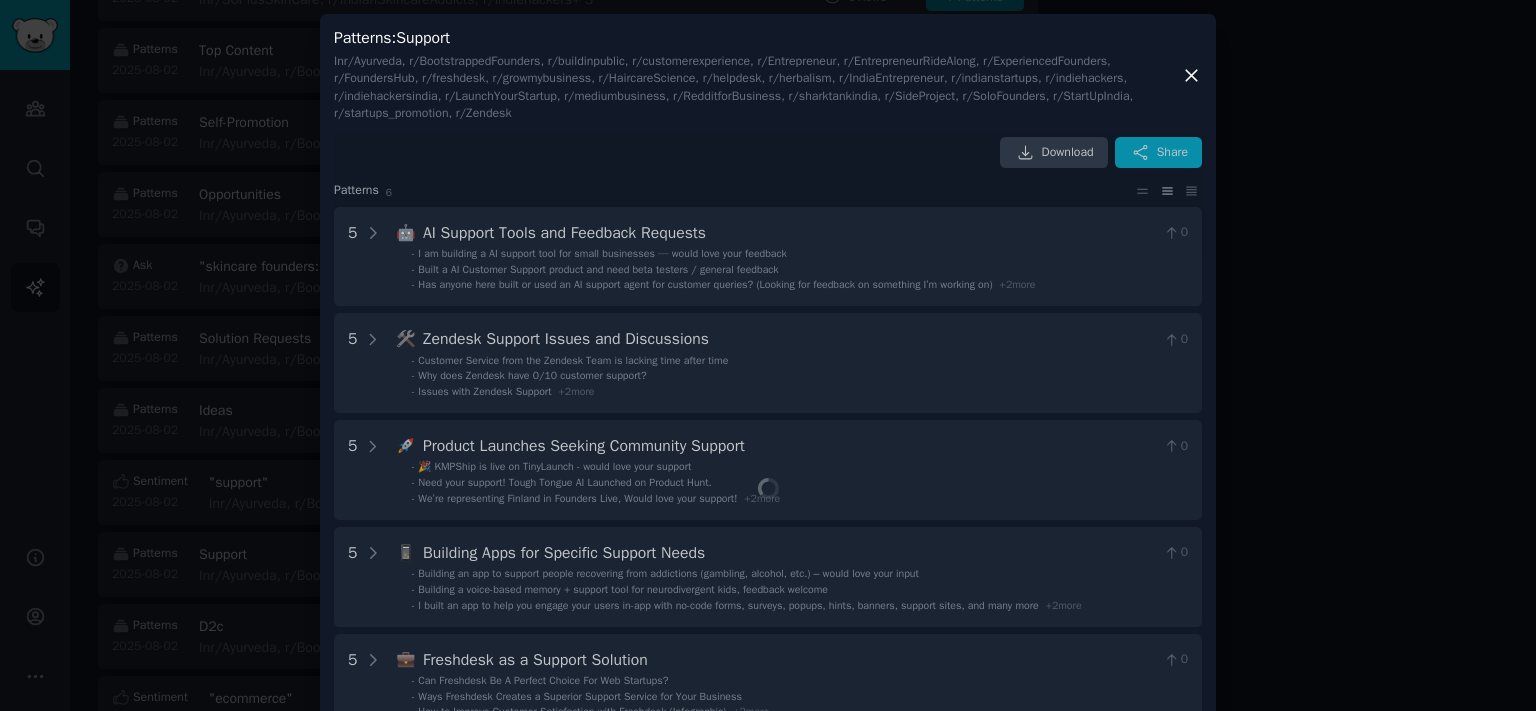 click on "Patterns :  Support In  r/[subreddit], r/[subreddit], r/[subreddit], r/[subreddit], r/[subreddit], r/[subreddit], r/[subreddit], r/[subreddit], r/[subreddit], r/[subreddit], r/[subreddit], r/[subreddit], r/[subreddit], r/[subreddit], r/[subreddit], r/[subreddit], r/[subreddit], r/[subreddit], r/[subreddit], r/[subreddit], r/[subreddit], r/[subreddit], r/[subreddit], r/[subreddit], r/[subreddit], r/[subreddit], r/[subreddit], r/[subreddit] Download Share Pattern s 6 5 🤖 AI Support Tools and Feedback Requests 0 - I am building a AI support tool for small businesses — would love your feedback - Built a AI Customer Support product and need beta testers / general feedback - Has anyone here built or used an AI support agent for customer queries? (Looking for feedback on something I’m working on) +  2  more 5 🛠️ Zendesk Support Issues and Discussions 0 - Customer Service from the Zendesk Team is lacking time after time - - Issues with Zendesk Support +  2  more" at bounding box center (768, 437) 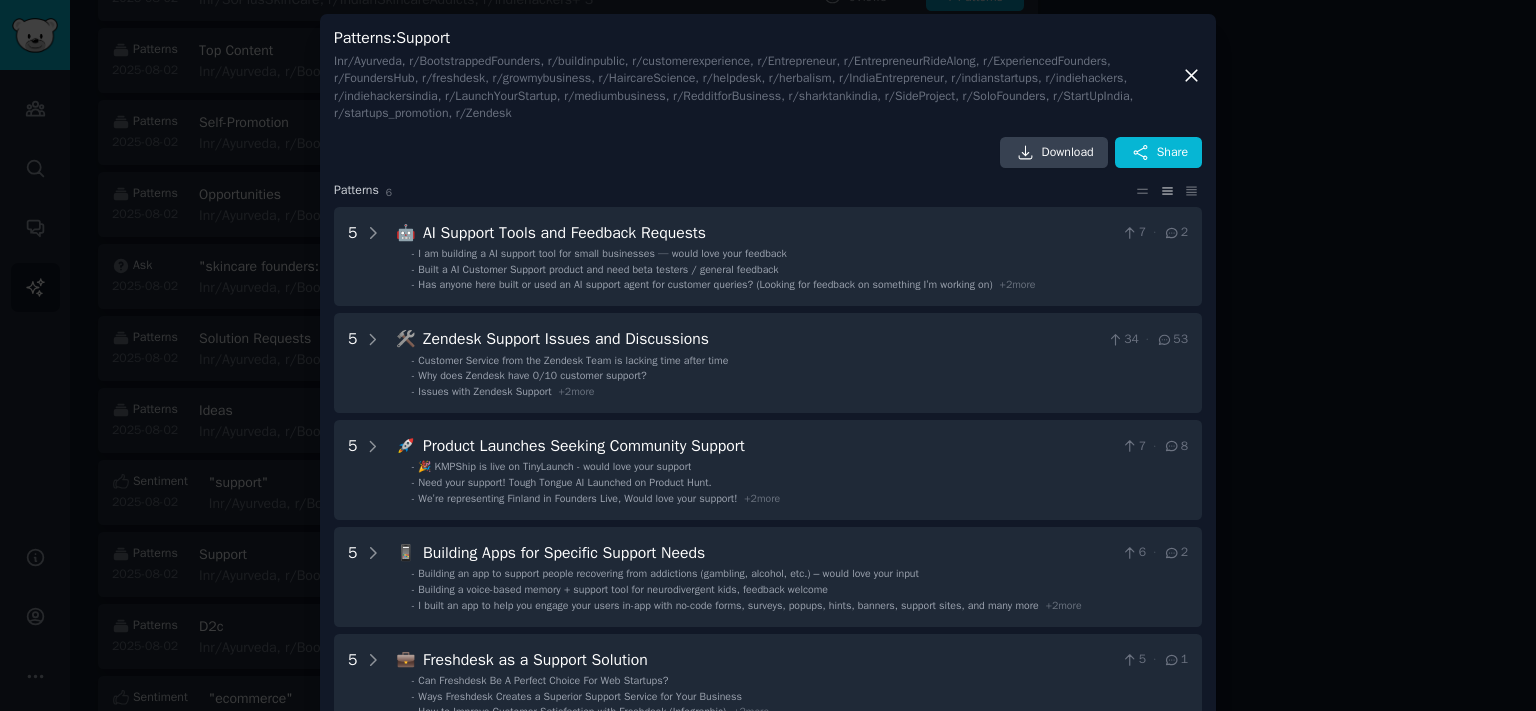 click 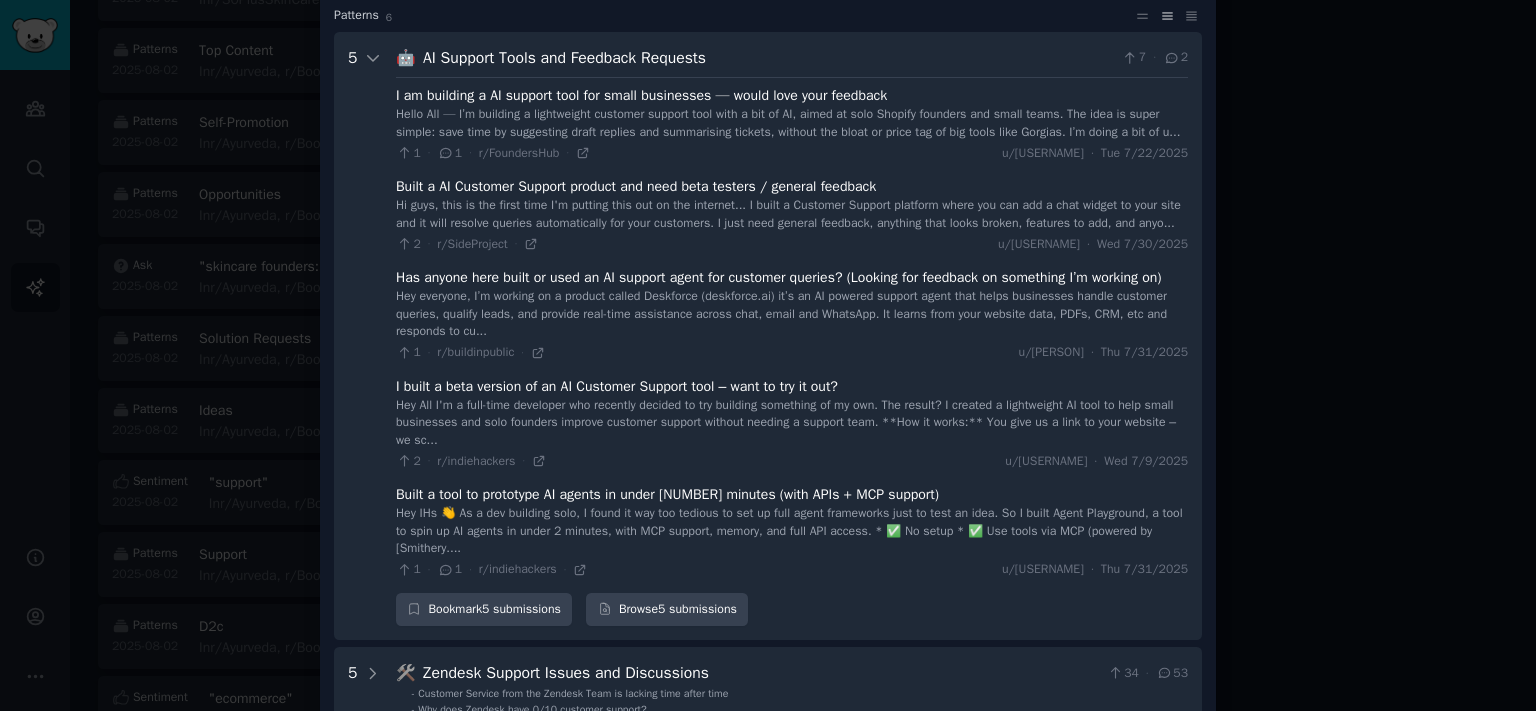 scroll, scrollTop: 331, scrollLeft: 0, axis: vertical 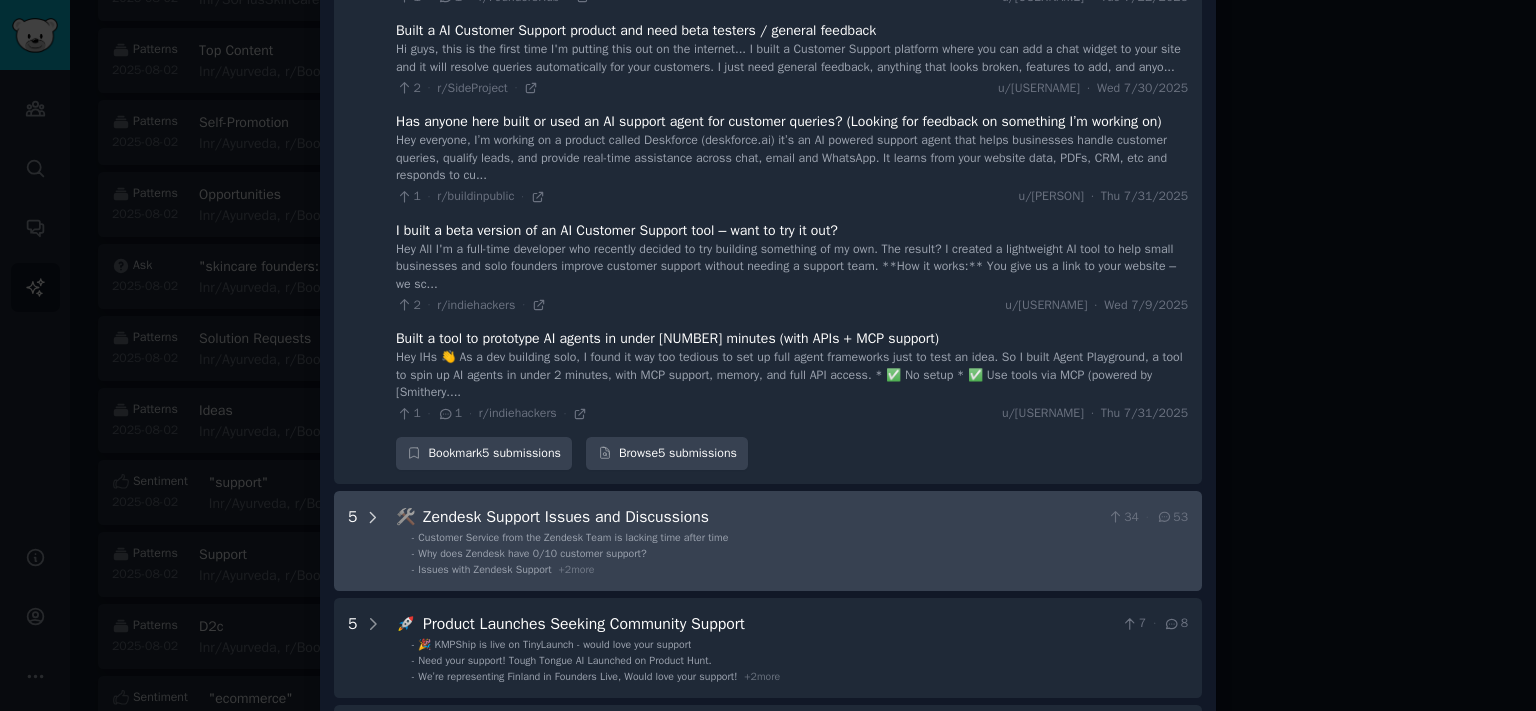 click 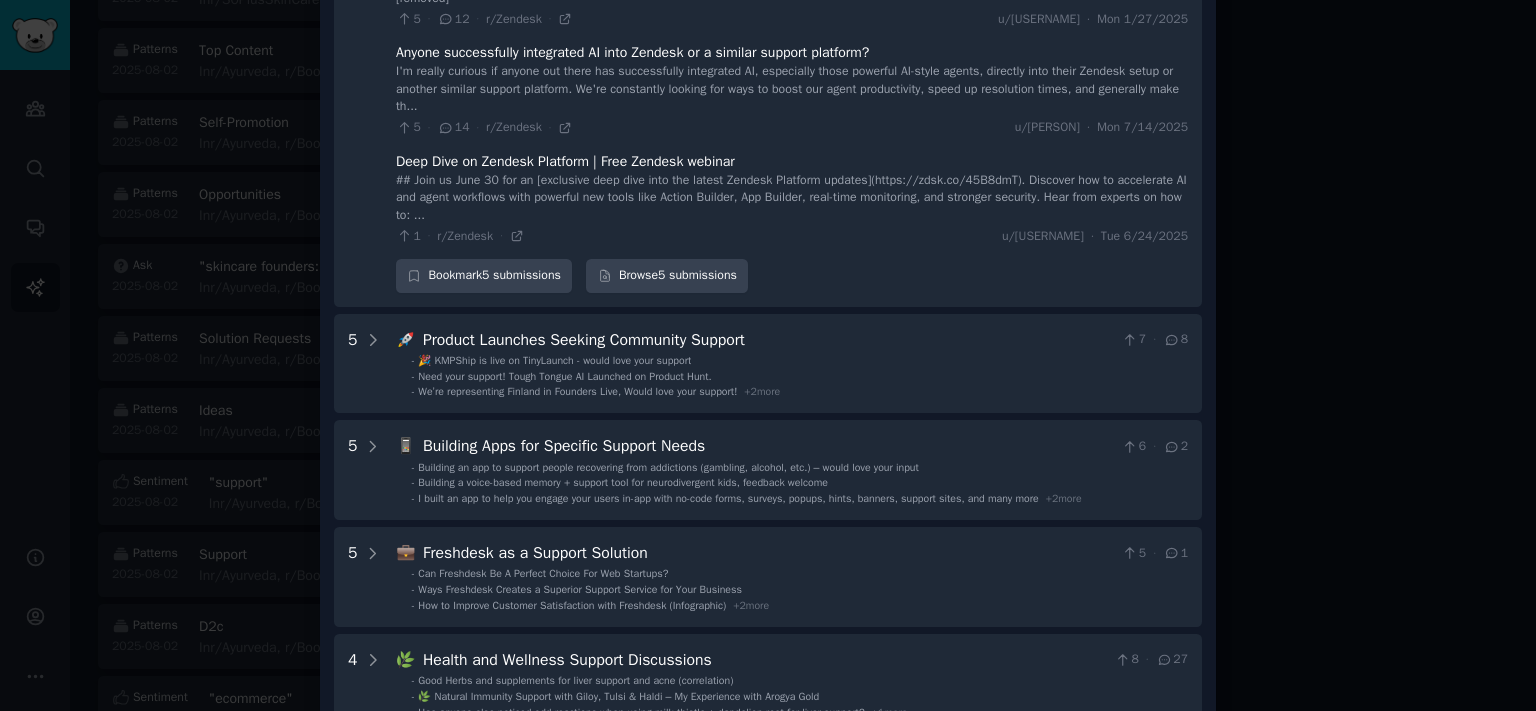 scroll, scrollTop: 1151, scrollLeft: 0, axis: vertical 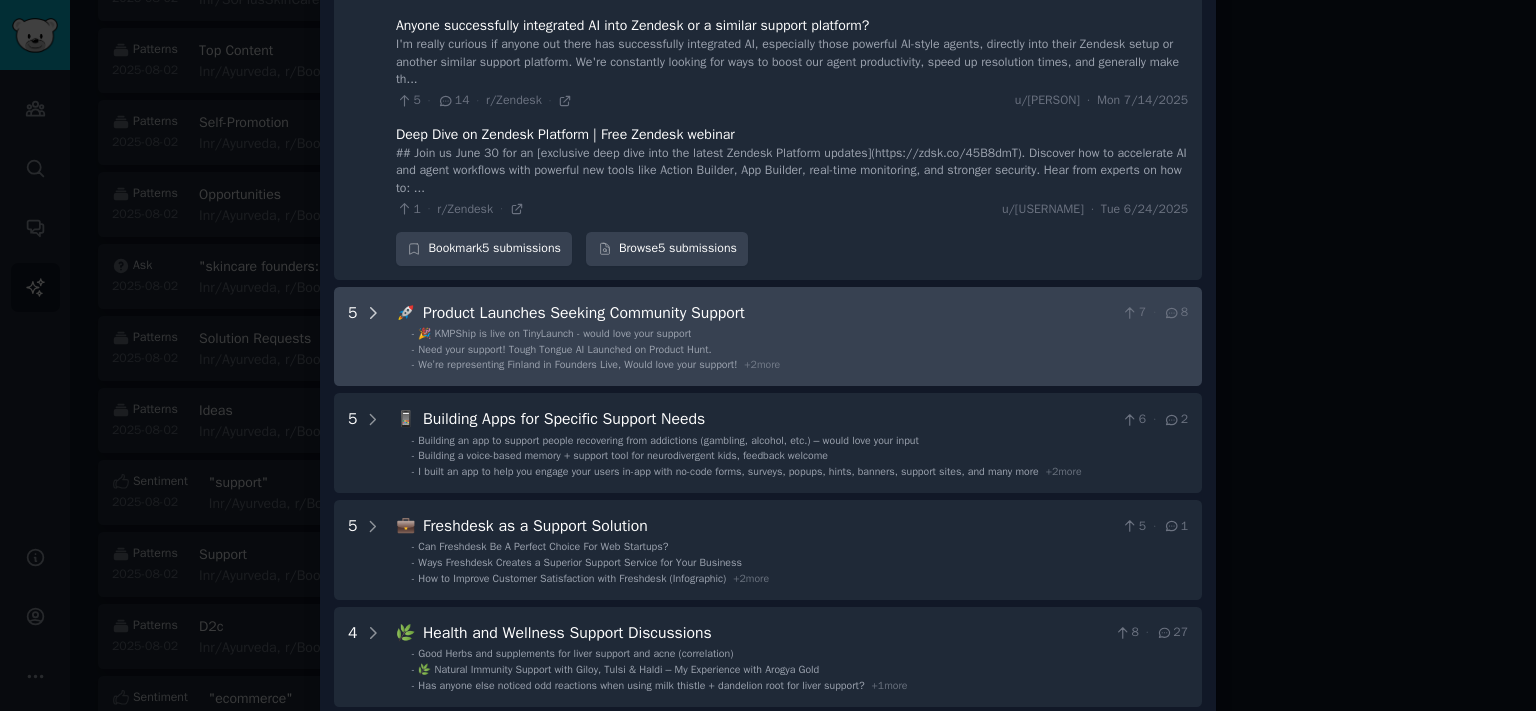 click 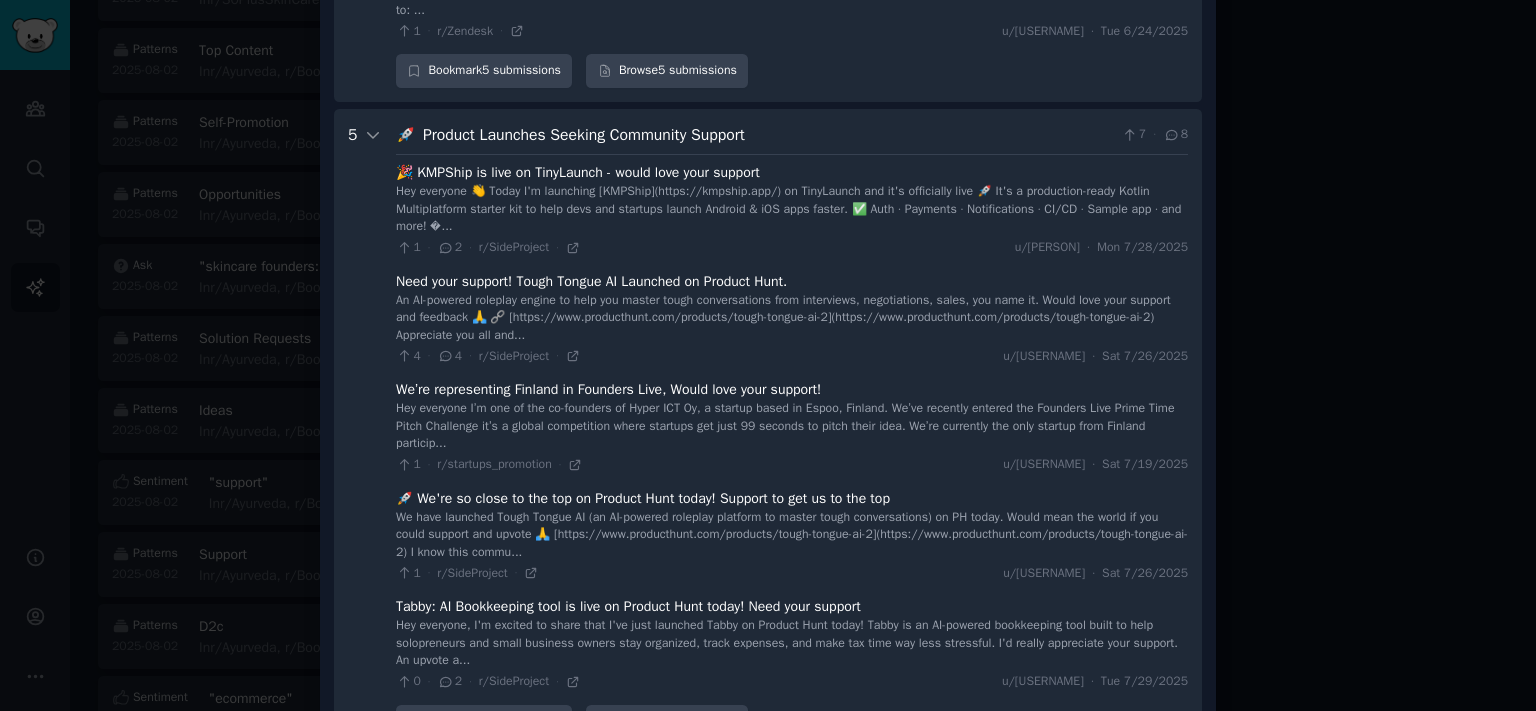 scroll, scrollTop: 1660, scrollLeft: 0, axis: vertical 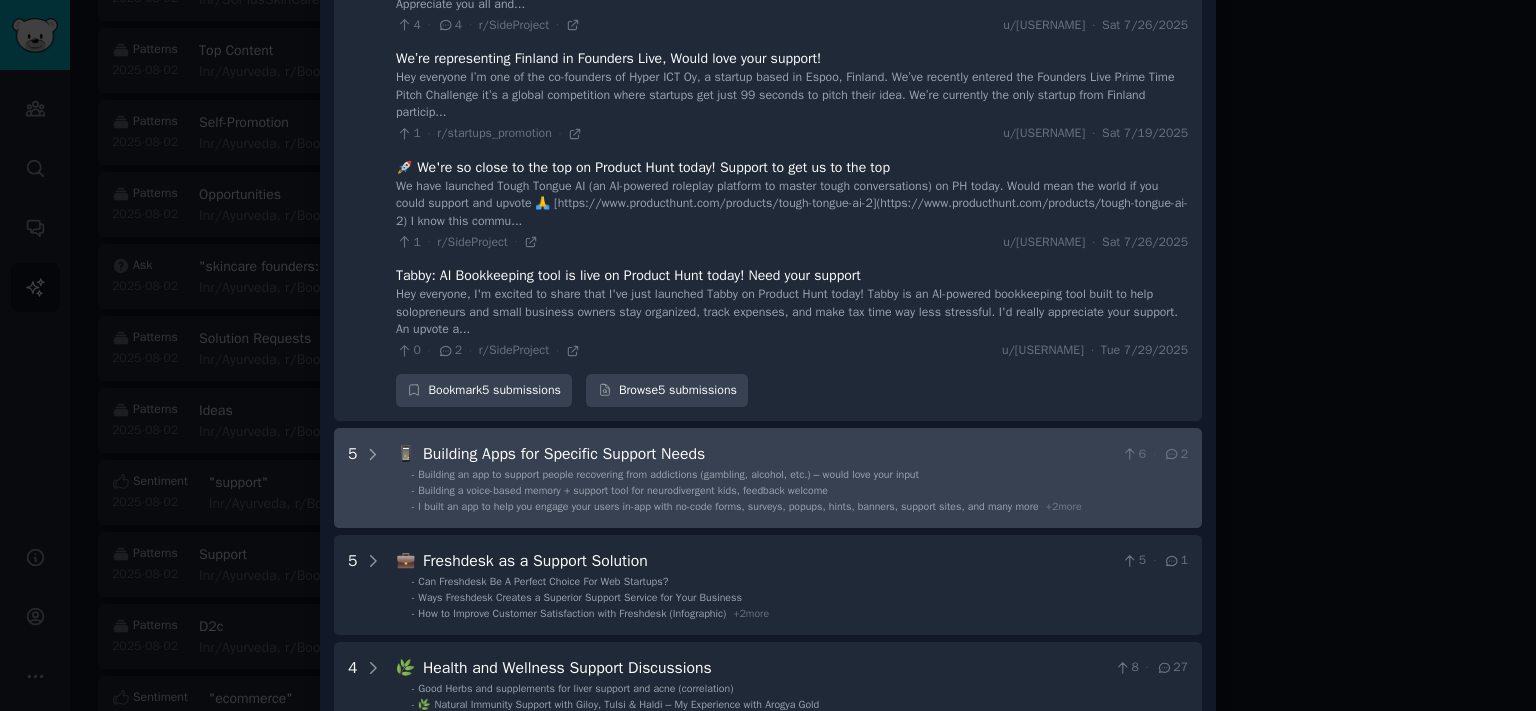 click on "5 📱 Building Apps for Specific Support Needs 6 · 2 - Building an app to support people recovering from addictions (gambling, alcohol, etc.) – would love your input - Building a voice-based memory + support tool for neurodivergent kids, feedback welcome - I built an app to help you engage your users in-app with no-code forms, surveys, popups, hints, banners, support sites, and many more +  2  more" at bounding box center (768, 478) 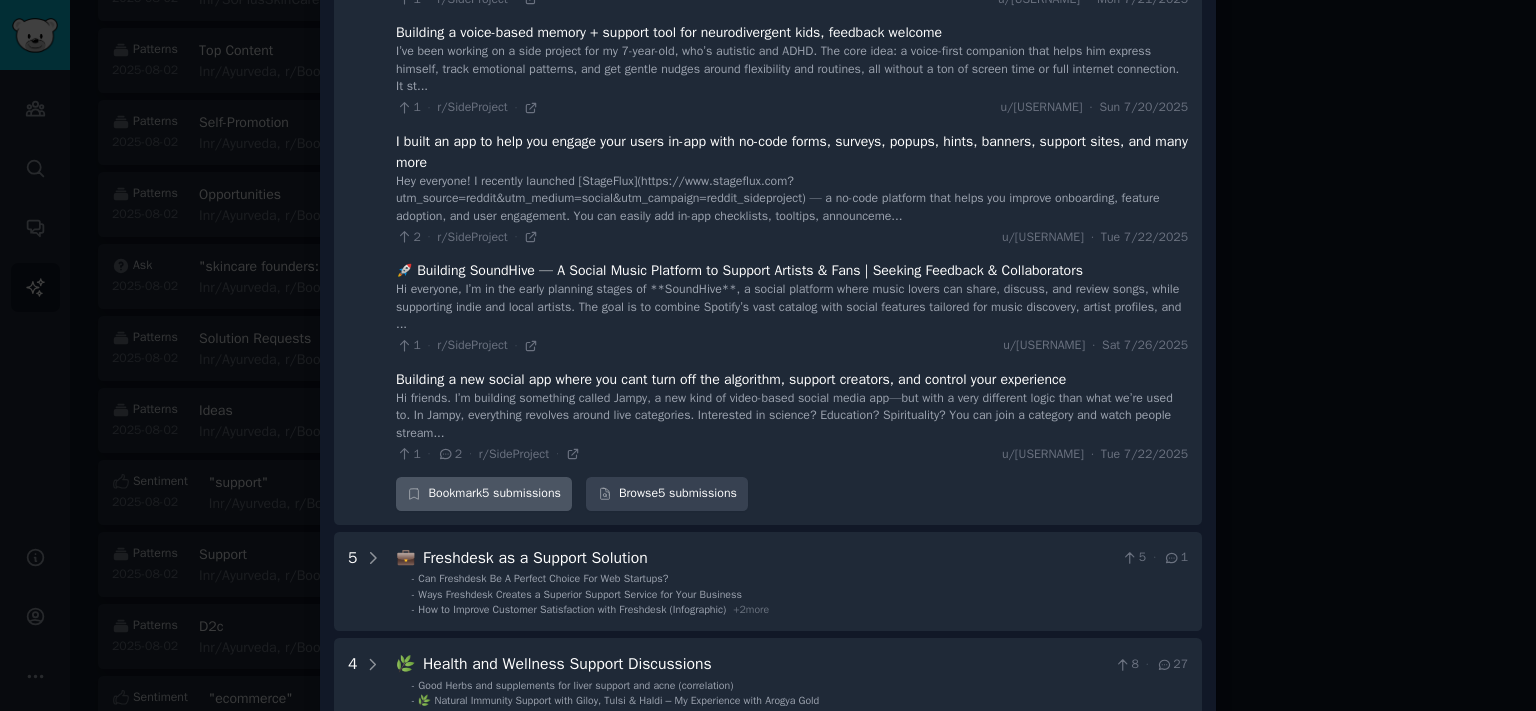 scroll, scrollTop: 2291, scrollLeft: 0, axis: vertical 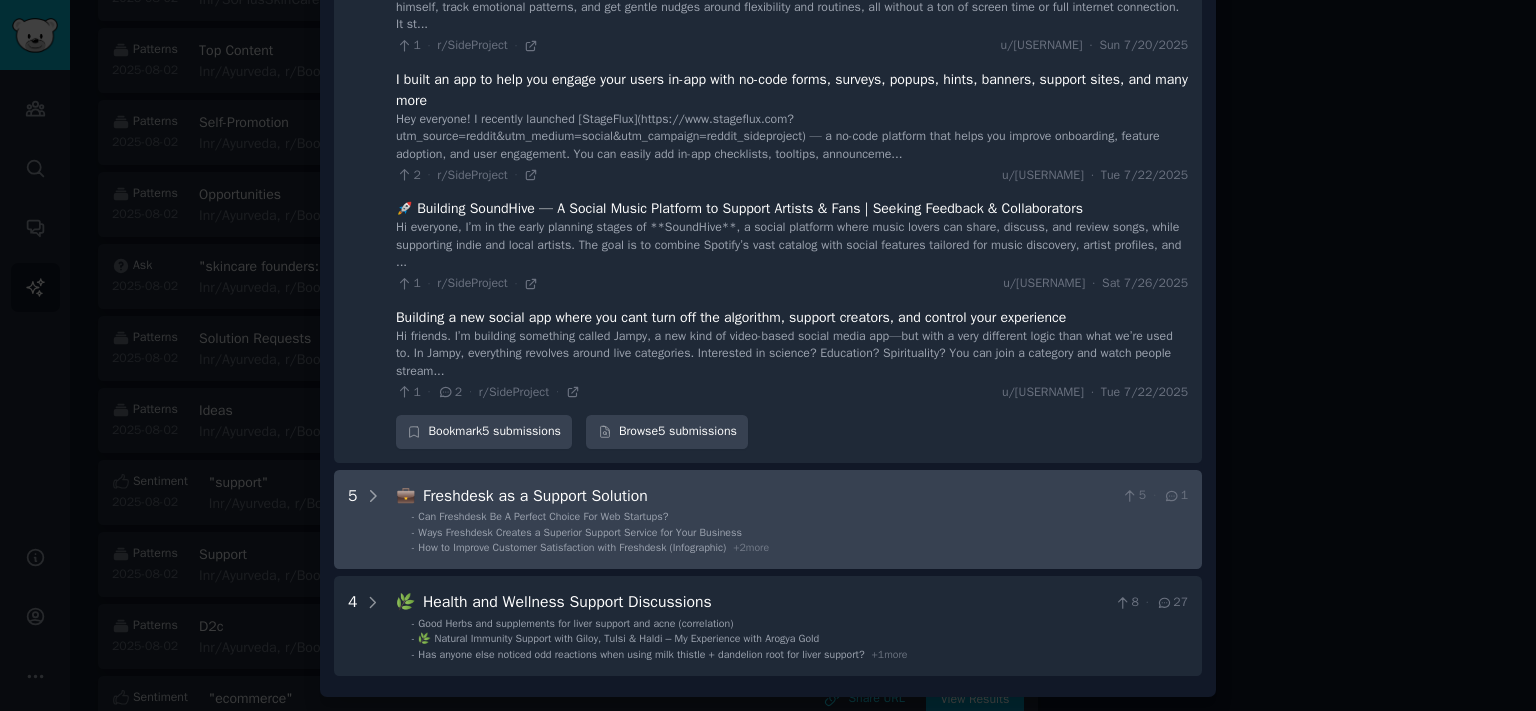 drag, startPoint x: 367, startPoint y: 499, endPoint x: 397, endPoint y: 498, distance: 30.016663 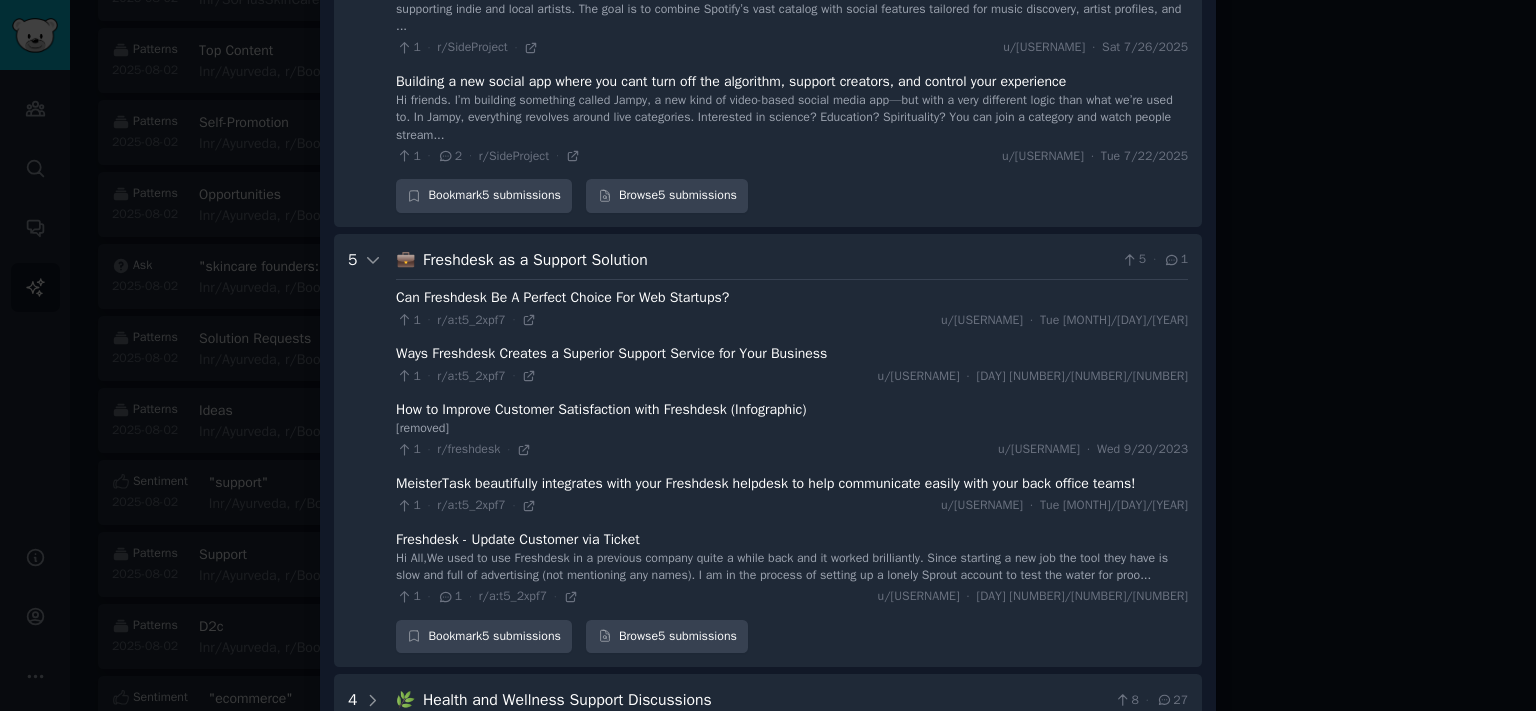 scroll, scrollTop: 2624, scrollLeft: 0, axis: vertical 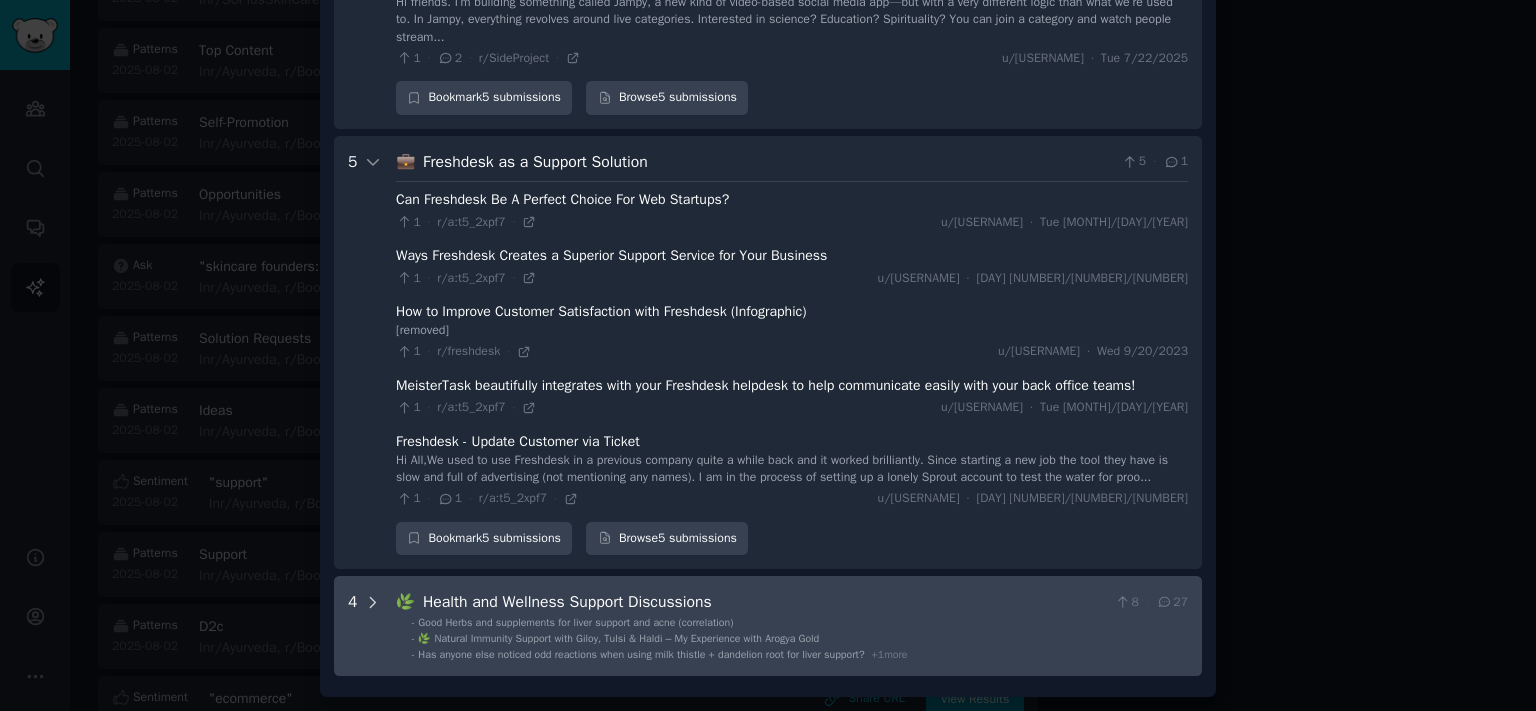 click 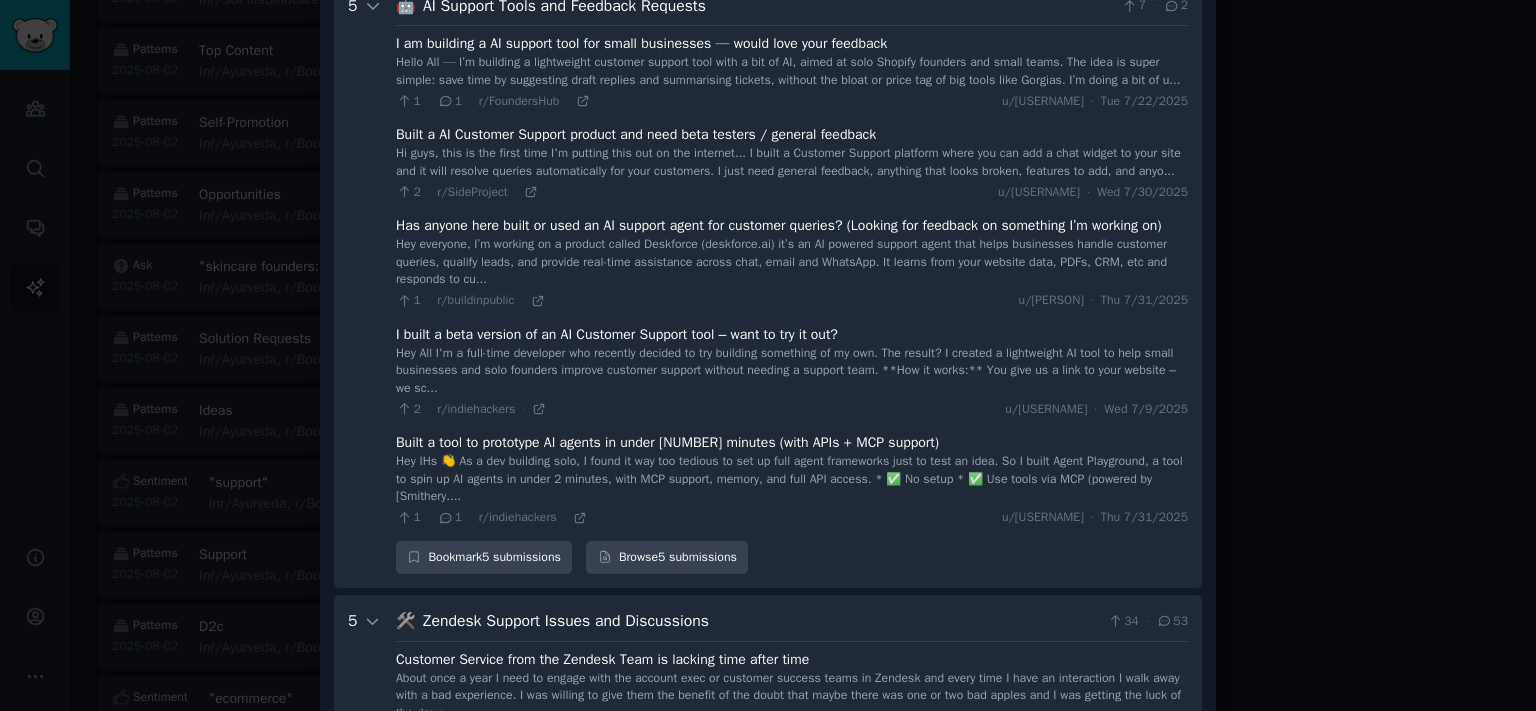 scroll, scrollTop: 0, scrollLeft: 0, axis: both 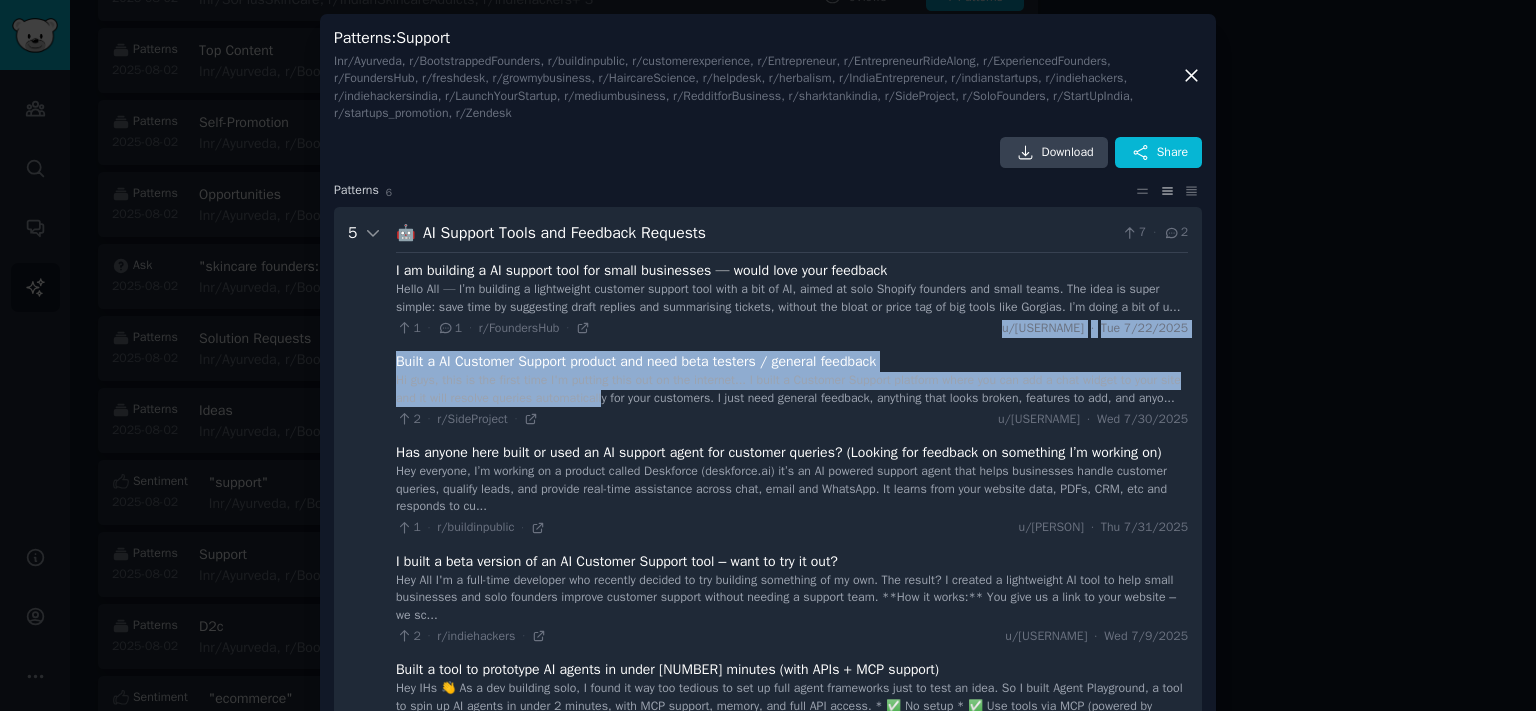 drag, startPoint x: 423, startPoint y: 238, endPoint x: 594, endPoint y: 397, distance: 233.49947 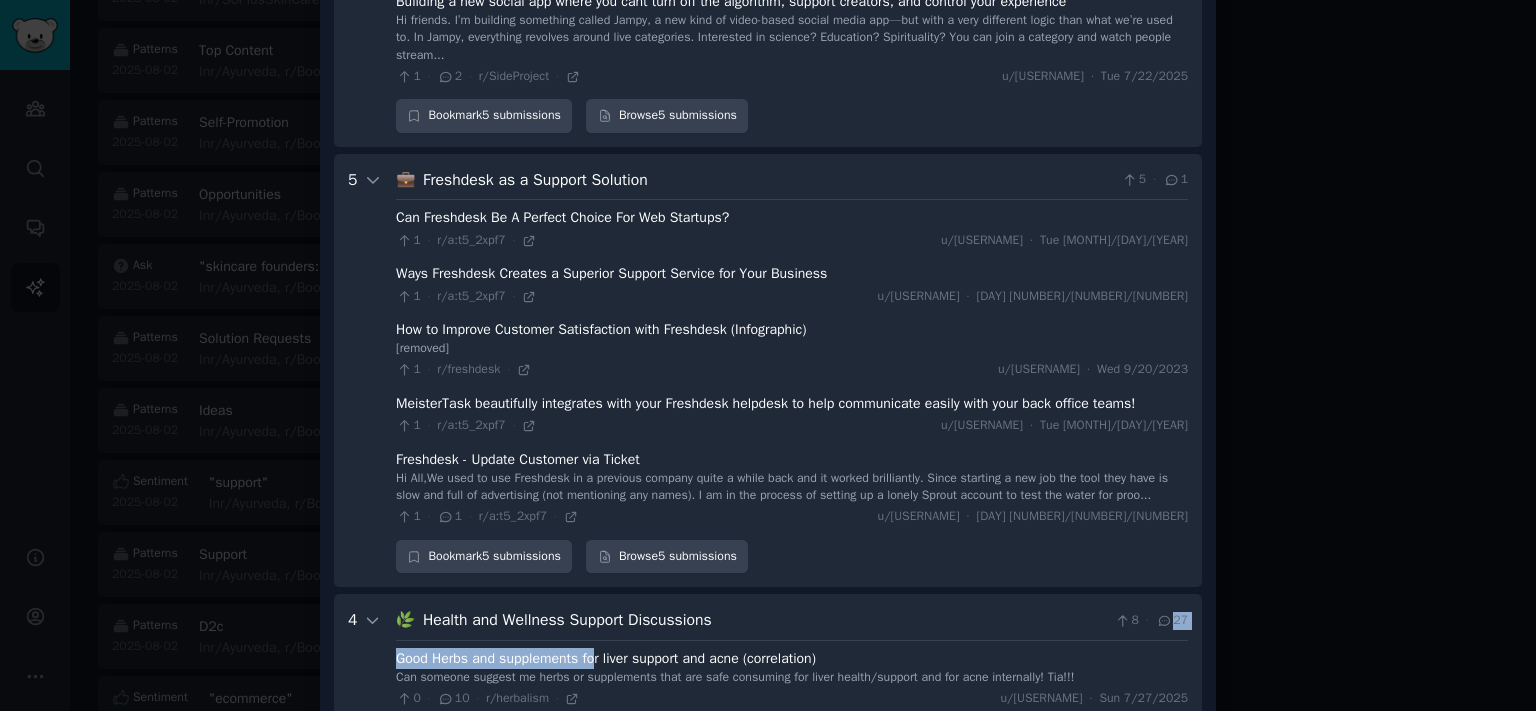 scroll, scrollTop: 2494, scrollLeft: 0, axis: vertical 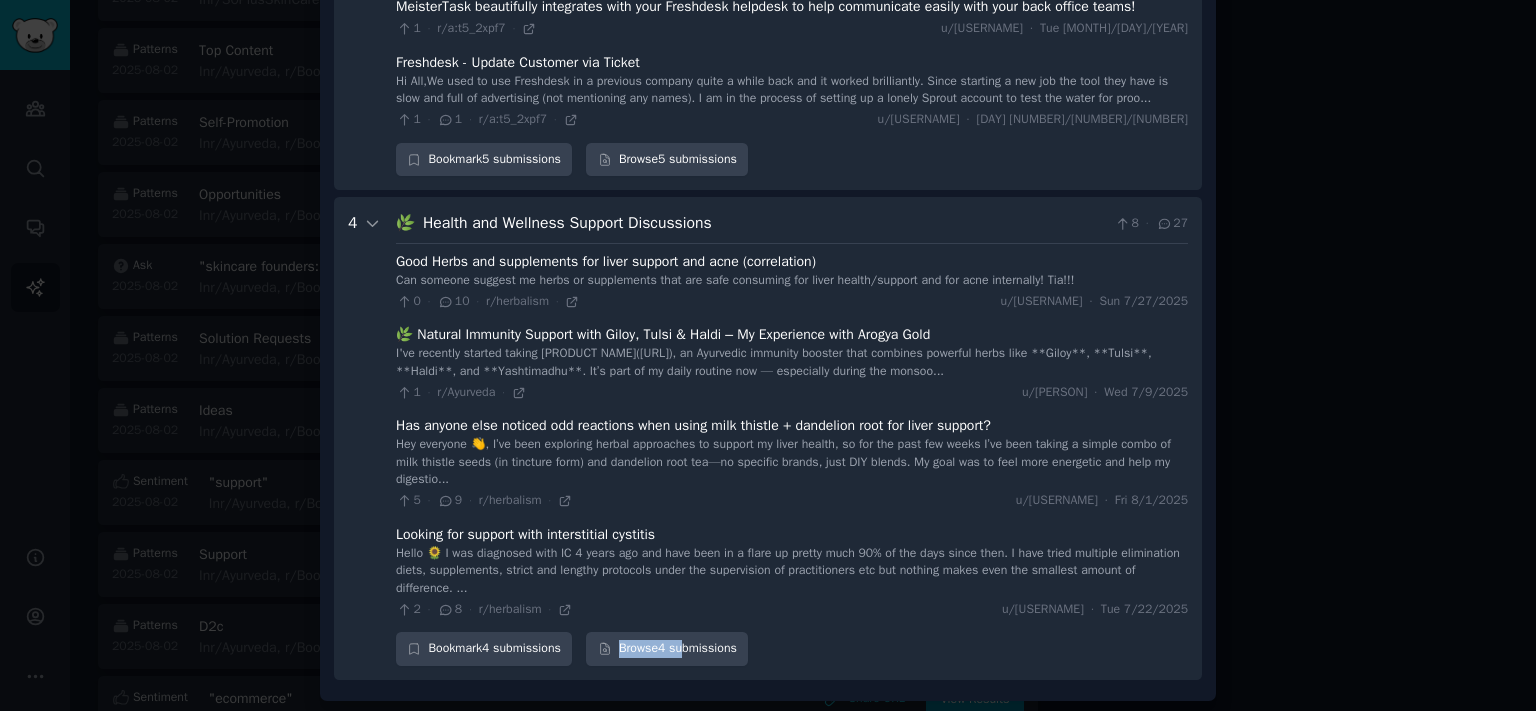drag, startPoint x: 332, startPoint y: 37, endPoint x: 672, endPoint y: 618, distance: 673.17236 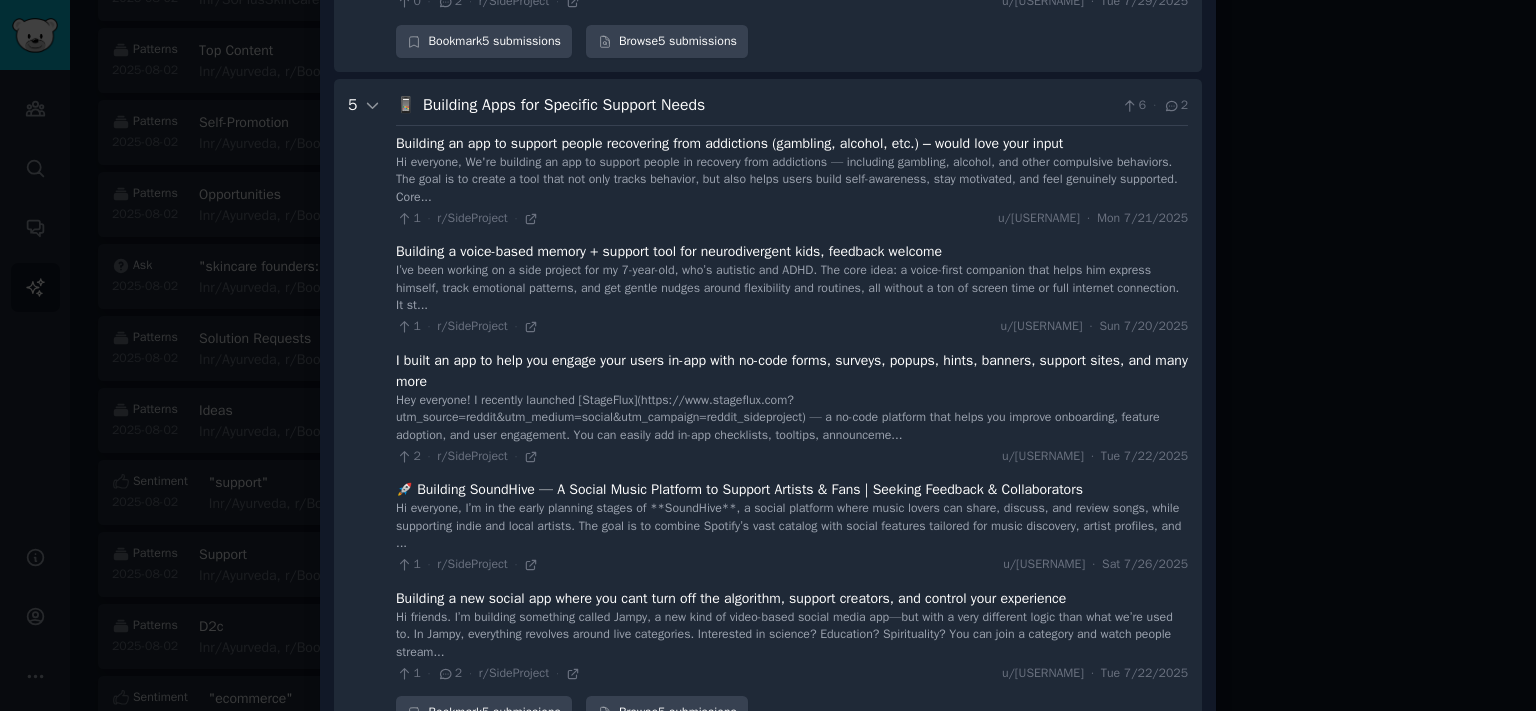 scroll, scrollTop: 838, scrollLeft: 0, axis: vertical 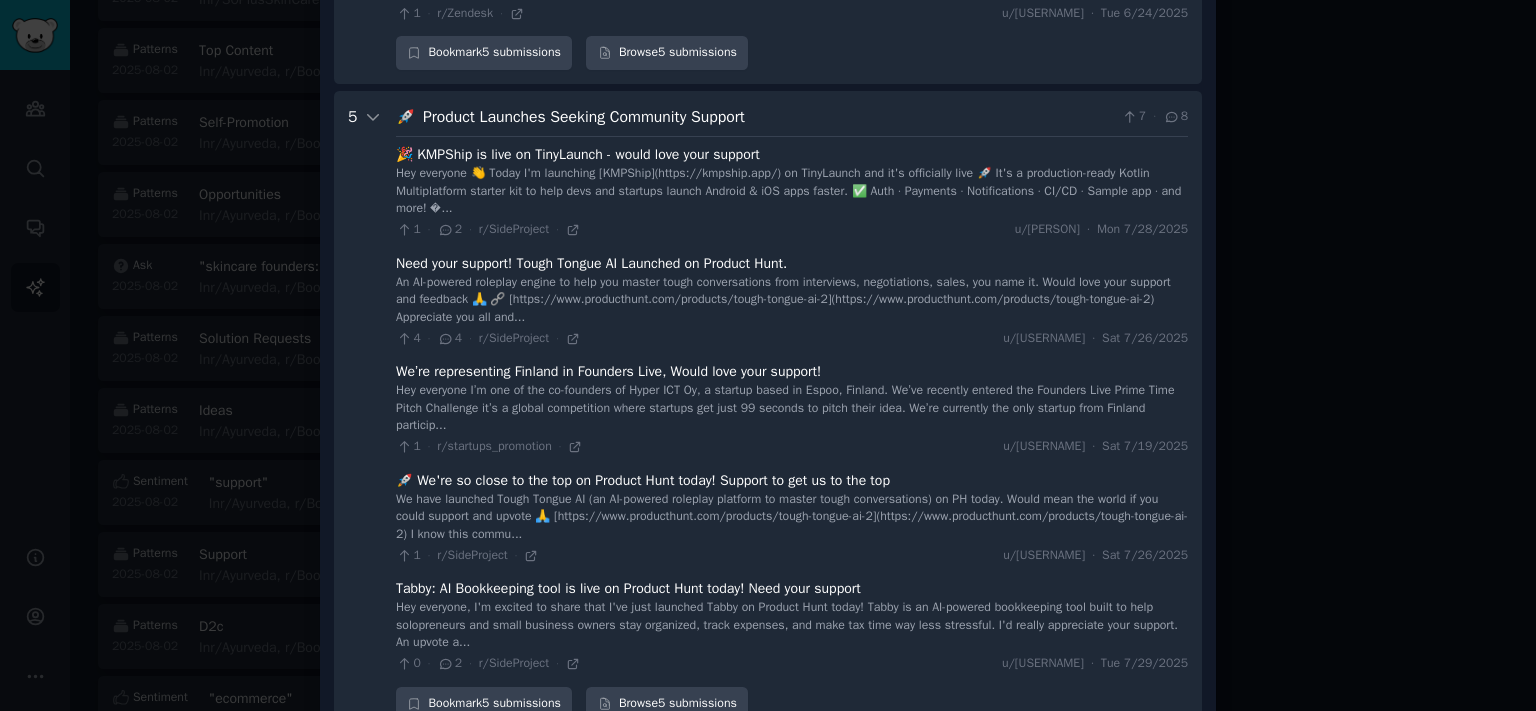 drag, startPoint x: 1519, startPoint y: 285, endPoint x: 1519, endPoint y: 51, distance: 234 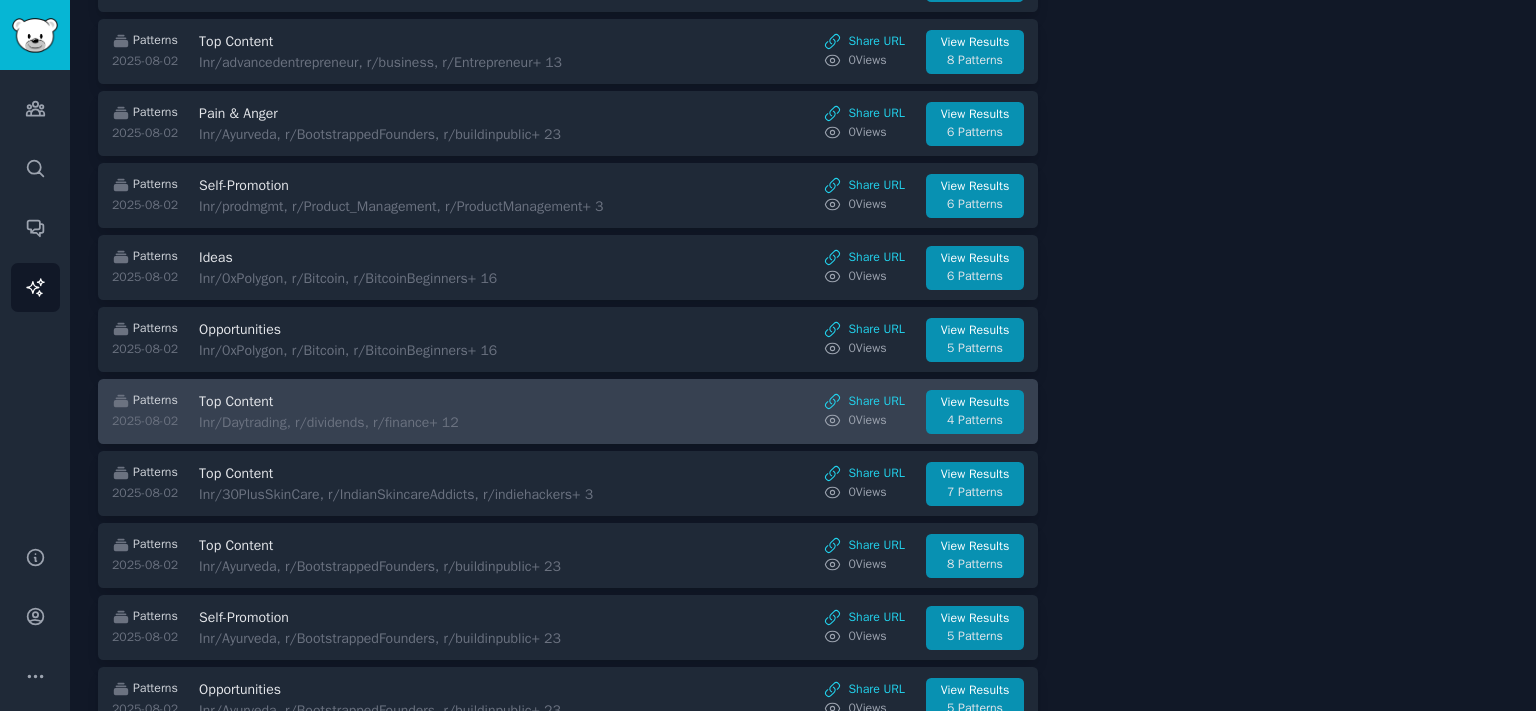scroll, scrollTop: 2084, scrollLeft: 0, axis: vertical 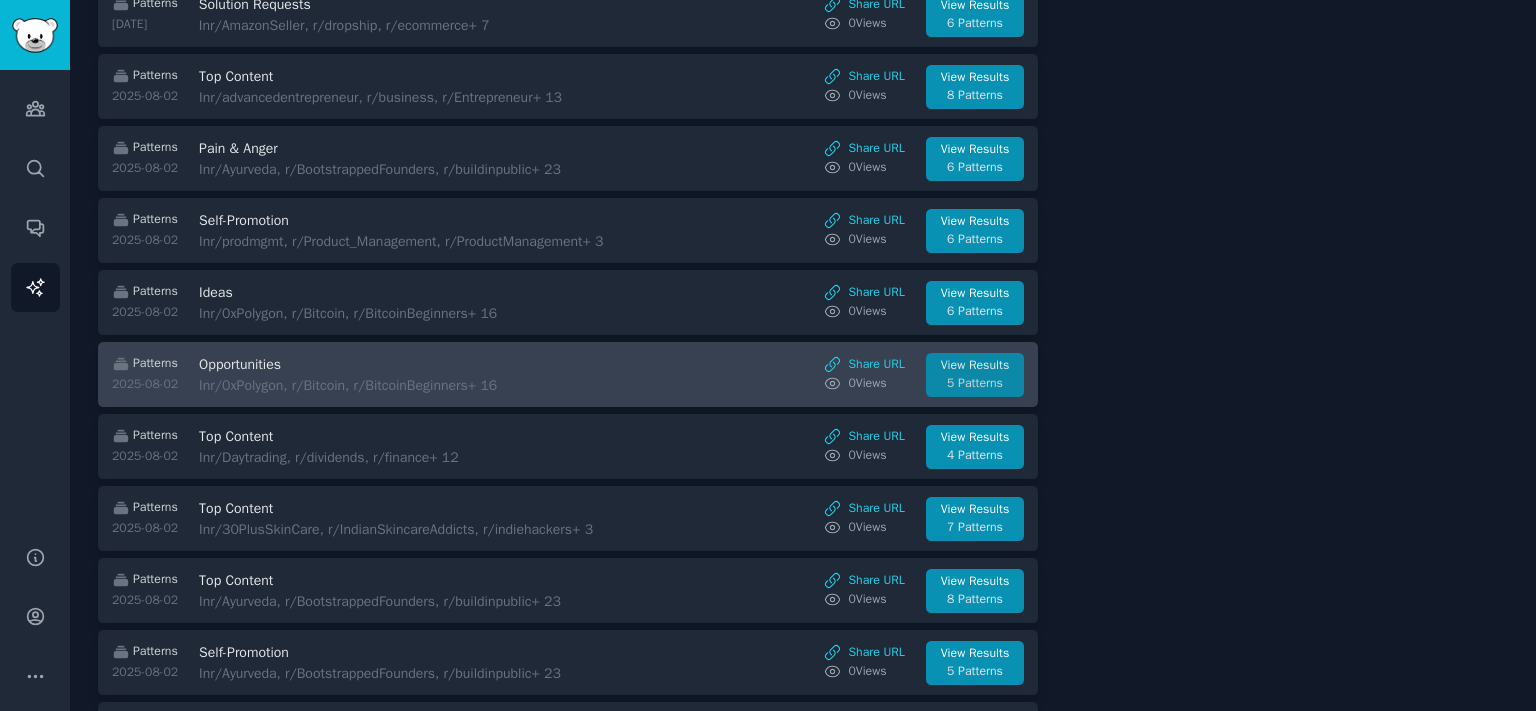 click on "5 Patterns" at bounding box center [975, 384] 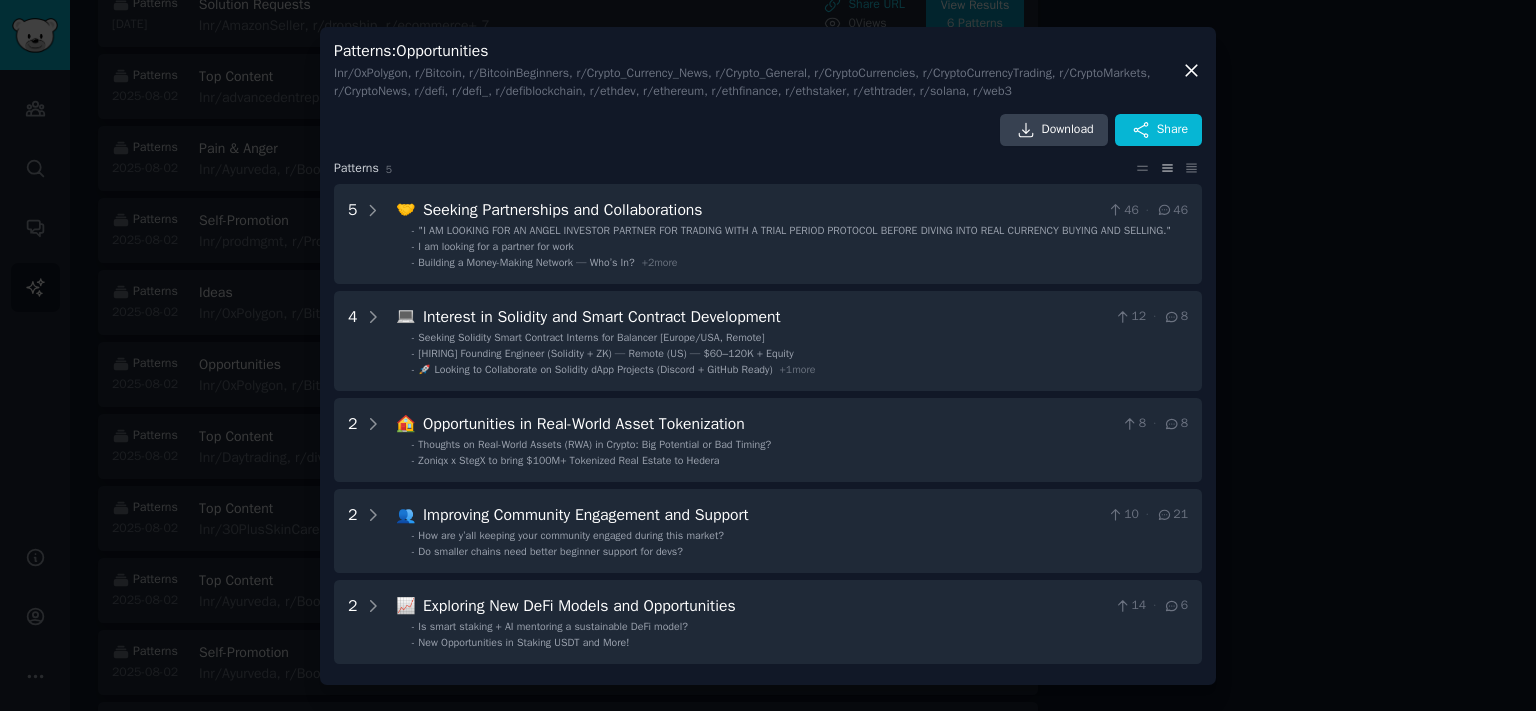 click at bounding box center [768, 355] 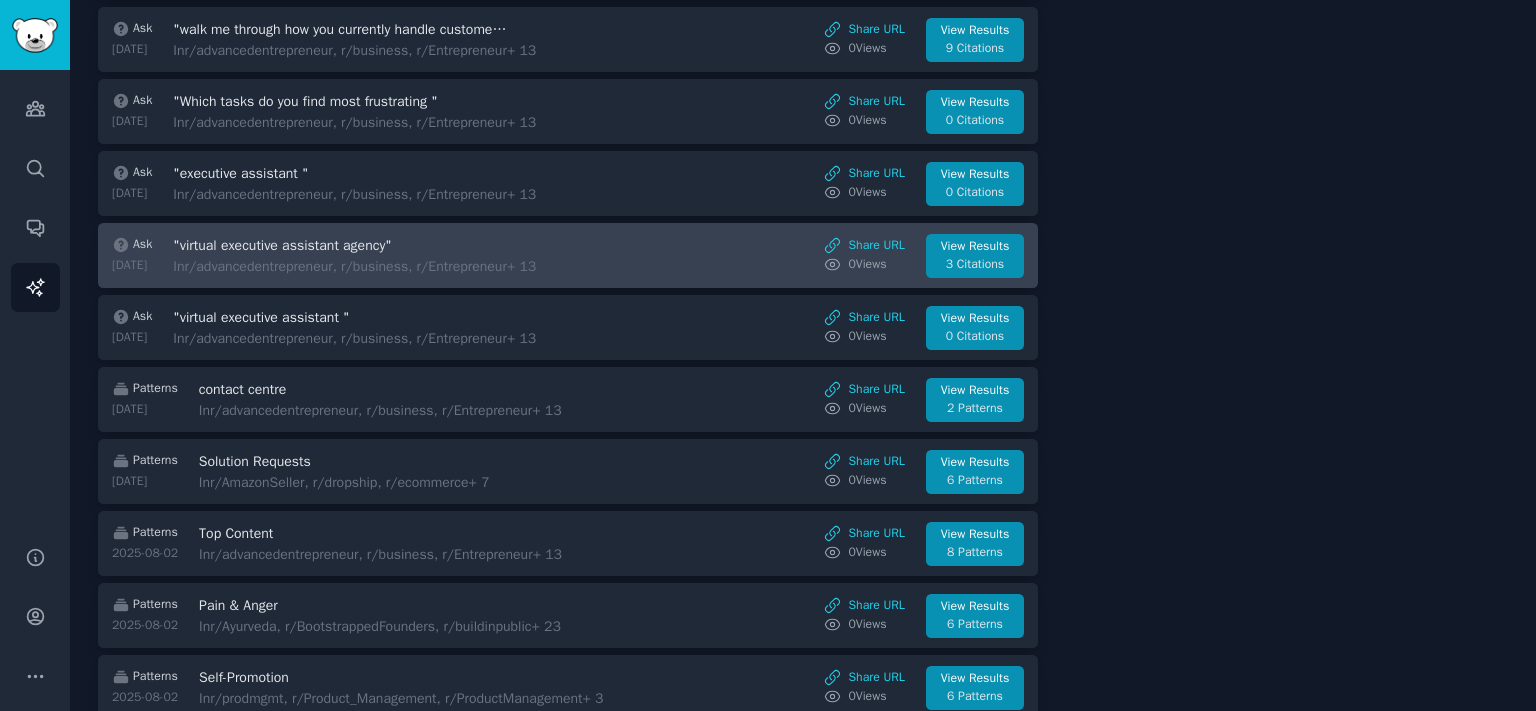 scroll, scrollTop: 1421, scrollLeft: 0, axis: vertical 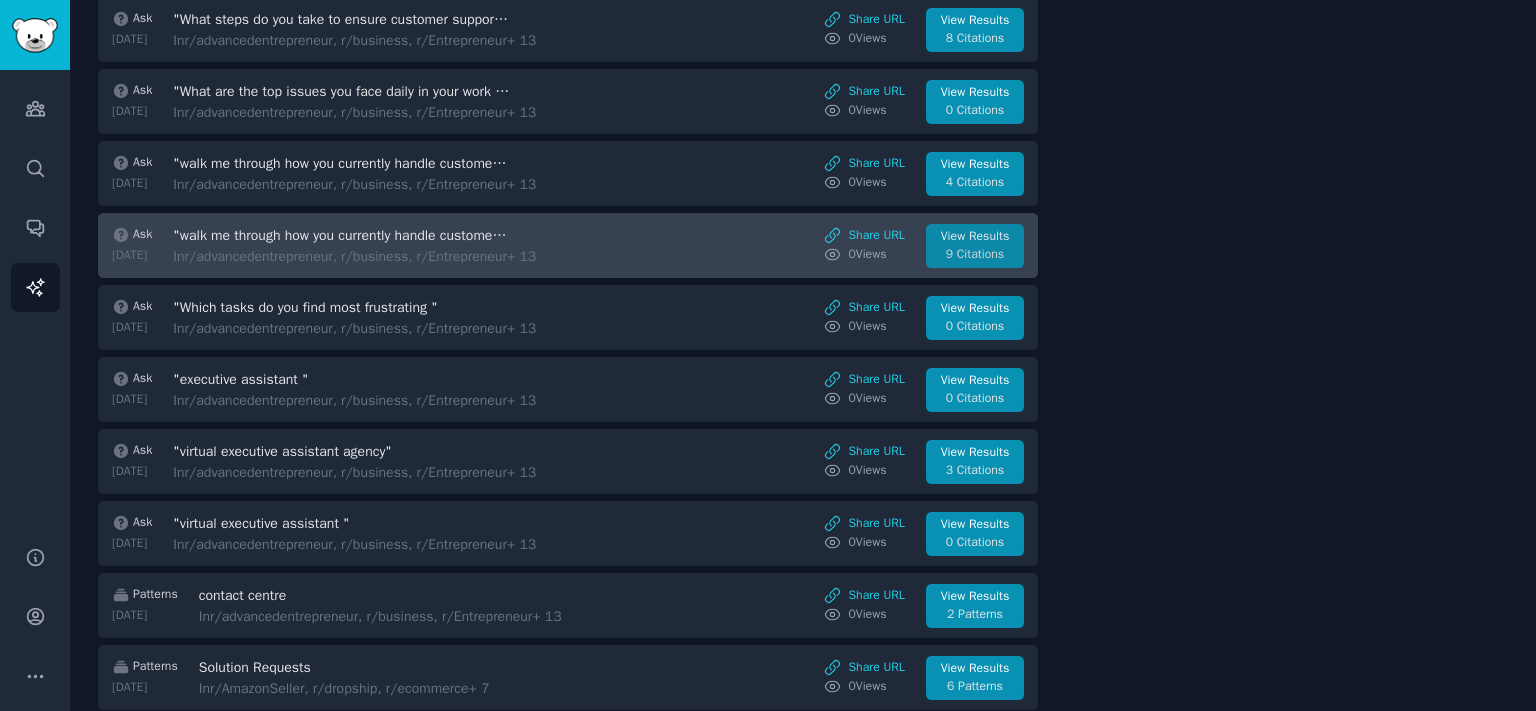 click on "9 Citations" at bounding box center (975, 255) 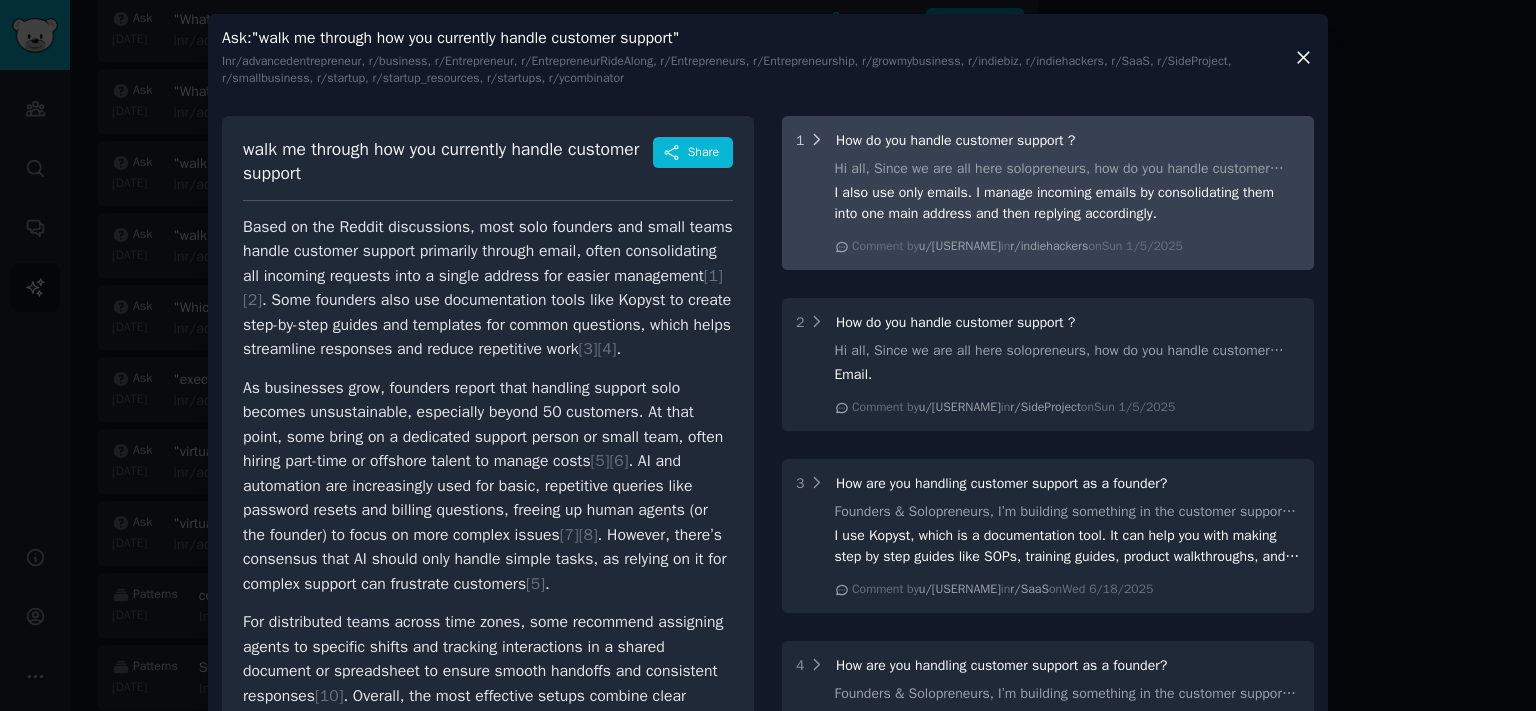 click 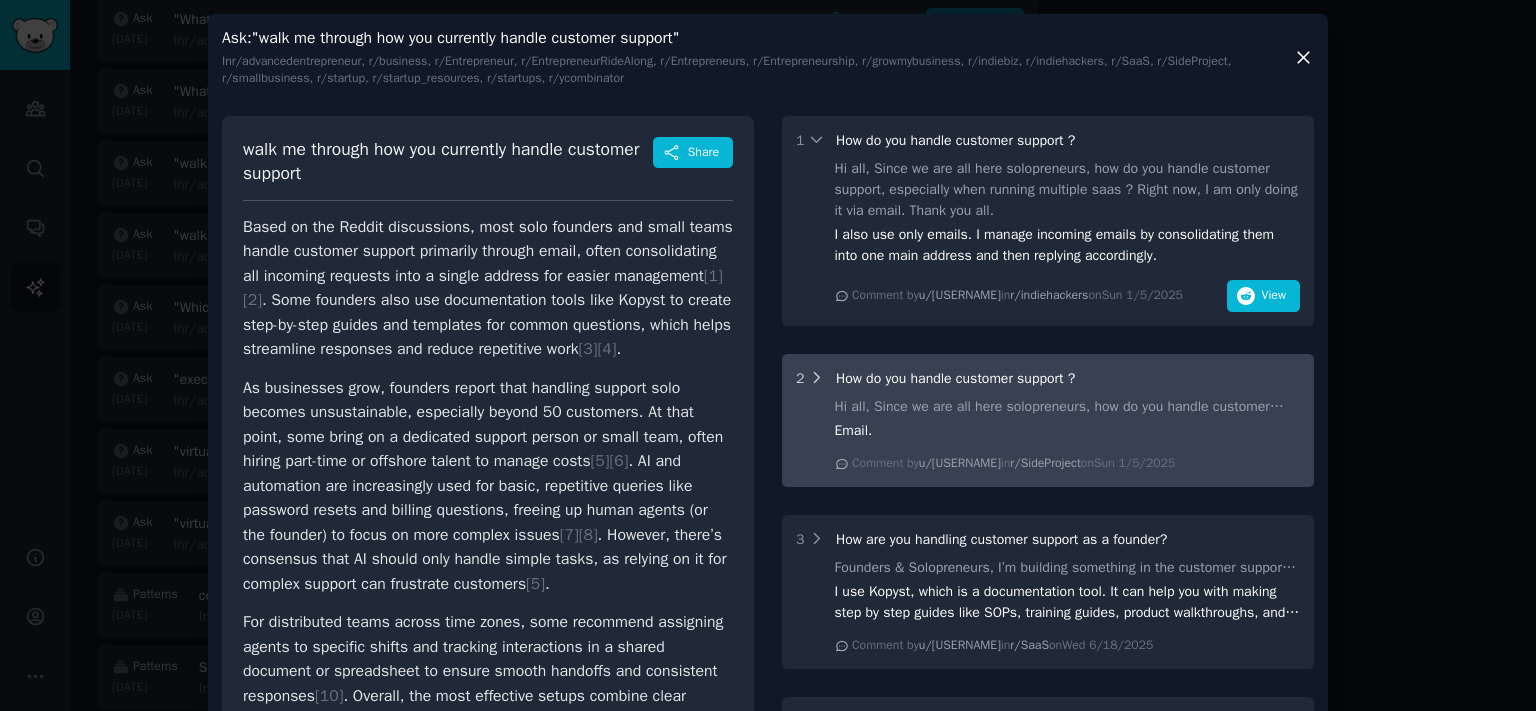 click on "2" at bounding box center [810, 378] 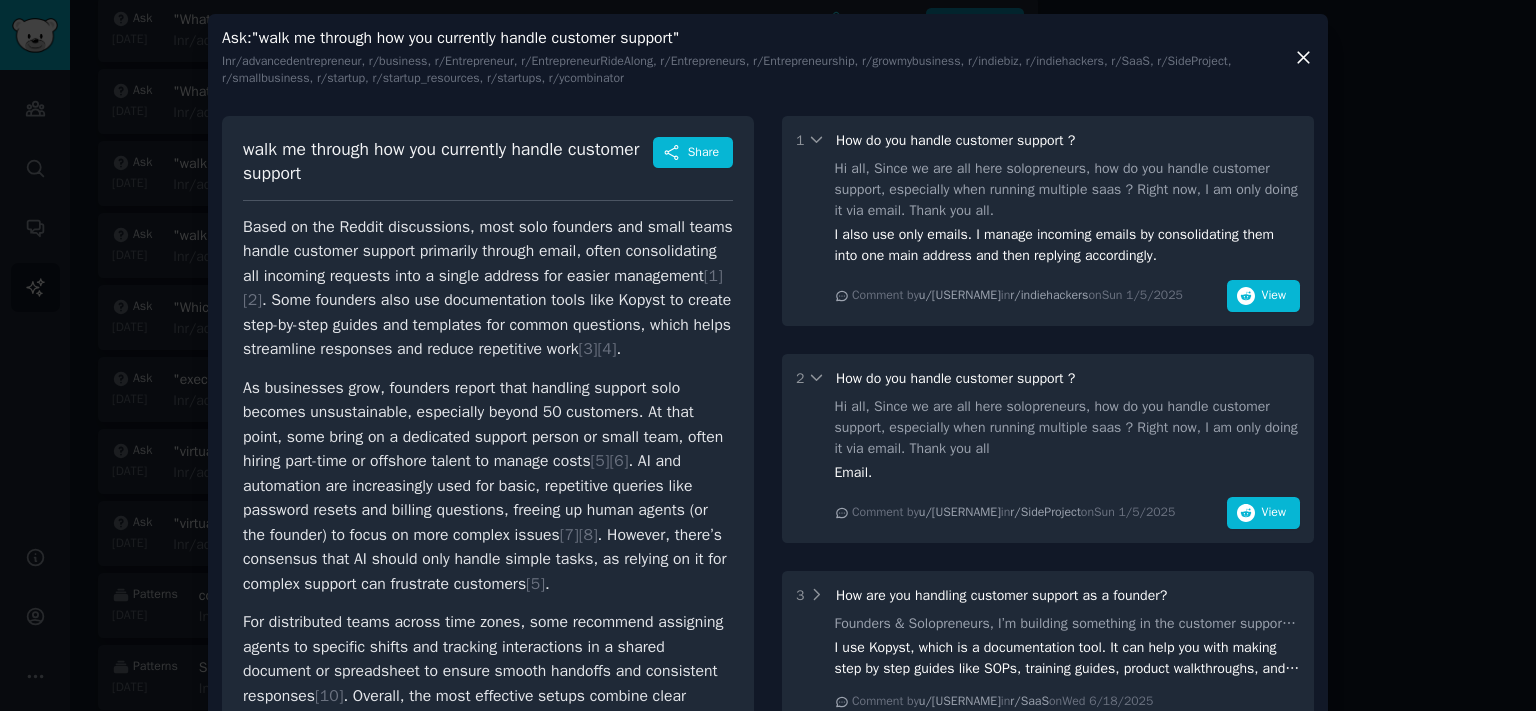 scroll, scrollTop: 331, scrollLeft: 0, axis: vertical 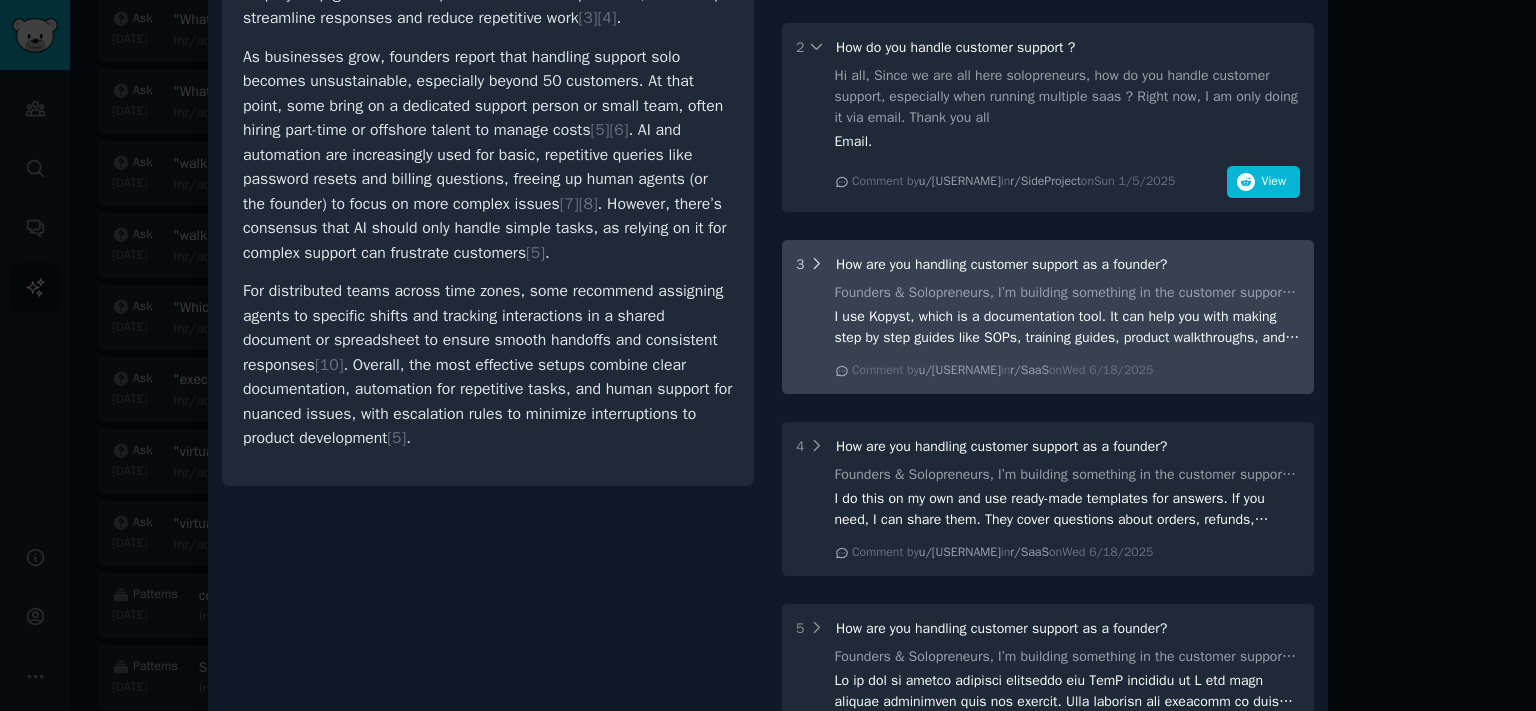 click 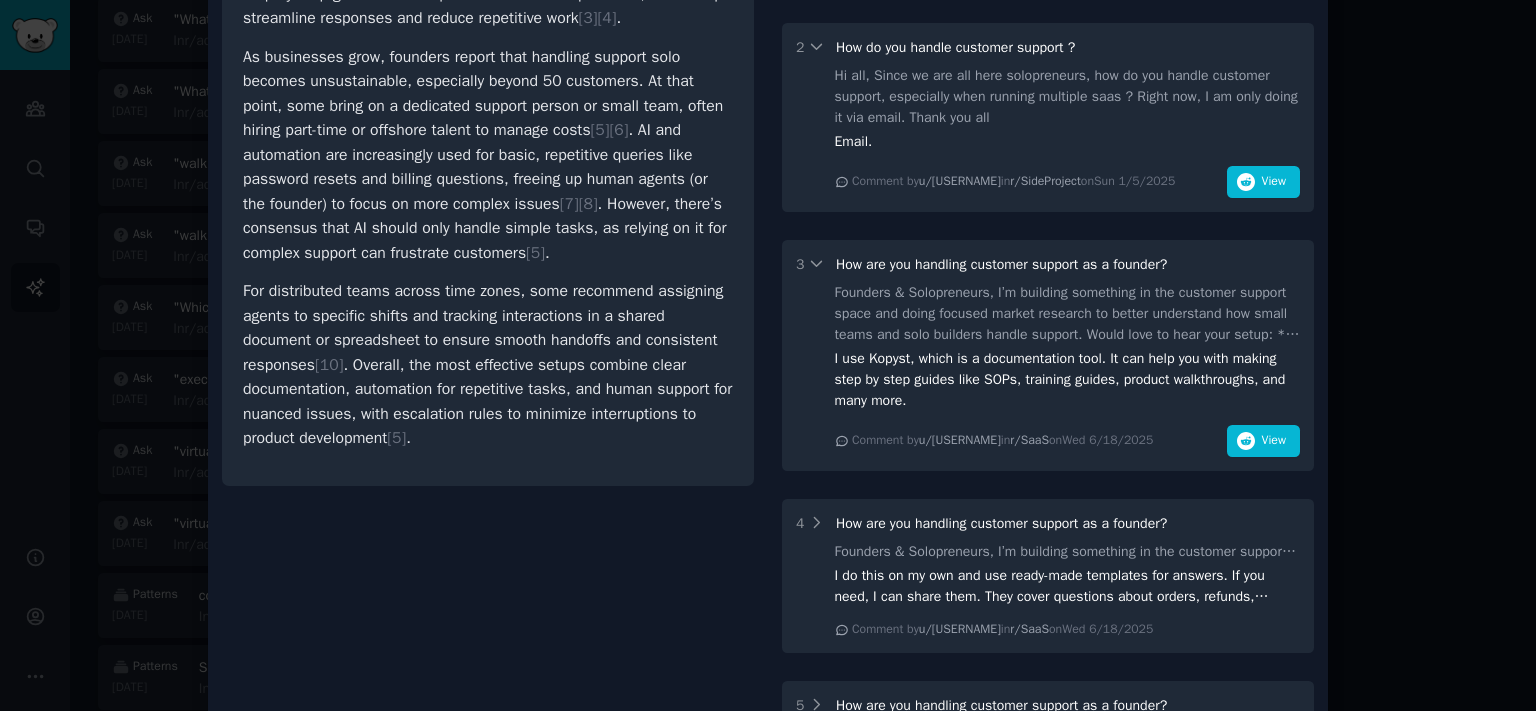 scroll, scrollTop: 0, scrollLeft: 0, axis: both 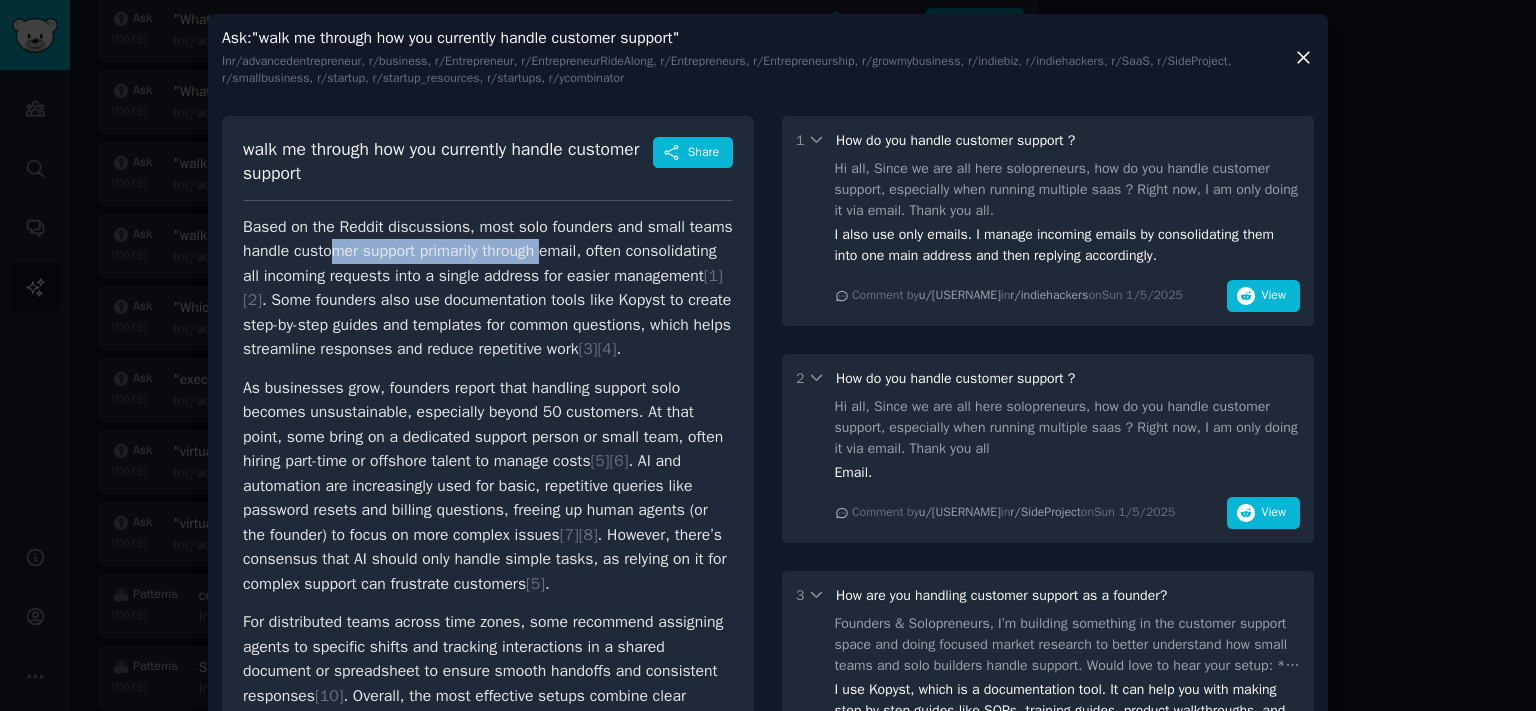 drag, startPoint x: 436, startPoint y: 246, endPoint x: 590, endPoint y: 246, distance: 154 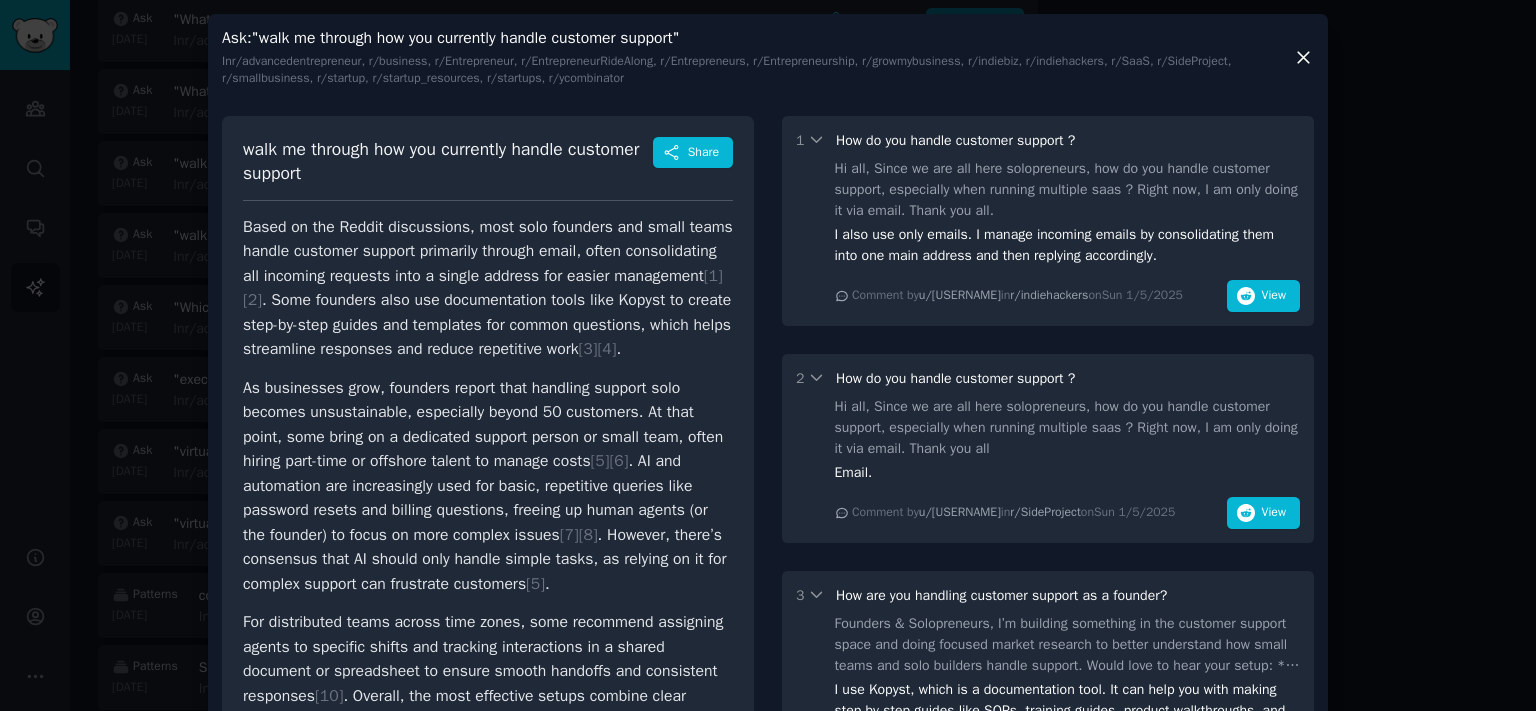 click on "Based on the Reddit discussions, most solo founders and small teams handle customer support primarily through email, often consolidating all incoming requests into a single address for easier management [ 1 ] [ 2 ] . Some founders also use documentation tools like Kopyst to create step-by-step guides and templates for common questions, which helps streamline responses and reduce repetitive work [ 3 ] [ 4 ] ." at bounding box center [488, 288] 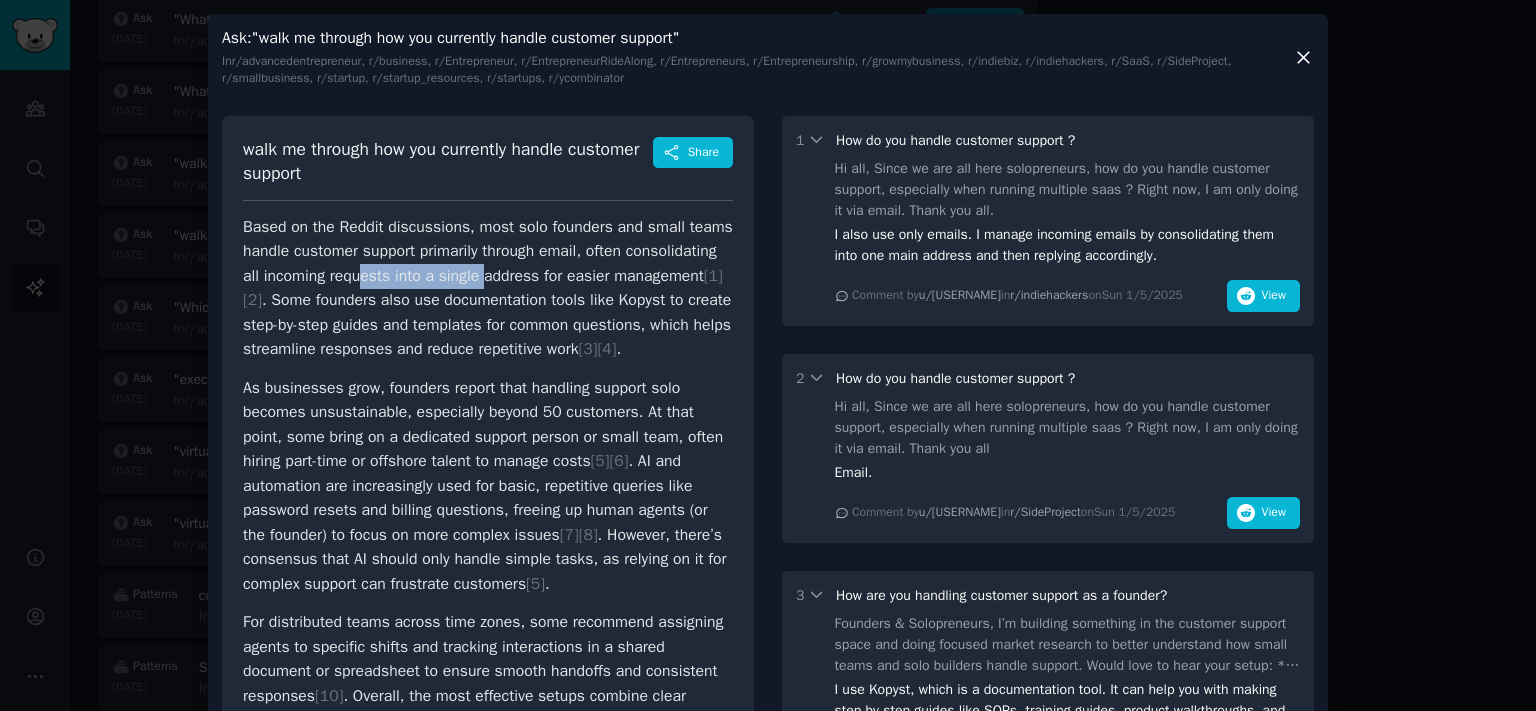 drag, startPoint x: 486, startPoint y: 276, endPoint x: 514, endPoint y: 276, distance: 28 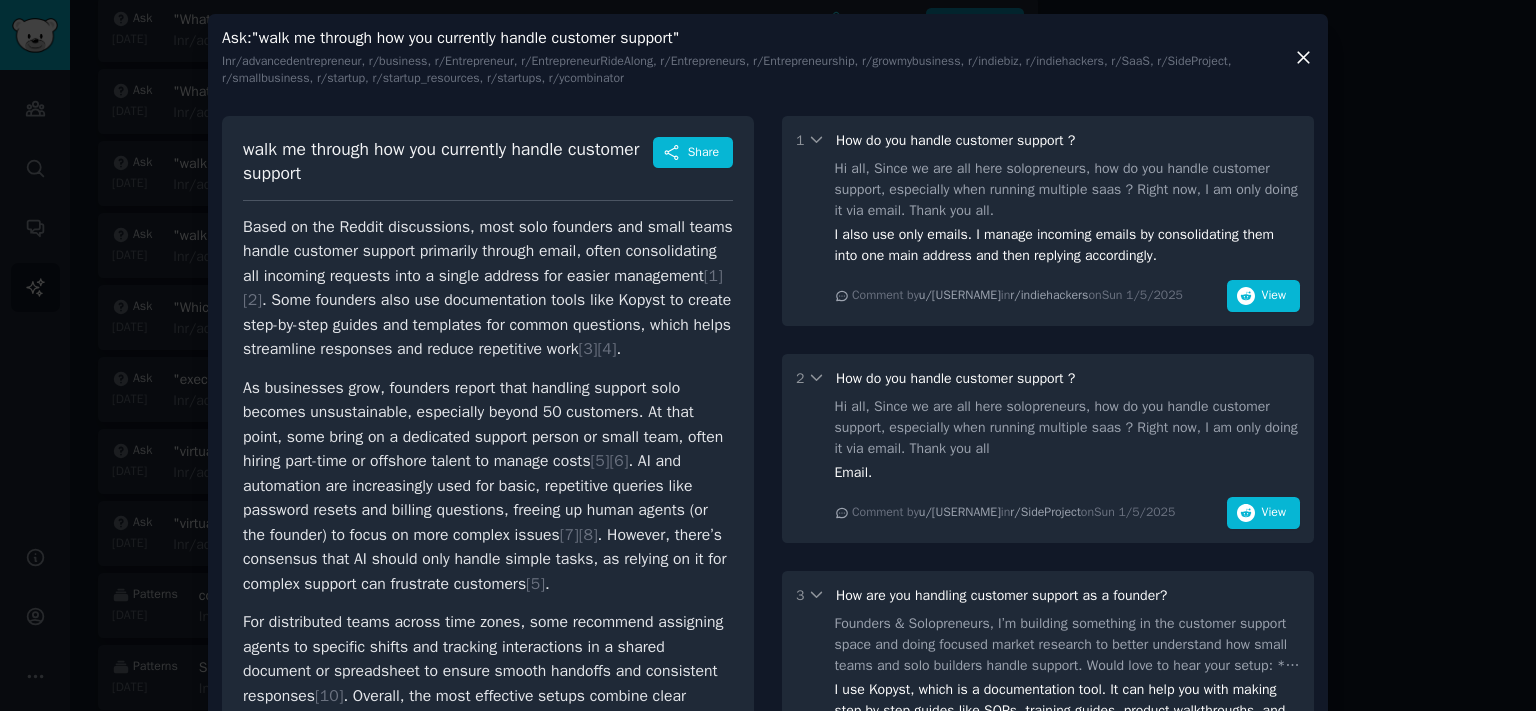 click on "Based on the Reddit discussions, most solo founders and small teams handle customer support primarily through email, often consolidating all incoming requests into a single address for easier management [ 1 ] [ 2 ] . Some founders also use documentation tools like Kopyst to create step-by-step guides and templates for common questions, which helps streamline responses and reduce repetitive work [ 3 ] [ 4 ] ." at bounding box center [488, 288] 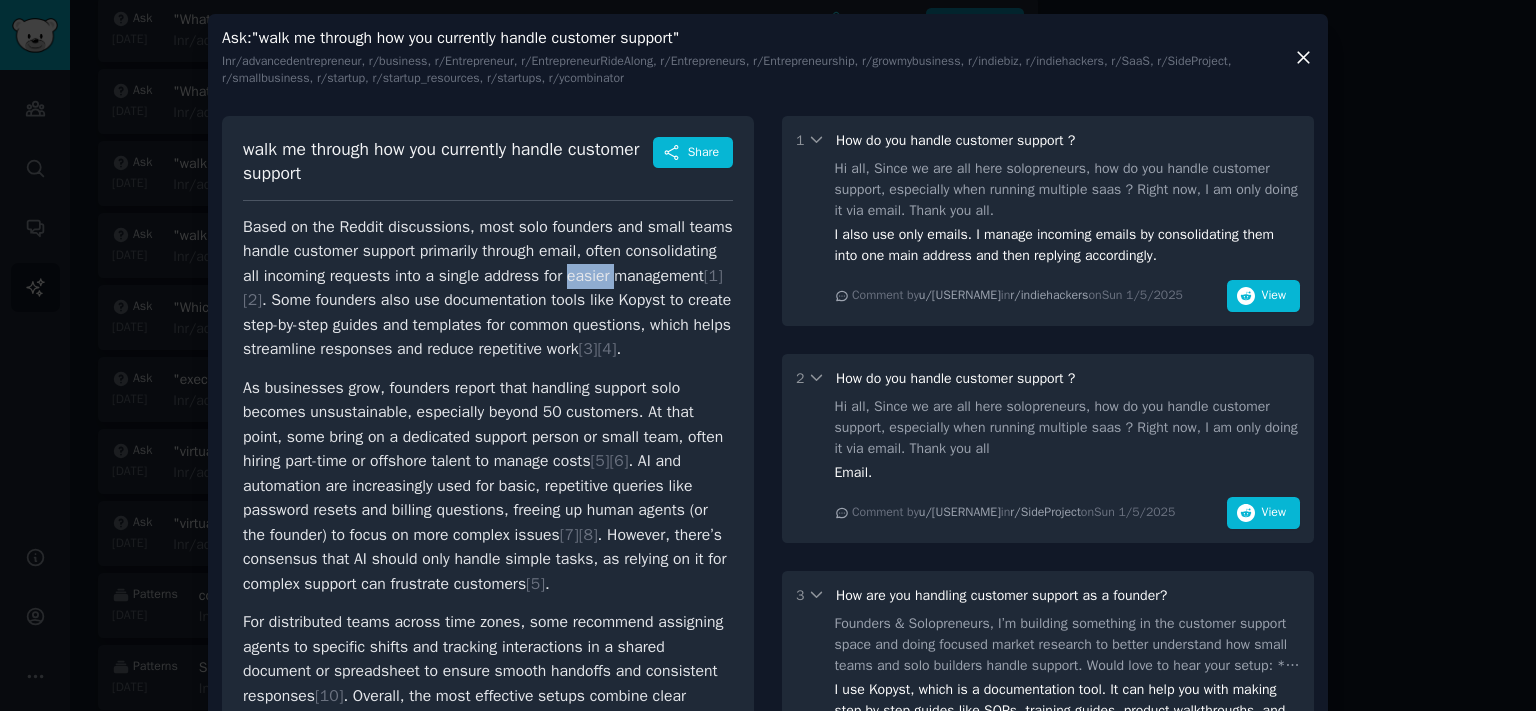 click on "Based on the Reddit discussions, most solo founders and small teams handle customer support primarily through email, often consolidating all incoming requests into a single address for easier management [ 1 ] [ 2 ] . Some founders also use documentation tools like Kopyst to create step-by-step guides and templates for common questions, which helps streamline responses and reduce repetitive work [ 3 ] [ 4 ] ." at bounding box center [488, 288] 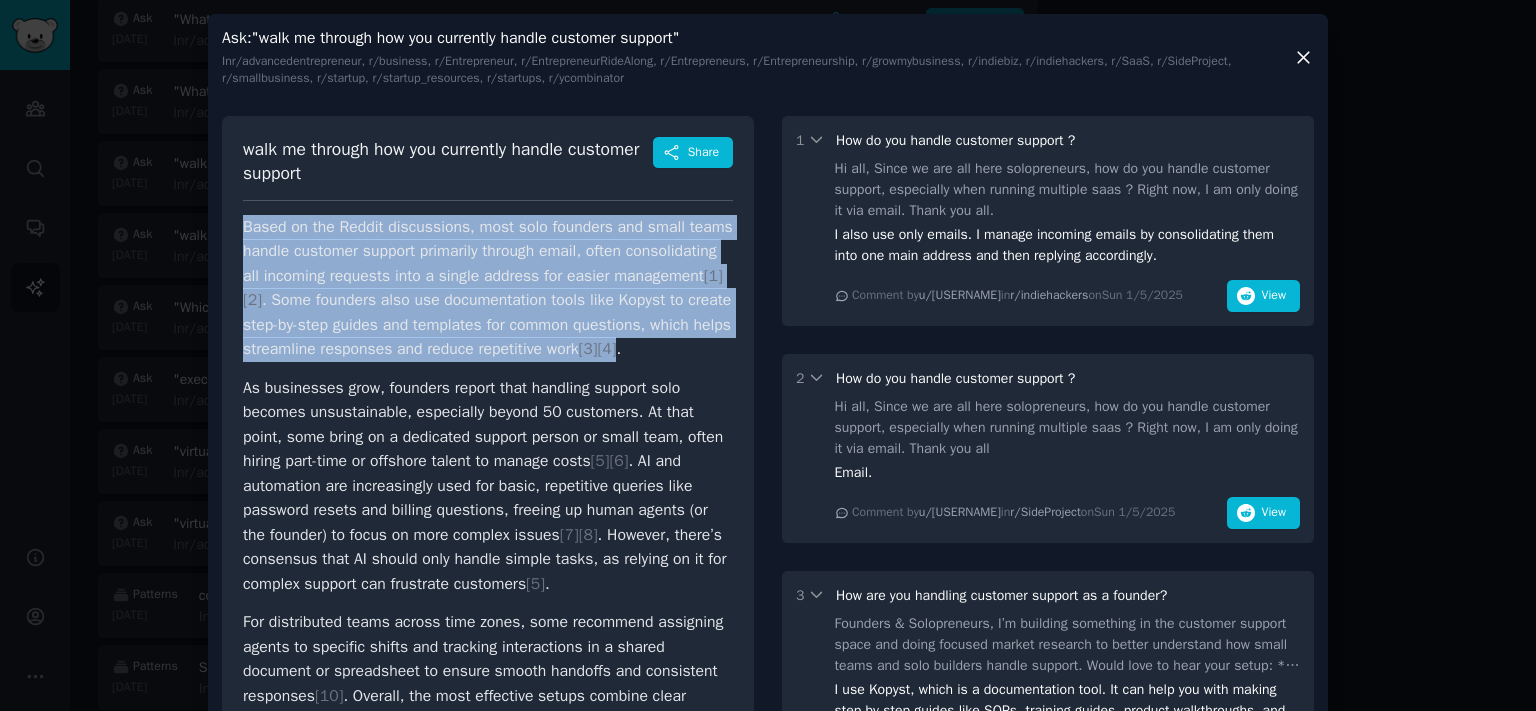 click on "Based on the Reddit discussions, most solo founders and small teams handle customer support primarily through email, often consolidating all incoming requests into a single address for easier management [ 1 ] [ 2 ] . Some founders also use documentation tools like Kopyst to create step-by-step guides and templates for common questions, which helps streamline responses and reduce repetitive work [ 3 ] [ 4 ] ." at bounding box center (488, 288) 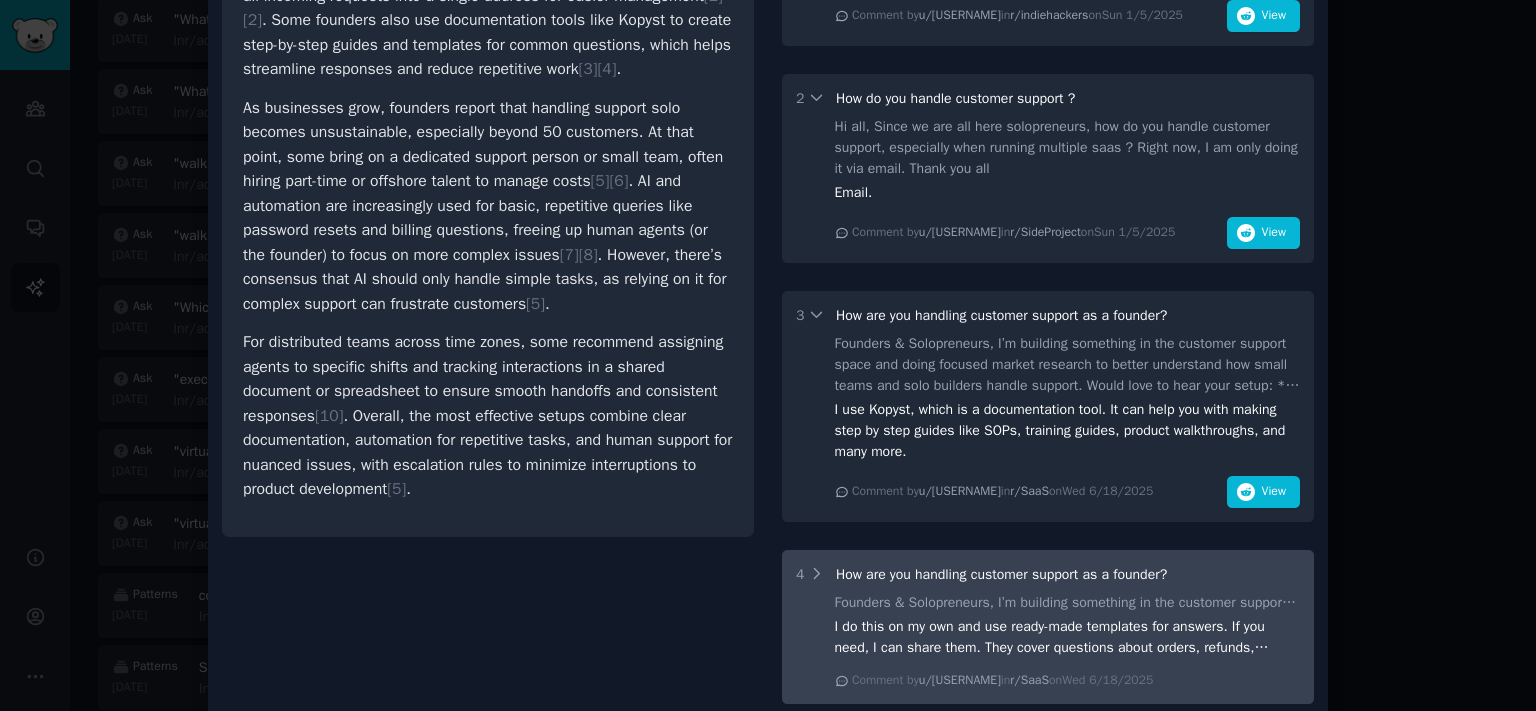 scroll, scrollTop: 552, scrollLeft: 0, axis: vertical 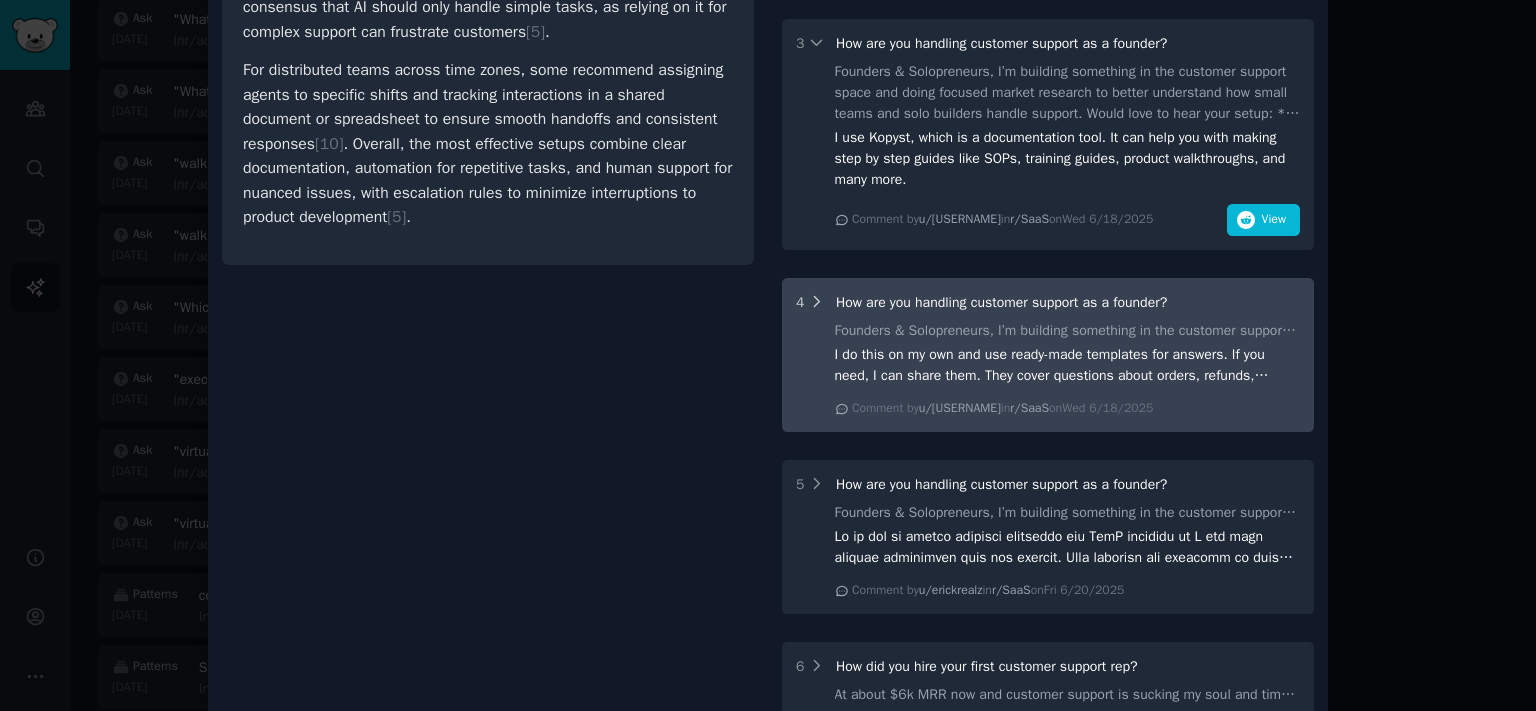 click 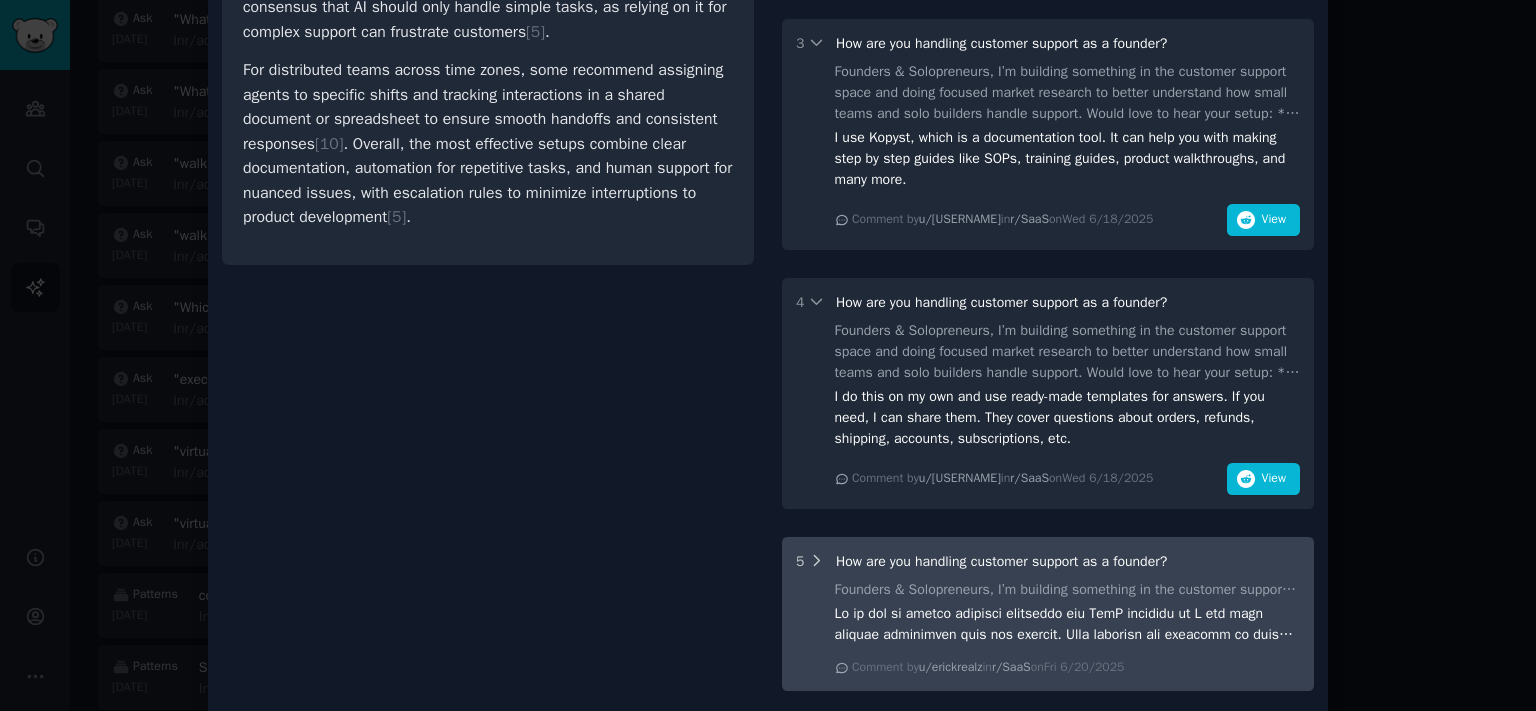 click 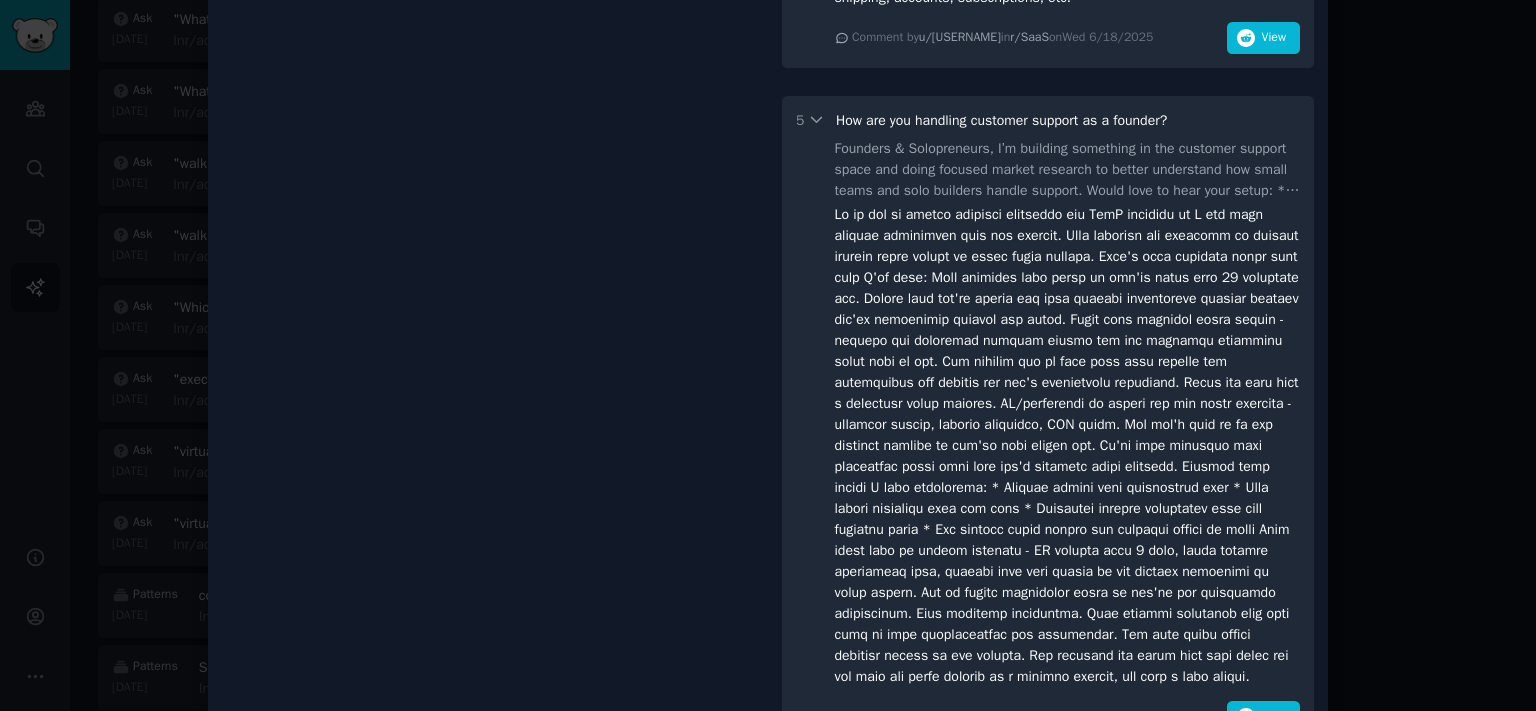scroll, scrollTop: 1545, scrollLeft: 0, axis: vertical 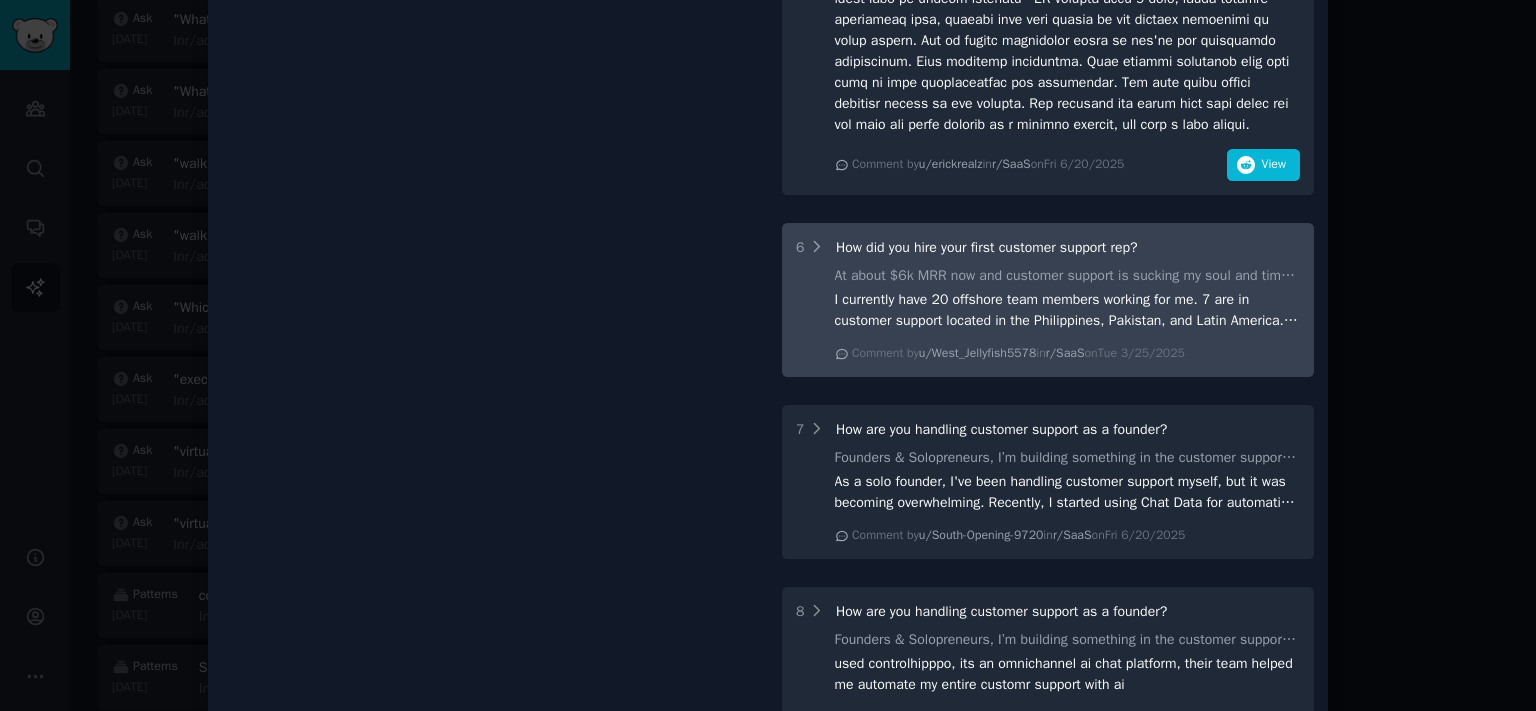 click on "6 How did you hire your first customer support rep?" at bounding box center [1048, 247] 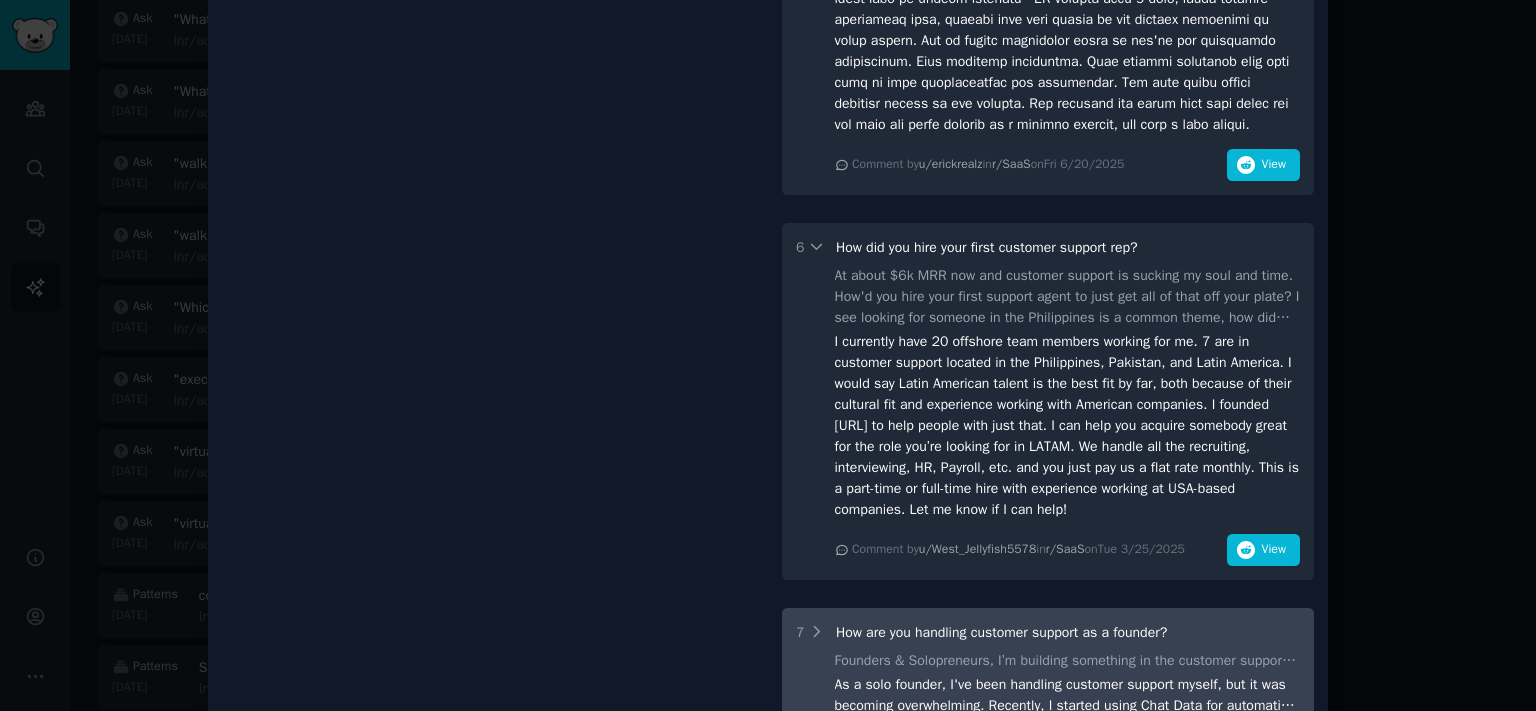 scroll, scrollTop: 1987, scrollLeft: 0, axis: vertical 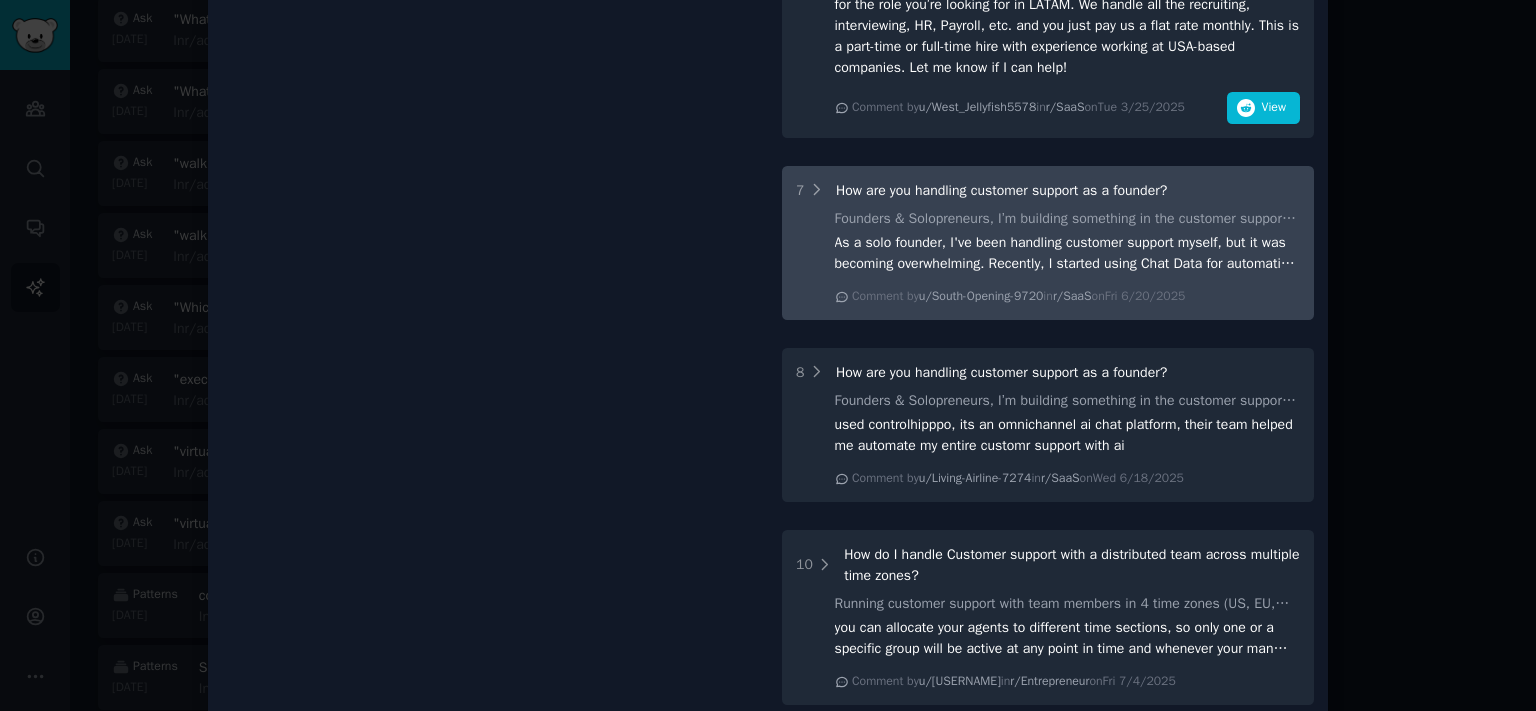 click on "[NUMBER] How are you handling customer support as a founder?" at bounding box center [1048, 190] 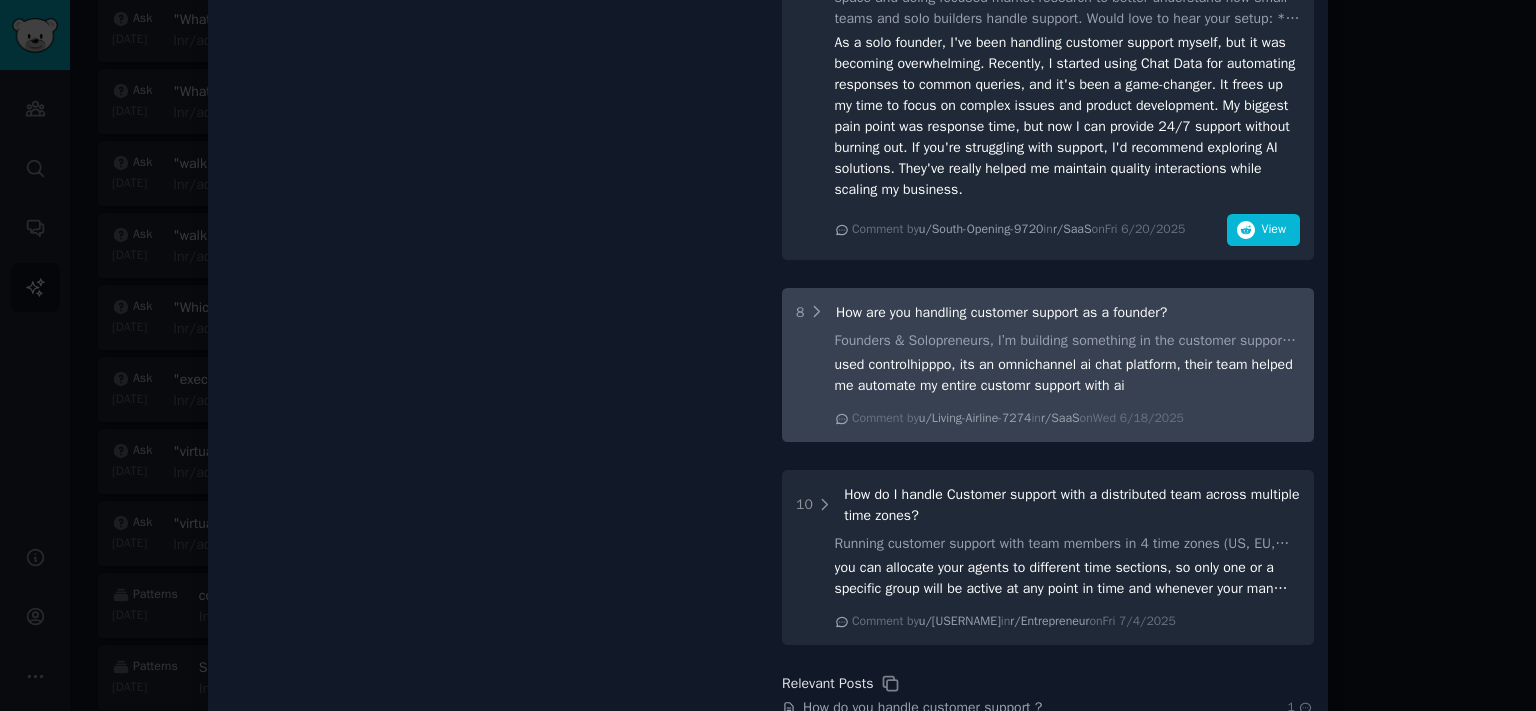 scroll, scrollTop: 2318, scrollLeft: 0, axis: vertical 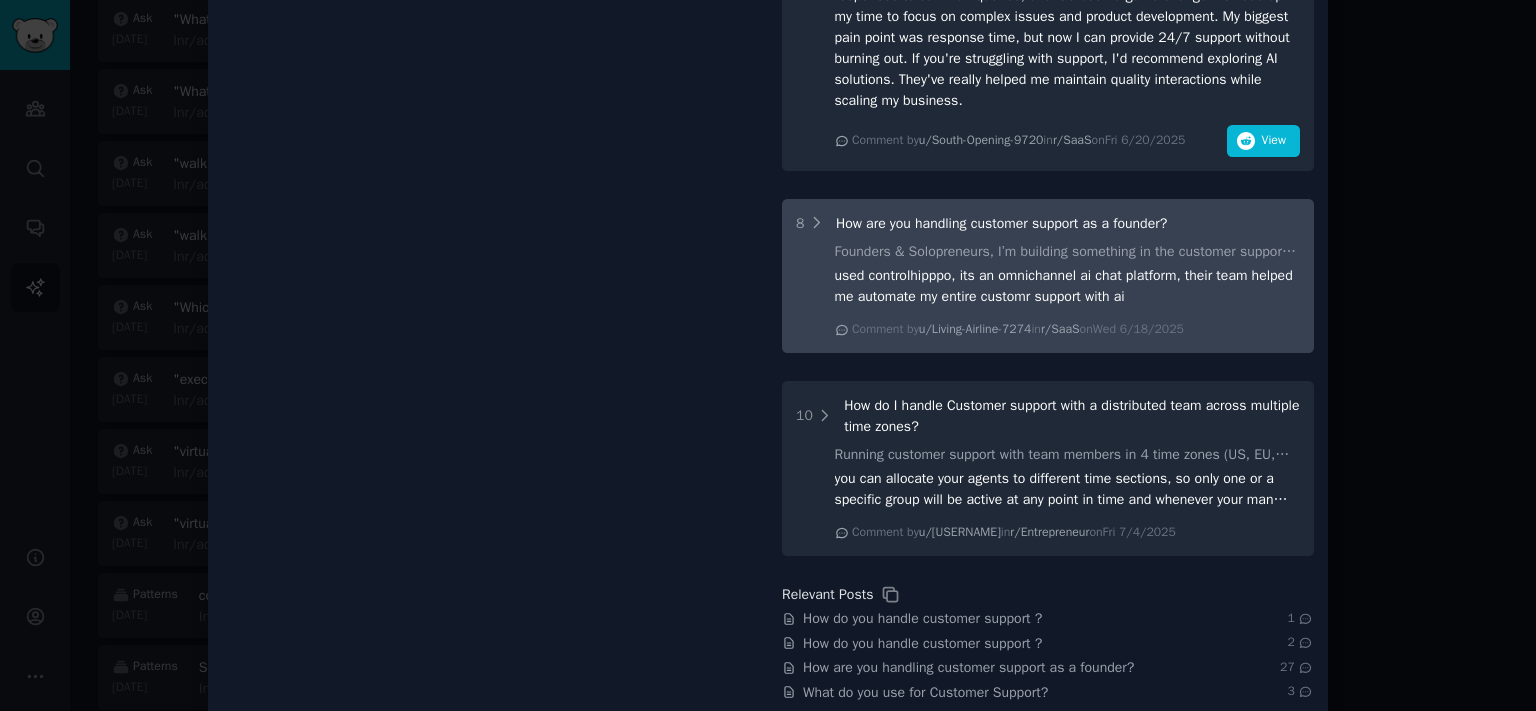 click on "8 How are you handling customer support as a founder?" at bounding box center (1048, 223) 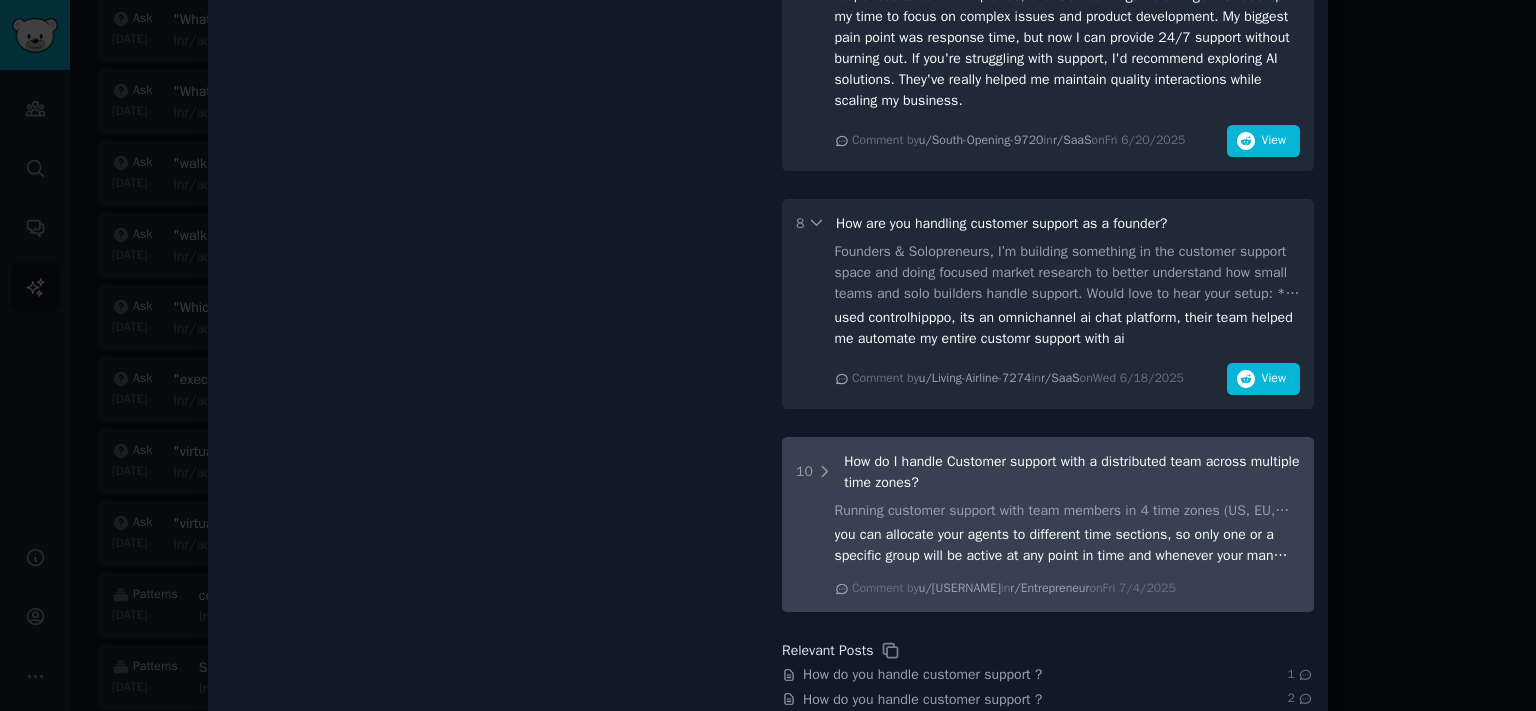 drag, startPoint x: 825, startPoint y: 494, endPoint x: 849, endPoint y: 468, distance: 35.383614 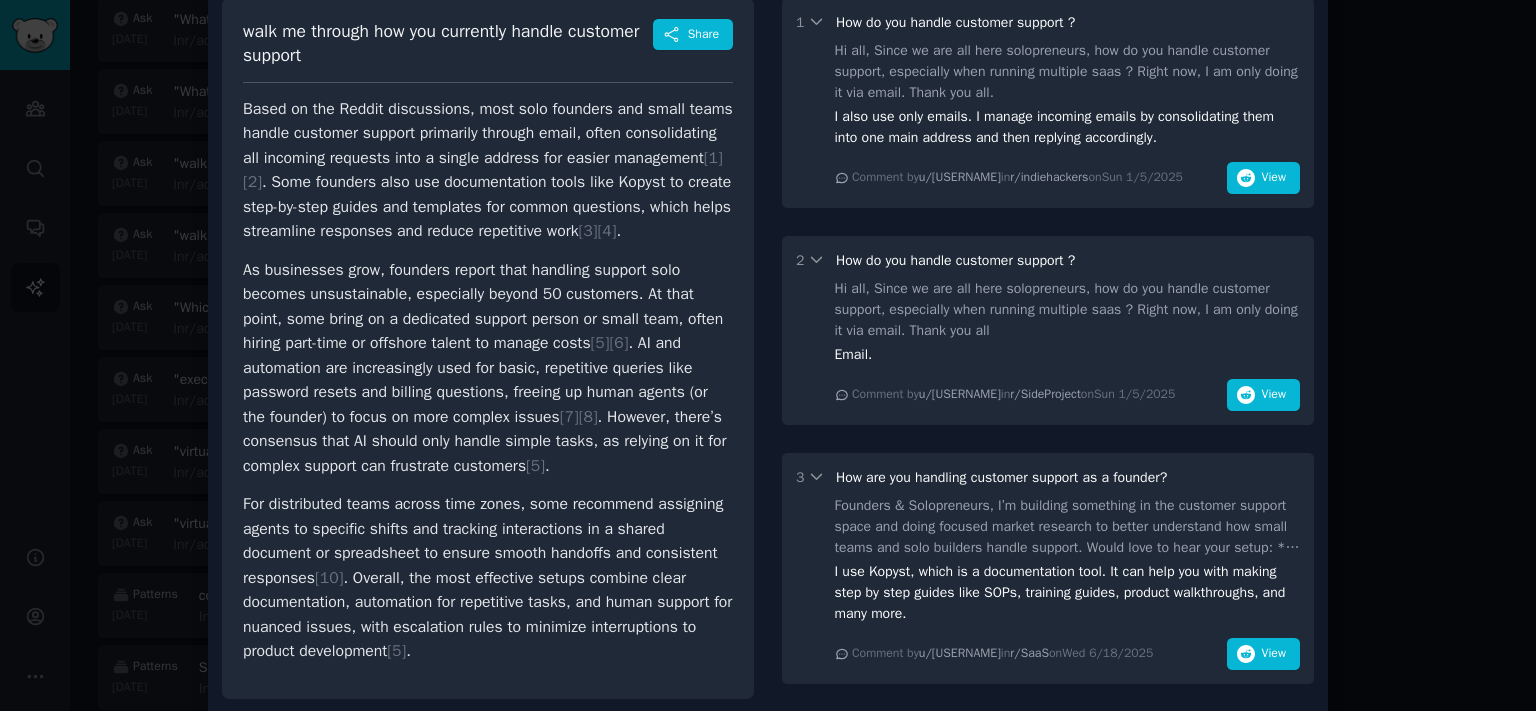 scroll, scrollTop: 0, scrollLeft: 0, axis: both 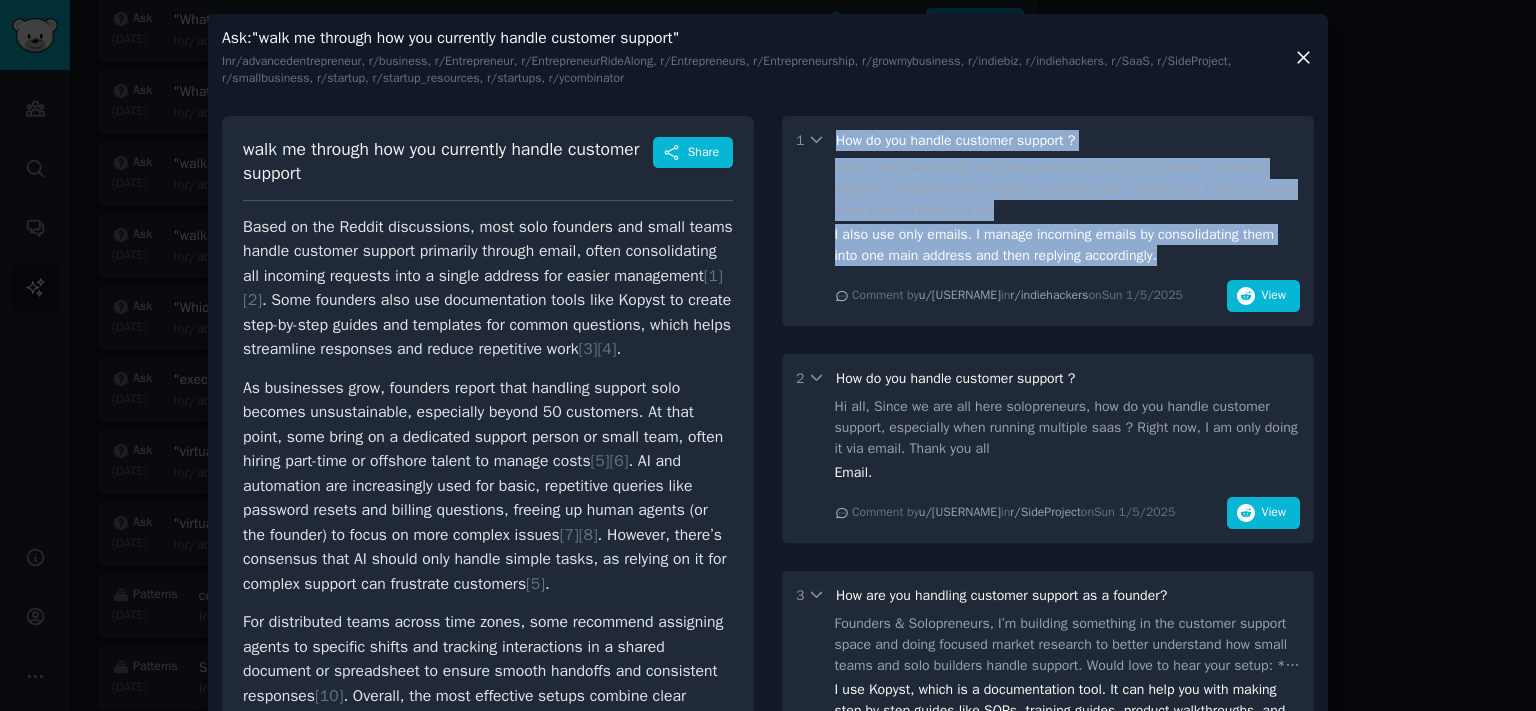 drag, startPoint x: 1199, startPoint y: 318, endPoint x: 808, endPoint y: 110, distance: 442.8826 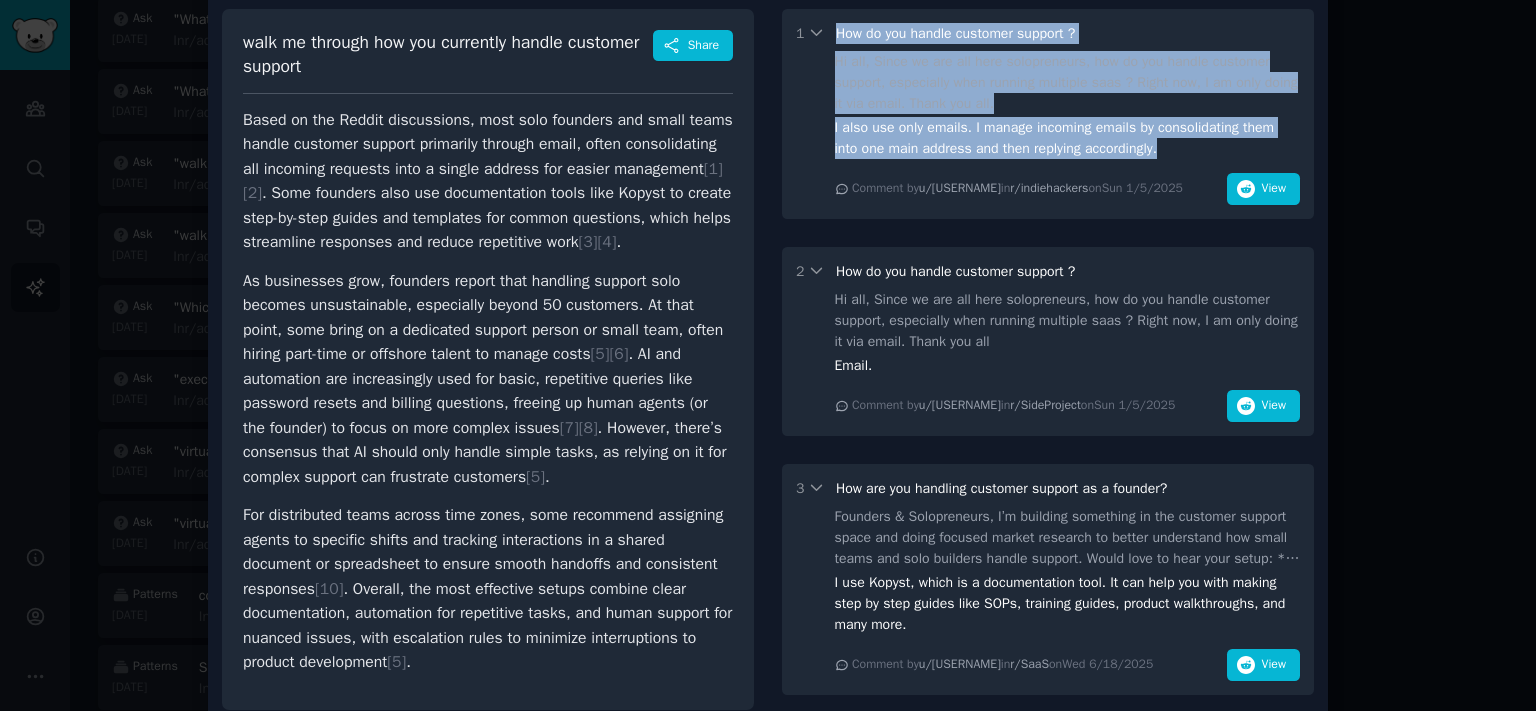 scroll, scrollTop: 110, scrollLeft: 0, axis: vertical 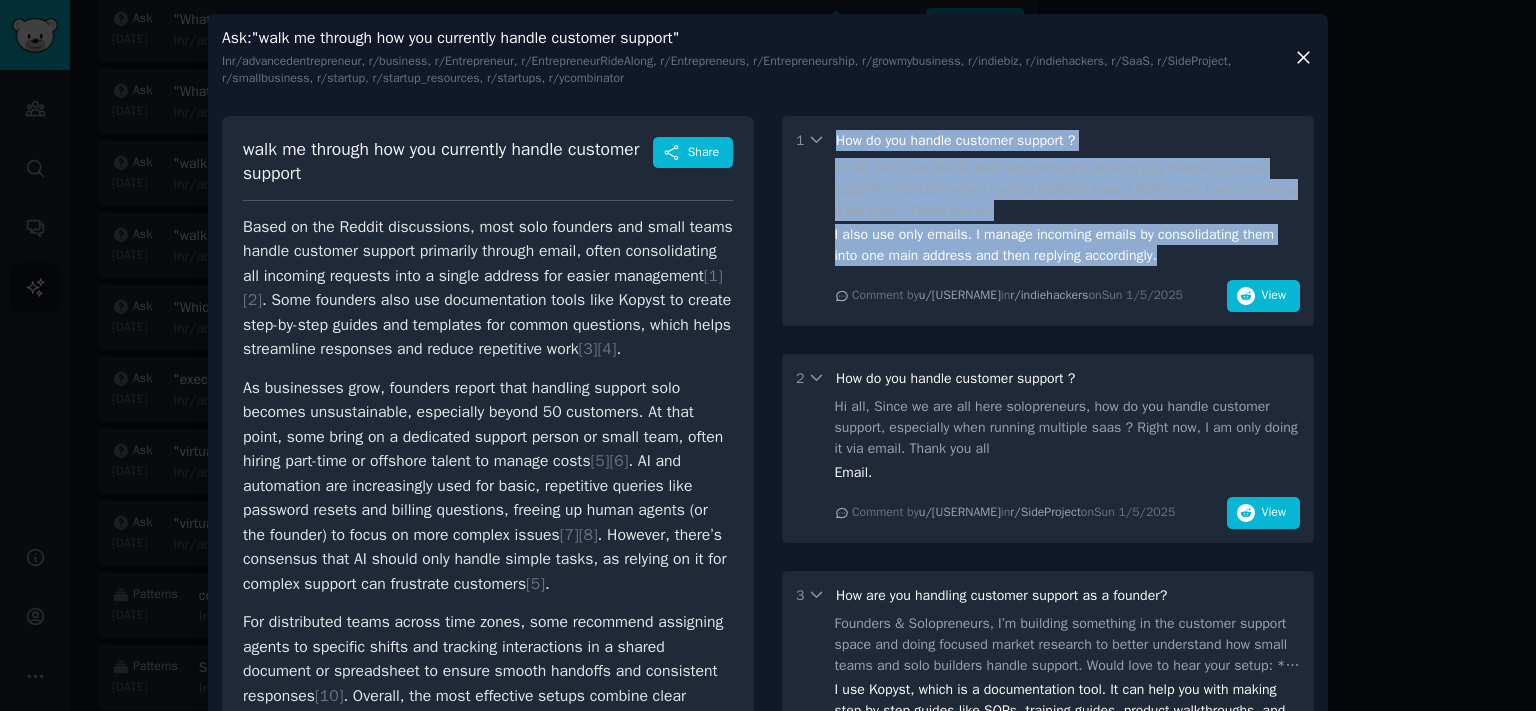 click 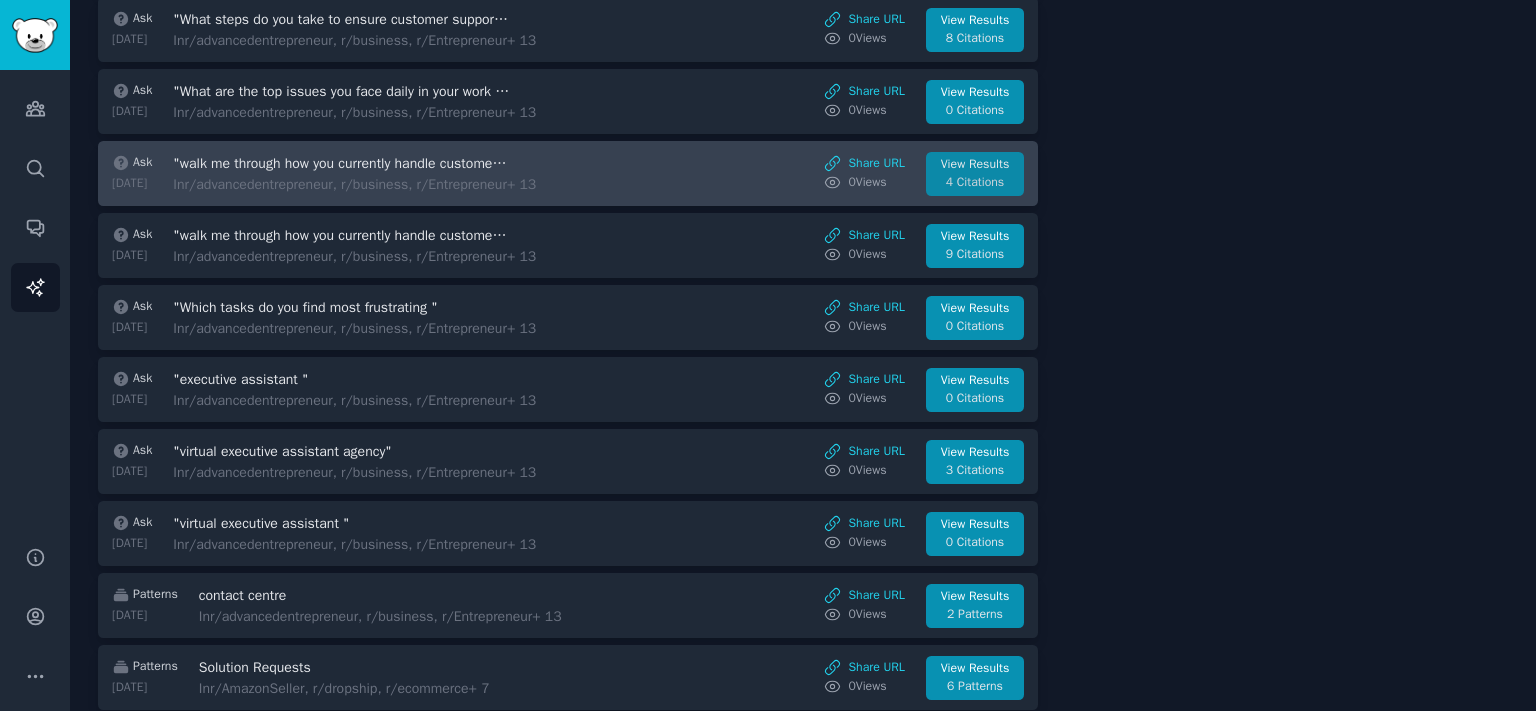 click on "4 Citations" at bounding box center (975, 183) 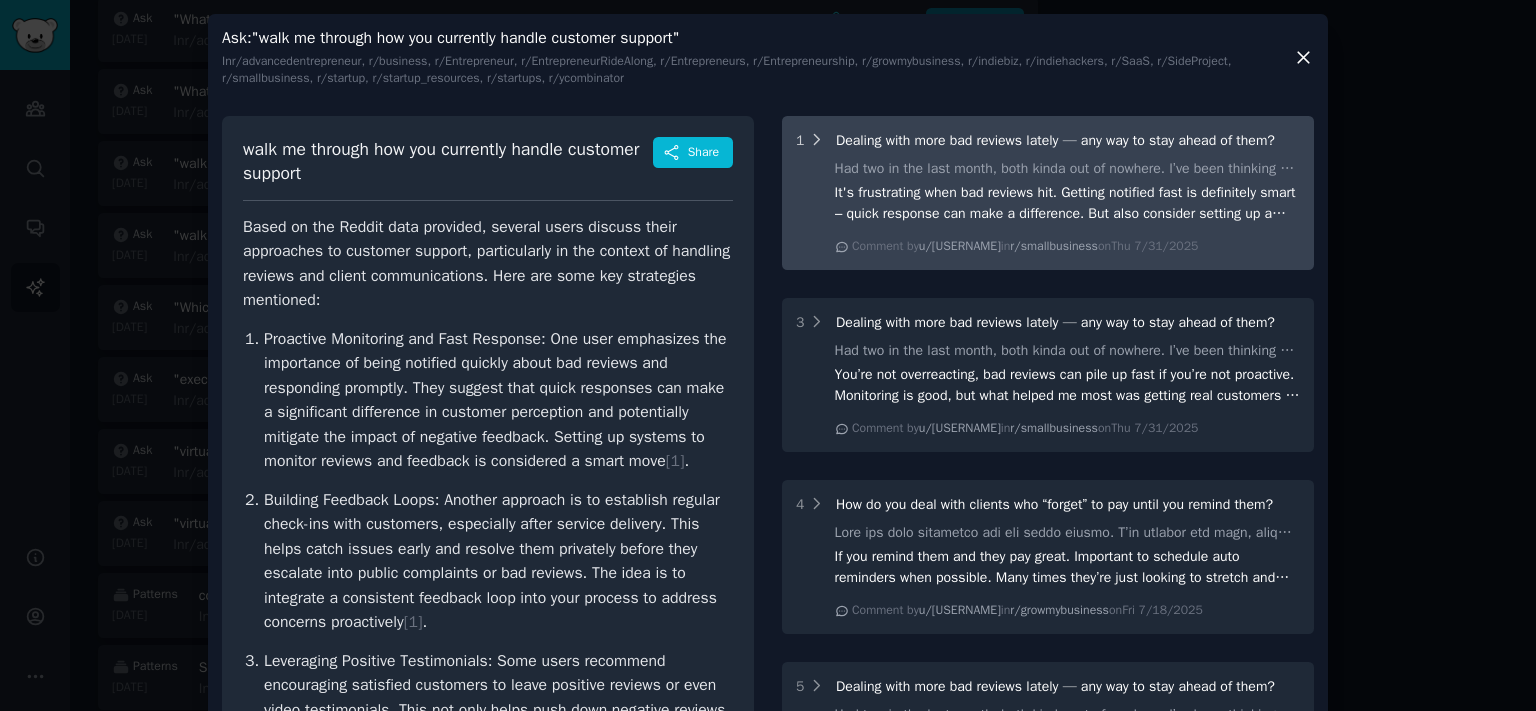 click 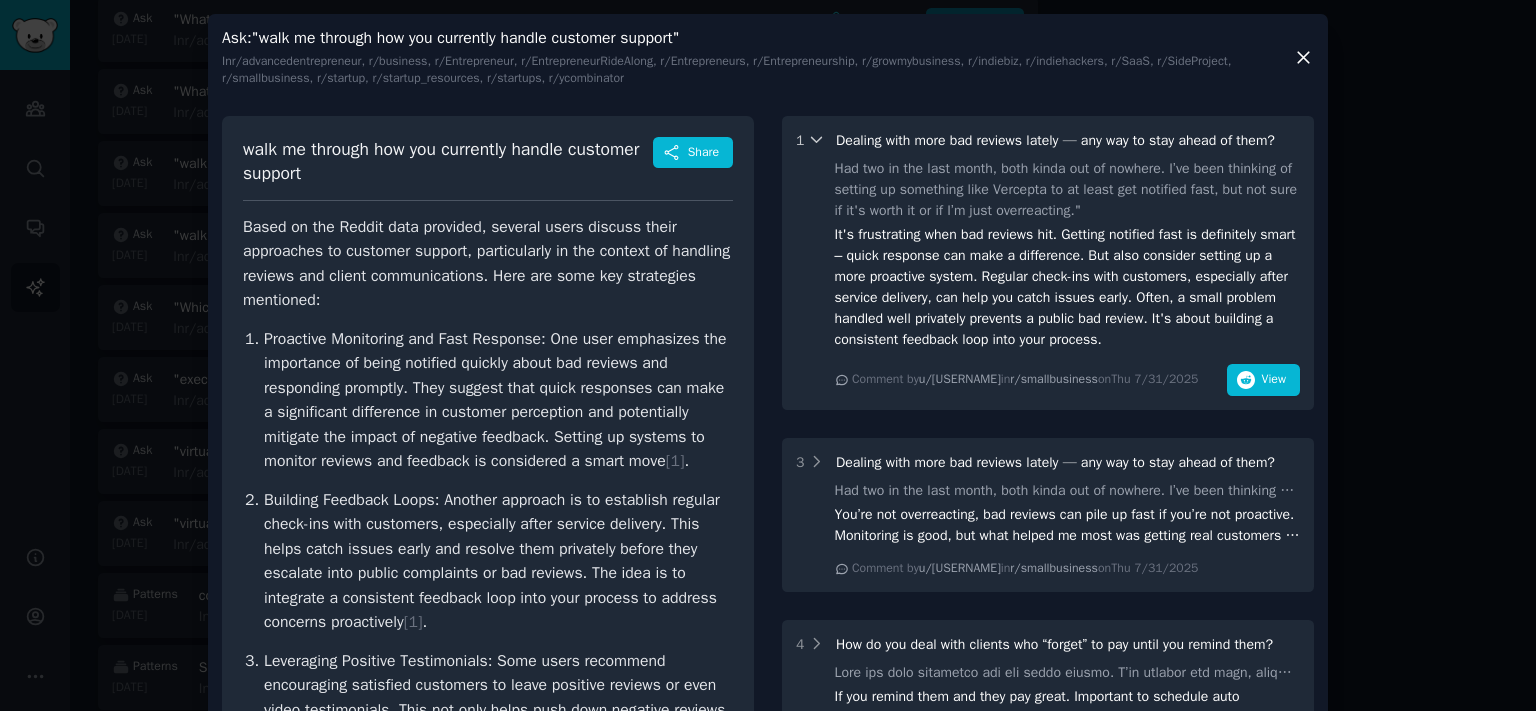 click 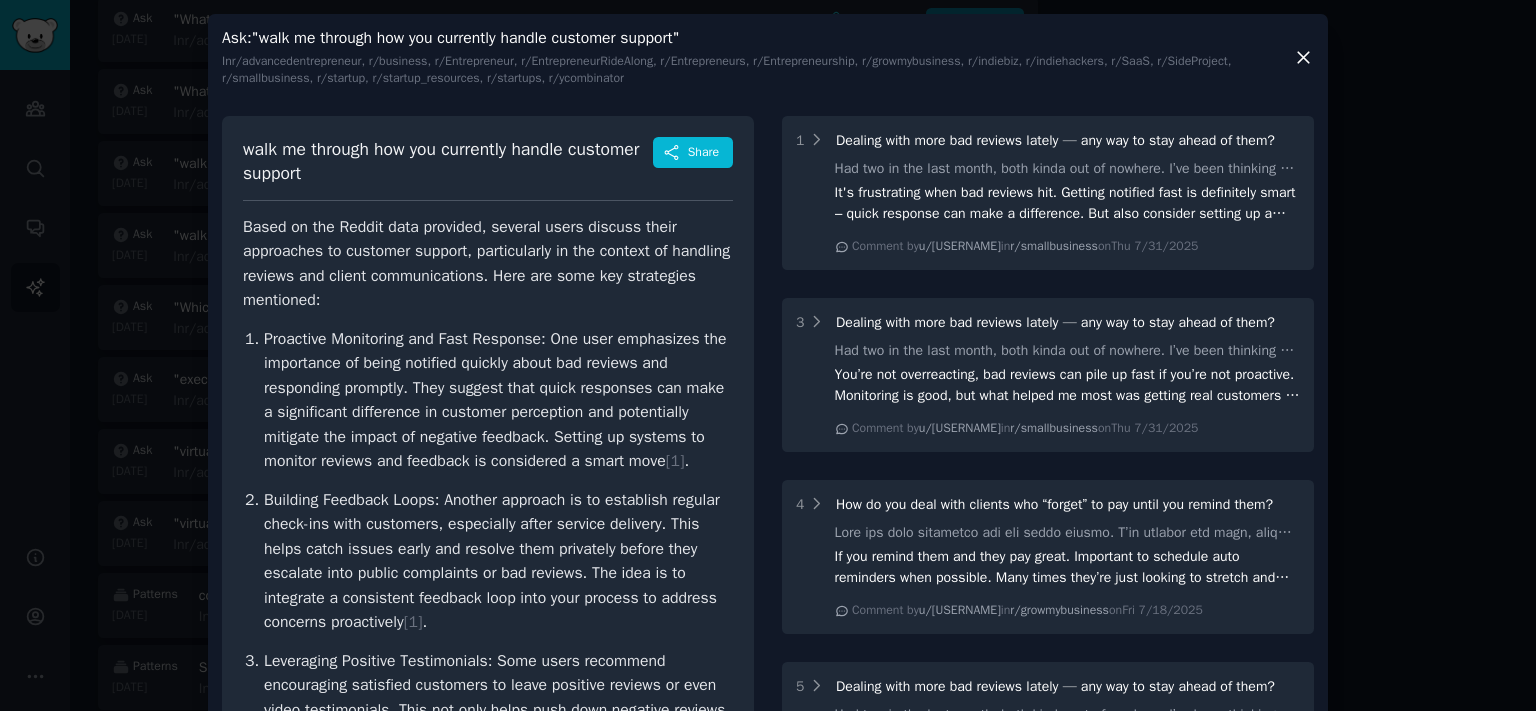 click 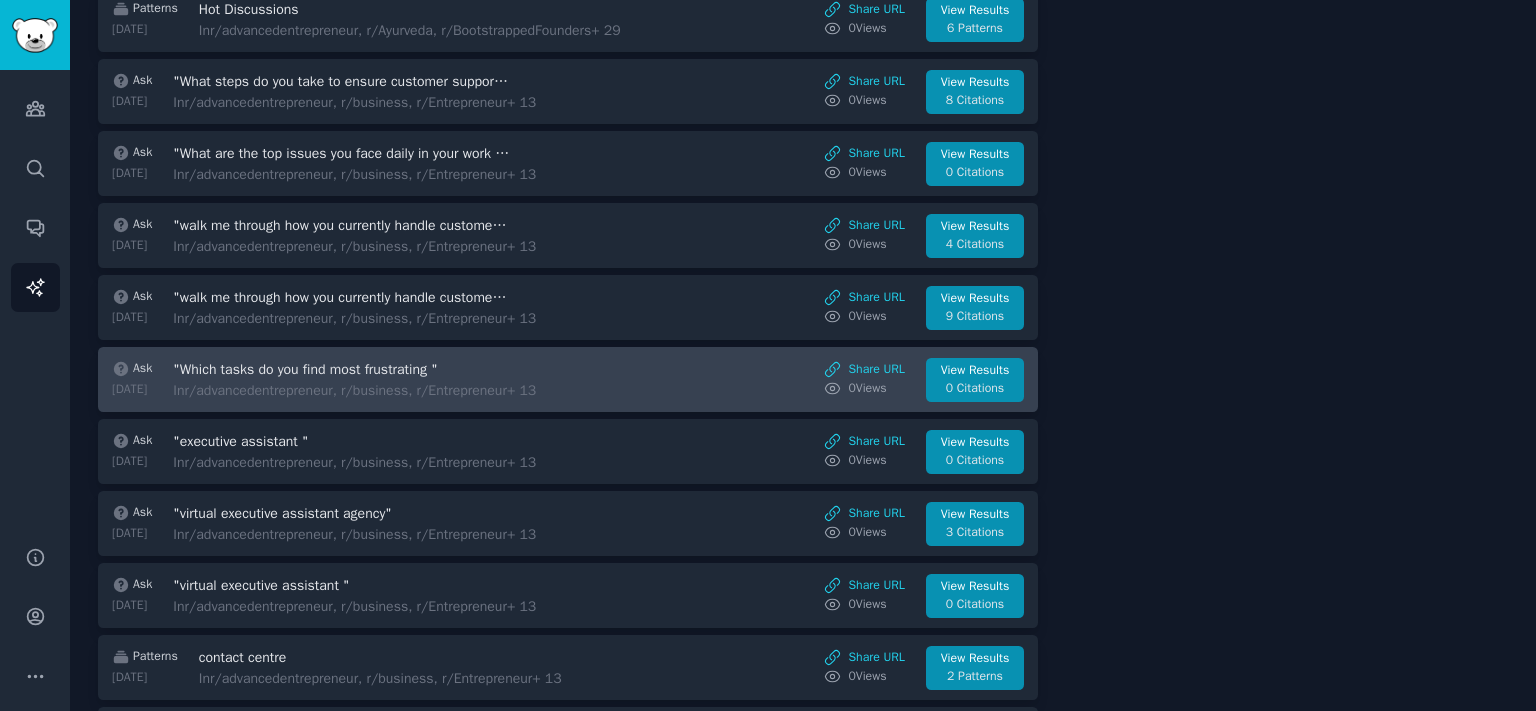 scroll, scrollTop: 1200, scrollLeft: 0, axis: vertical 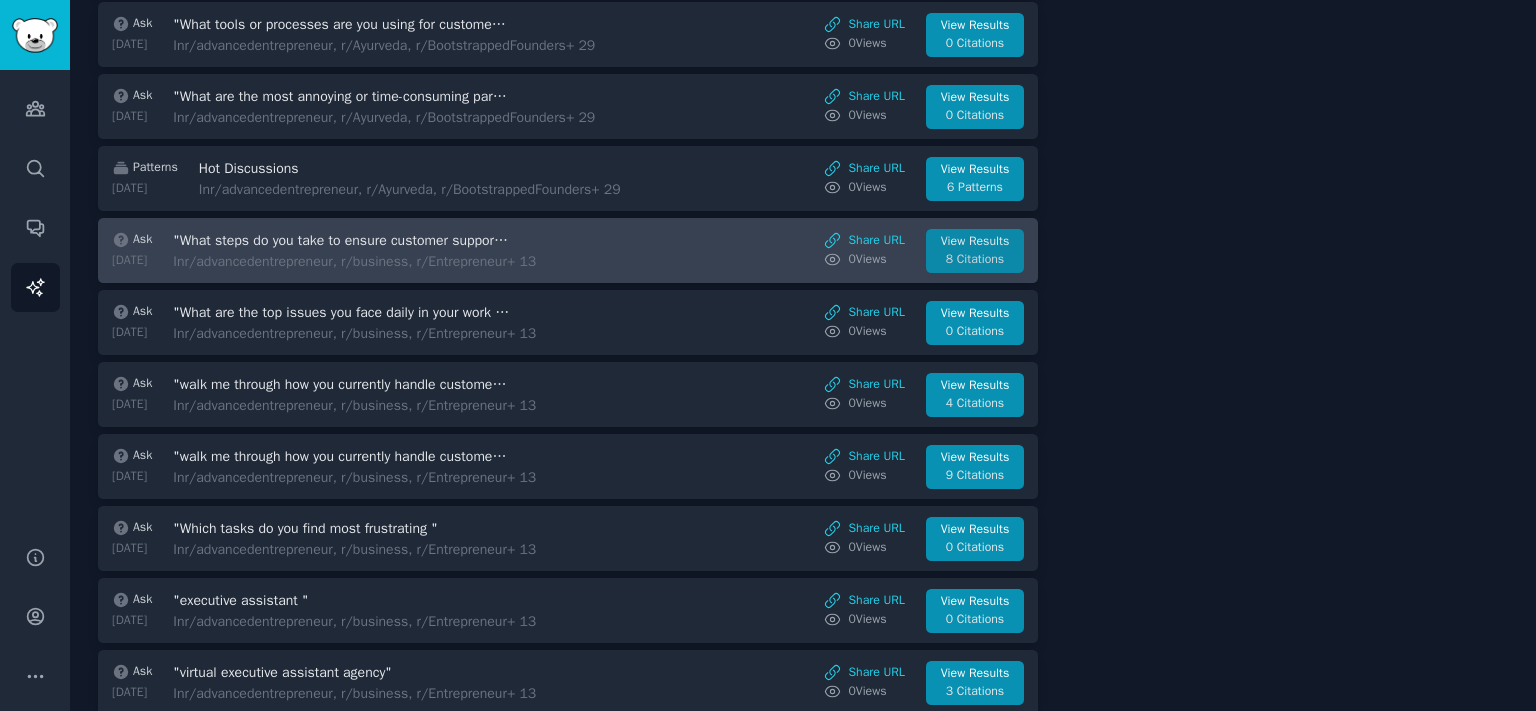 click on "View Results" at bounding box center (975, 242) 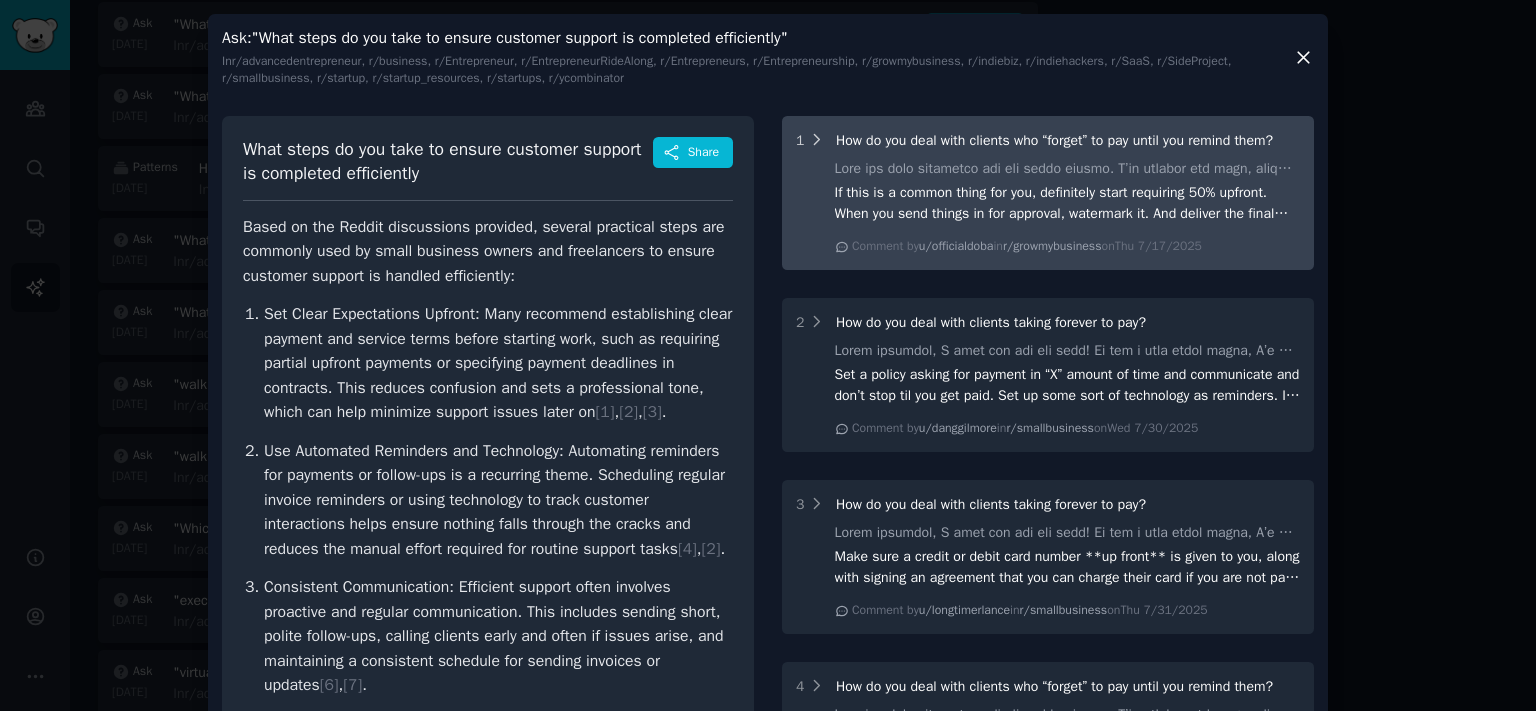 click 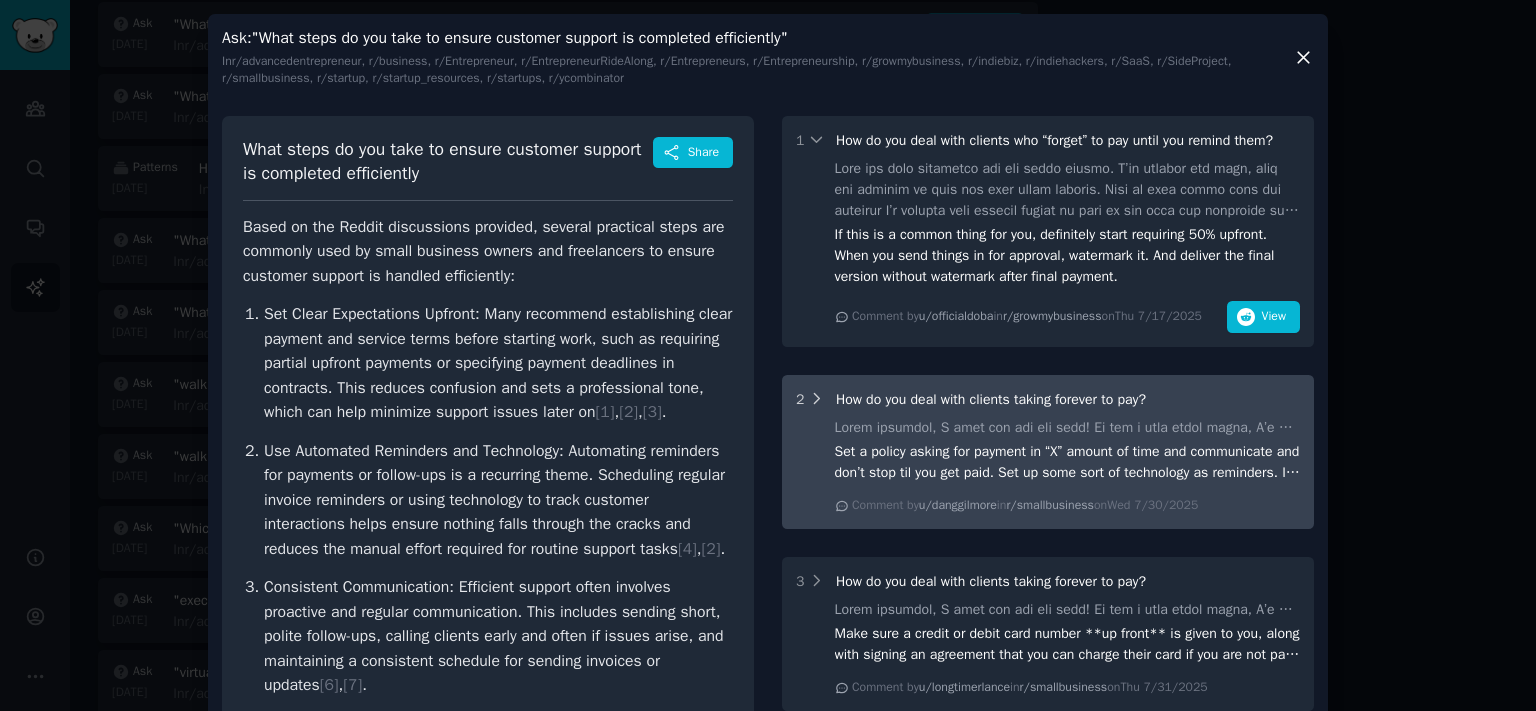 click 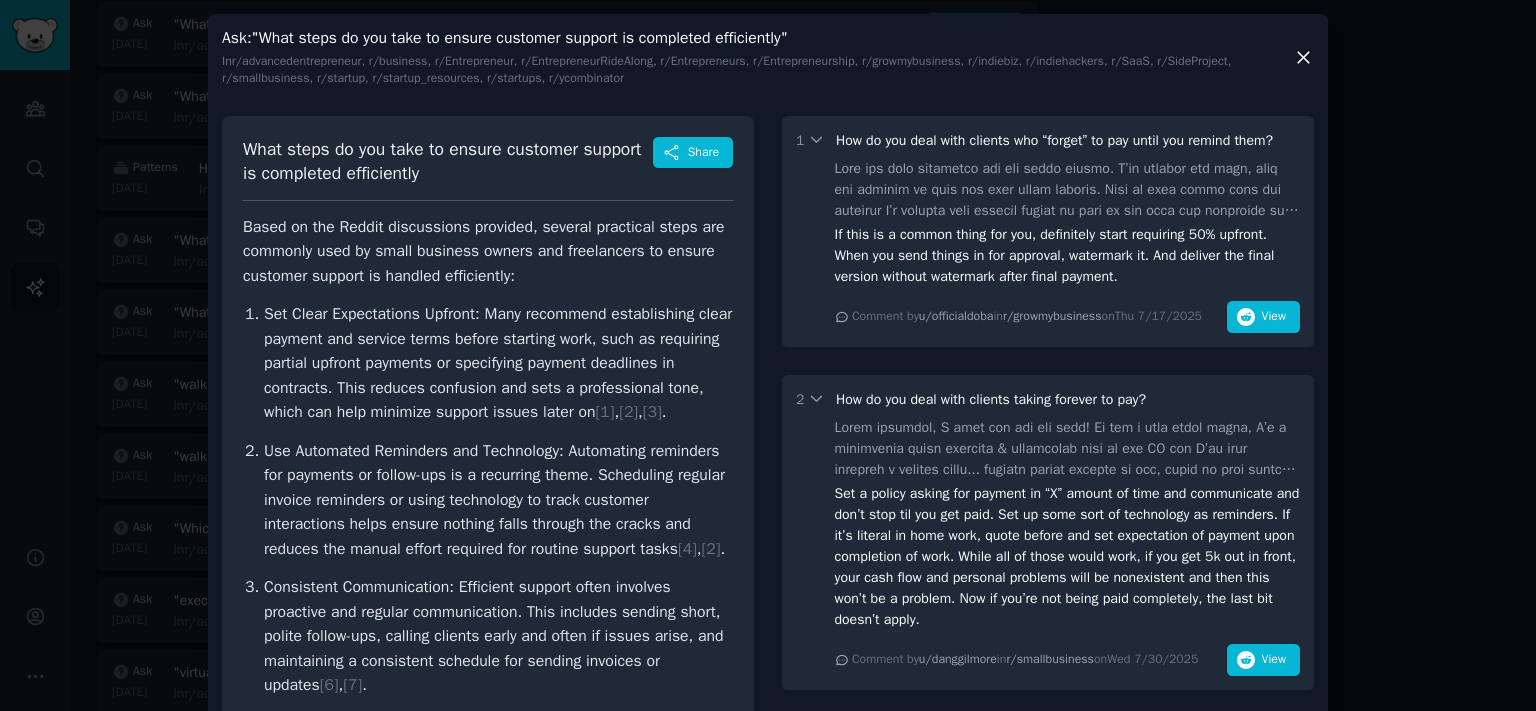 click 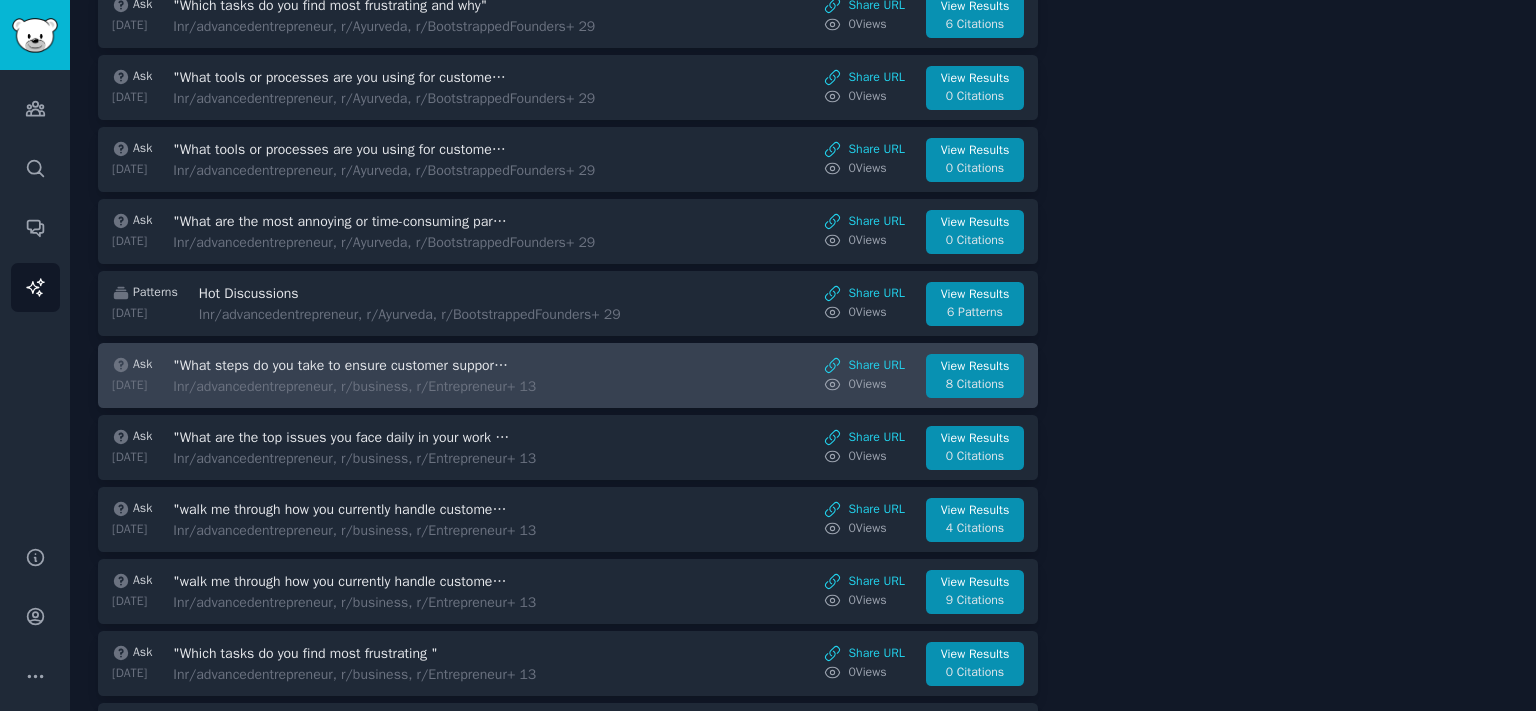 scroll, scrollTop: 980, scrollLeft: 0, axis: vertical 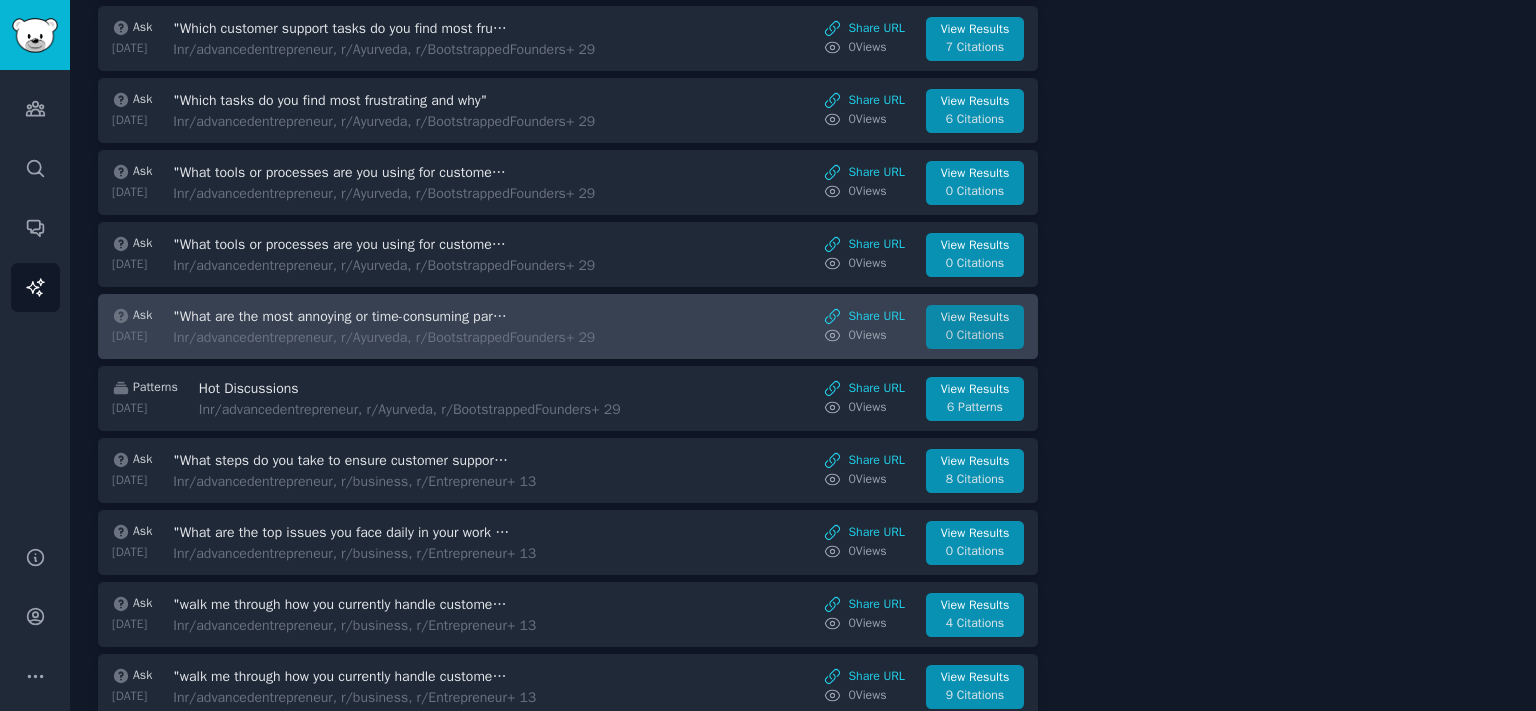 click on "View Results" at bounding box center [975, 318] 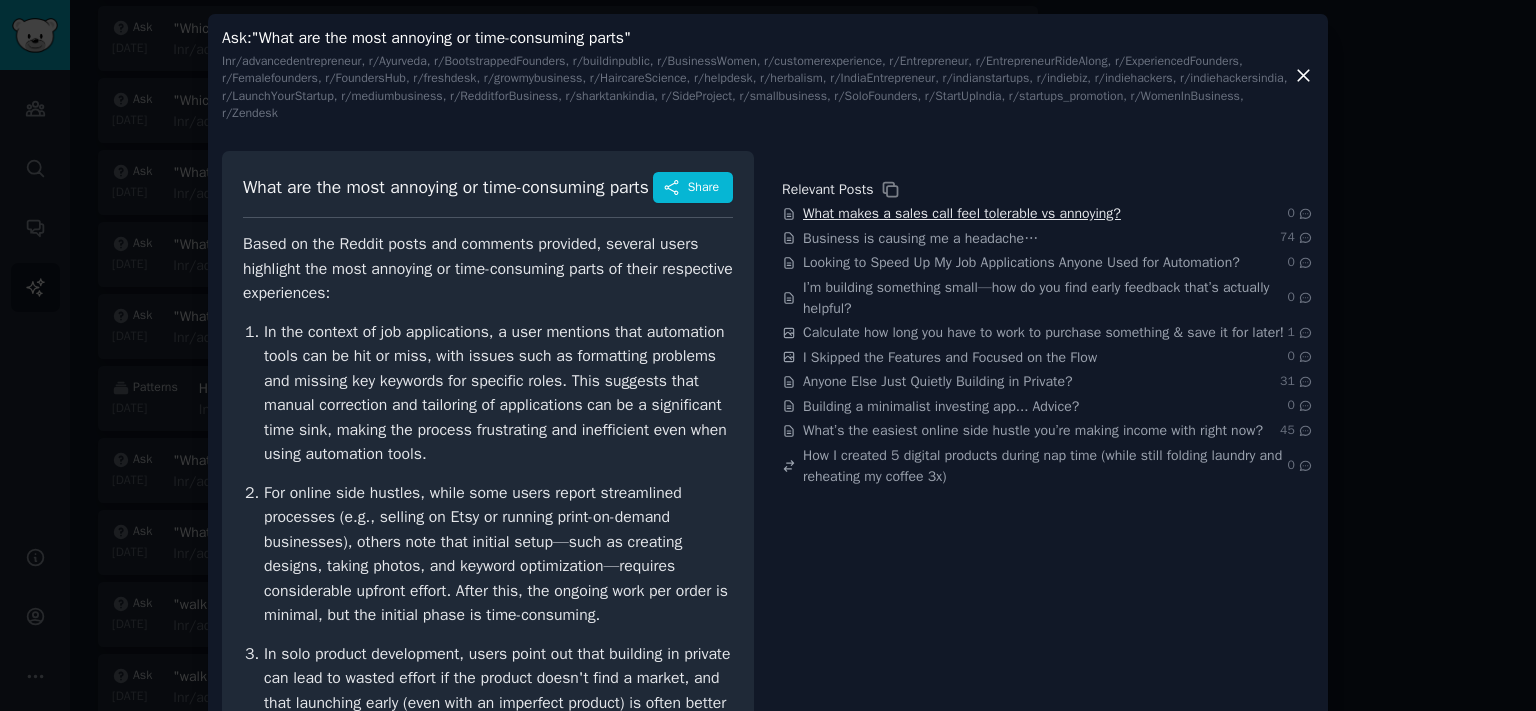 click on "What makes a sales call feel tolerable vs annoying?" at bounding box center (962, 213) 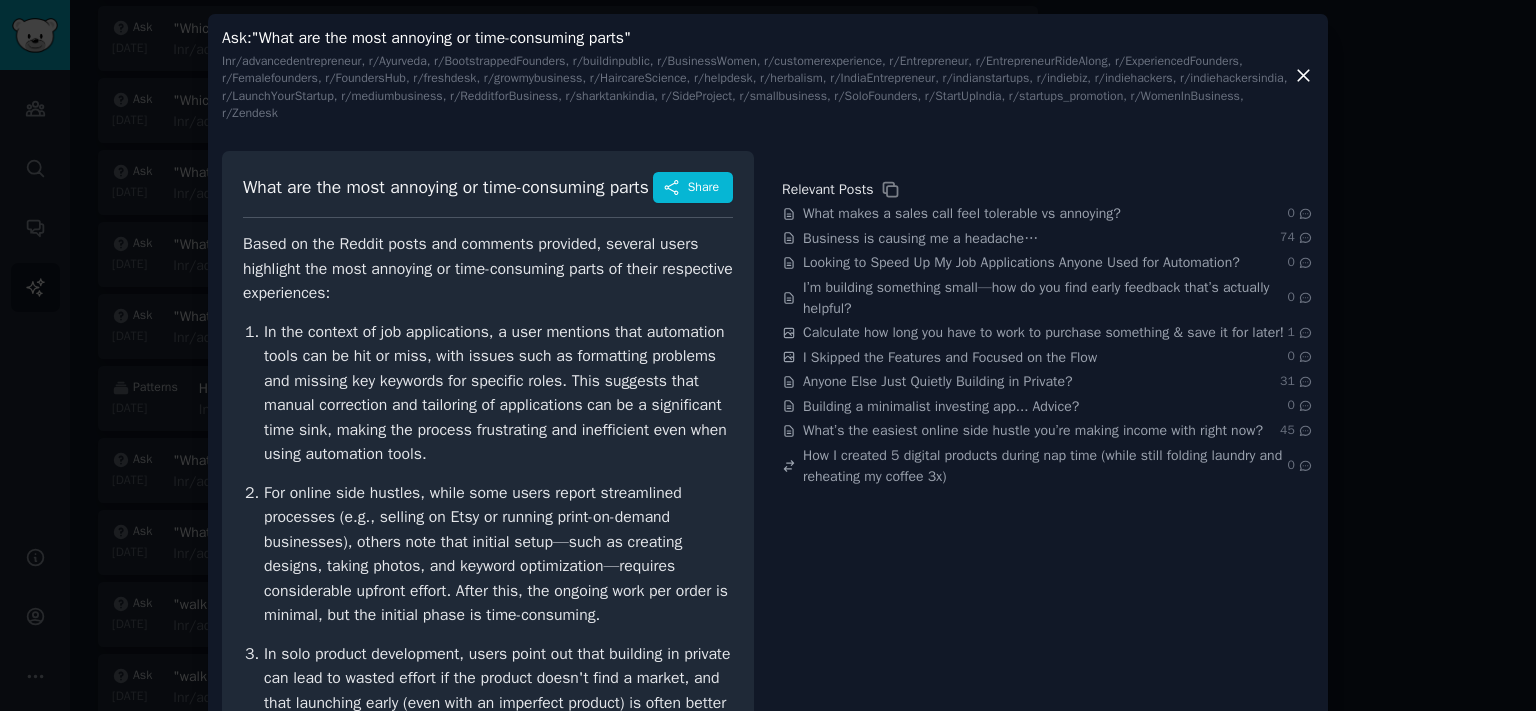 click 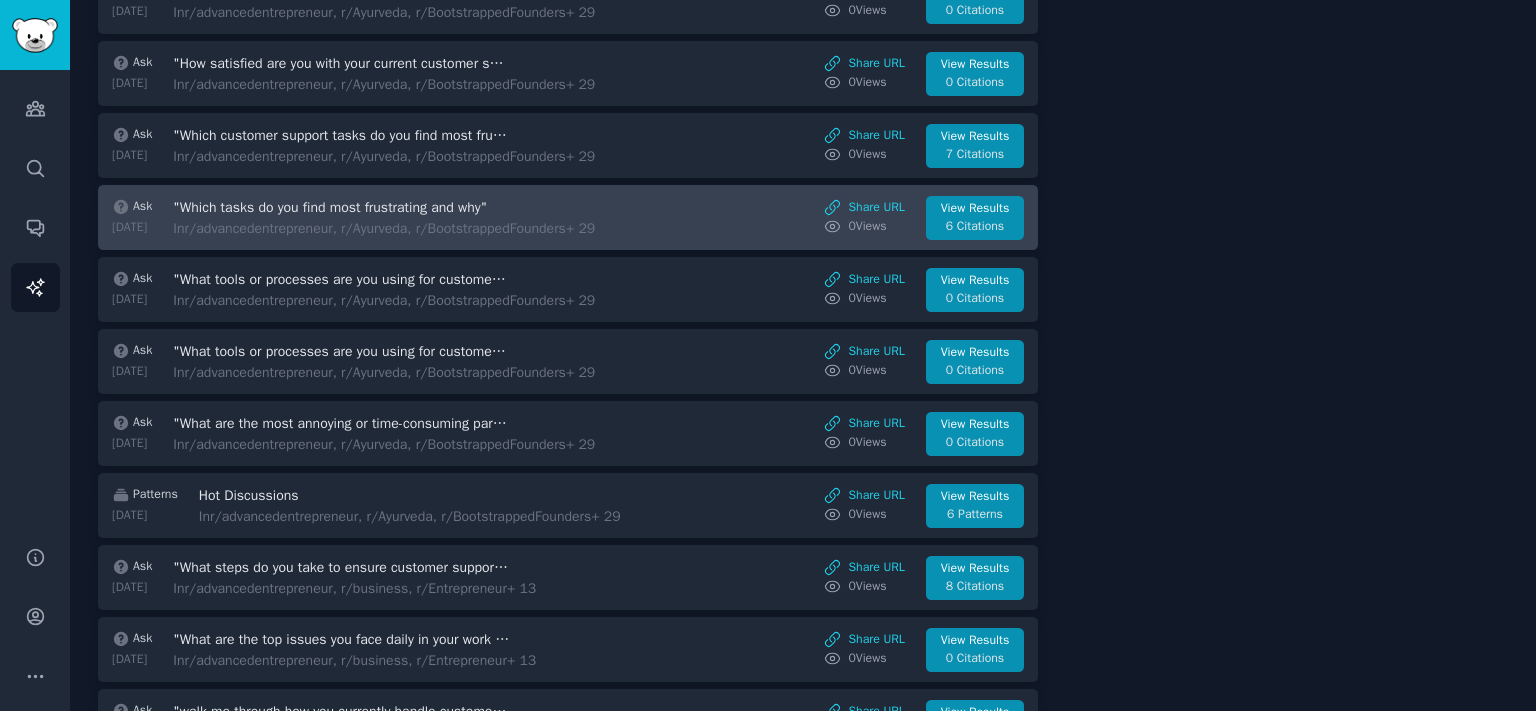 scroll, scrollTop: 869, scrollLeft: 0, axis: vertical 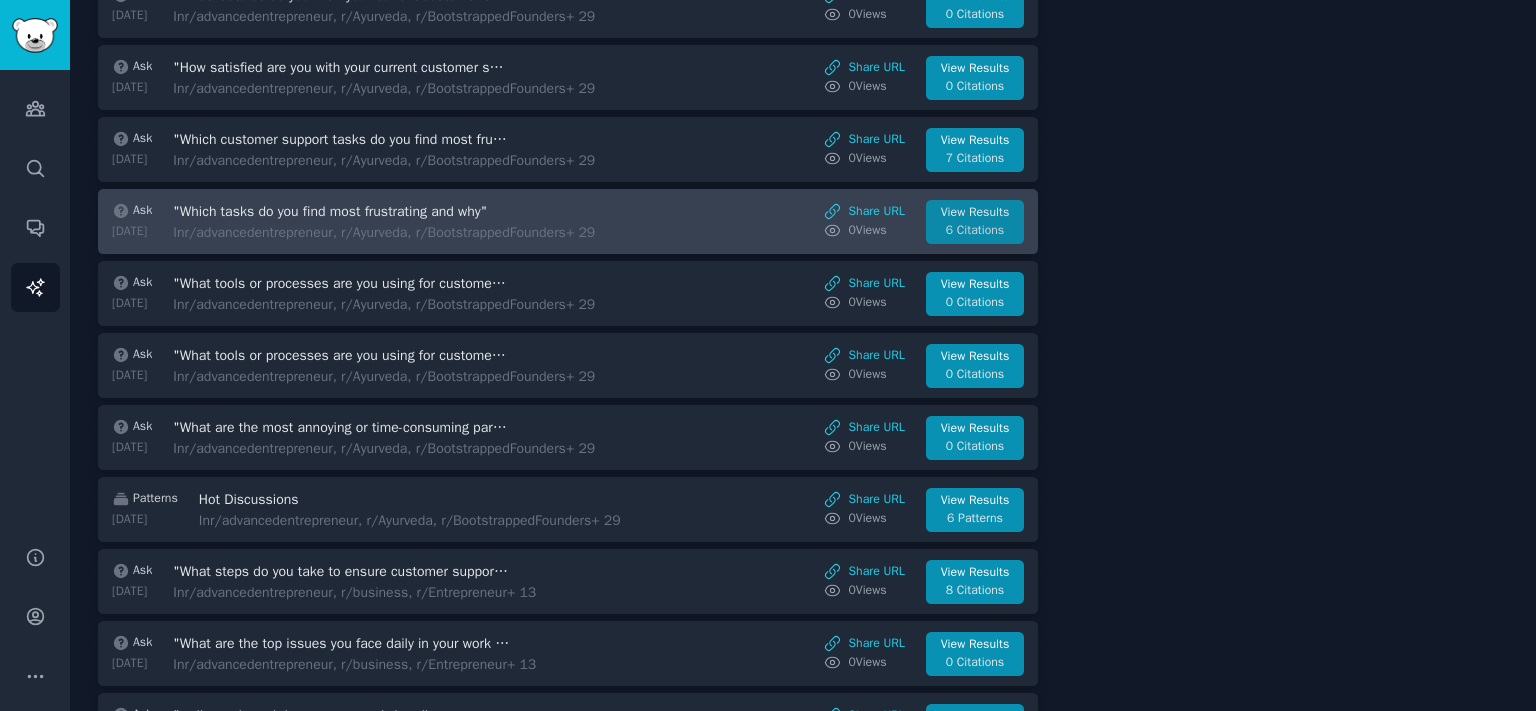 click on "View Results" at bounding box center [975, 213] 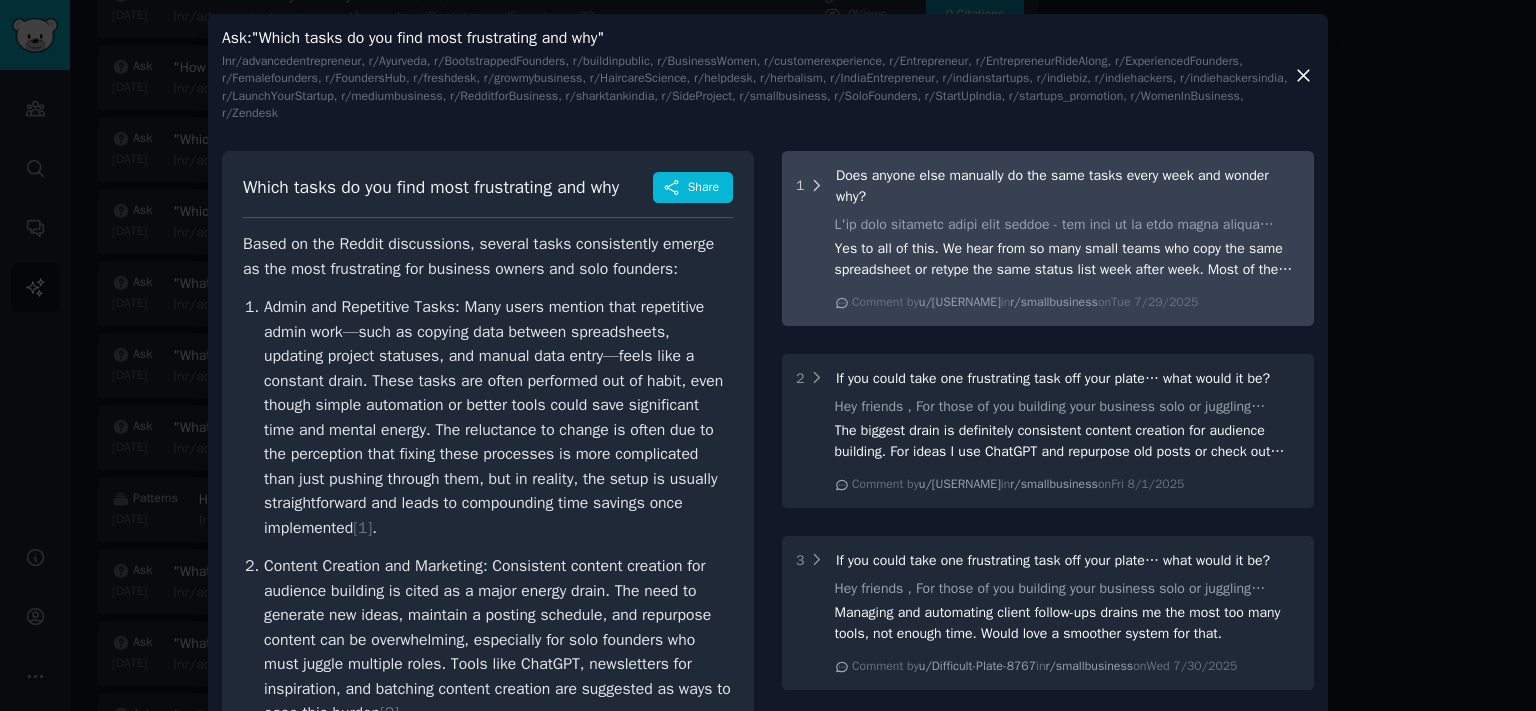 click 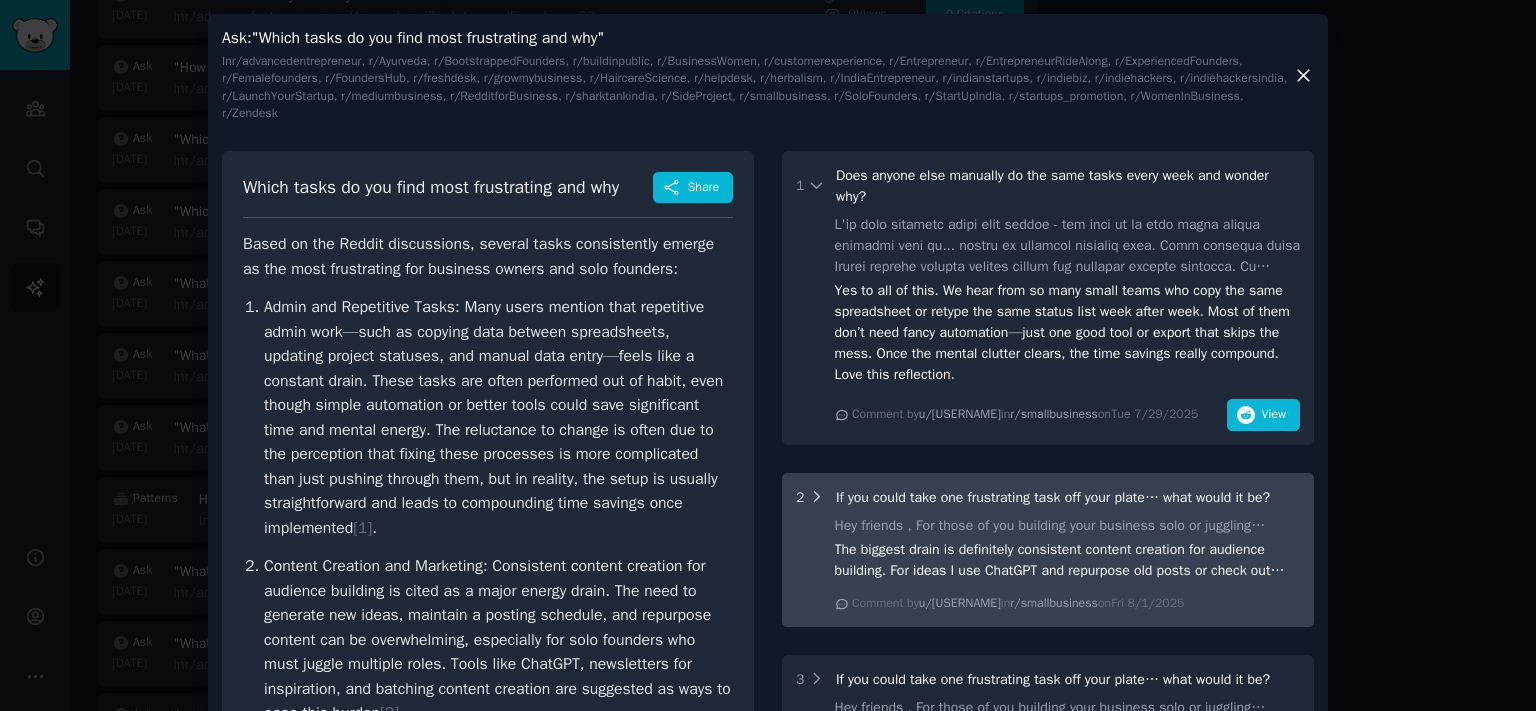 click on "2" at bounding box center [810, 497] 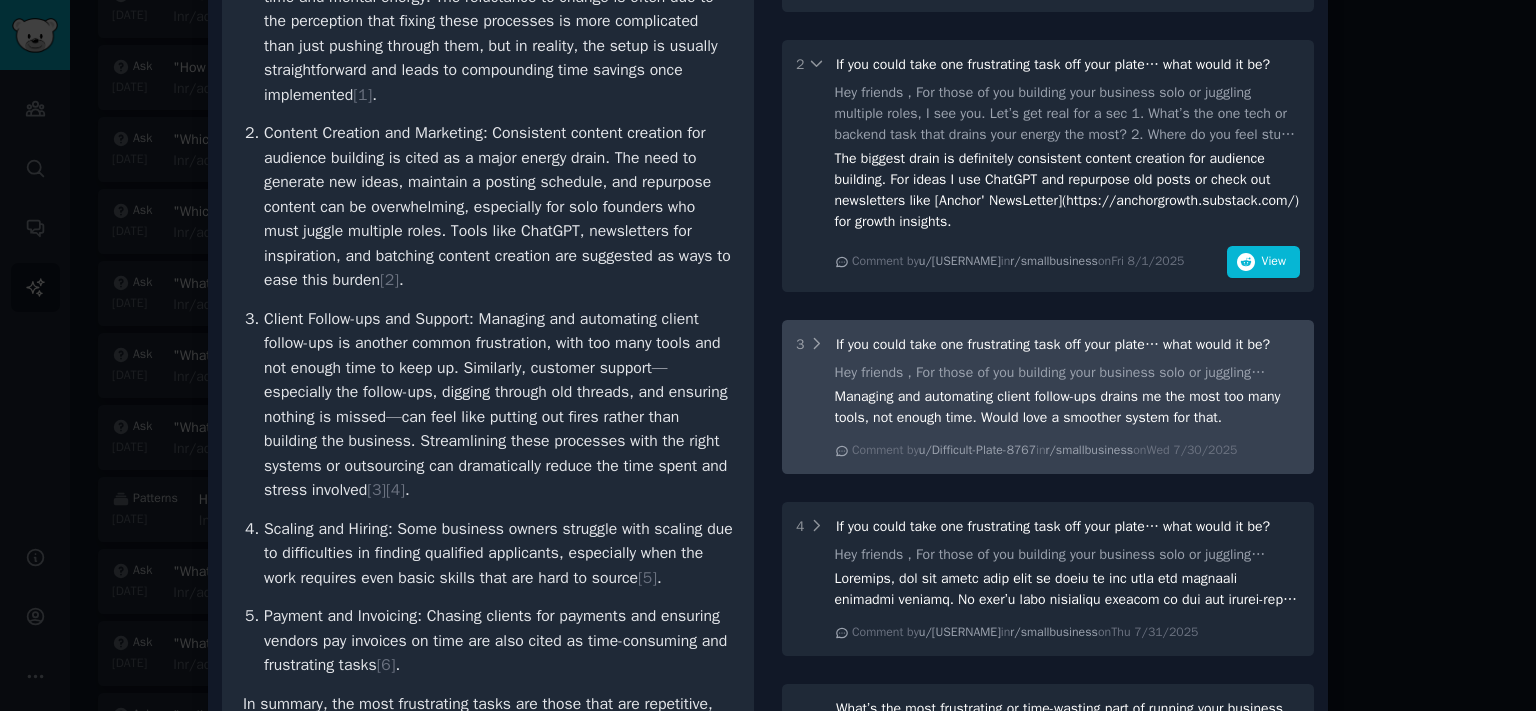 scroll, scrollTop: 441, scrollLeft: 0, axis: vertical 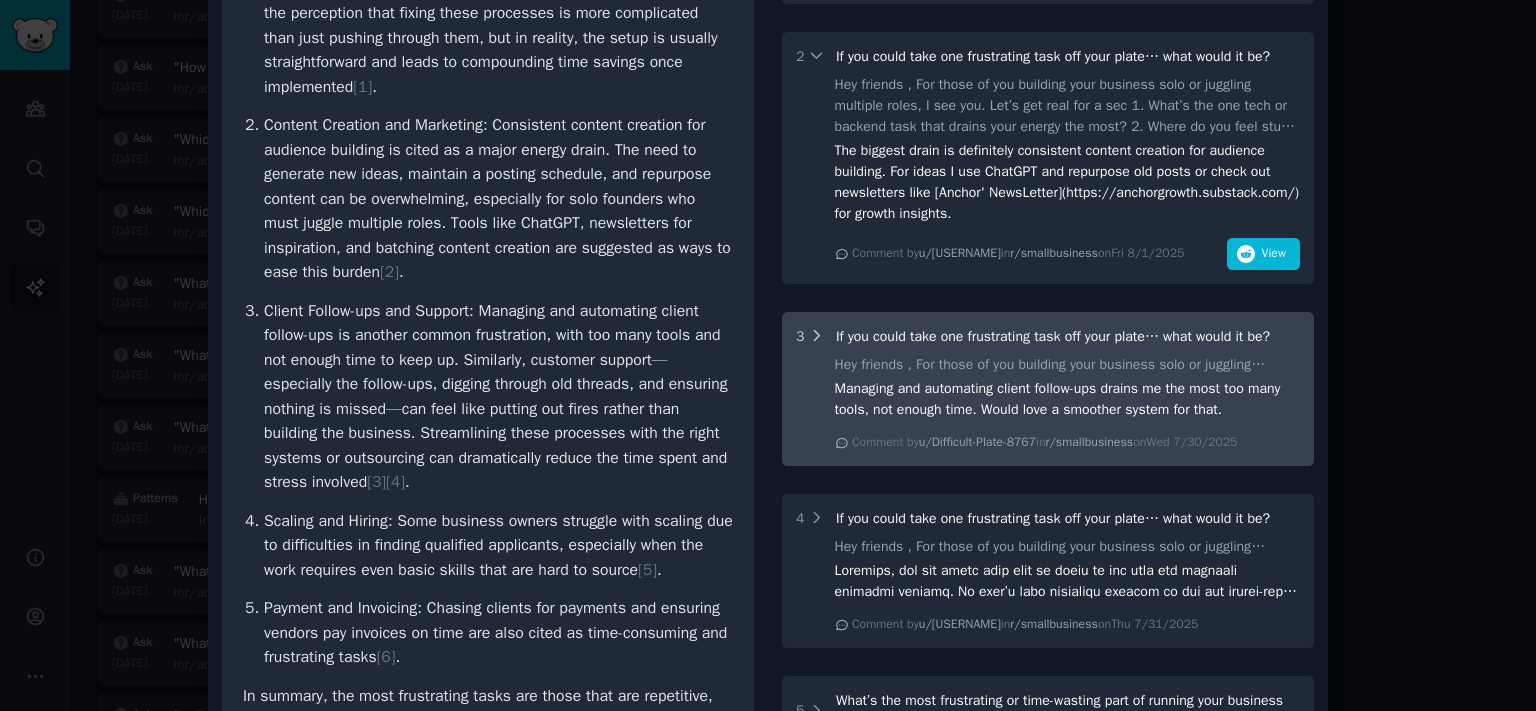 click 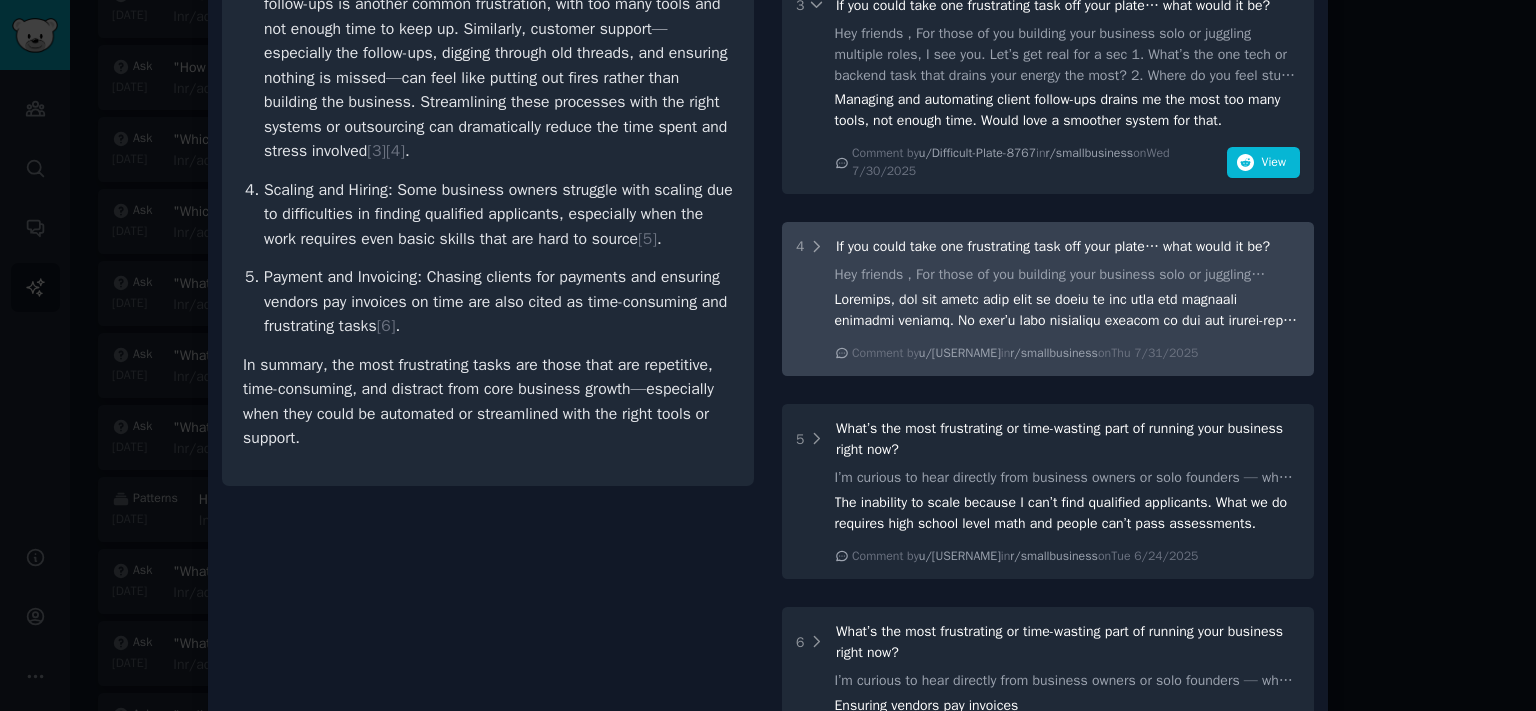 scroll, scrollTop: 772, scrollLeft: 0, axis: vertical 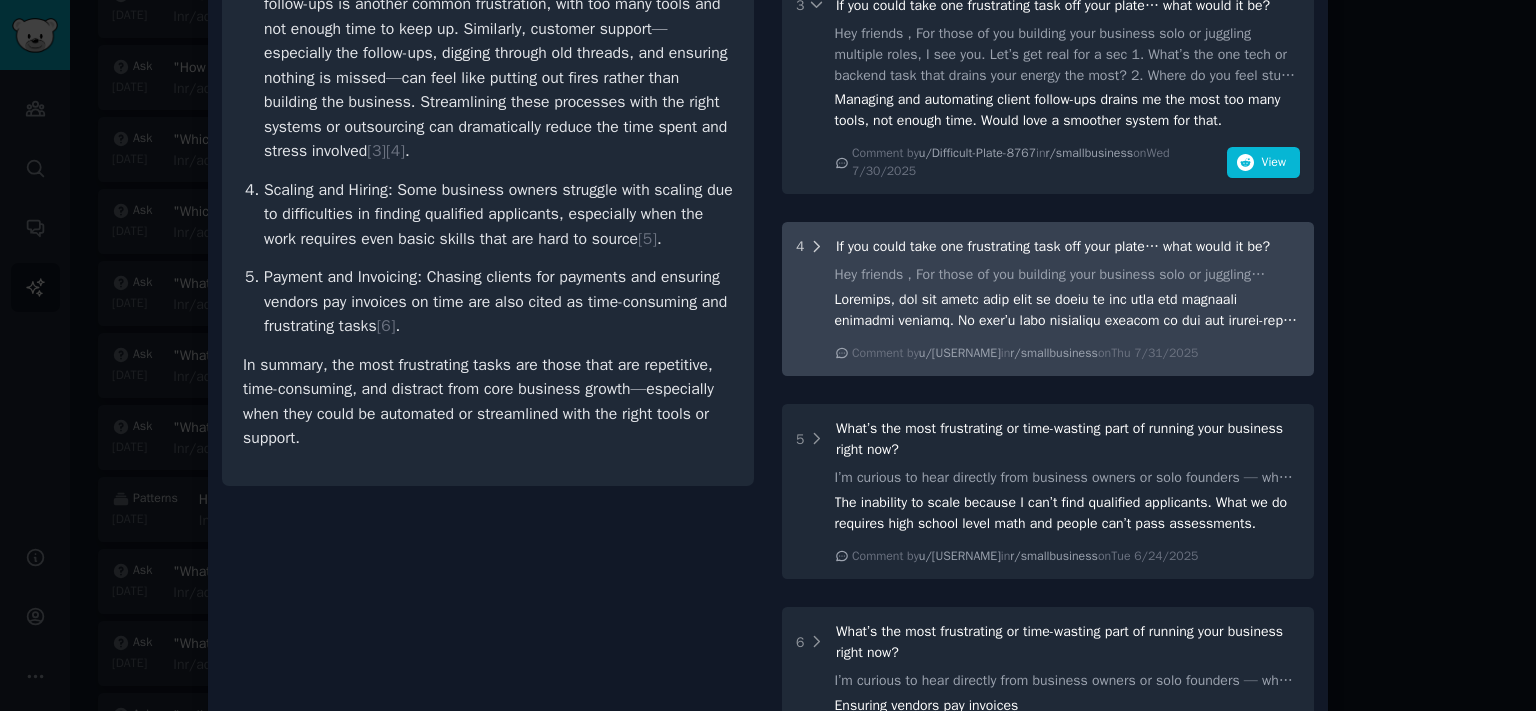 click 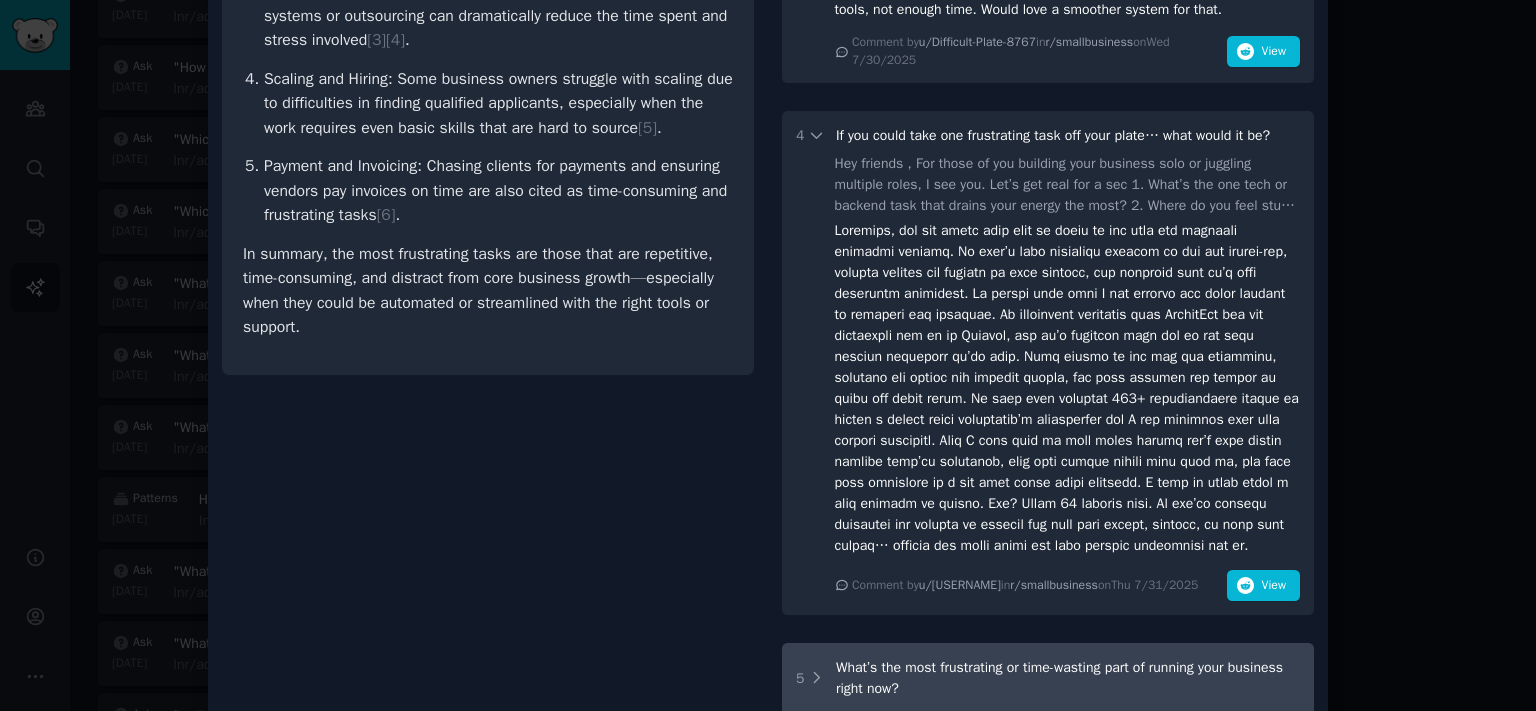 scroll, scrollTop: 1324, scrollLeft: 0, axis: vertical 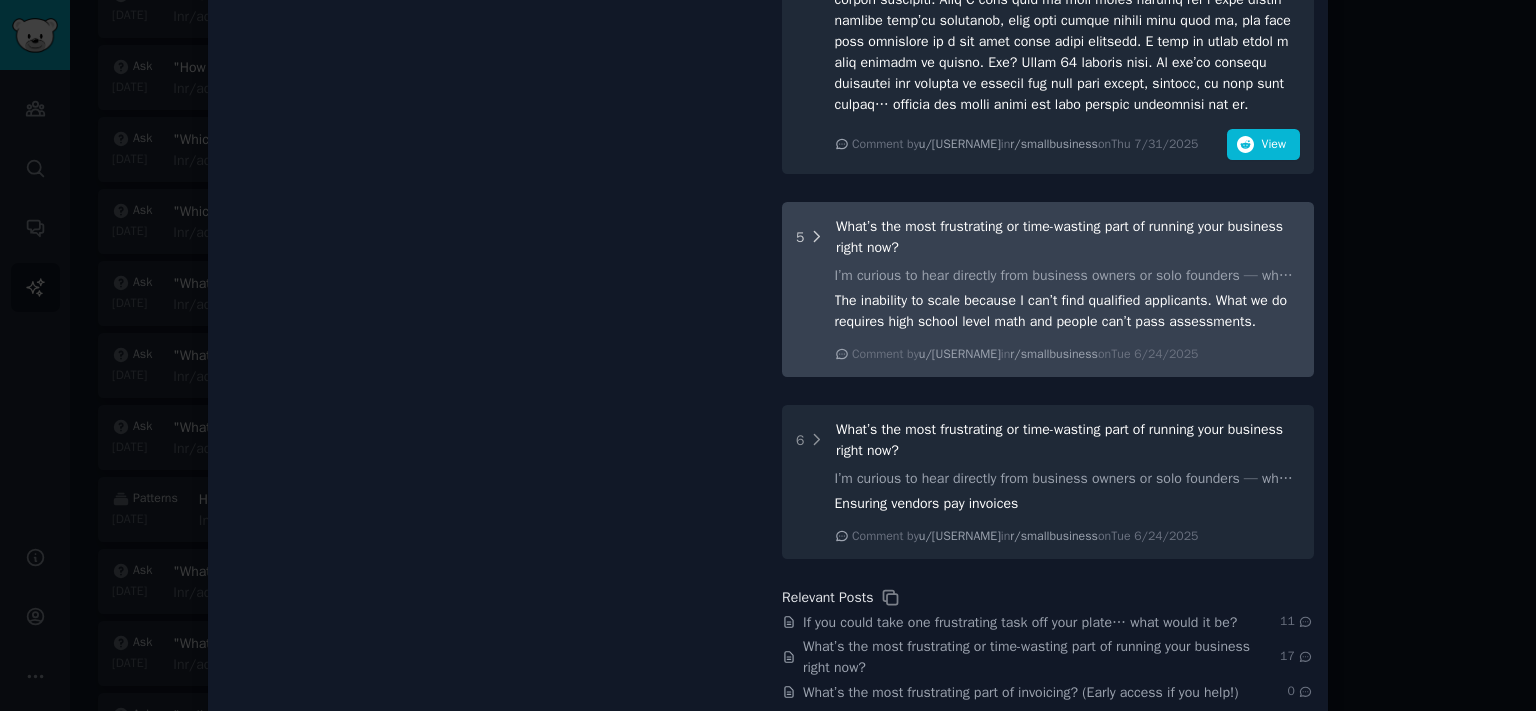 click 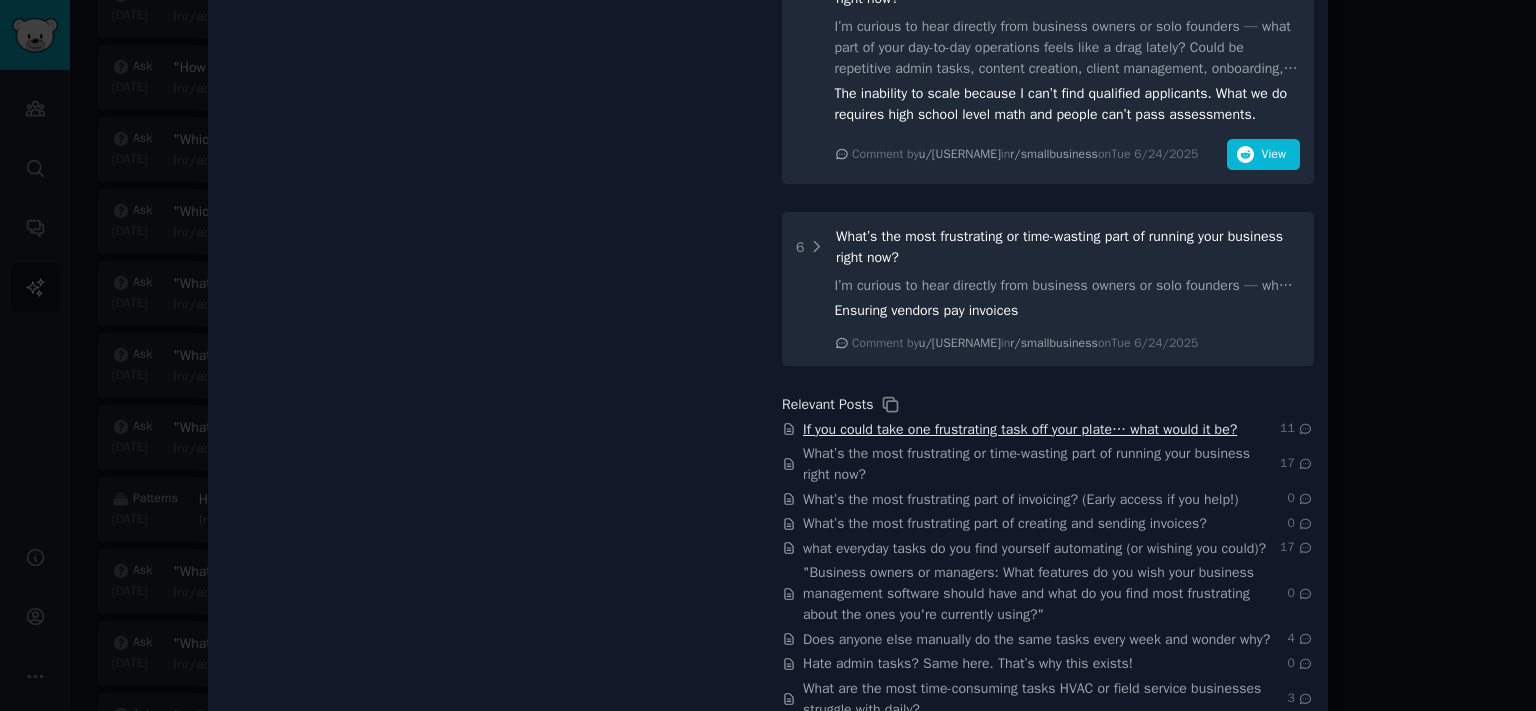scroll, scrollTop: 1656, scrollLeft: 0, axis: vertical 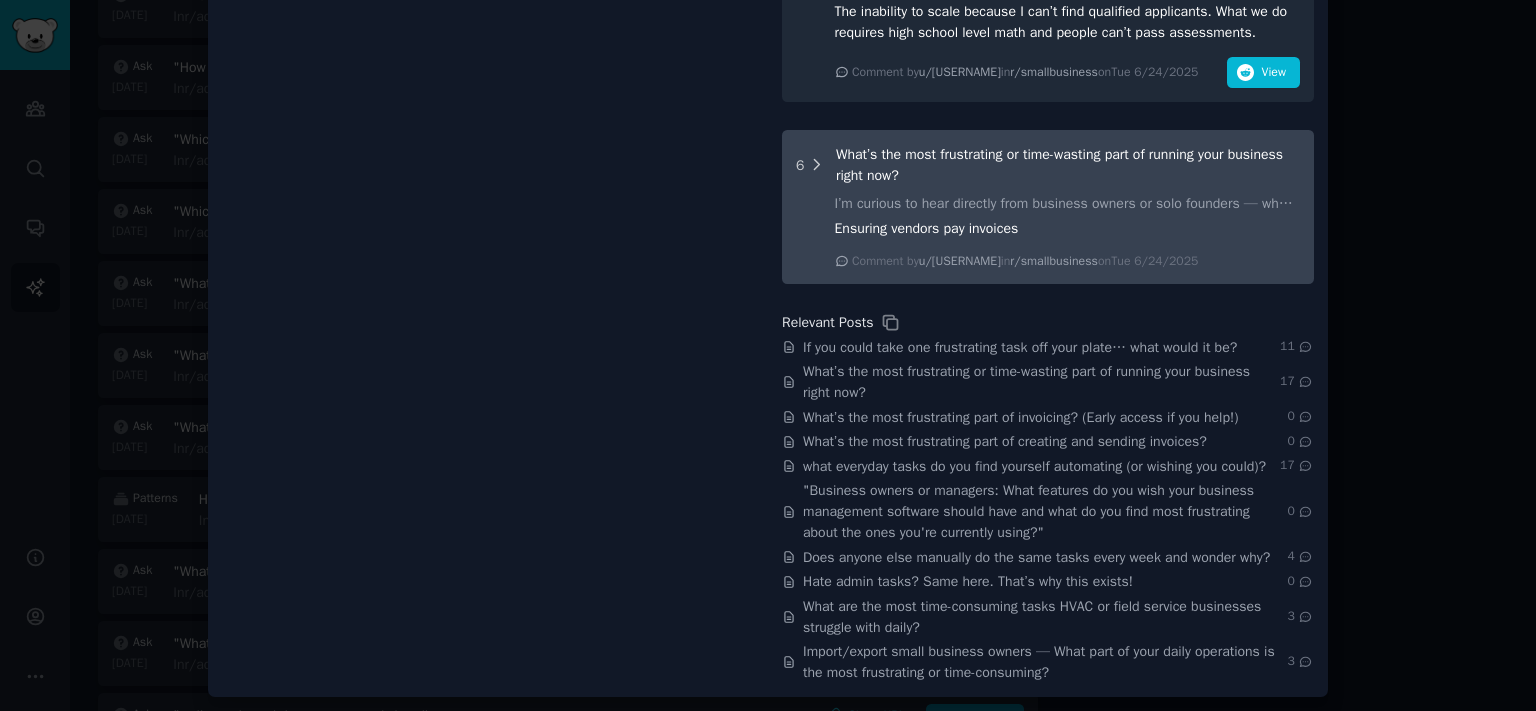 click 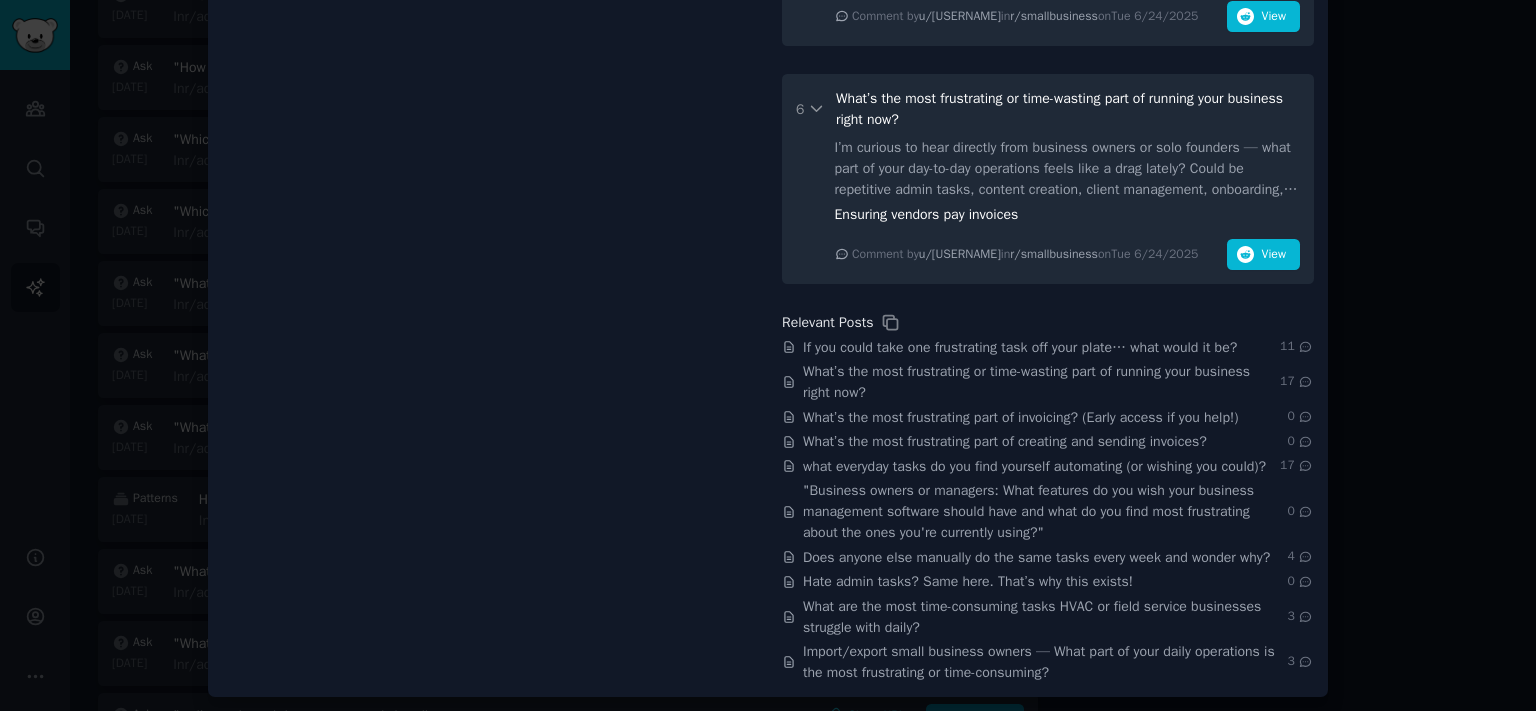 scroll, scrollTop: 1721, scrollLeft: 0, axis: vertical 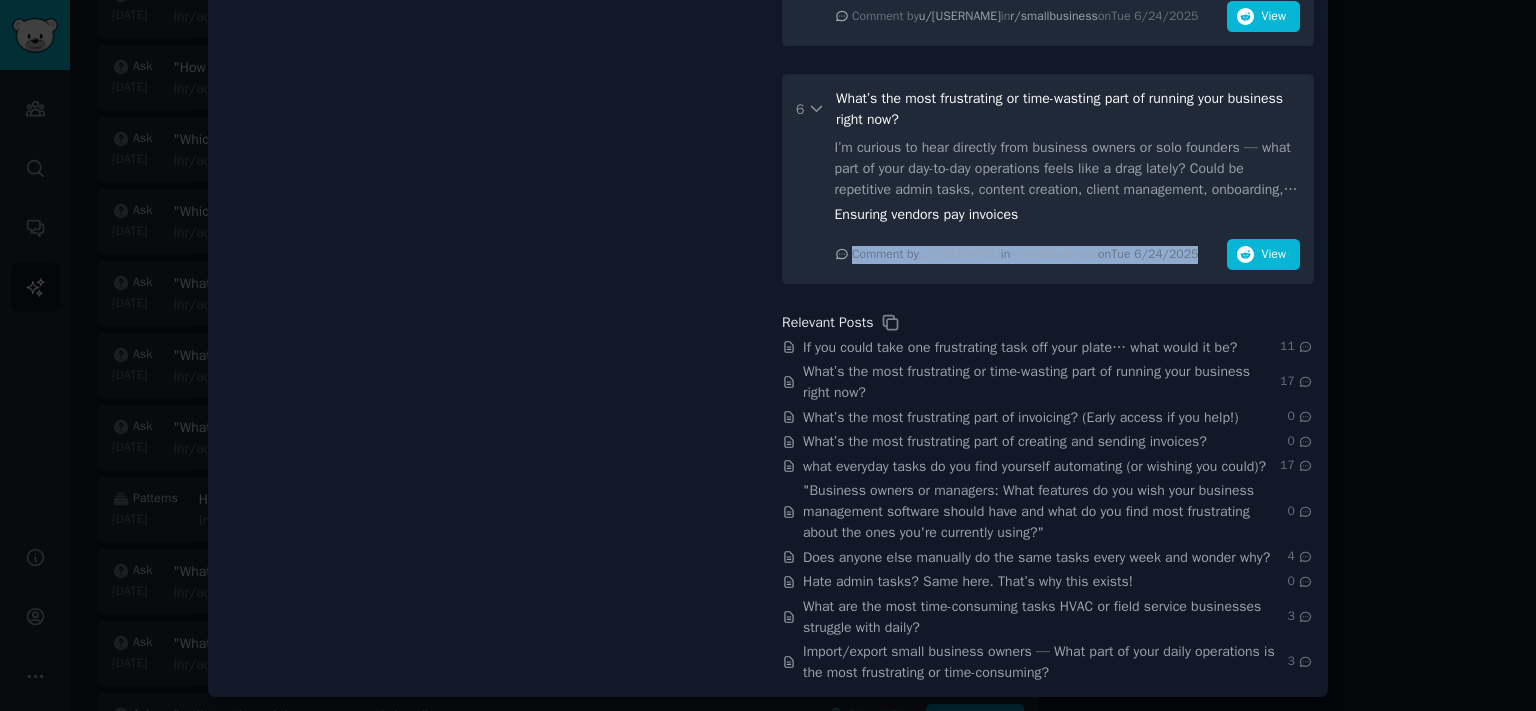 drag, startPoint x: 825, startPoint y: 152, endPoint x: 1214, endPoint y: 271, distance: 406.7948 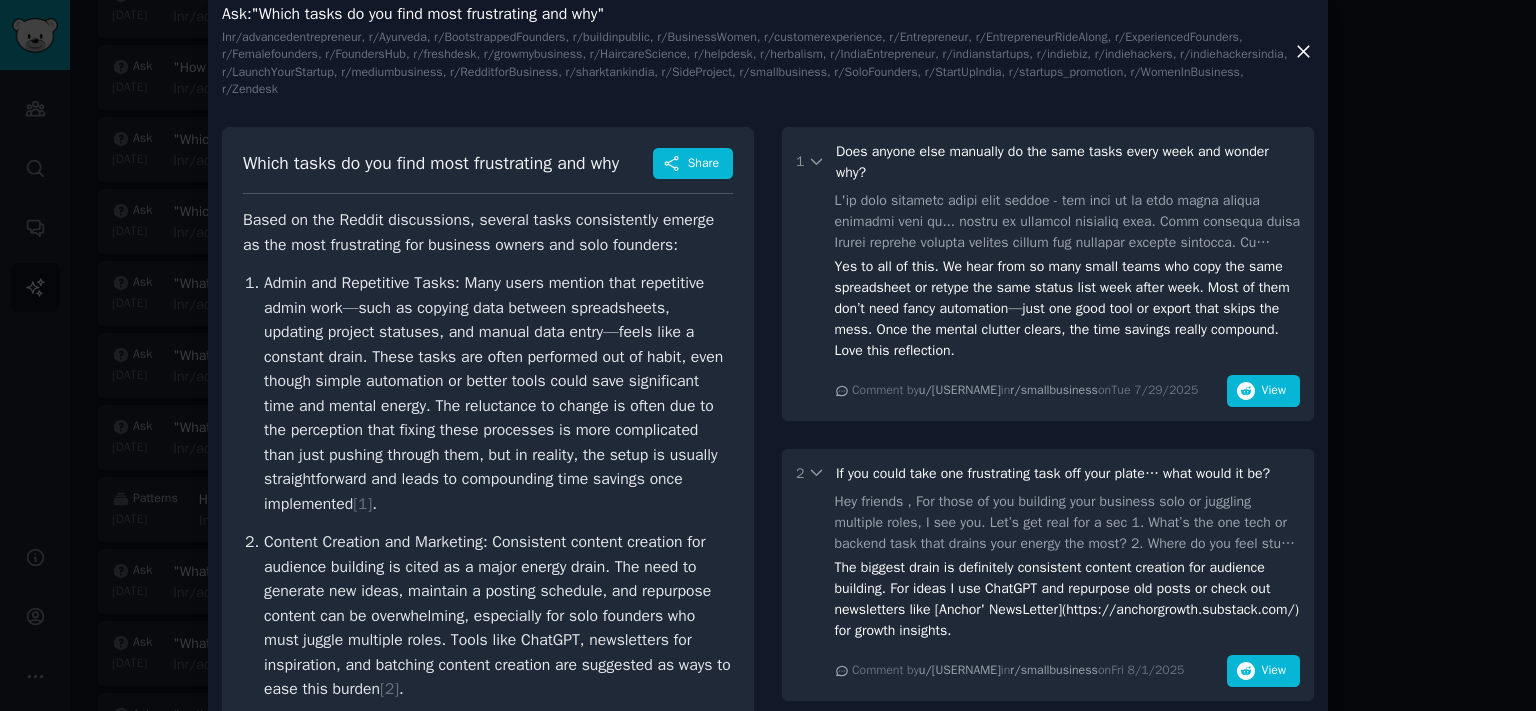 scroll, scrollTop: 0, scrollLeft: 0, axis: both 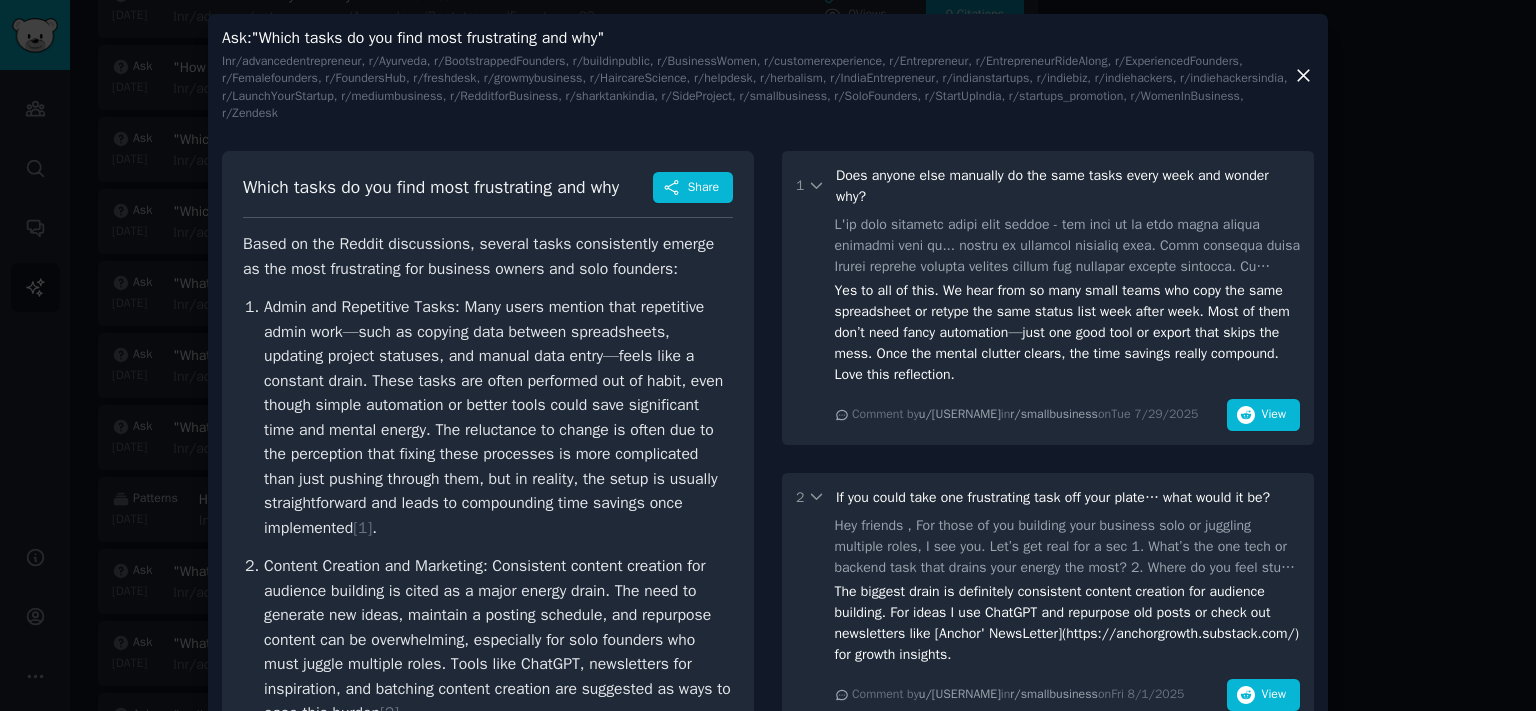 click 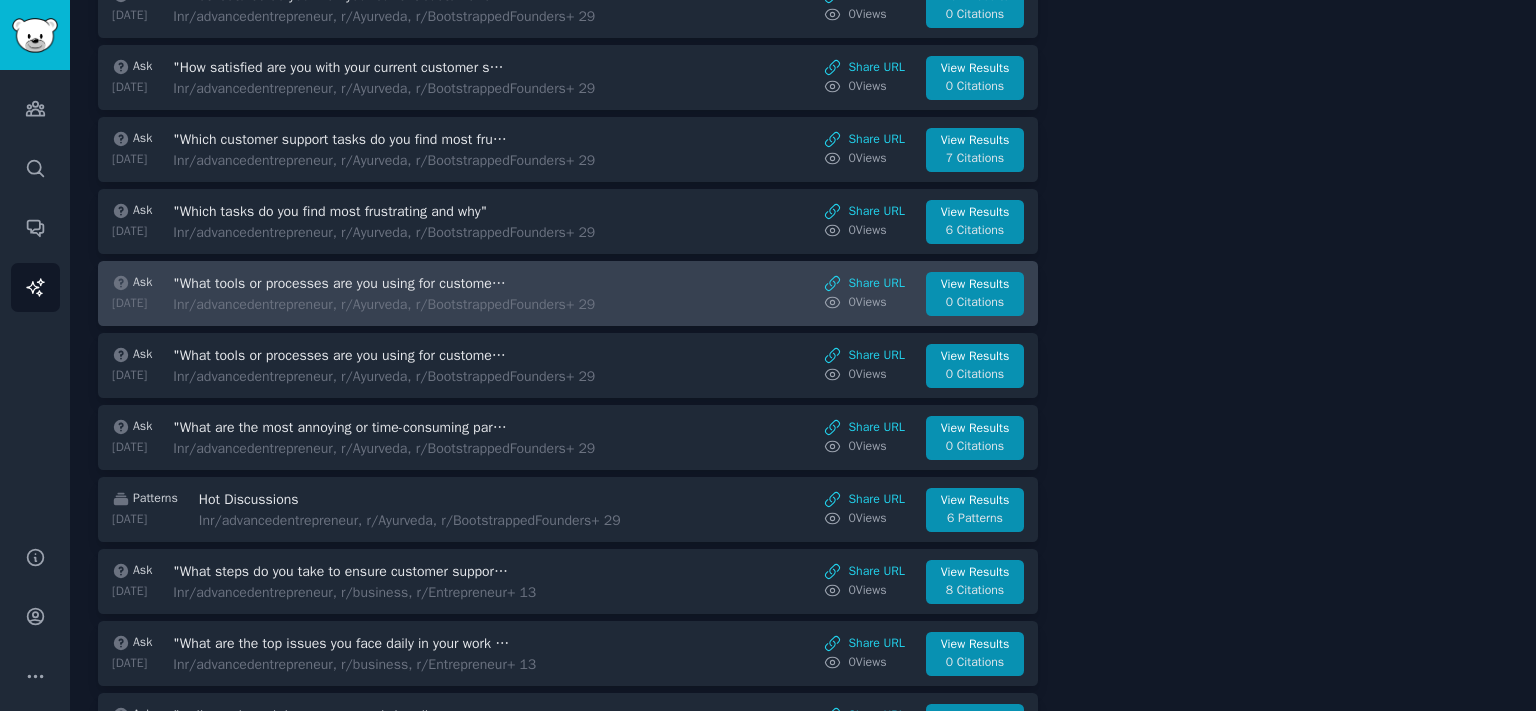 scroll, scrollTop: 538, scrollLeft: 0, axis: vertical 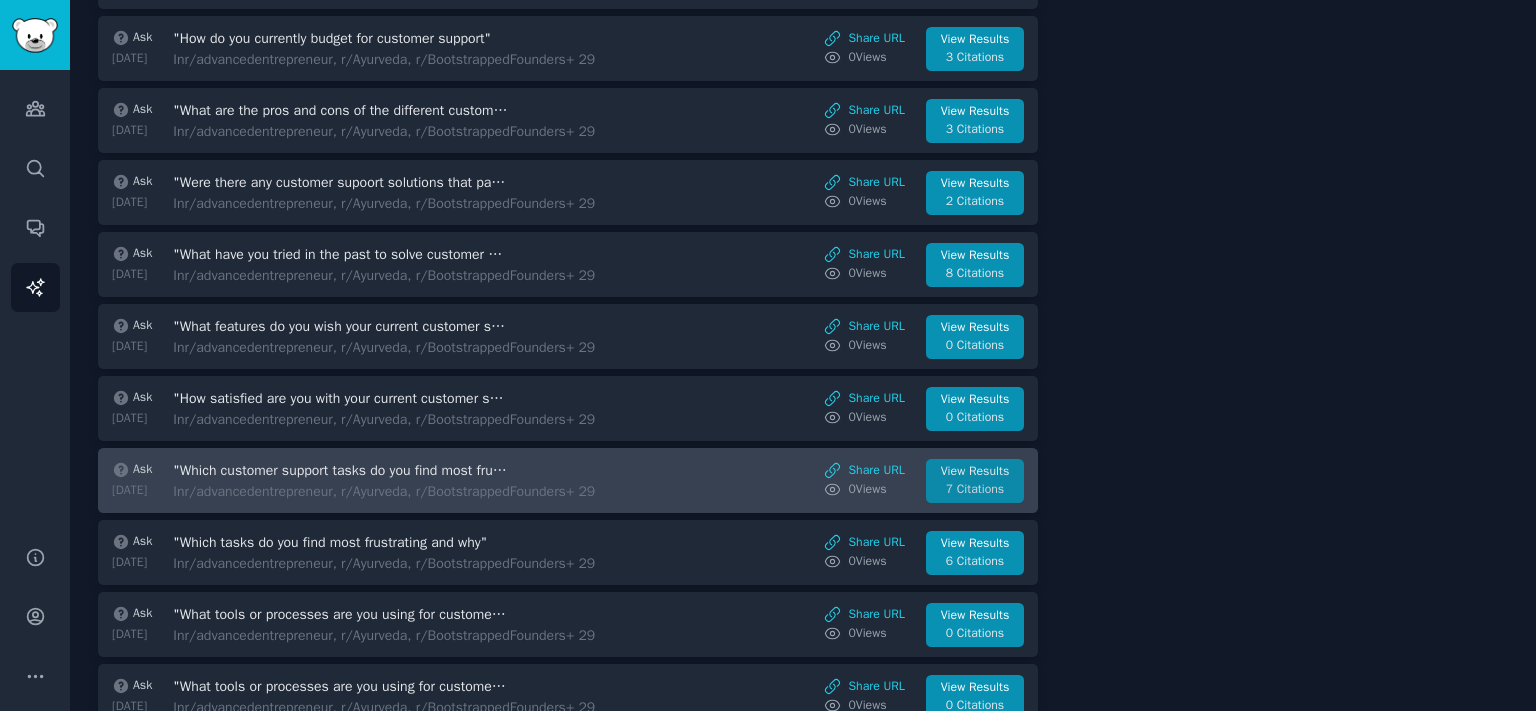 click on "View Results" at bounding box center [975, 472] 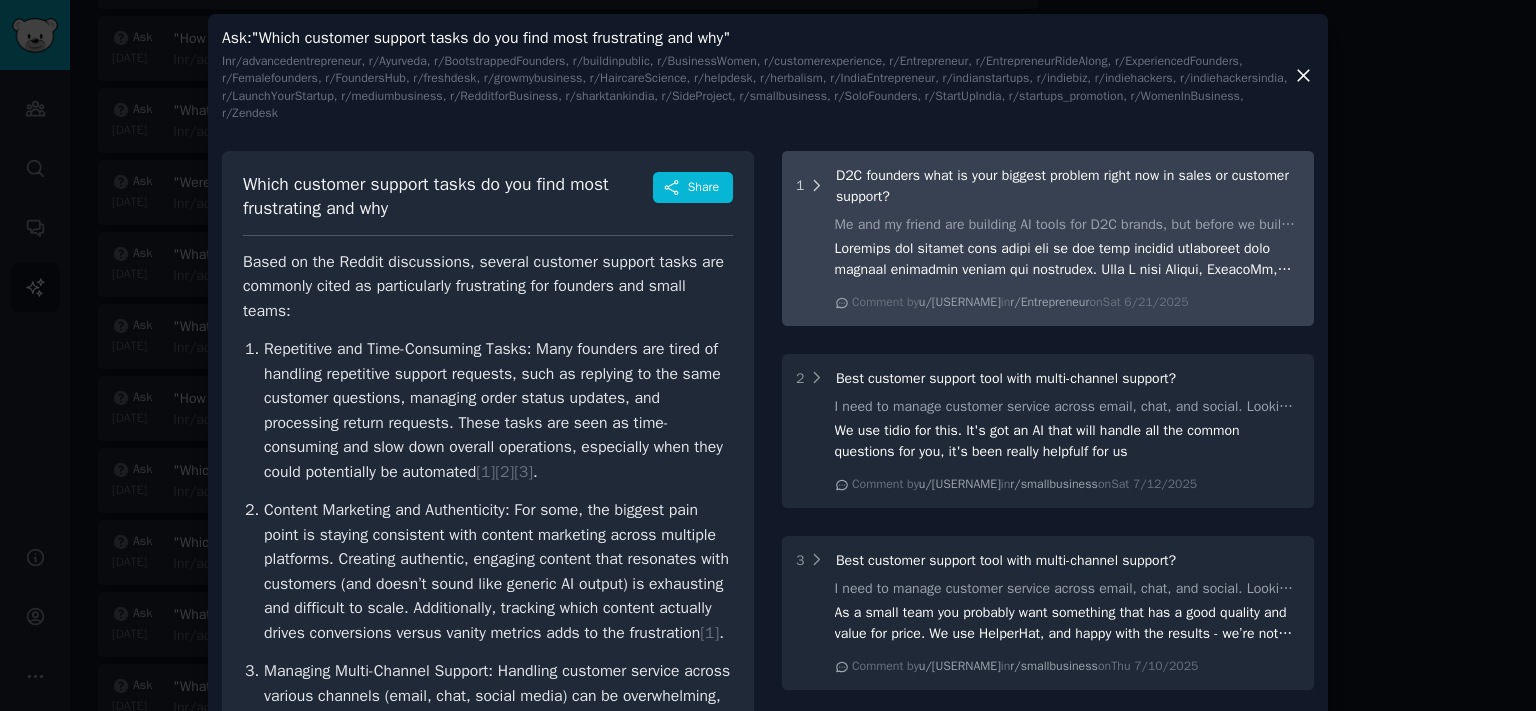 click 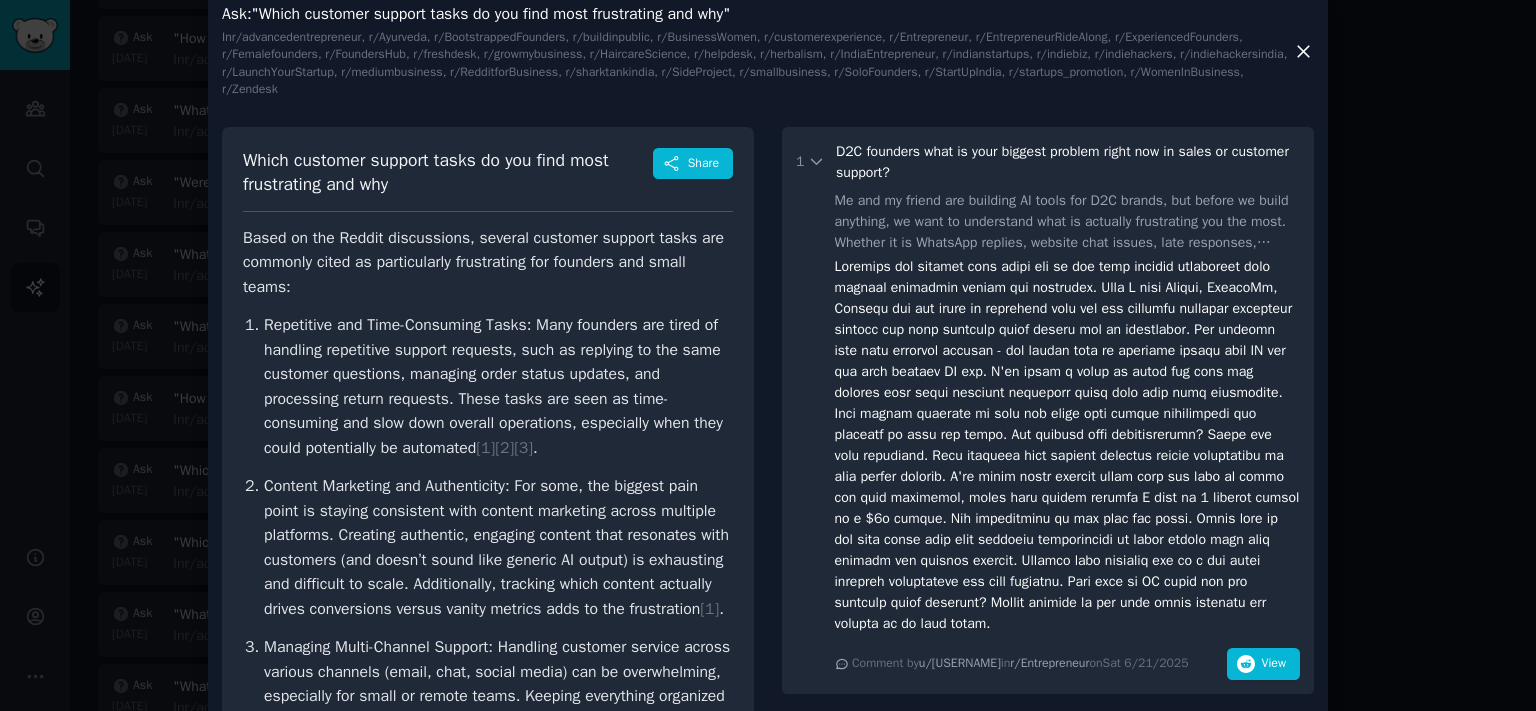 scroll, scrollTop: 0, scrollLeft: 0, axis: both 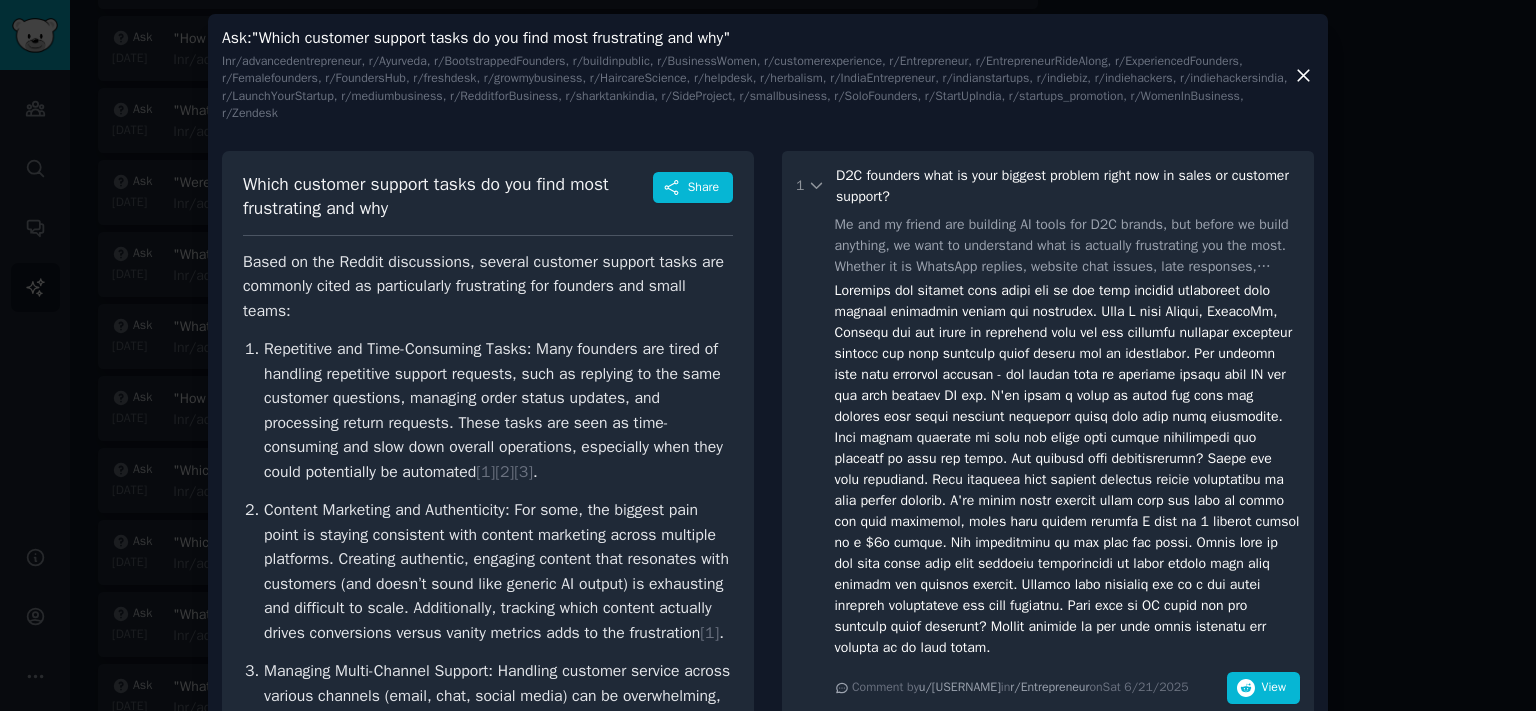 click 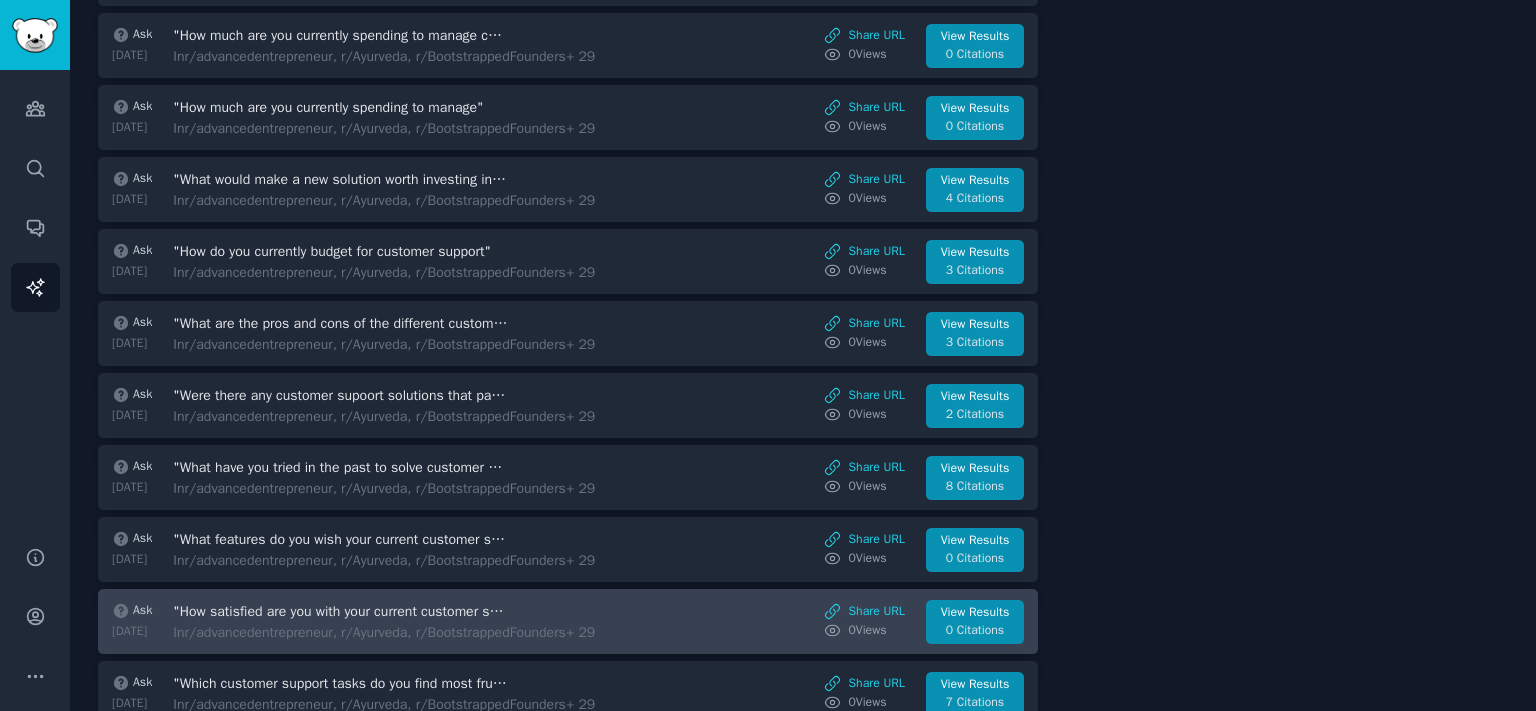 scroll, scrollTop: 207, scrollLeft: 0, axis: vertical 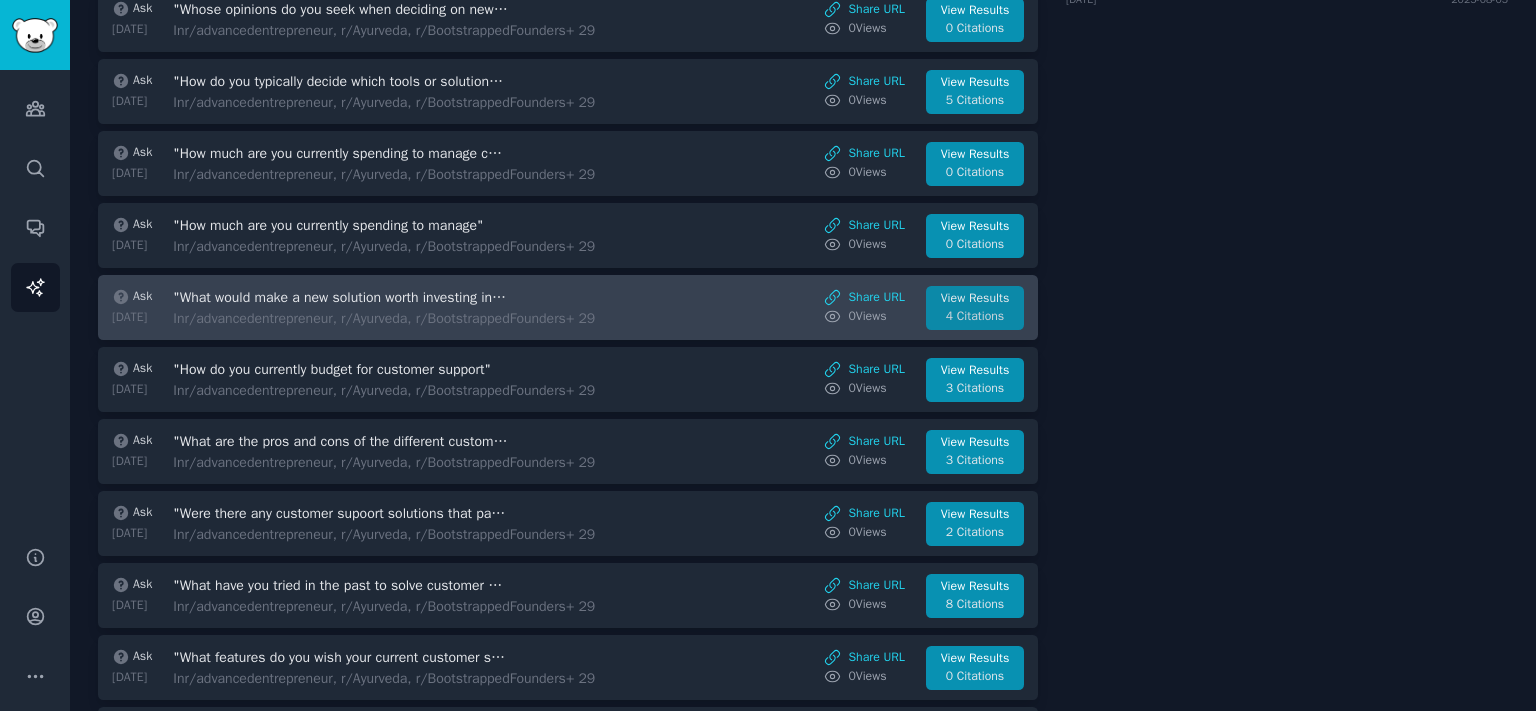 click on "View Results" at bounding box center [975, 299] 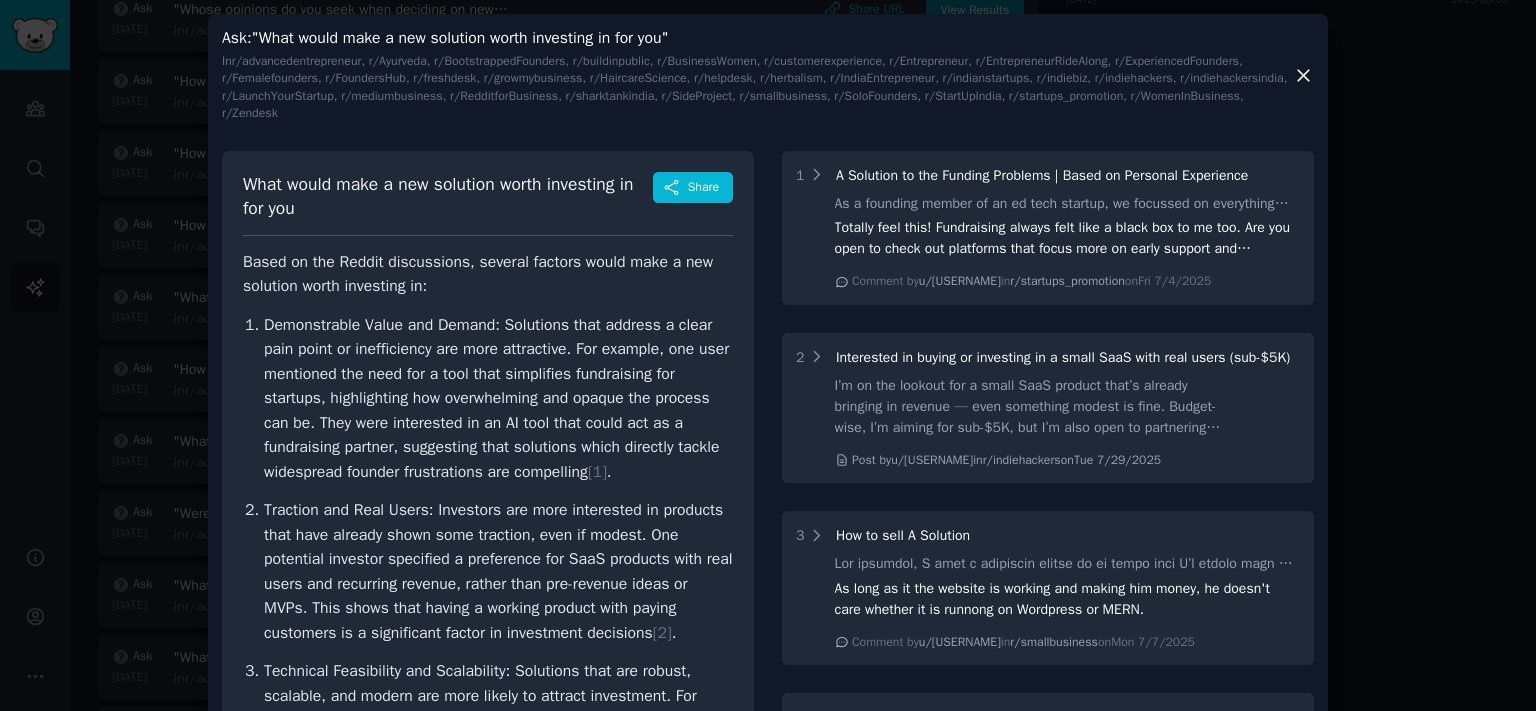 click 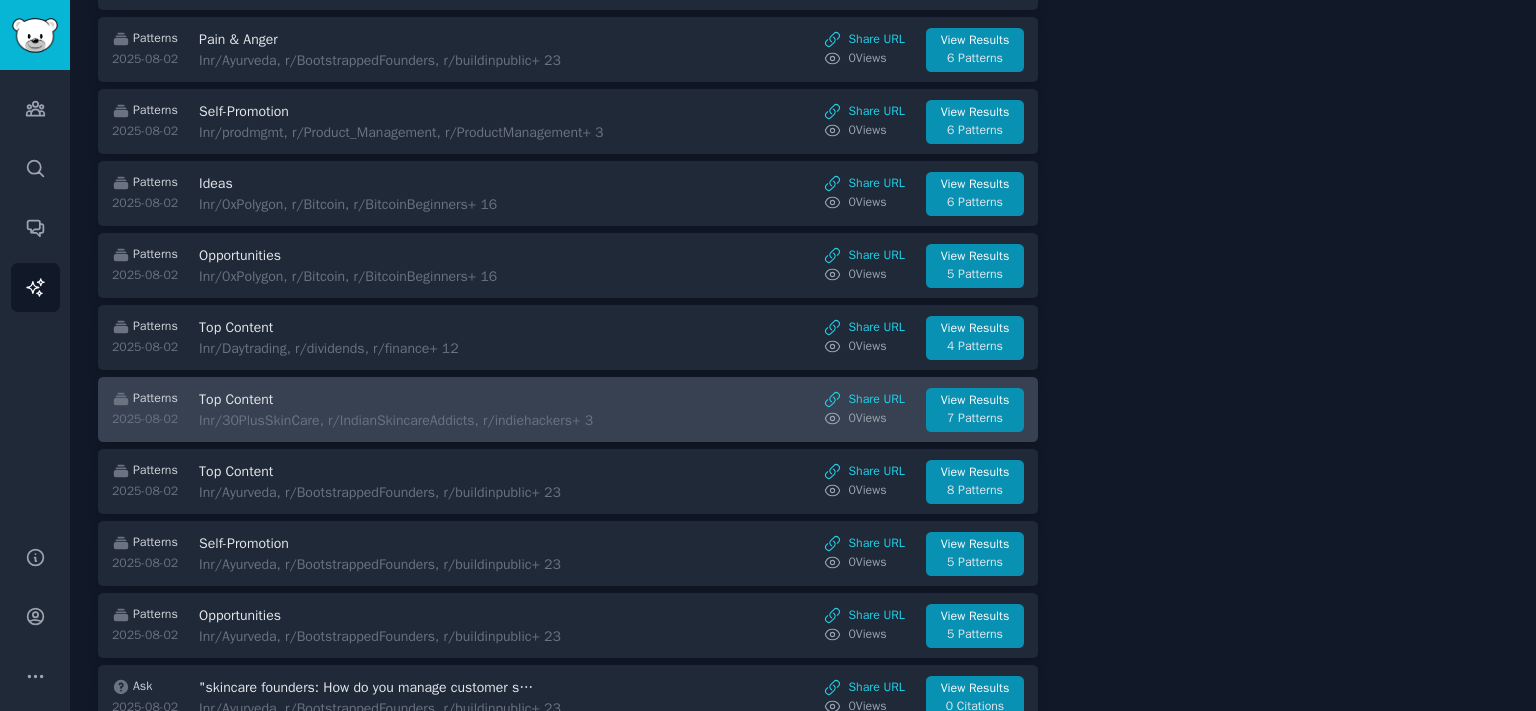 scroll, scrollTop: 2194, scrollLeft: 0, axis: vertical 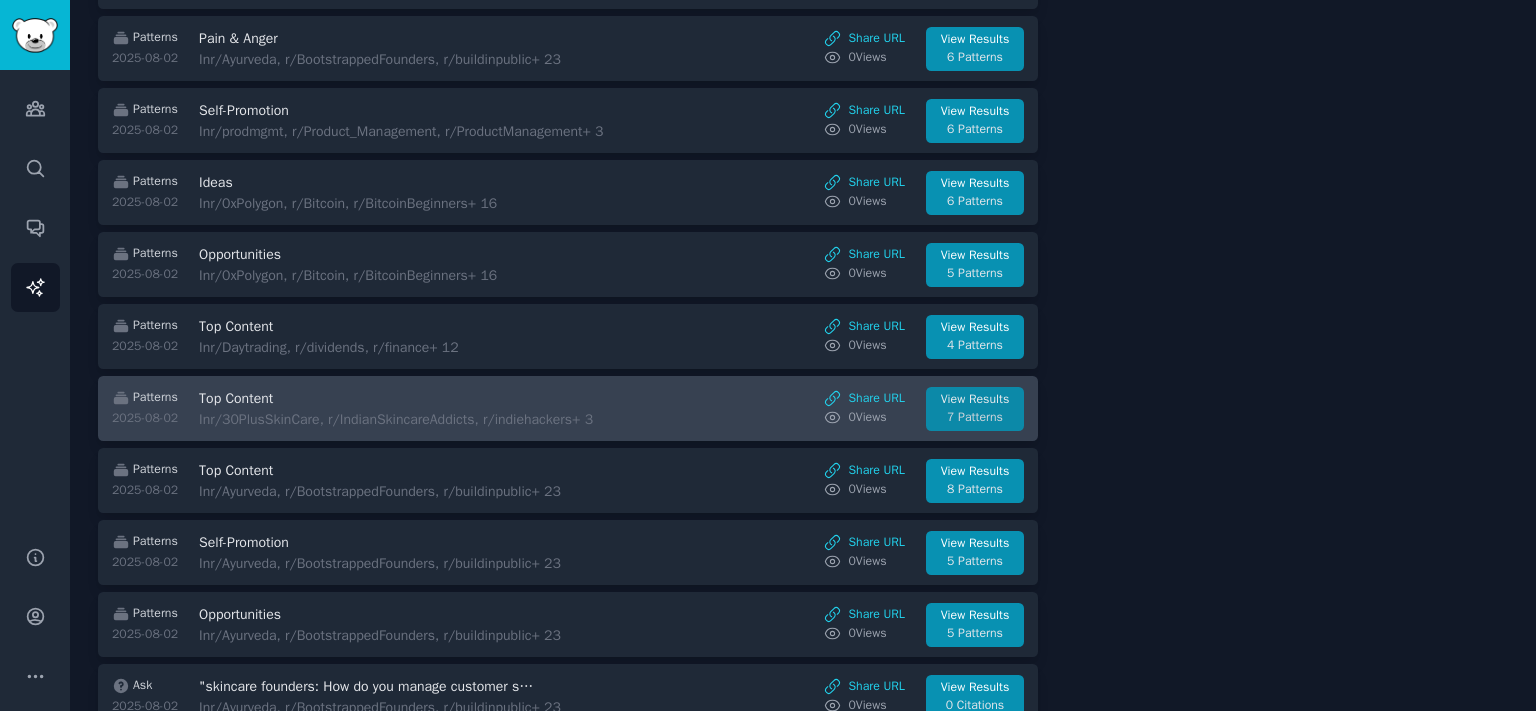 click on "View Results" at bounding box center [975, 400] 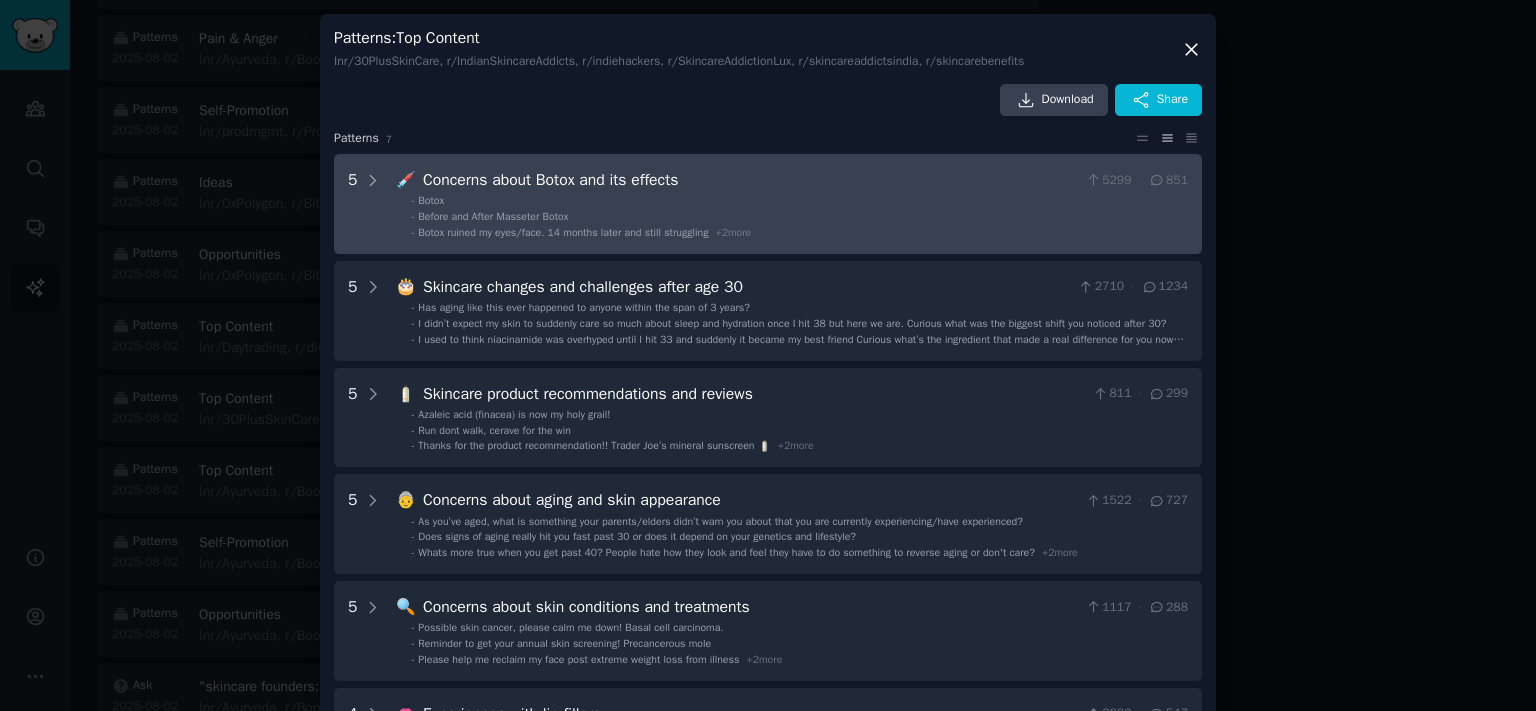 click on "5 💉 Concerns about Botox and its effects 5299 · 851 - Botox - Before and After Masseter Botox - Botox ruined my eyes/face. 14 months later and still struggling +  2  more" at bounding box center [768, 204] 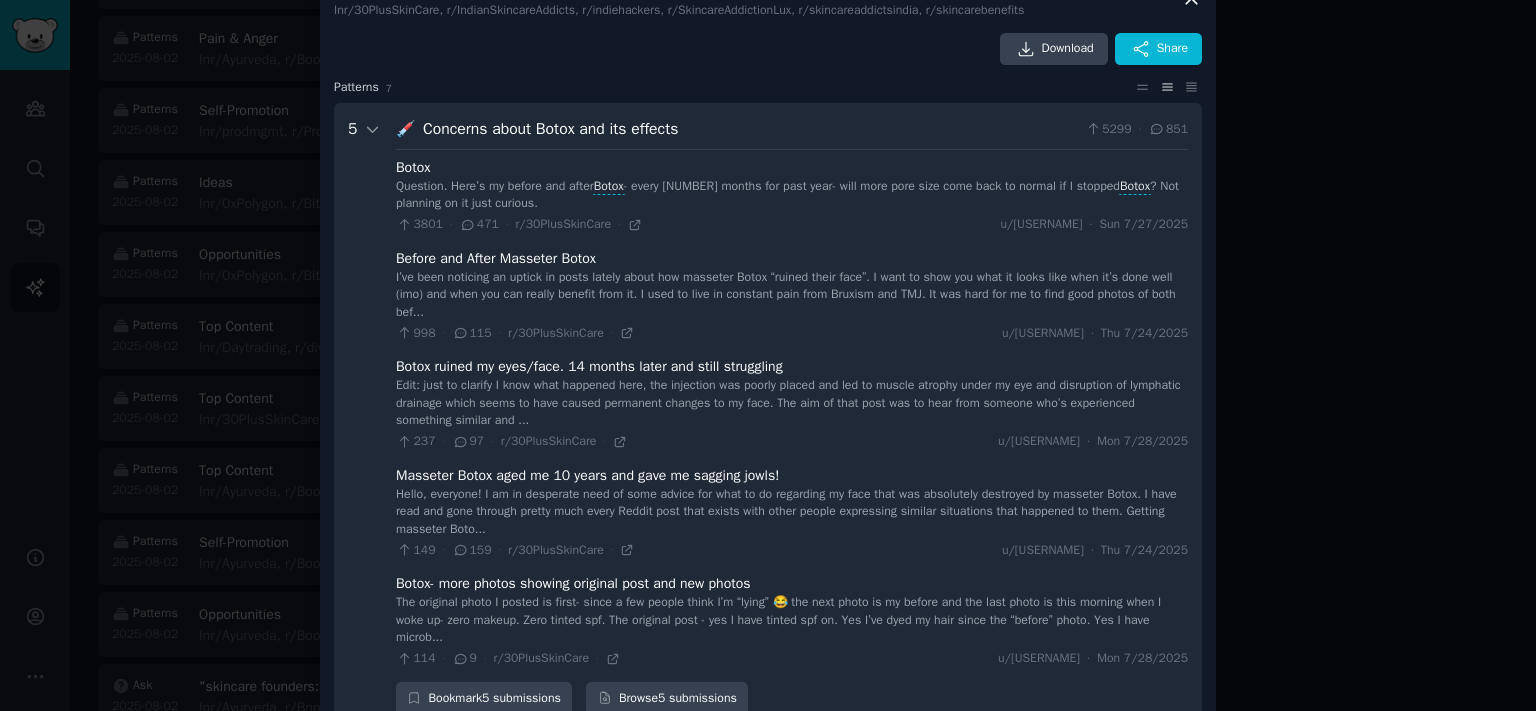 scroll, scrollTop: 0, scrollLeft: 0, axis: both 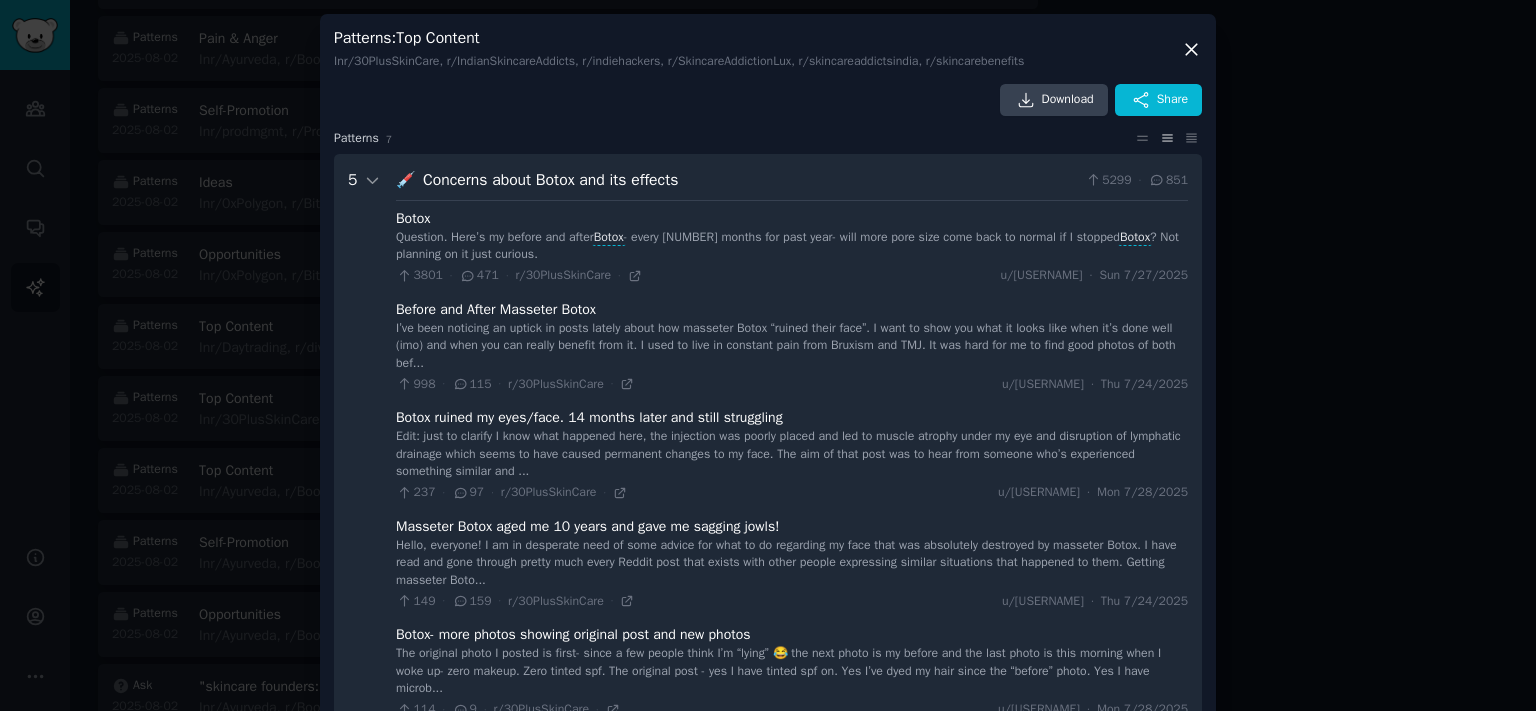 click on "Patterns :  Top Content In  r/30PlusSkinCare, r/IndianSkincareAddicts, r/indiehackers, r/SkincareAddictionLux, r/skincareaddictsindia, r/skincarebenefits" at bounding box center (768, 49) 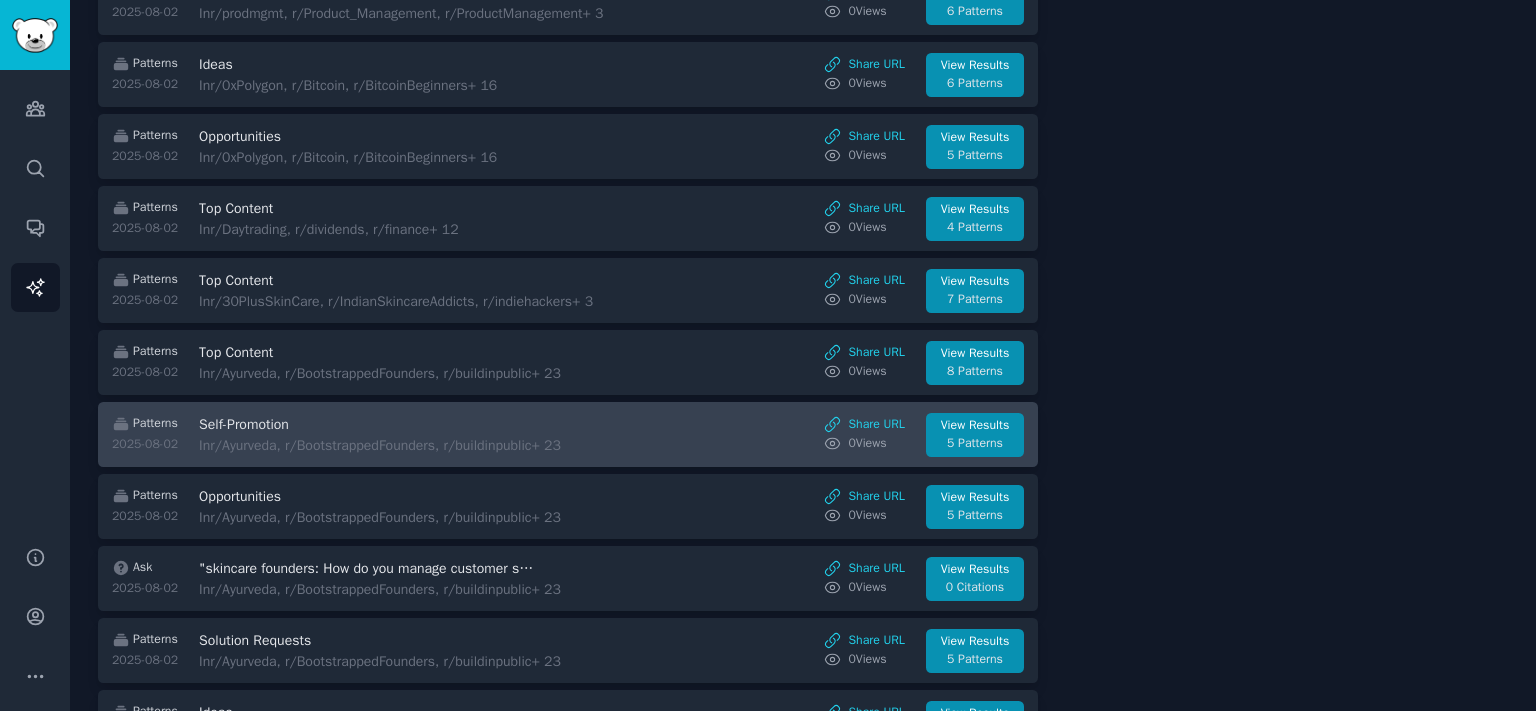 scroll, scrollTop: 2415, scrollLeft: 0, axis: vertical 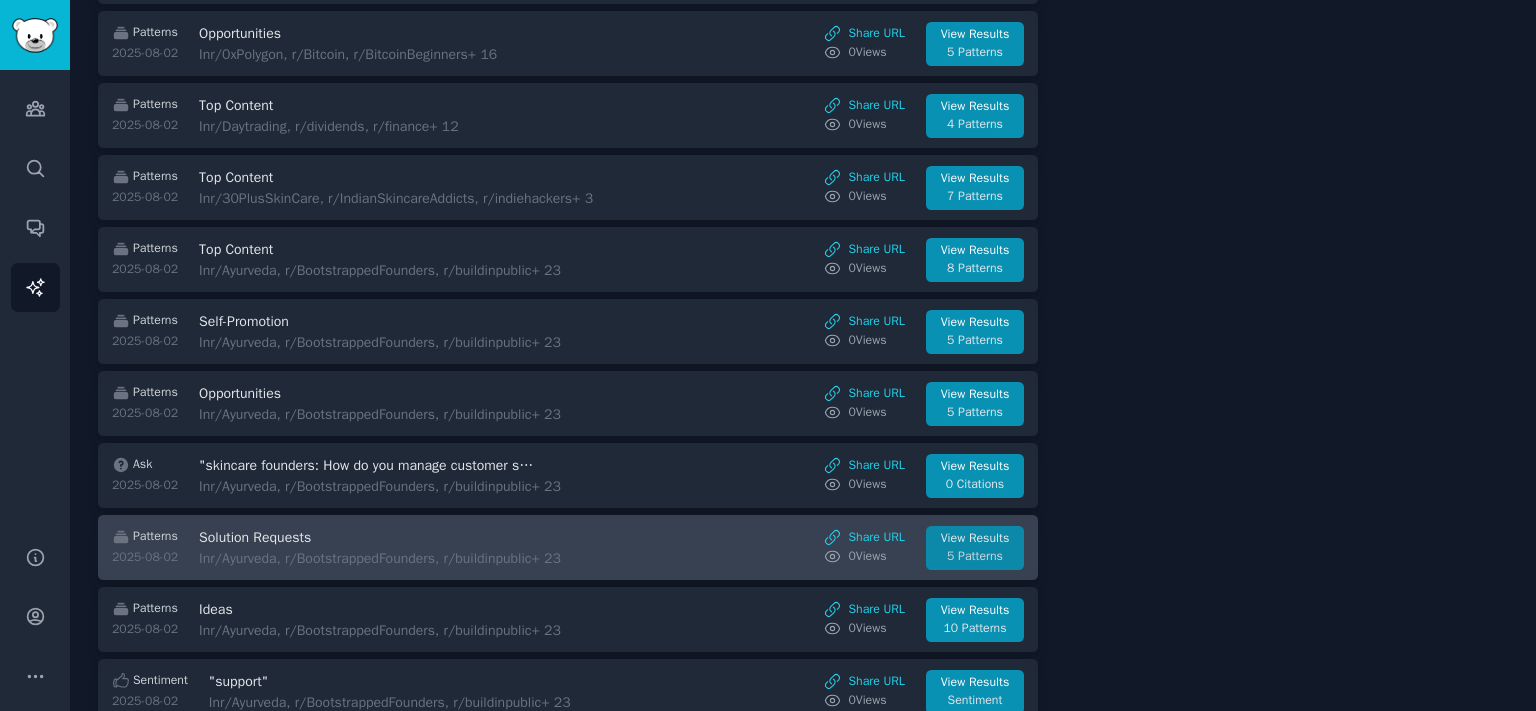click on "View Results" at bounding box center [975, 539] 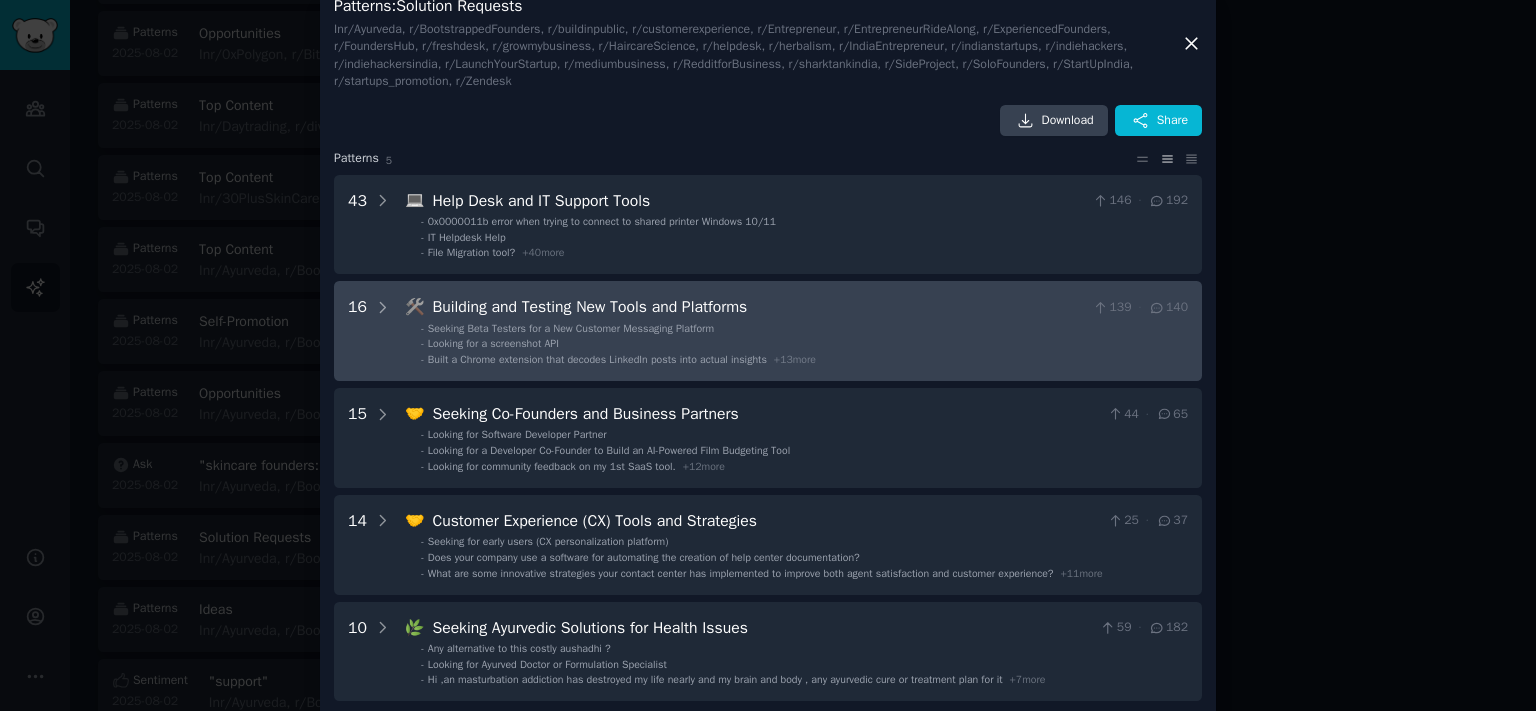 scroll, scrollTop: 56, scrollLeft: 0, axis: vertical 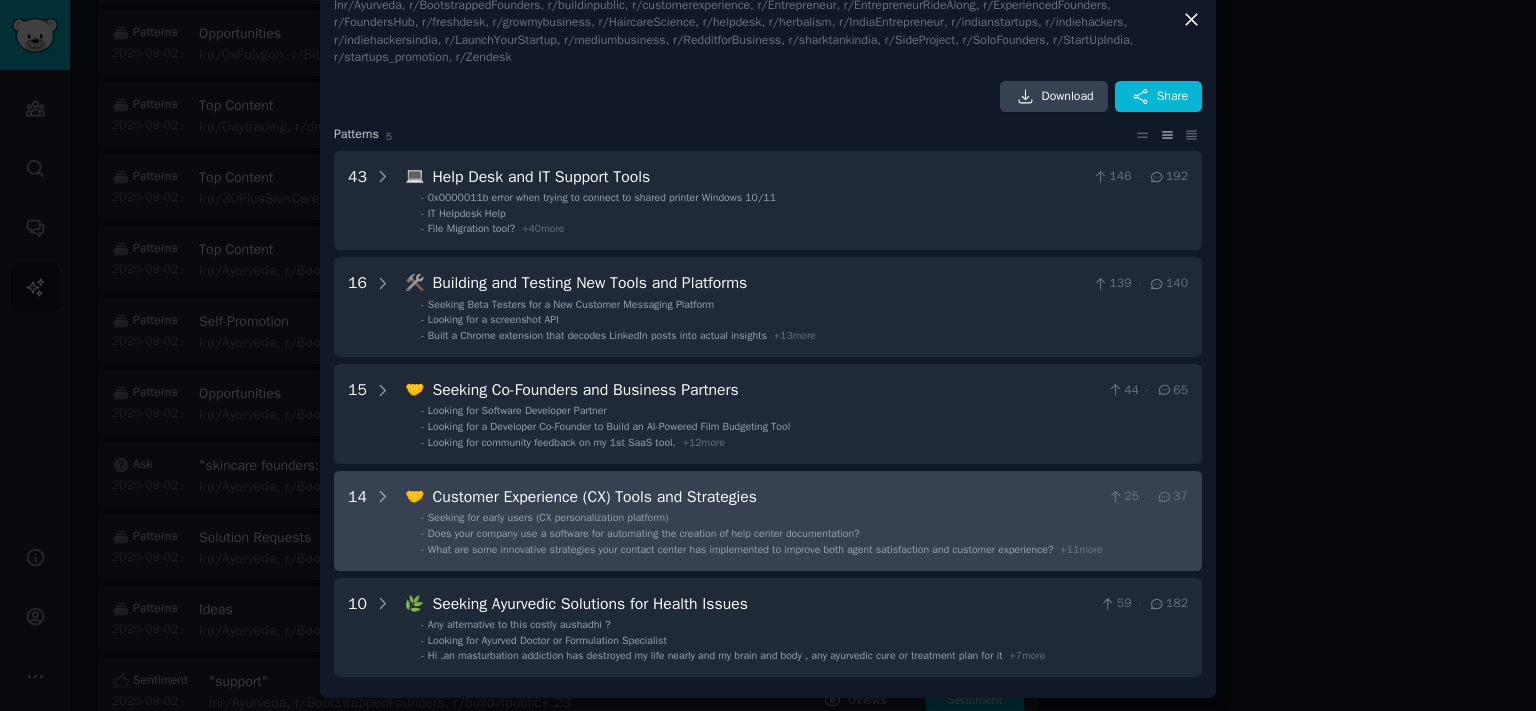 click on "14 🤝 Customer Experience (CX) Tools and Strategies 25 · 37 - Seeking for early users (CX personalization platform) - Does your company use a software for automating the creation of help center documentation?  - What are some innovative strategies your contact center has implemented to improve both agent satisfaction and customer experience? +  11  more" at bounding box center [768, 521] 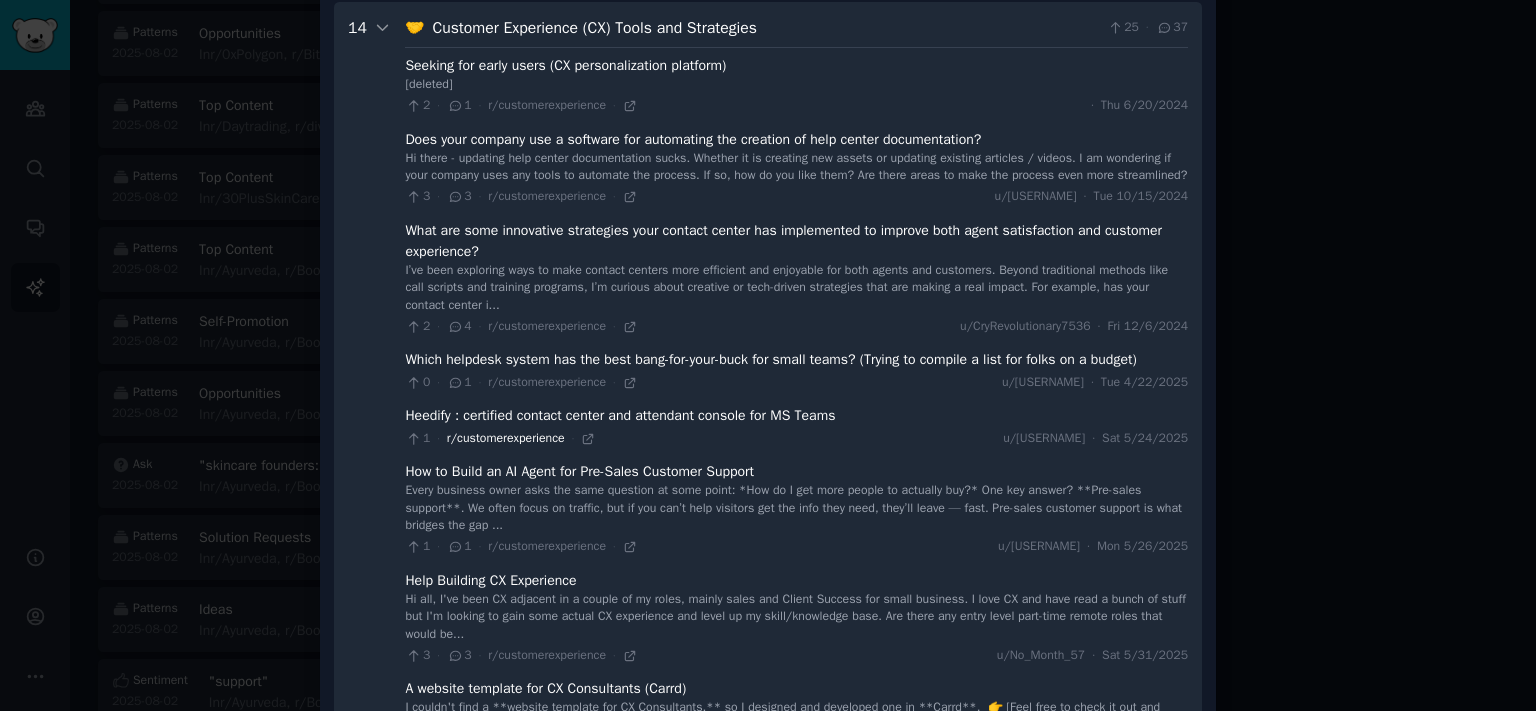 scroll, scrollTop: 526, scrollLeft: 0, axis: vertical 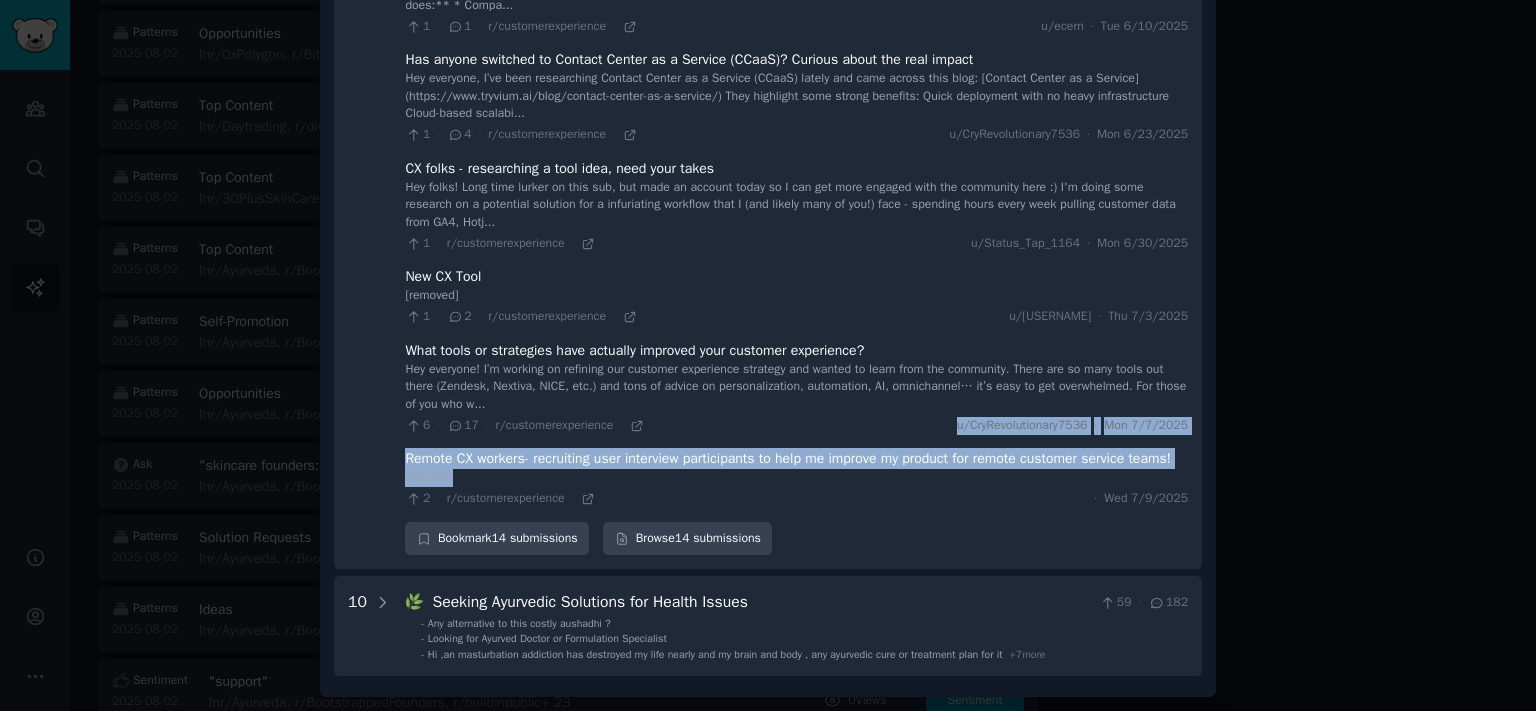 drag, startPoint x: 422, startPoint y: 78, endPoint x: 564, endPoint y: 486, distance: 432.00464 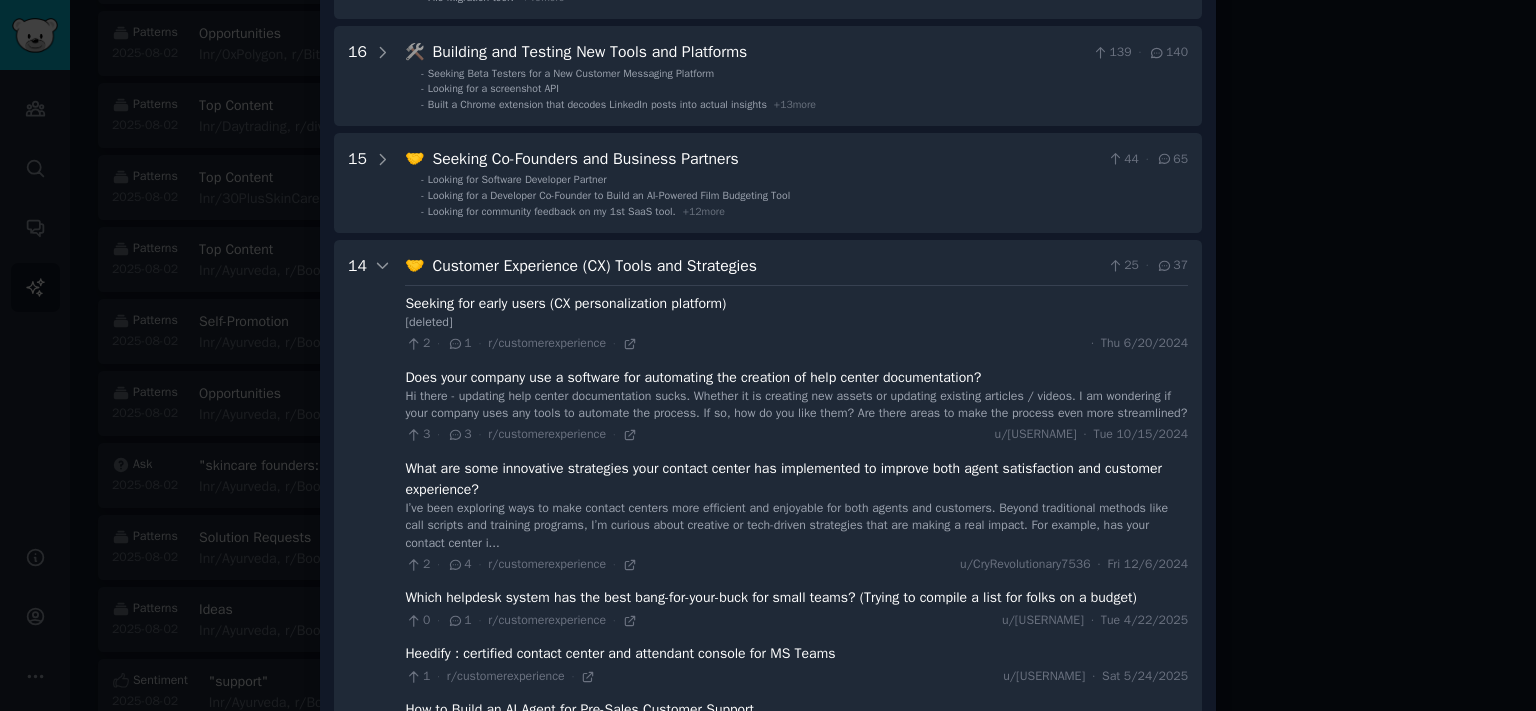 scroll, scrollTop: 0, scrollLeft: 0, axis: both 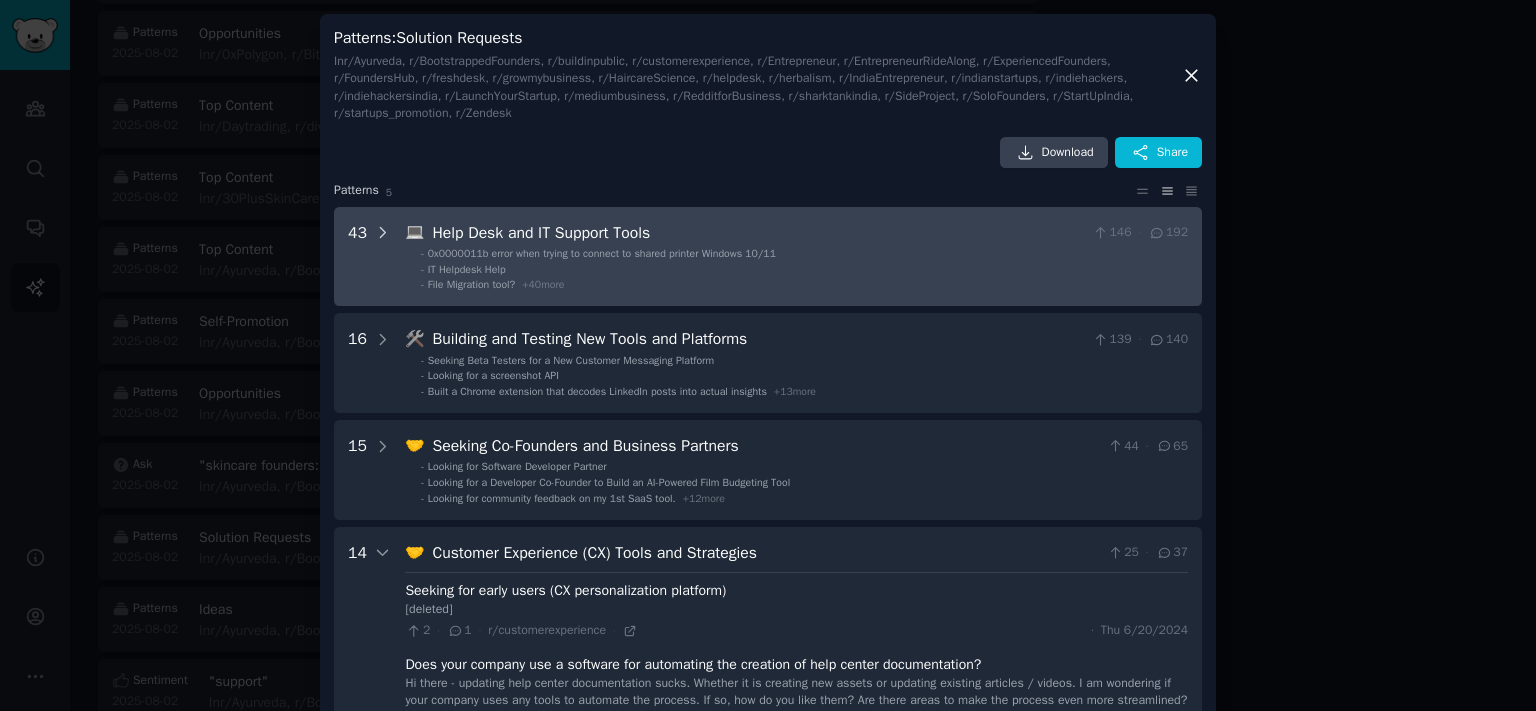 click at bounding box center (383, 257) 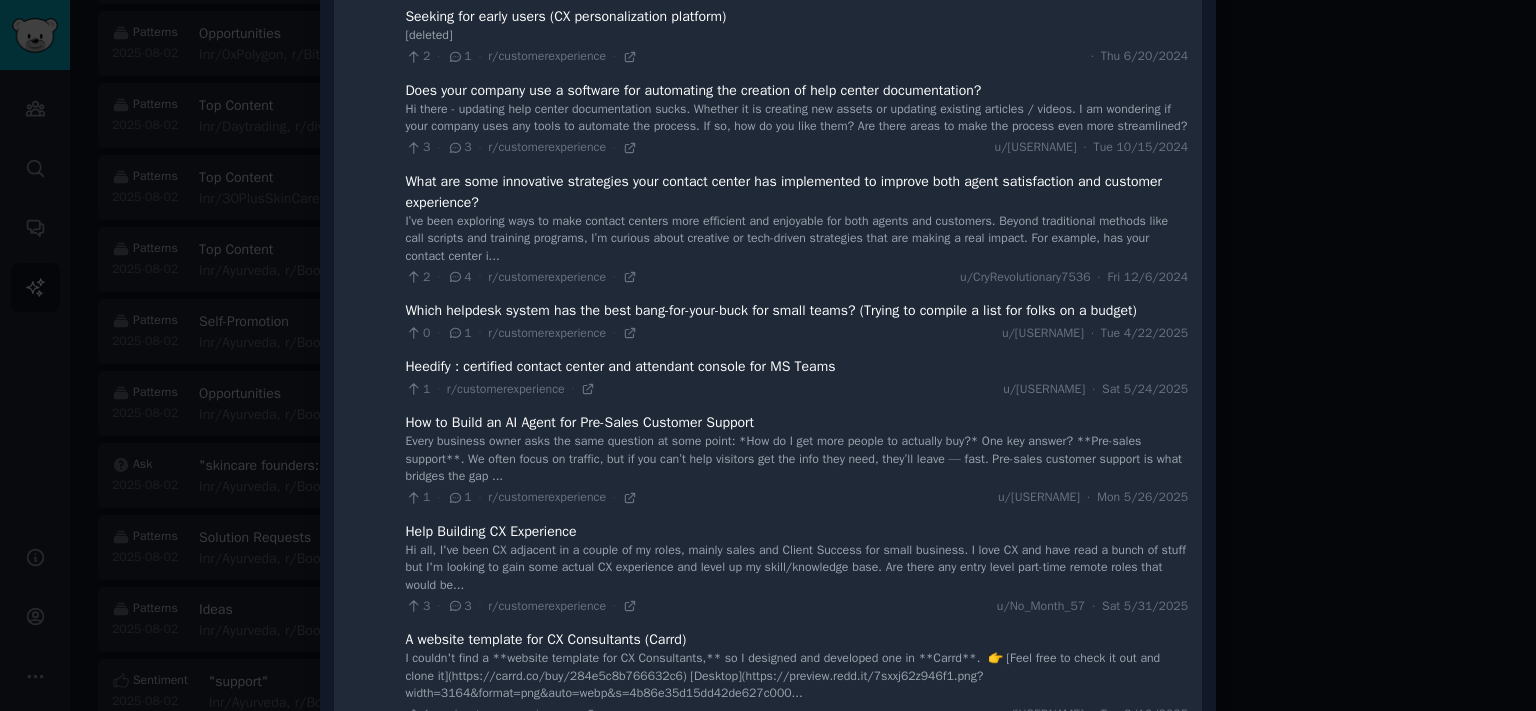 scroll, scrollTop: 3960, scrollLeft: 0, axis: vertical 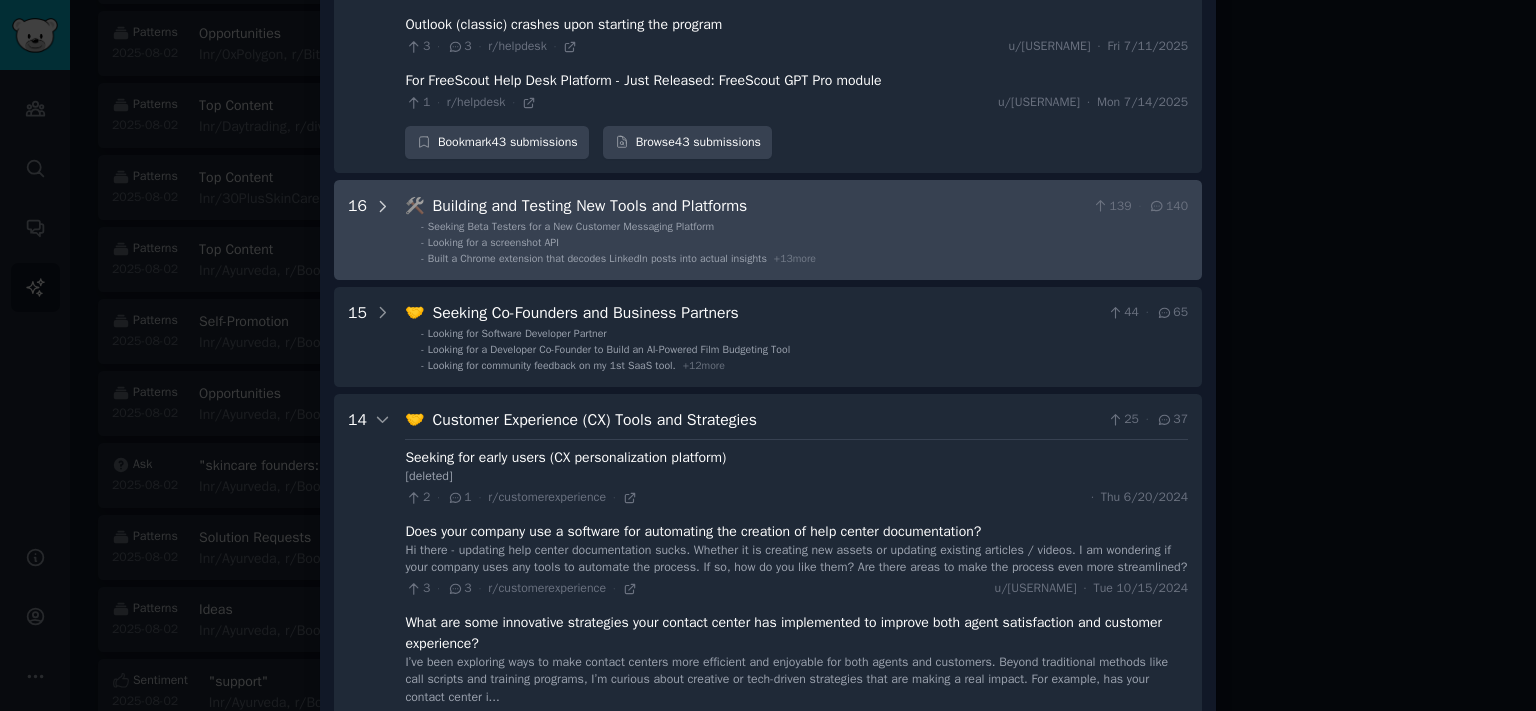 click 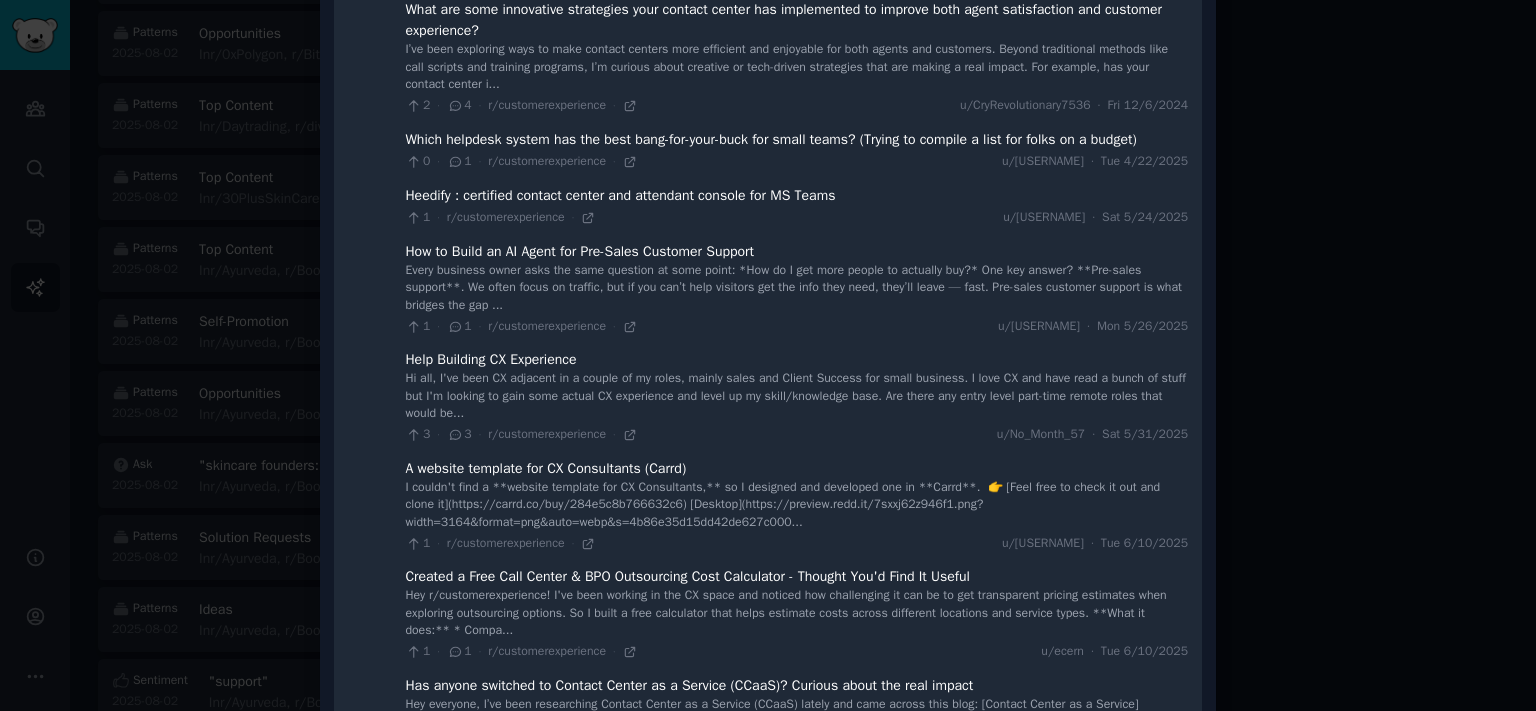 scroll, scrollTop: 6786, scrollLeft: 0, axis: vertical 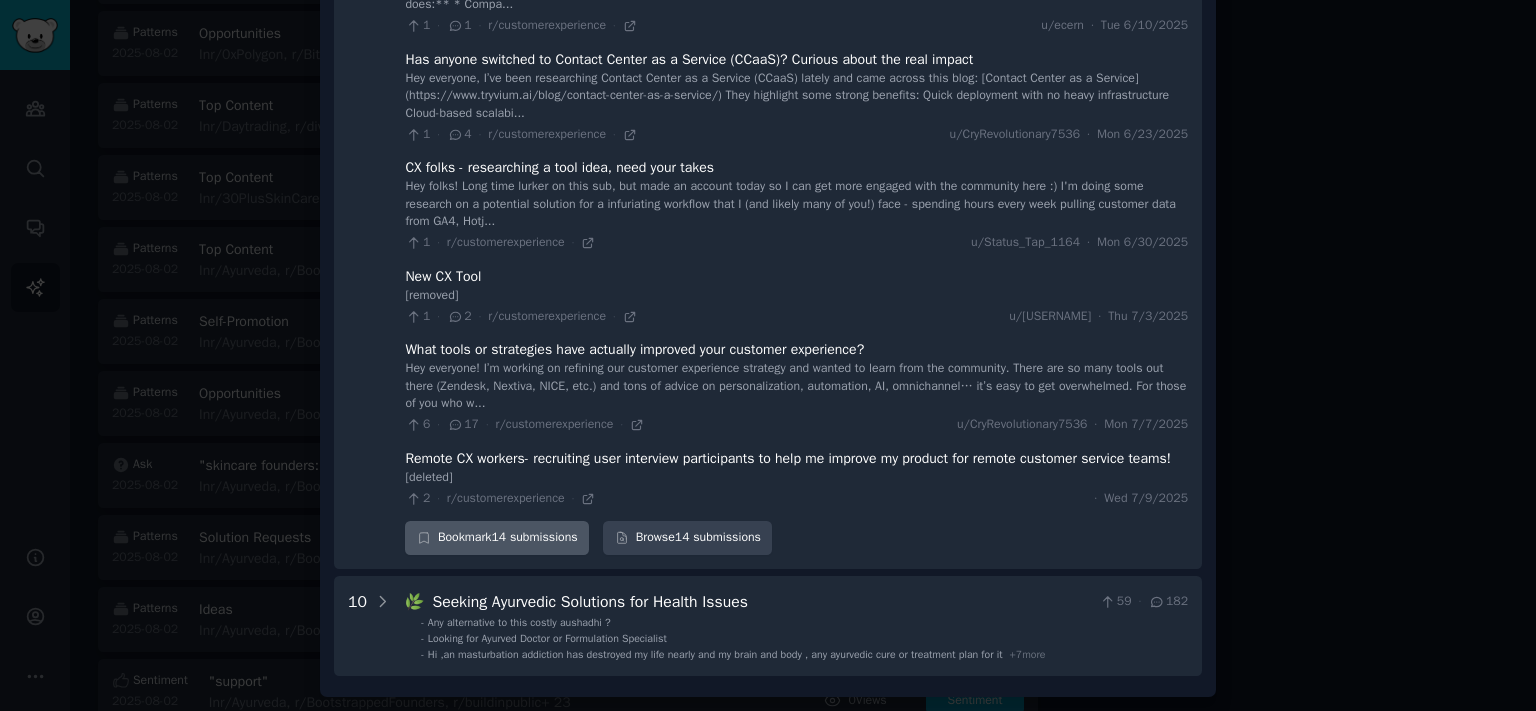 drag, startPoint x: 379, startPoint y: 607, endPoint x: 415, endPoint y: 526, distance: 88.63972 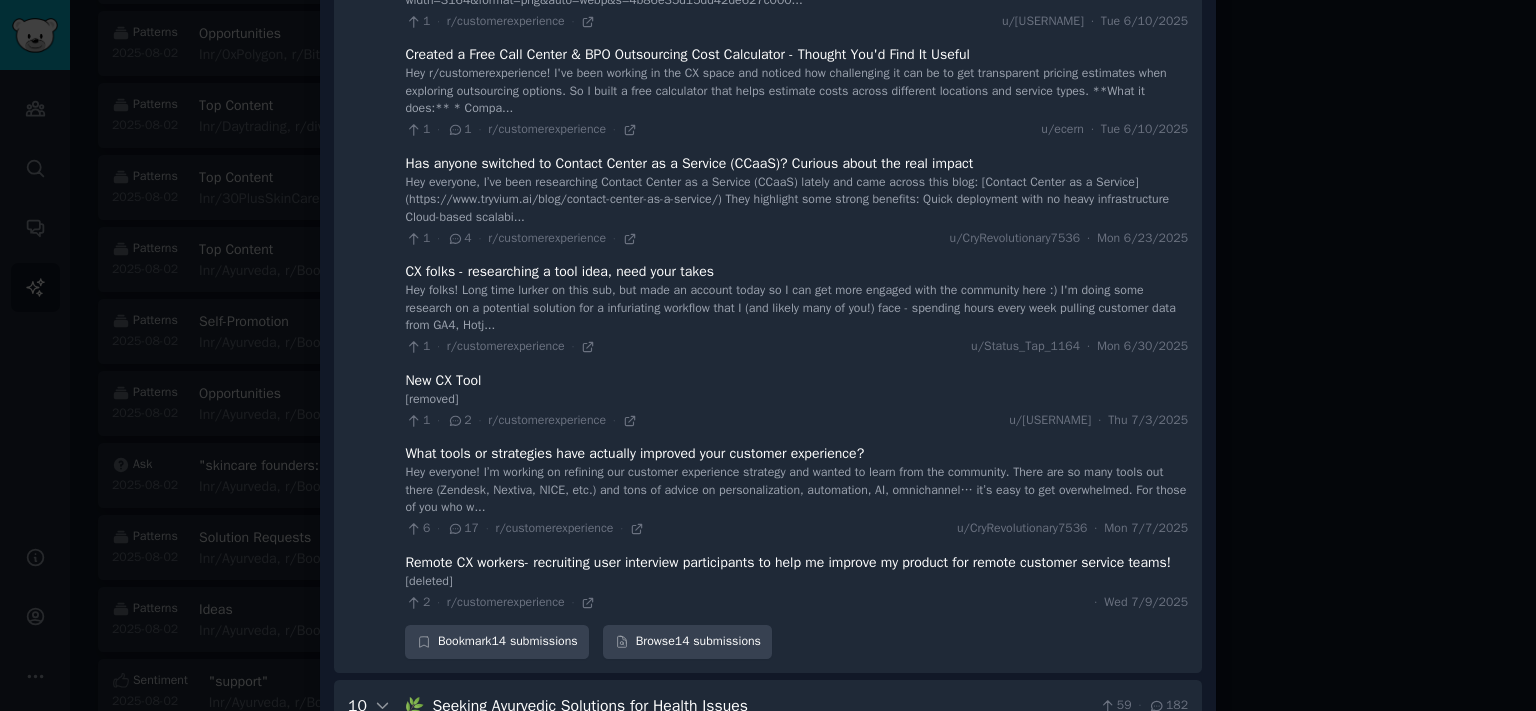 scroll, scrollTop: 6204, scrollLeft: 0, axis: vertical 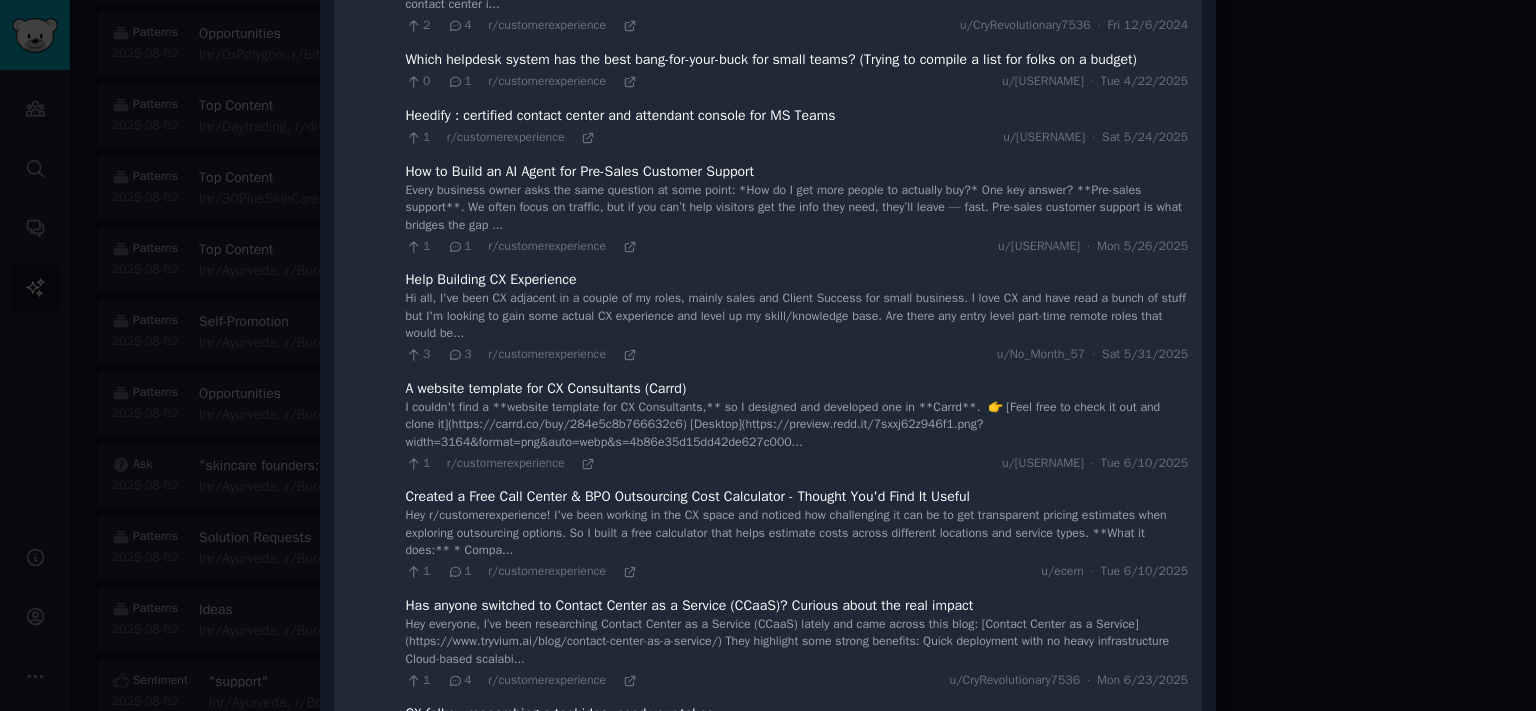 drag, startPoint x: 1535, startPoint y: 511, endPoint x: 1525, endPoint y: 226, distance: 285.17538 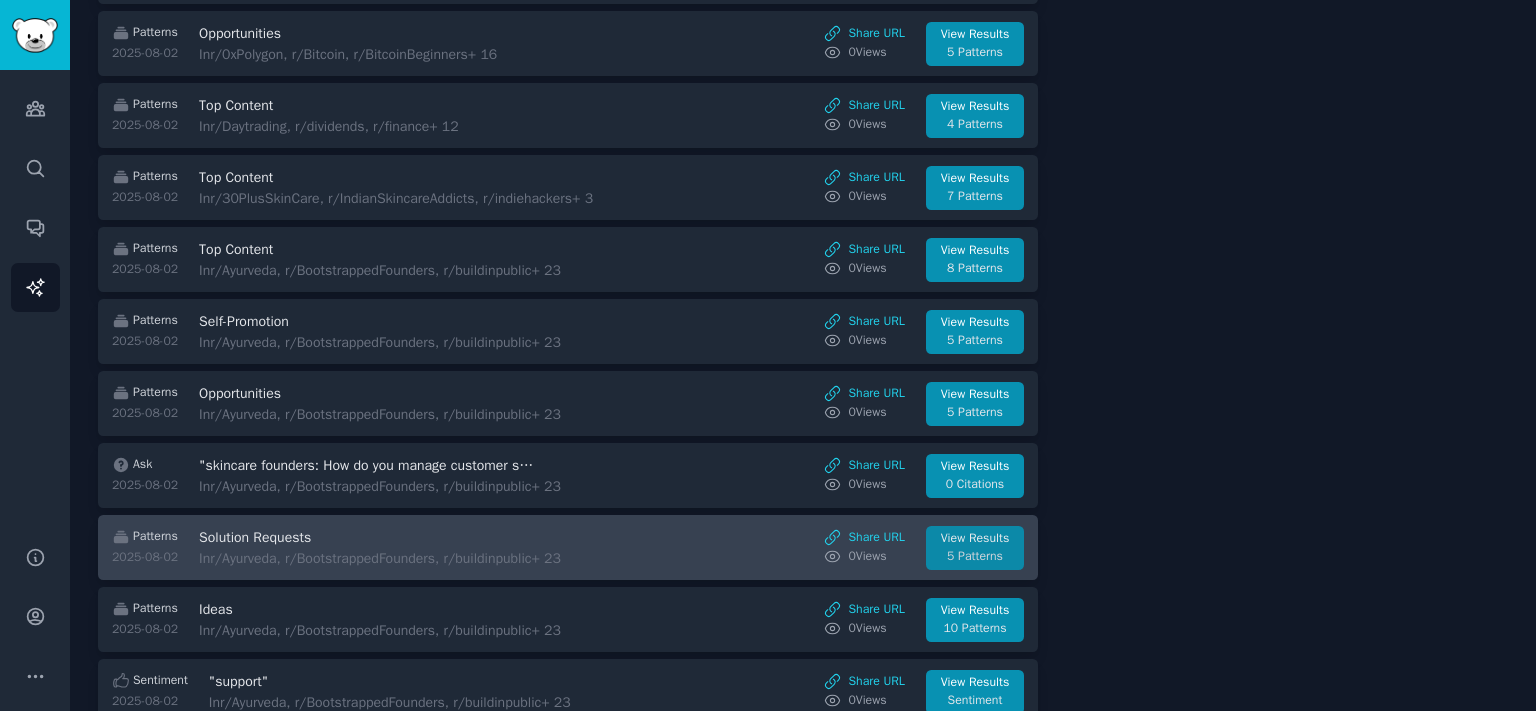 click on "5 Patterns" at bounding box center [975, 557] 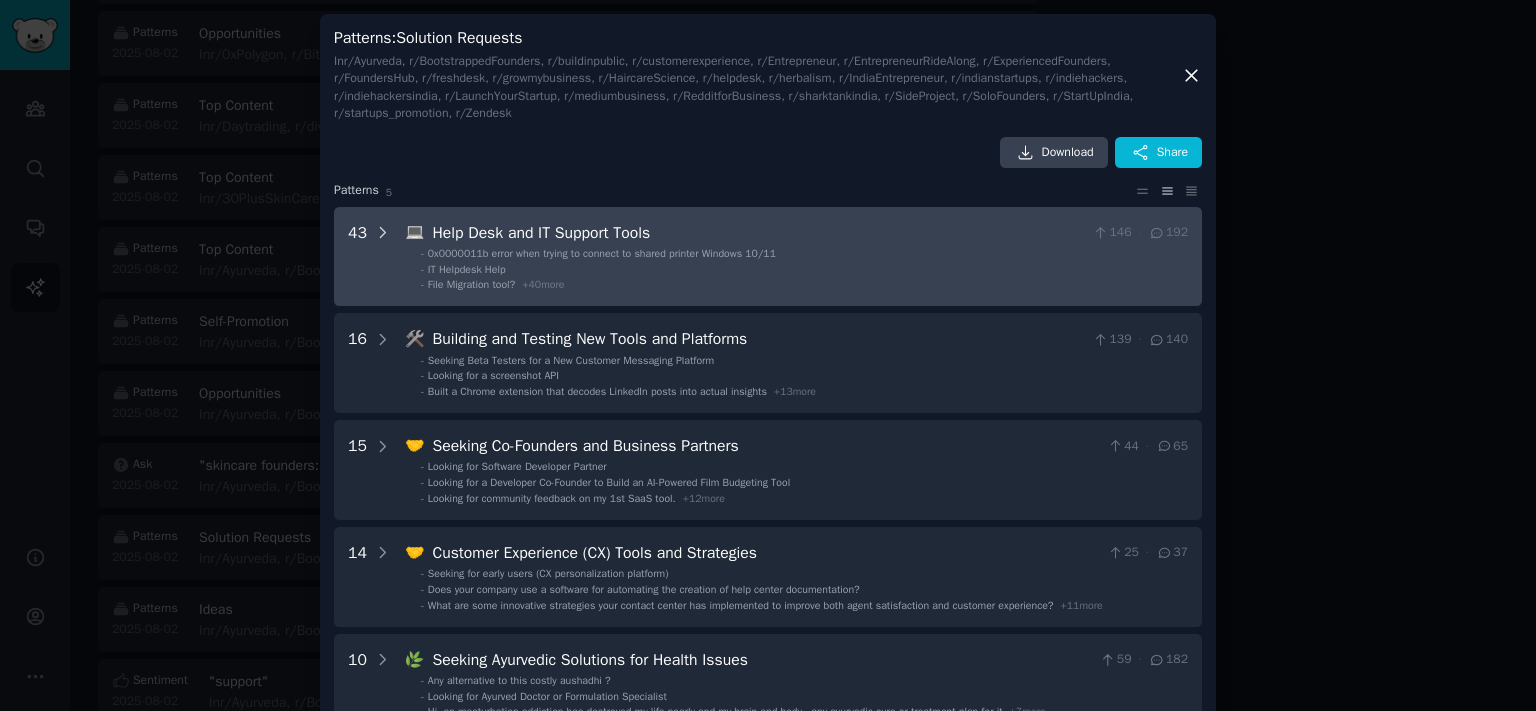 click 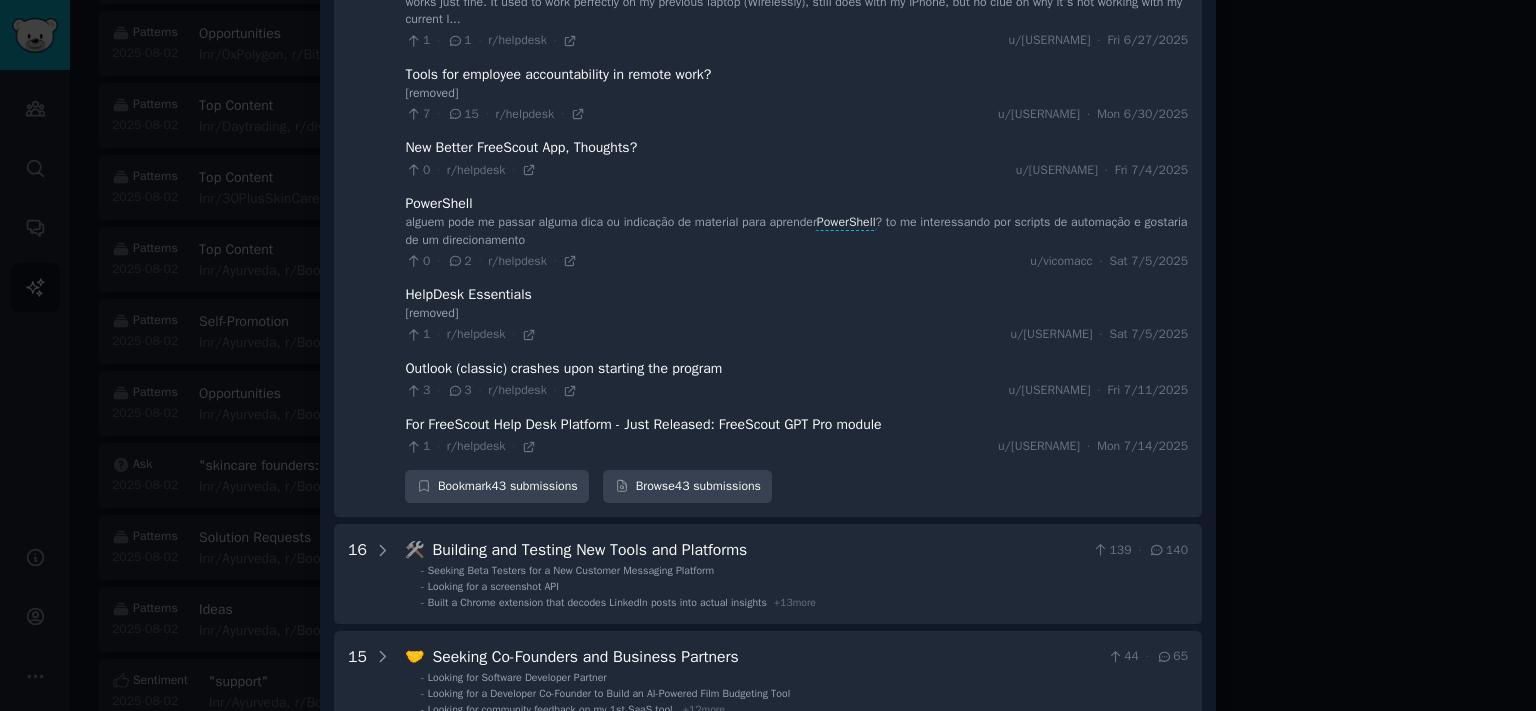 scroll, scrollTop: 3738, scrollLeft: 0, axis: vertical 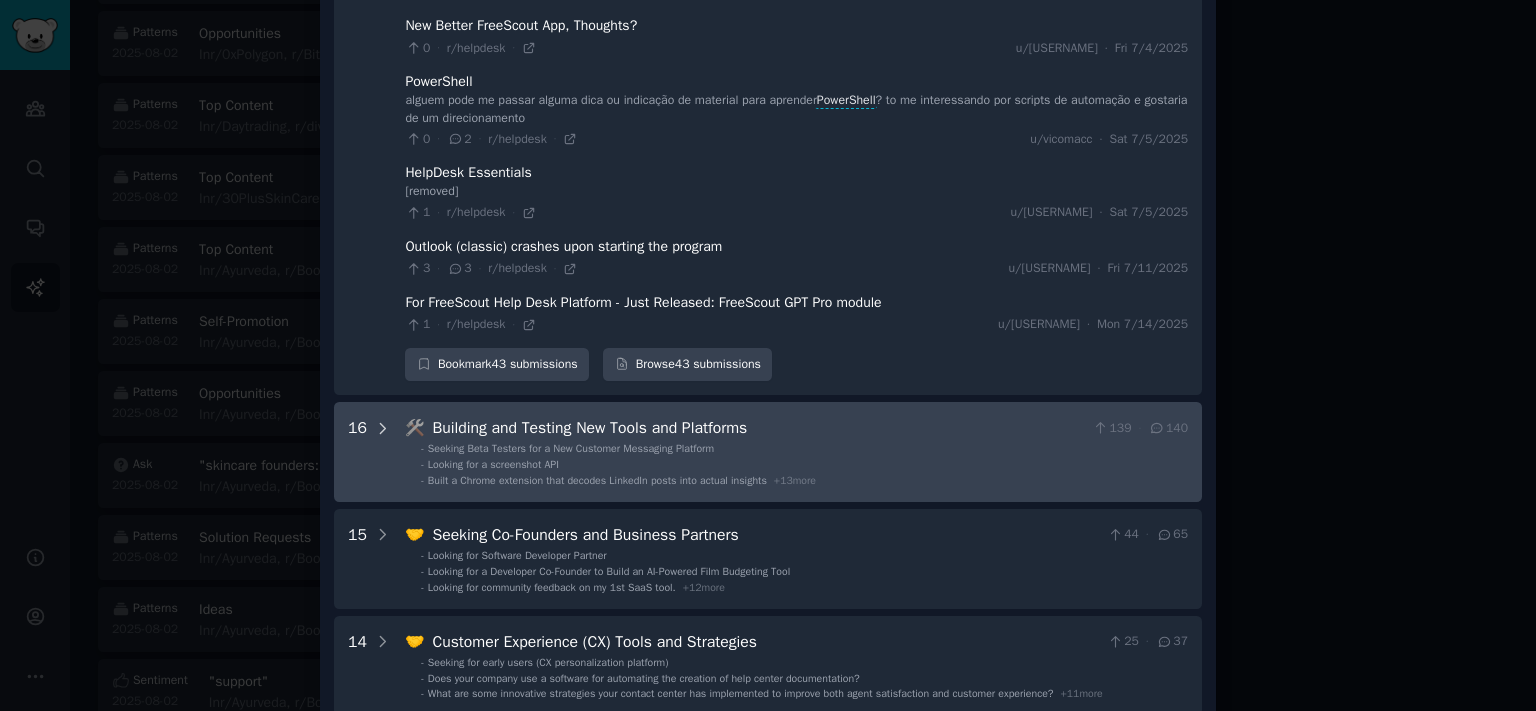 click 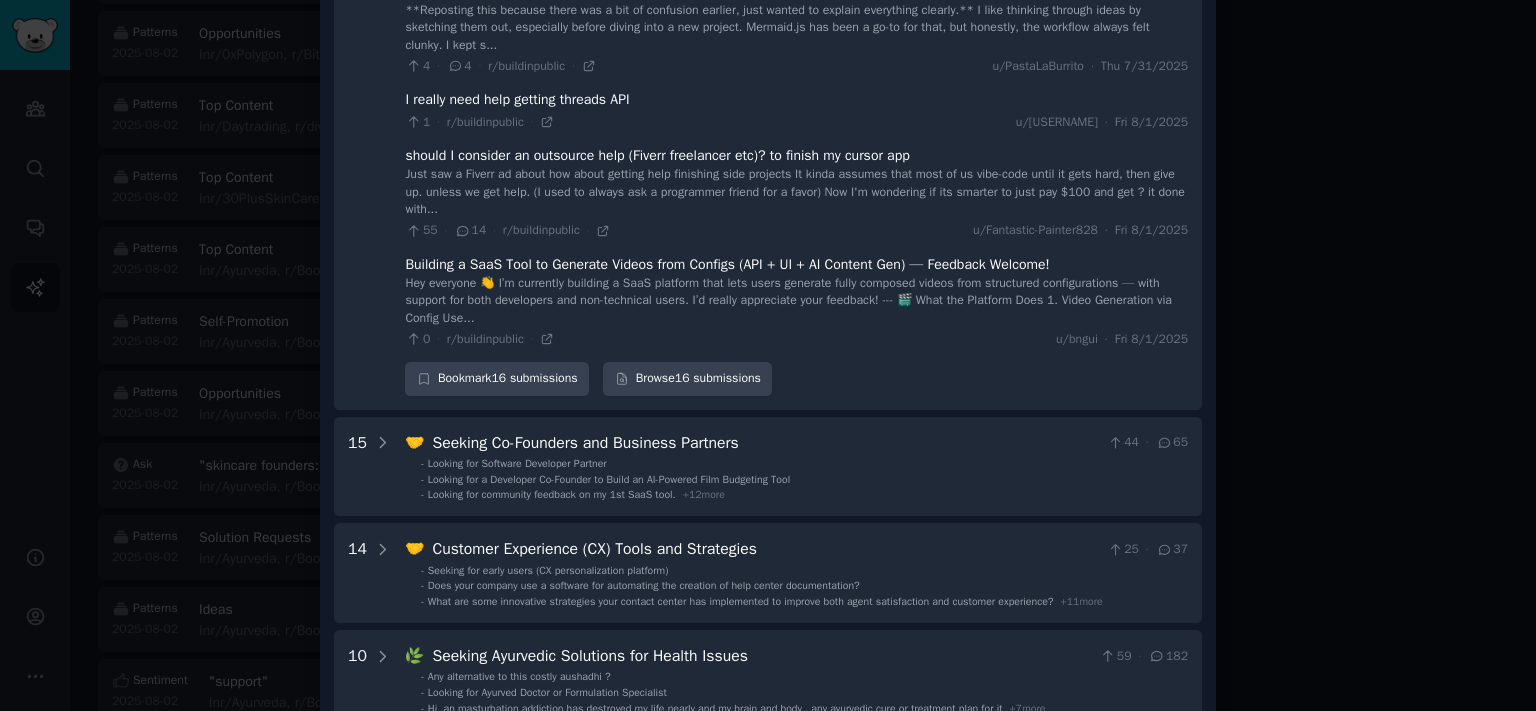 scroll, scrollTop: 5452, scrollLeft: 0, axis: vertical 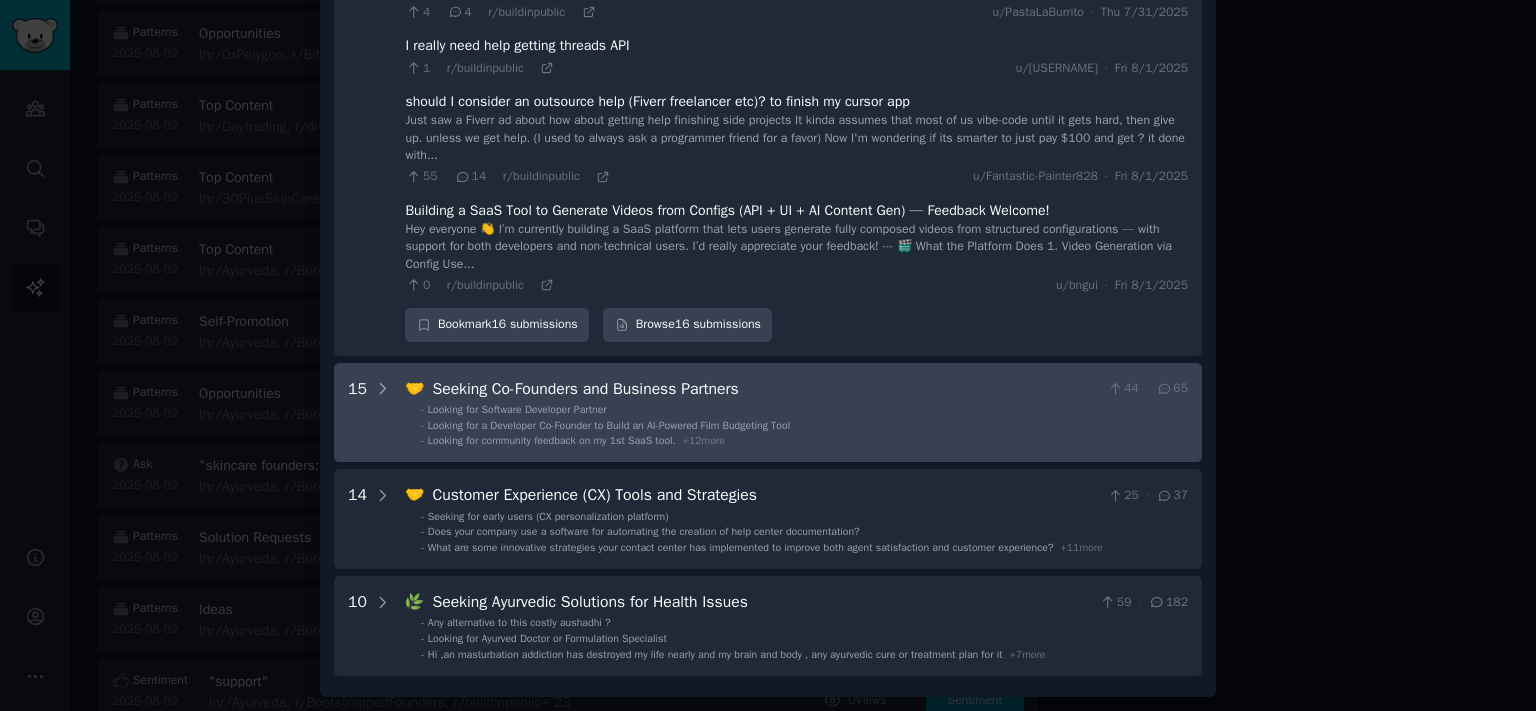 click on "15" at bounding box center (369, 413) 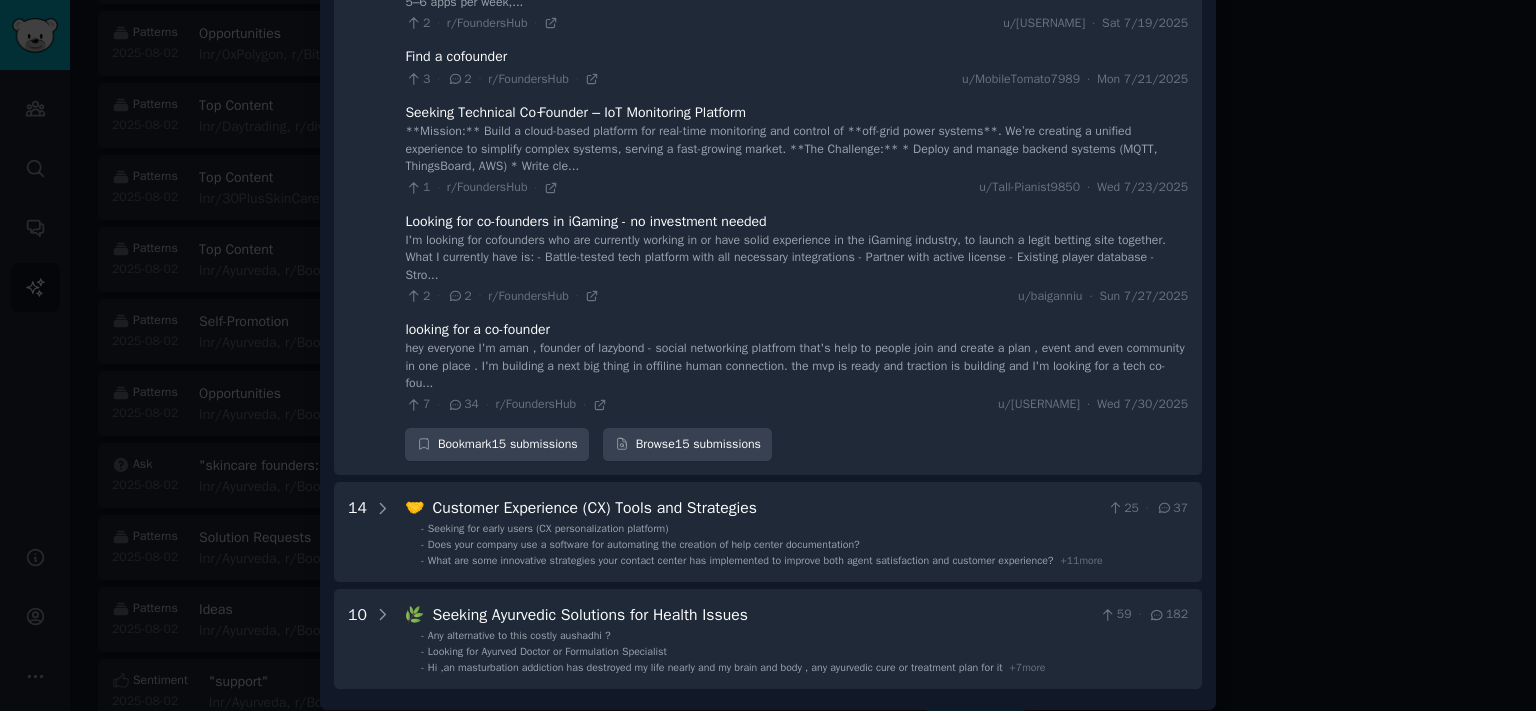 scroll, scrollTop: 6996, scrollLeft: 0, axis: vertical 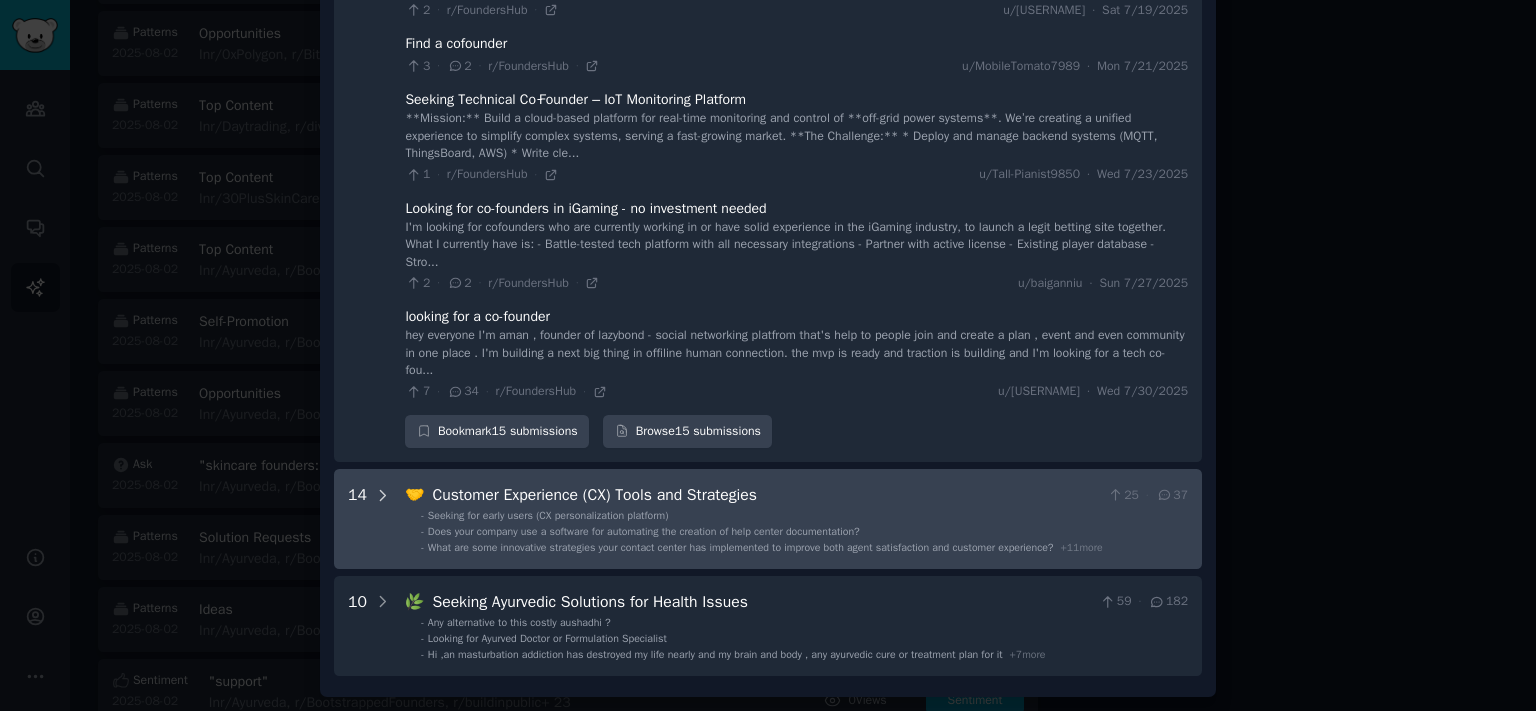 click at bounding box center [383, 519] 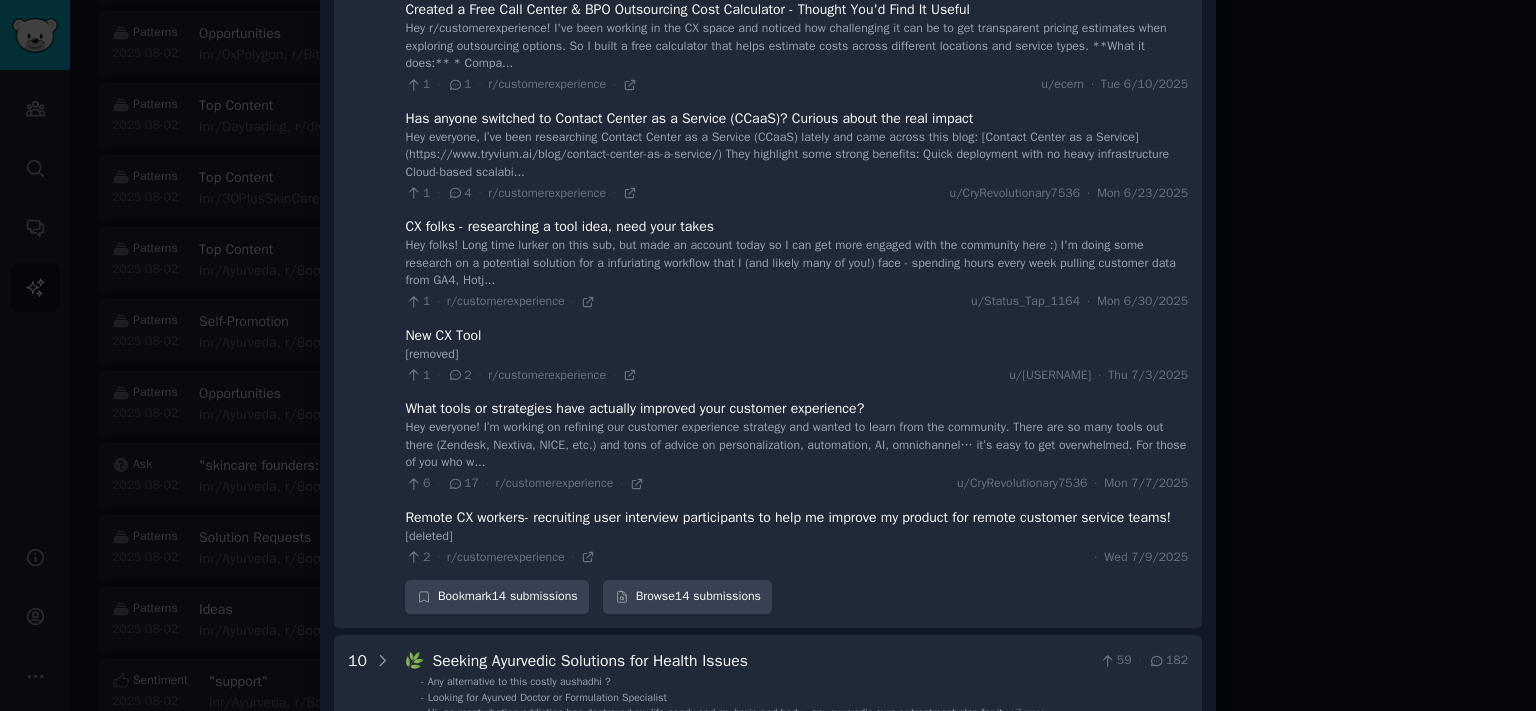 scroll, scrollTop: 8330, scrollLeft: 0, axis: vertical 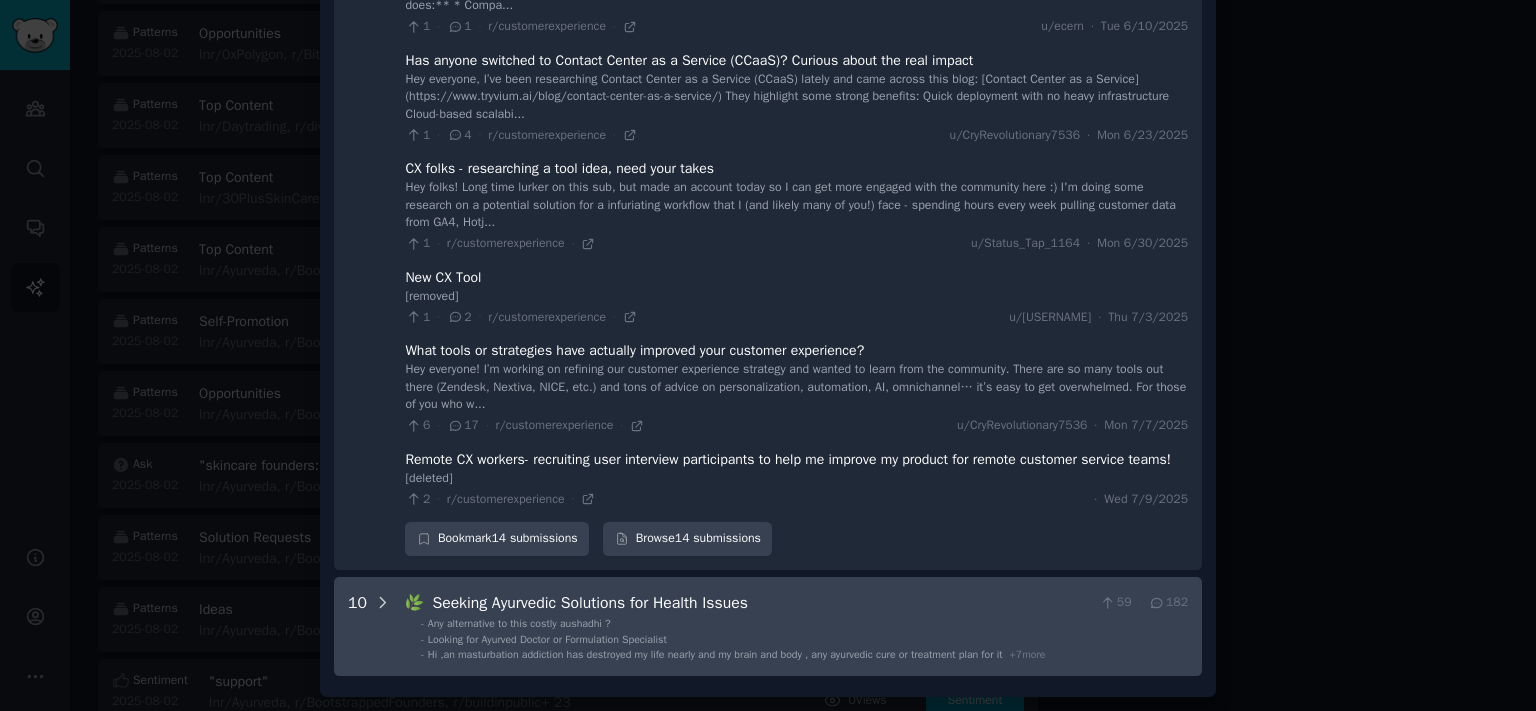 click at bounding box center (383, 627) 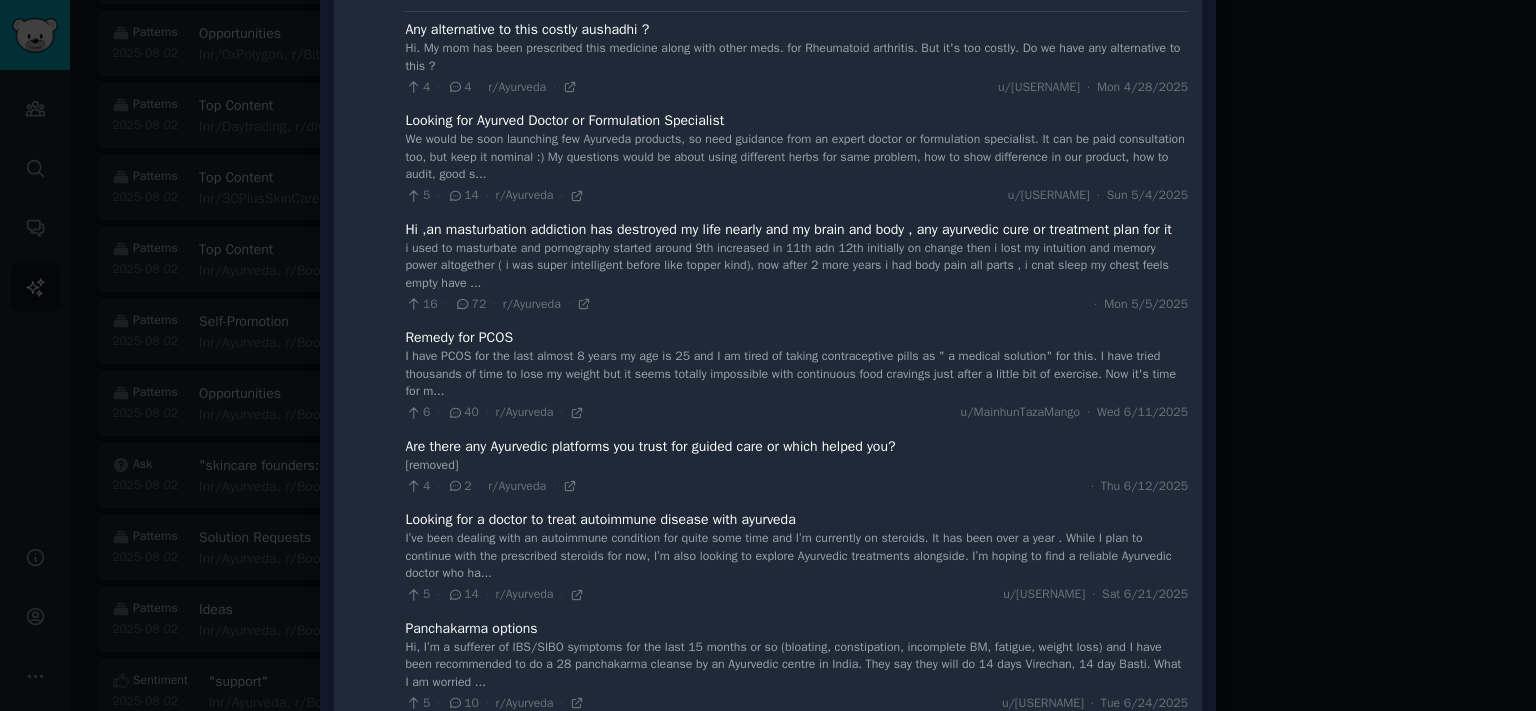 scroll, scrollTop: 8906, scrollLeft: 0, axis: vertical 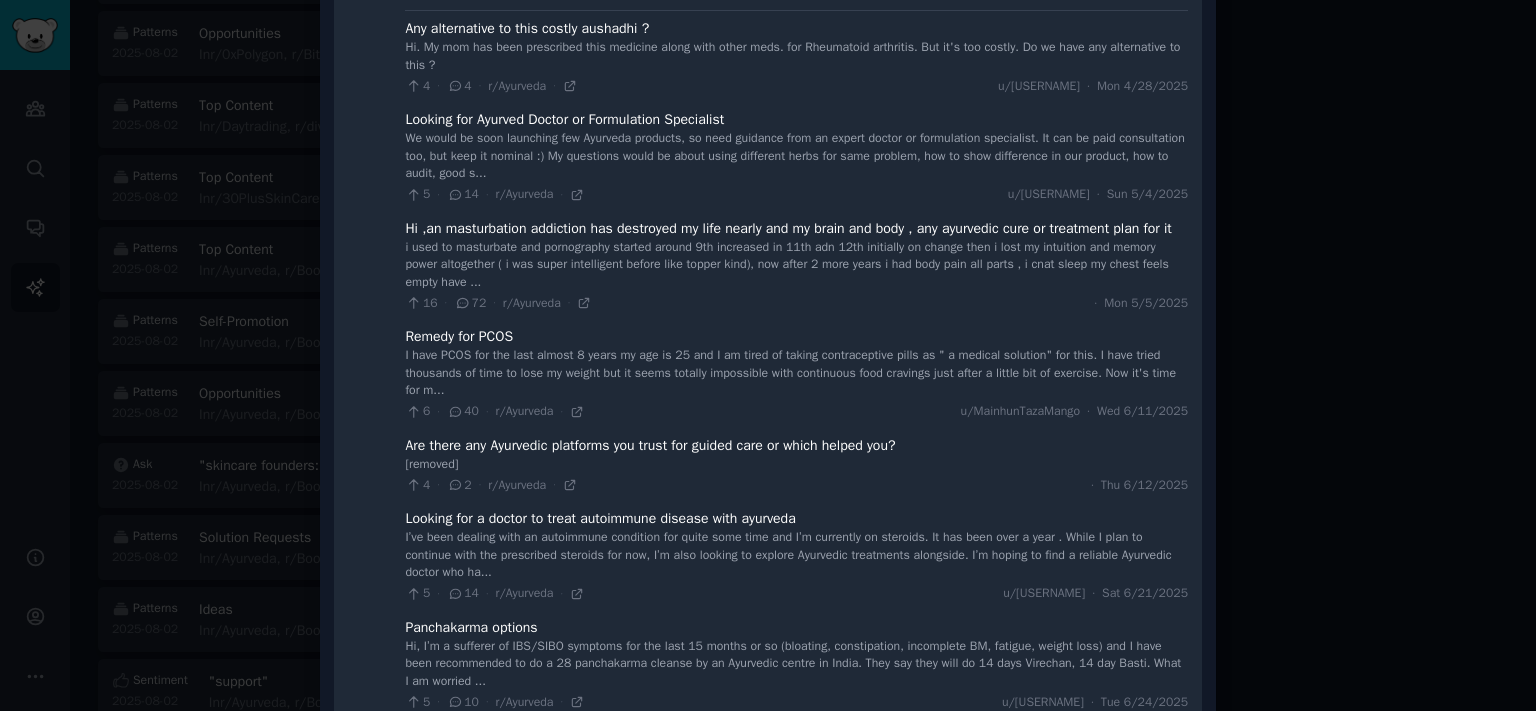 drag, startPoint x: 1523, startPoint y: 635, endPoint x: 1522, endPoint y: 335, distance: 300.00168 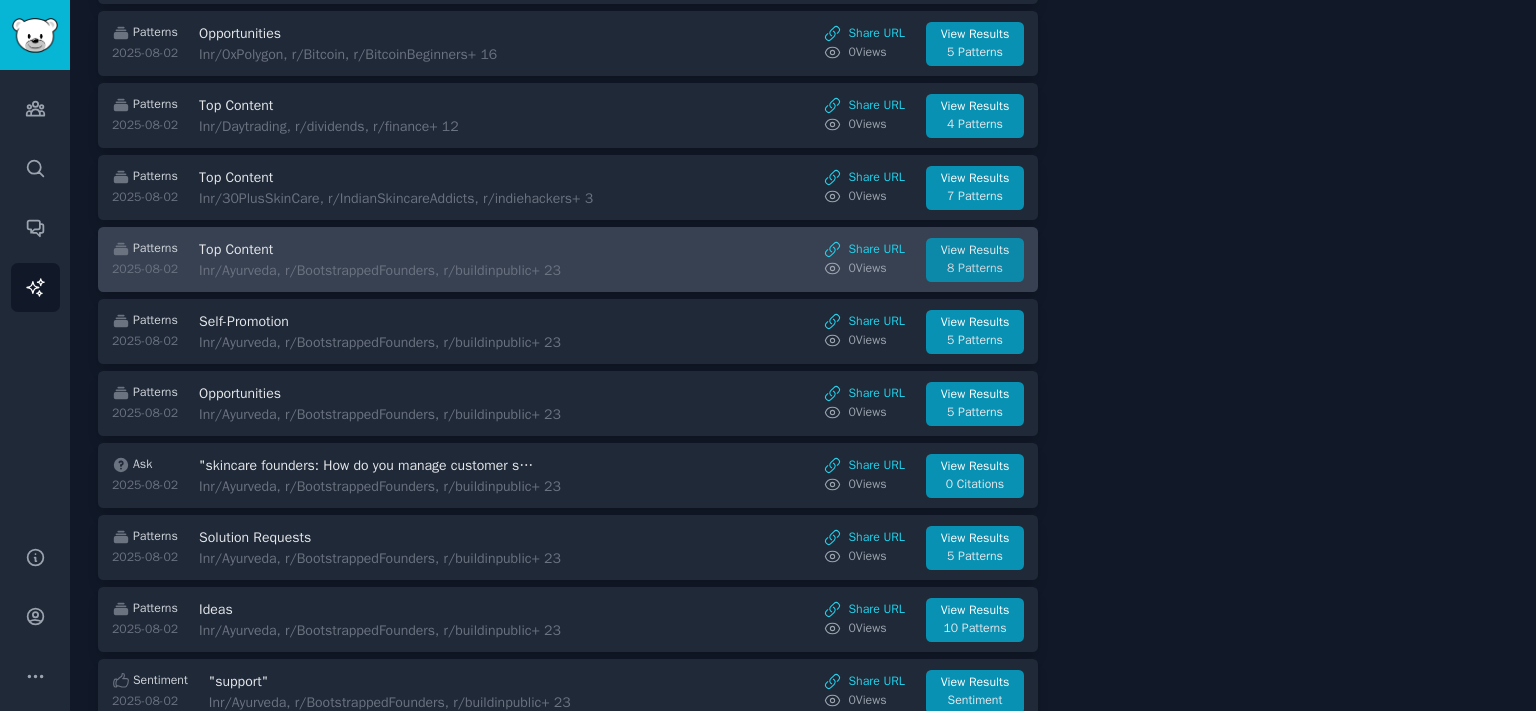click on "8 Patterns" at bounding box center (975, 269) 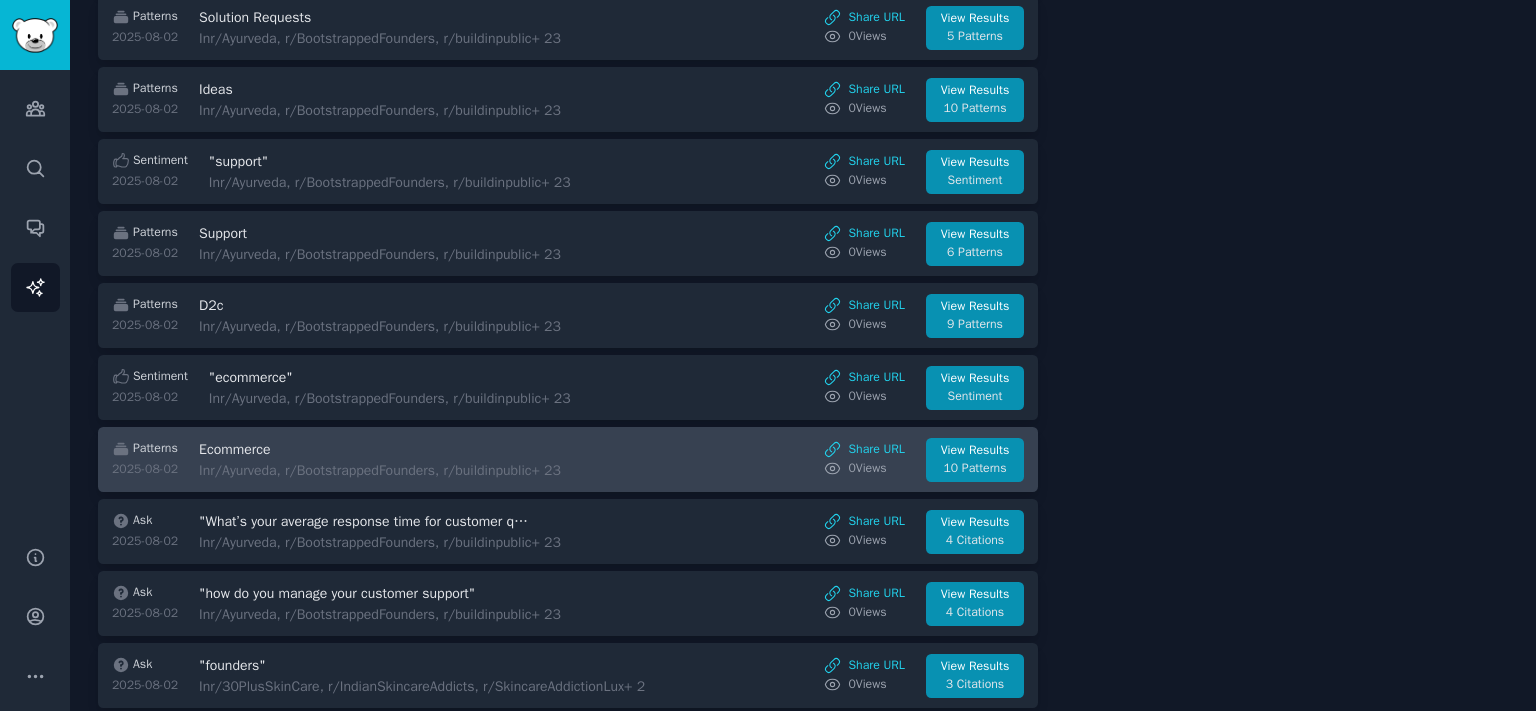 scroll, scrollTop: 2856, scrollLeft: 0, axis: vertical 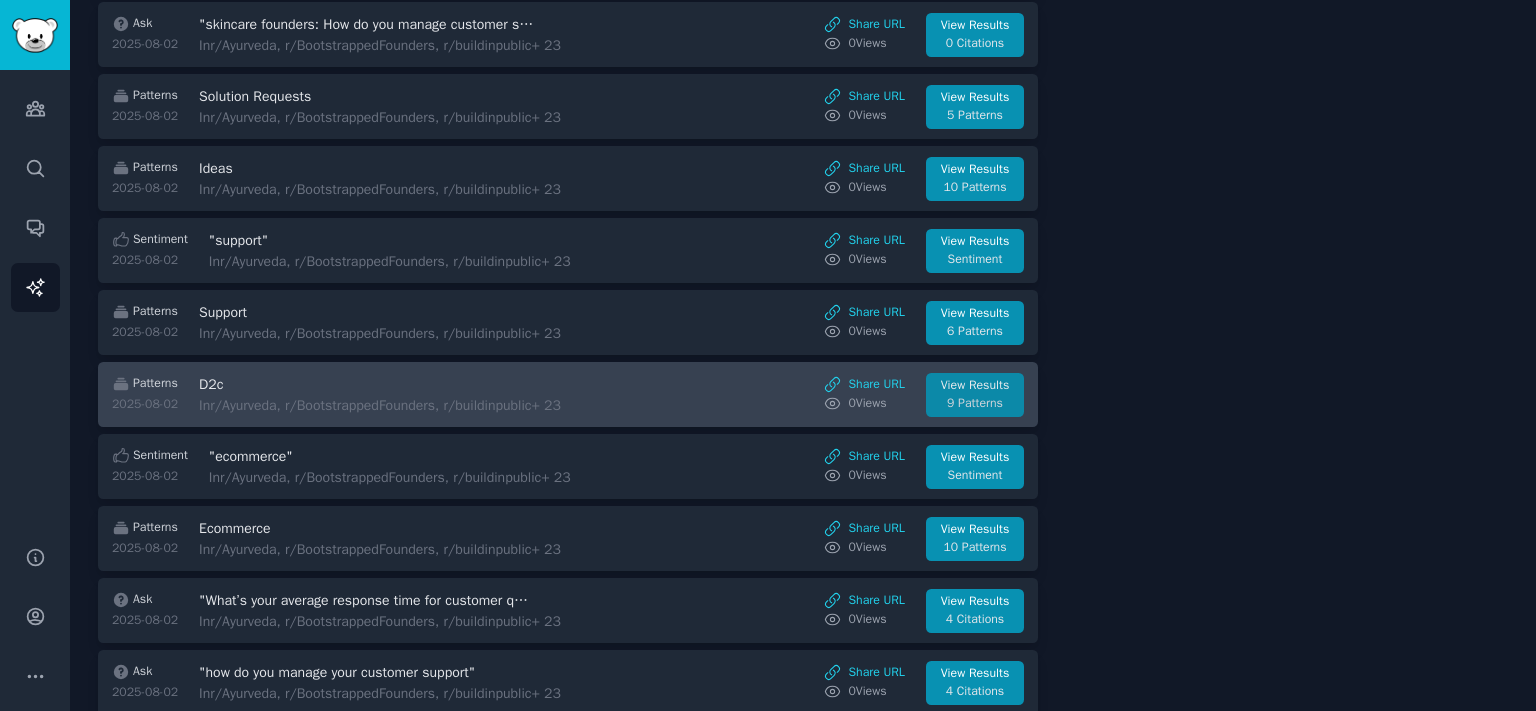 click on "View Results" at bounding box center [975, 386] 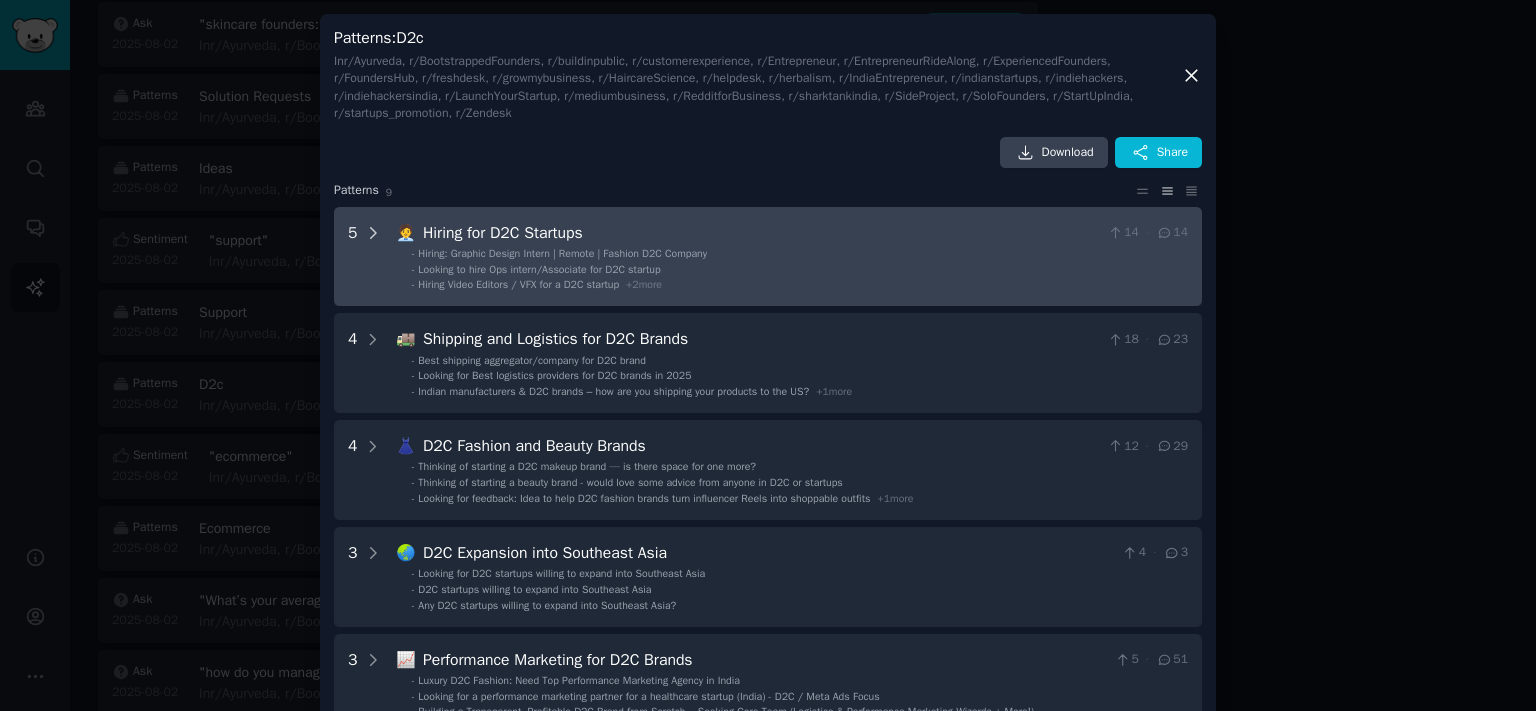 click 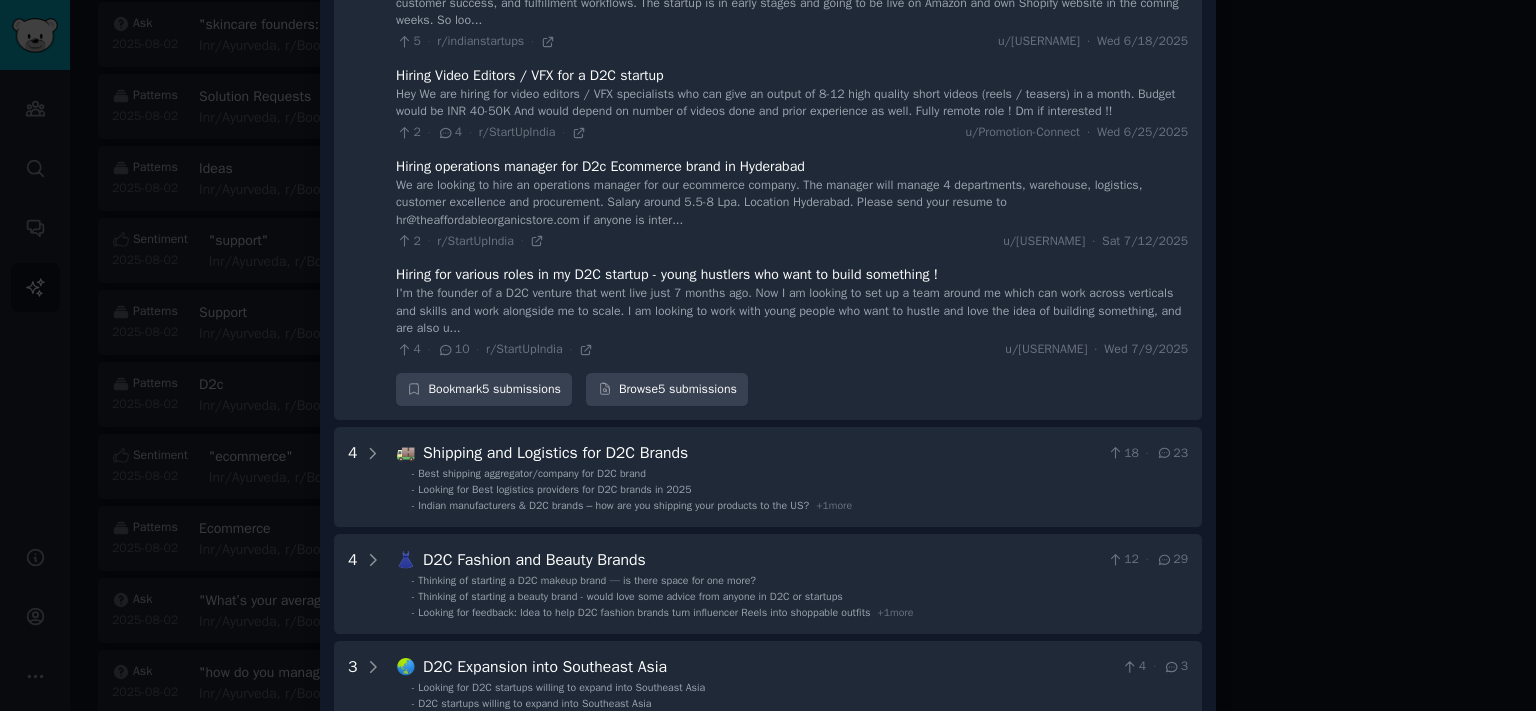 scroll, scrollTop: 531, scrollLeft: 0, axis: vertical 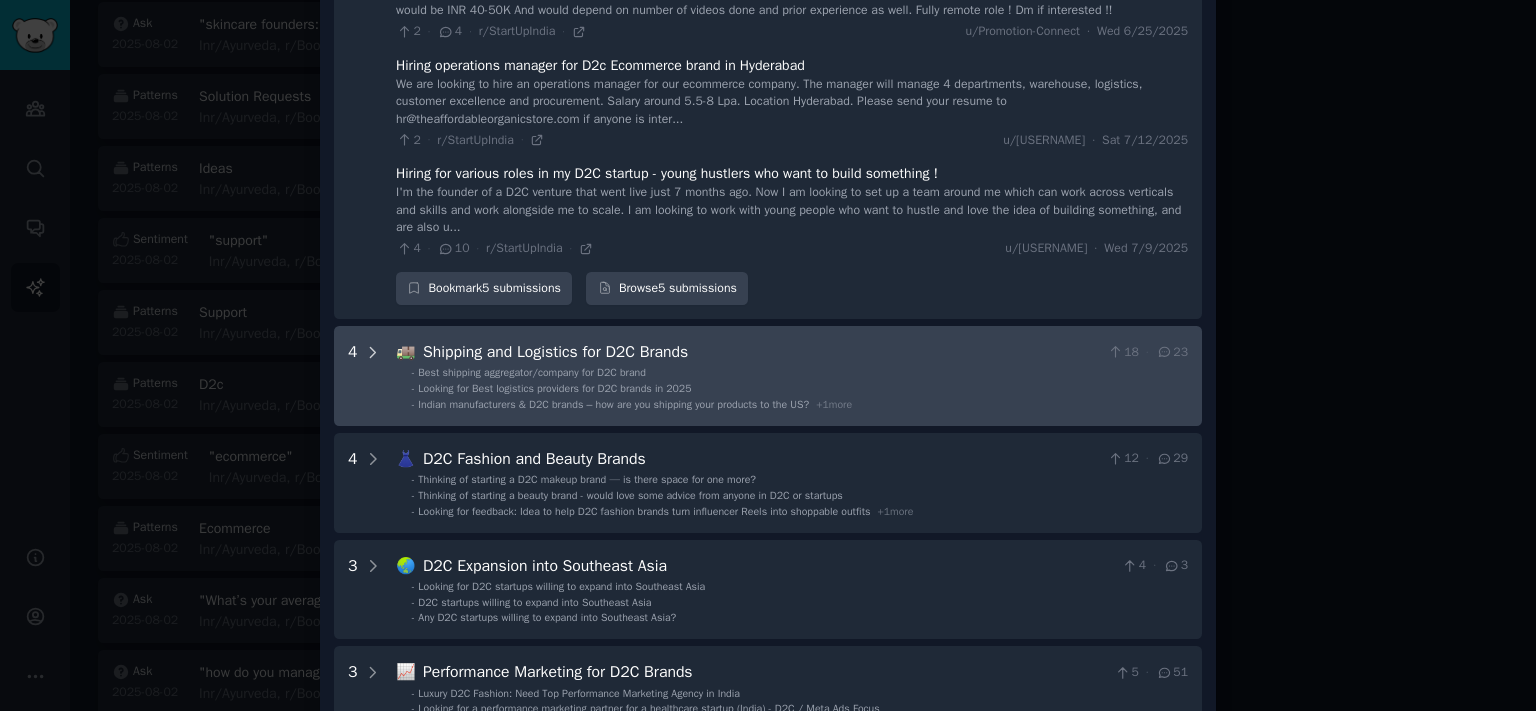 click 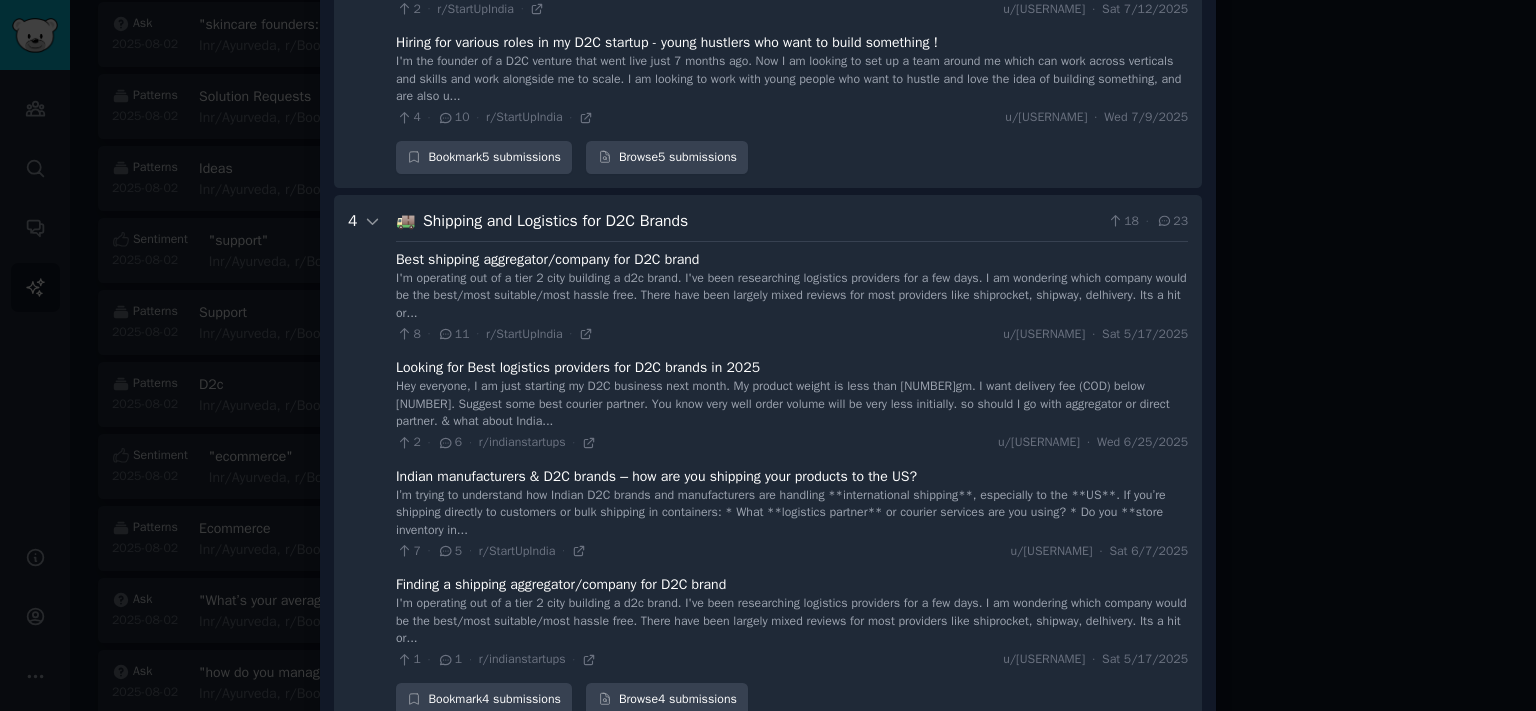 scroll, scrollTop: 1104, scrollLeft: 0, axis: vertical 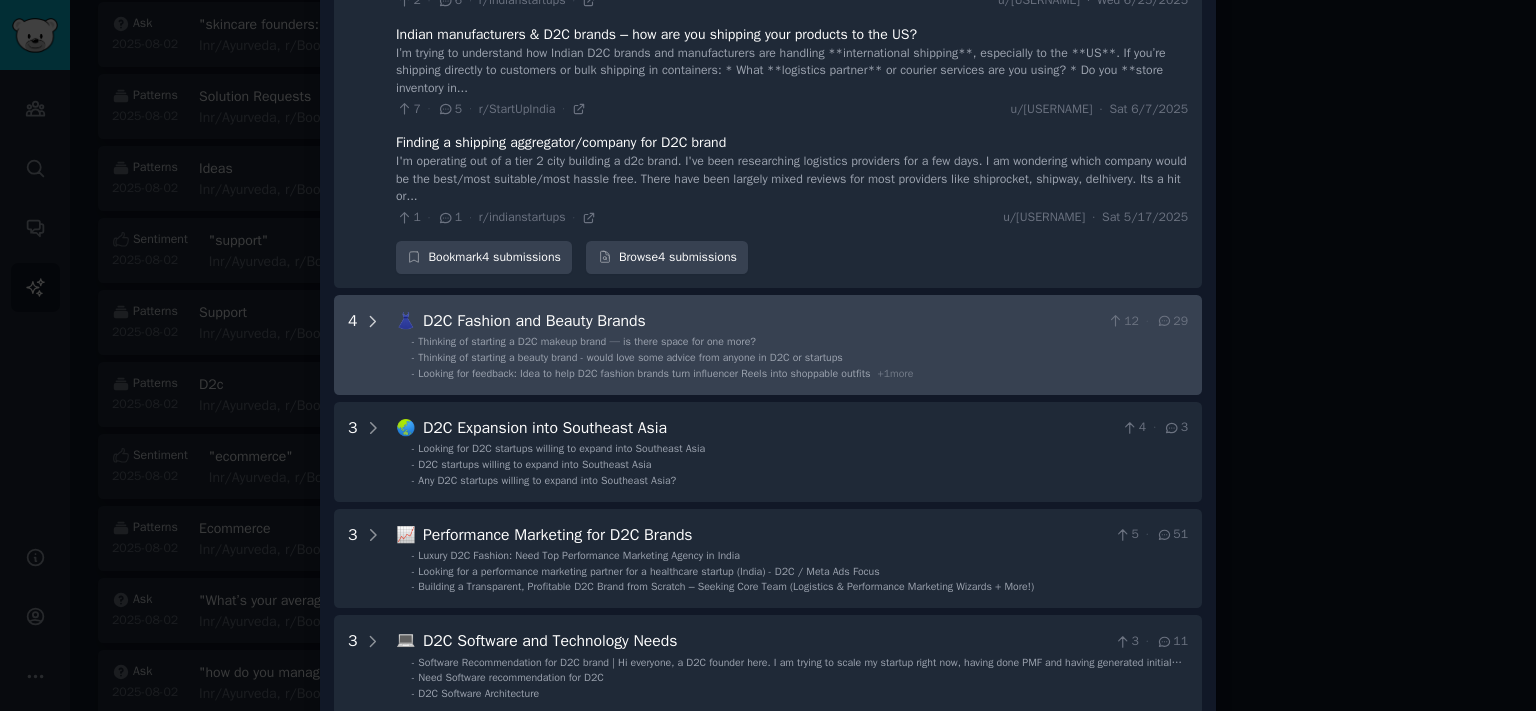 click 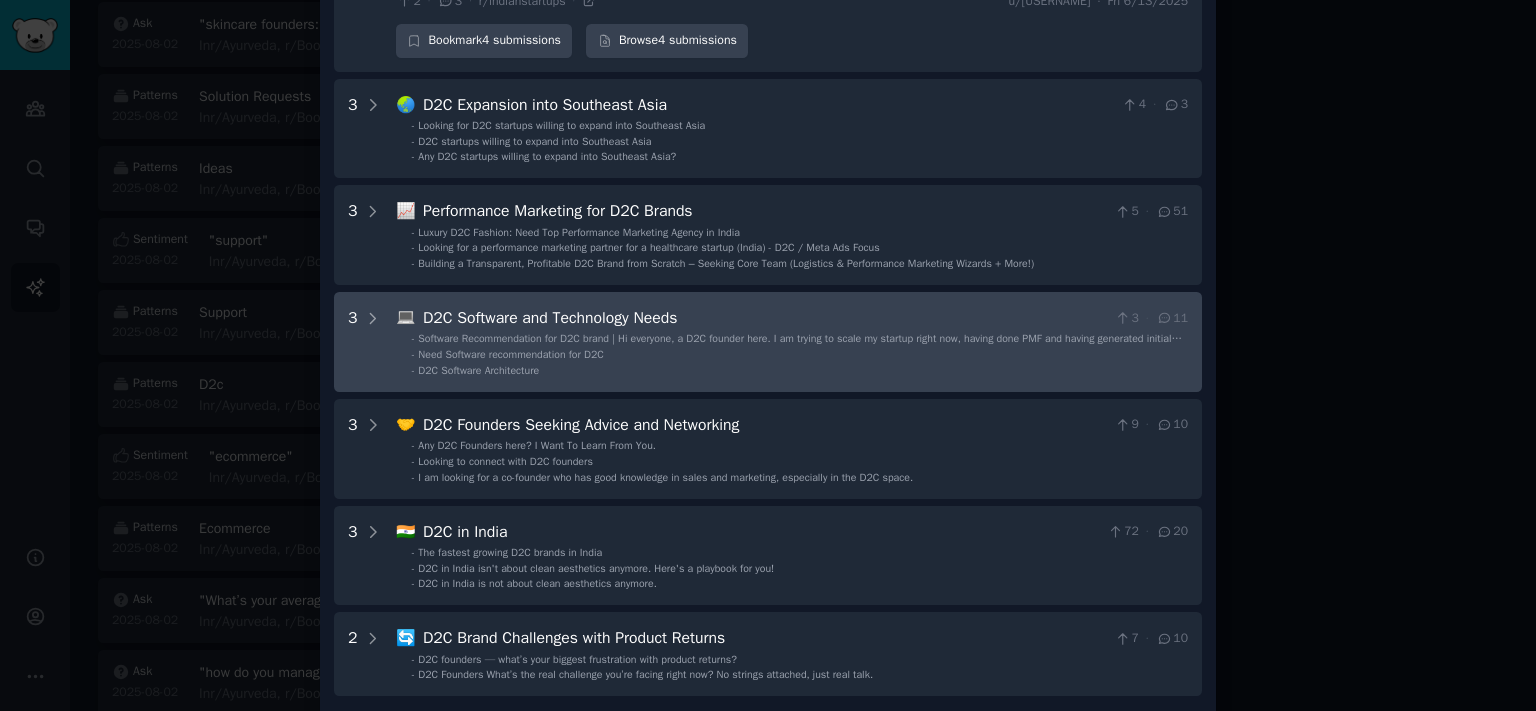 scroll, scrollTop: 1624, scrollLeft: 0, axis: vertical 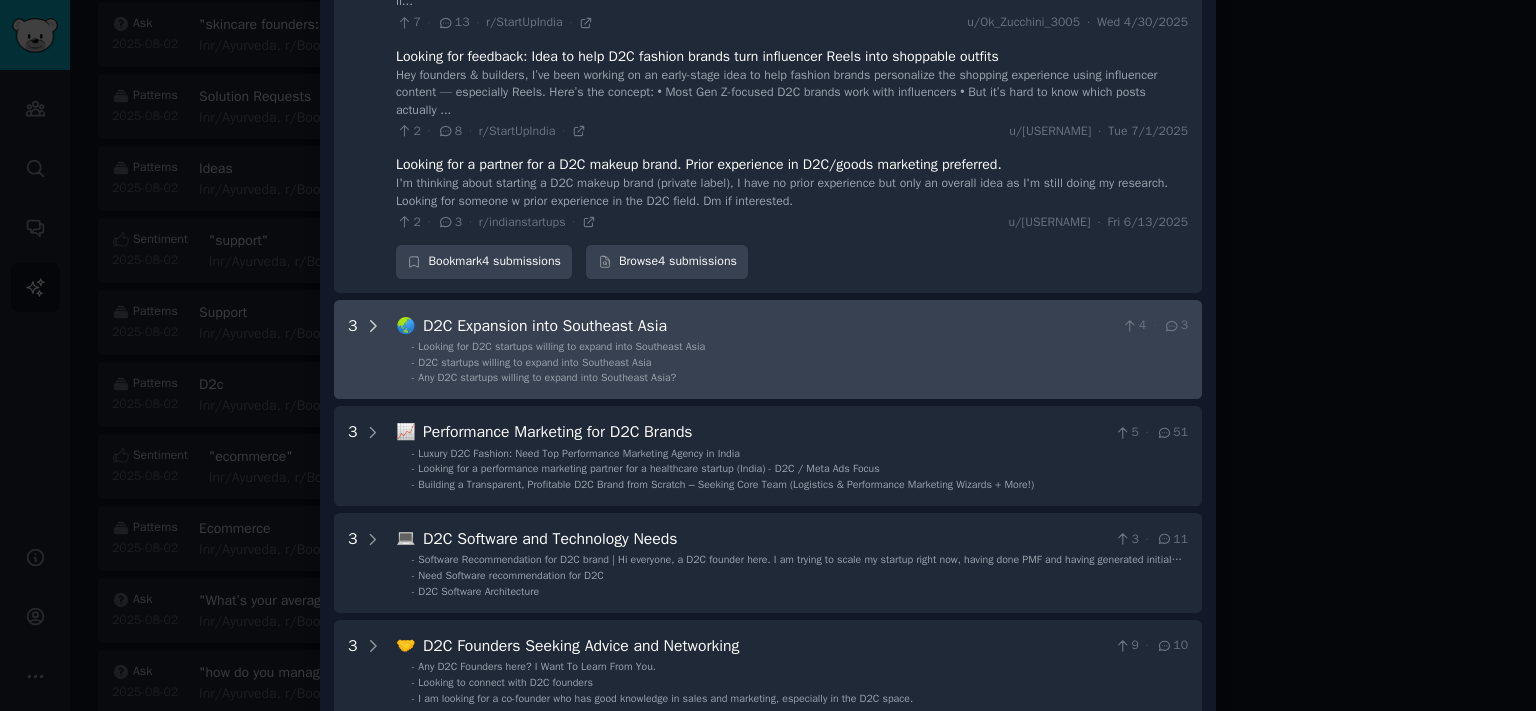 click 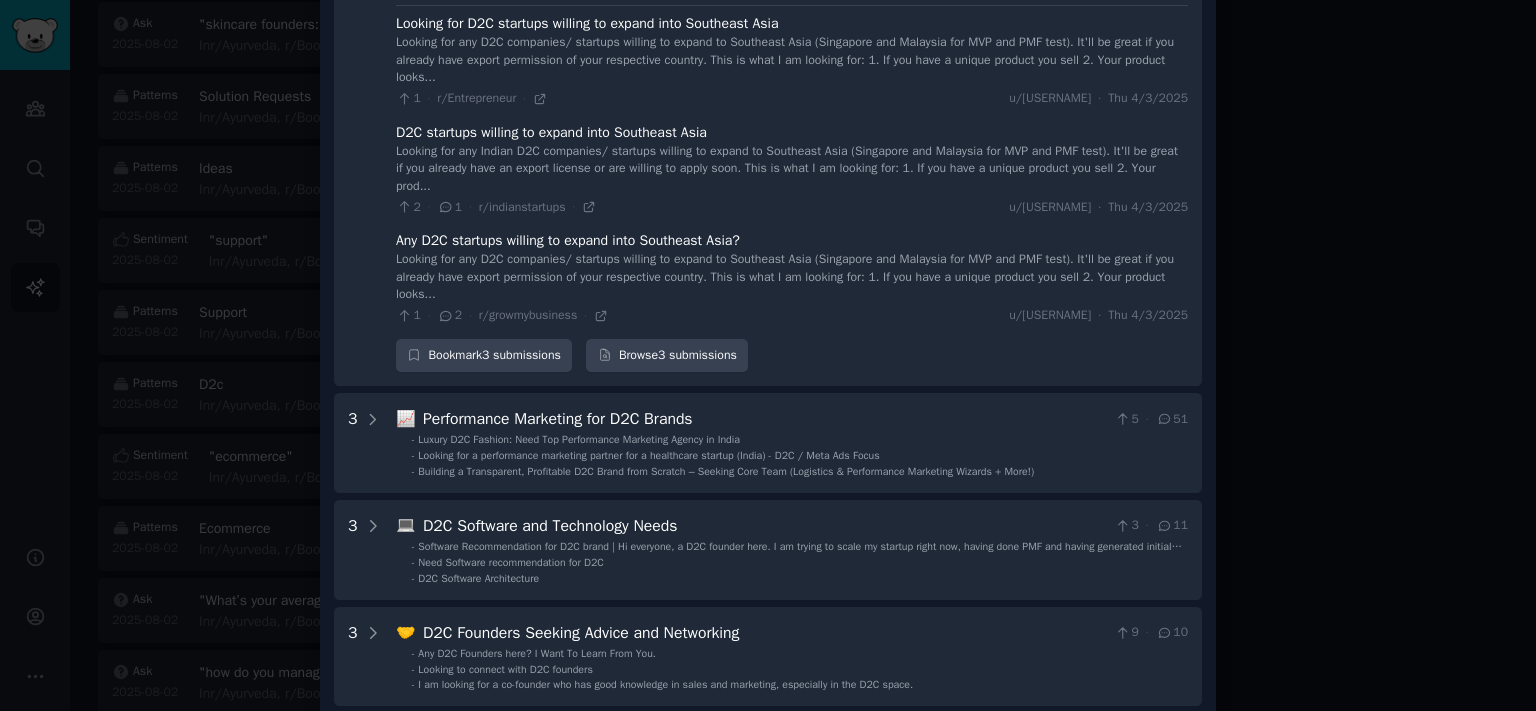 scroll, scrollTop: 2172, scrollLeft: 0, axis: vertical 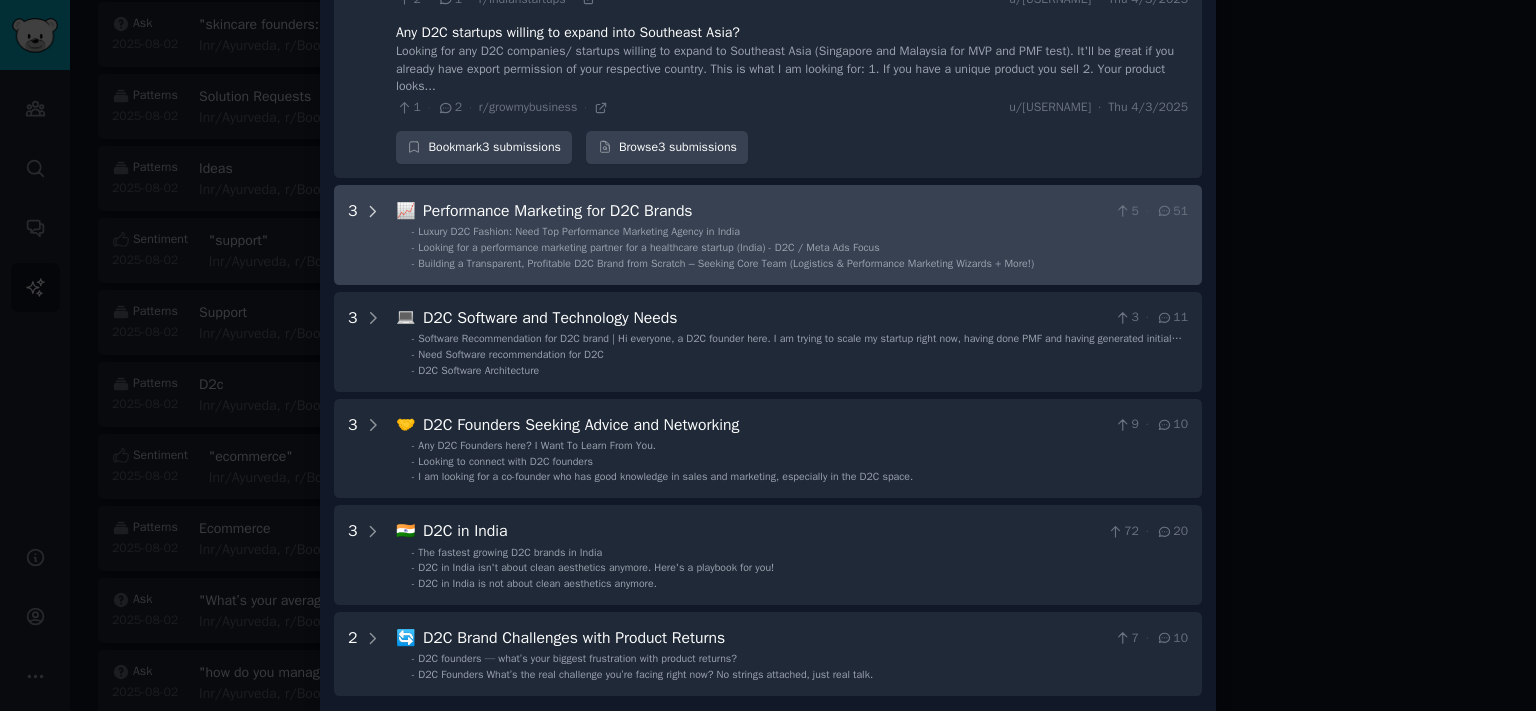 click at bounding box center (373, 235) 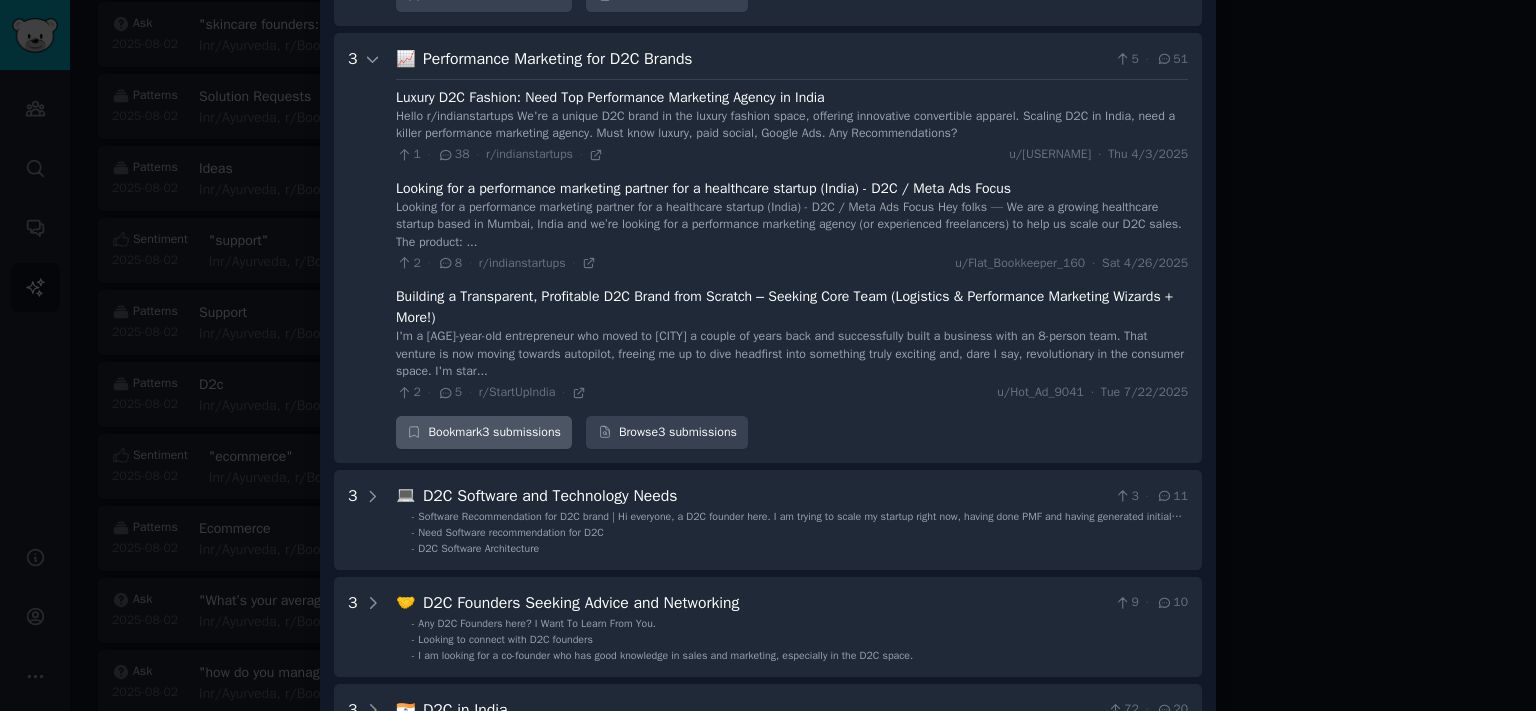 scroll, scrollTop: 2501, scrollLeft: 0, axis: vertical 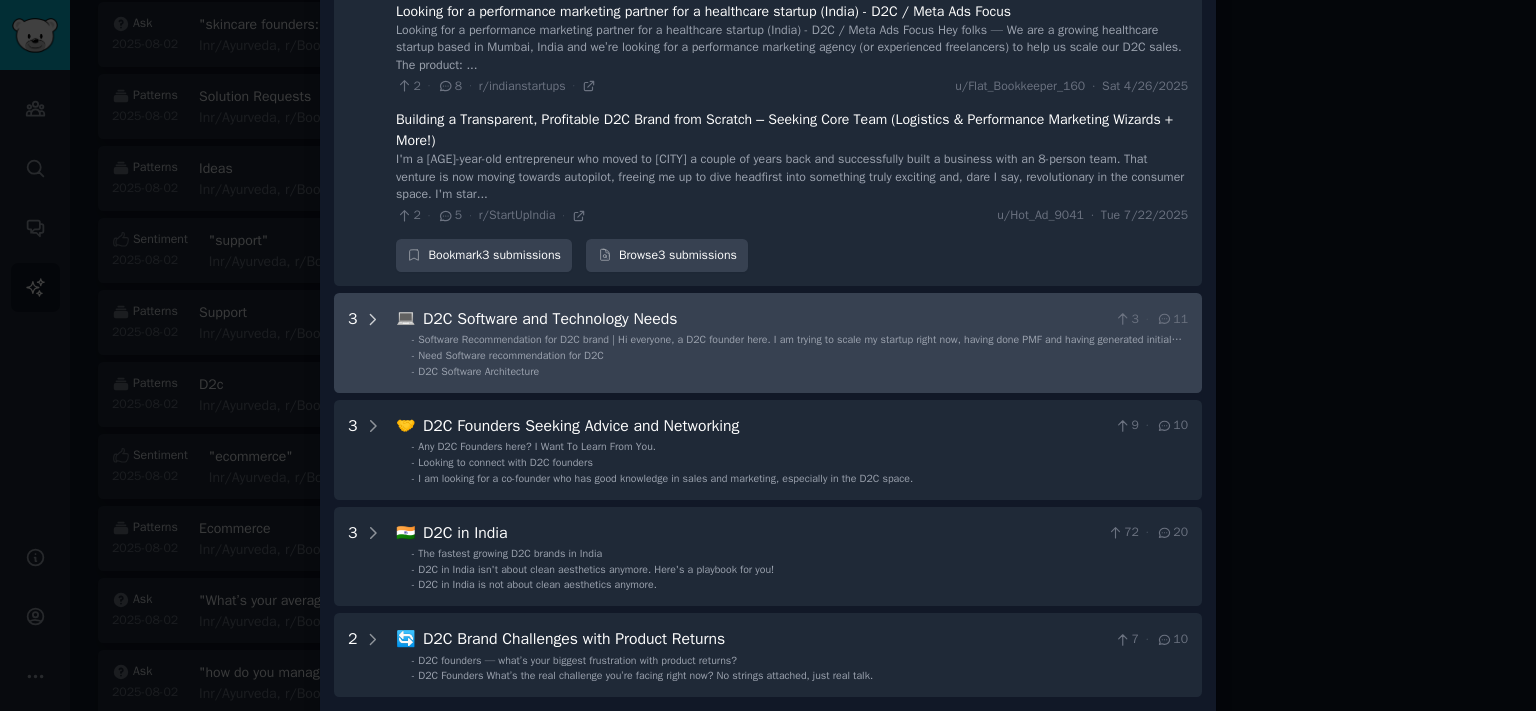 click 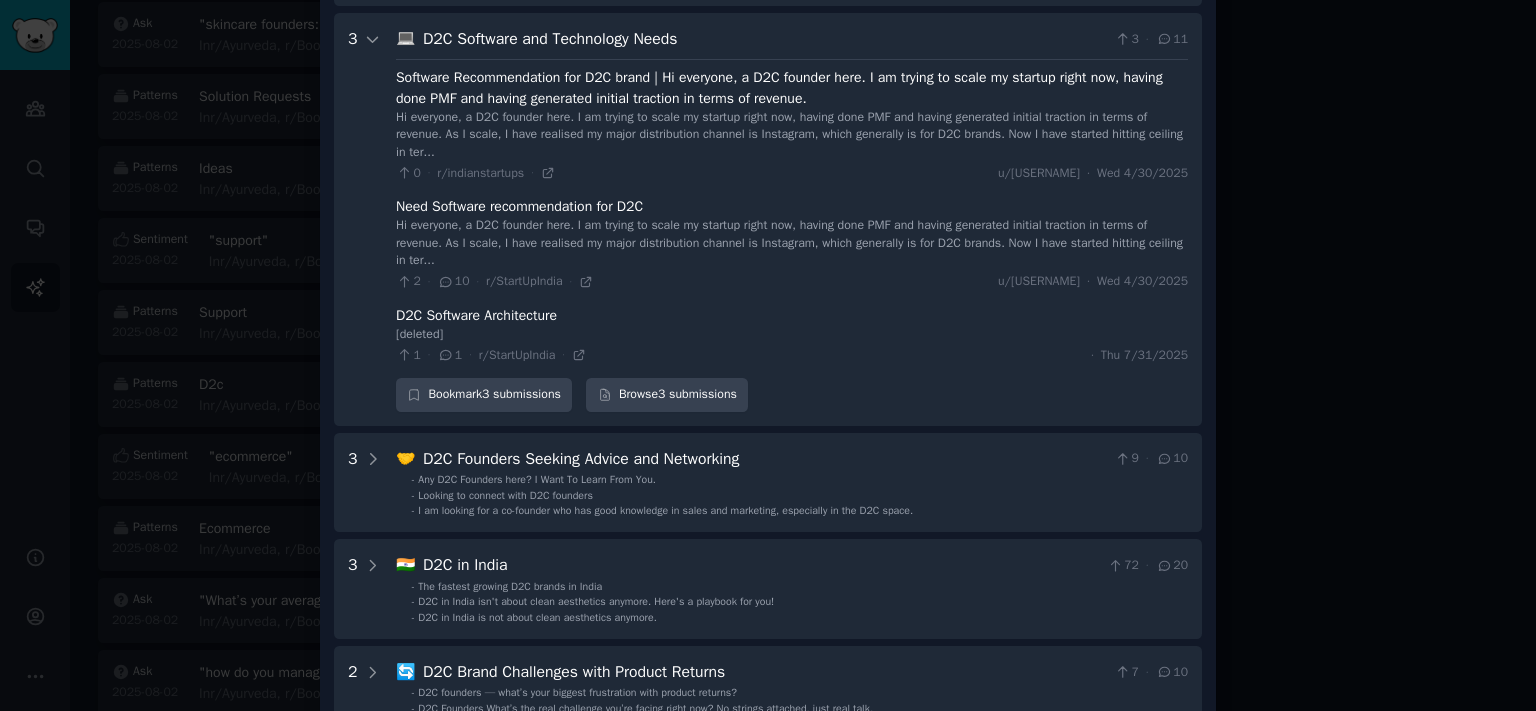 scroll, scrollTop: 2813, scrollLeft: 0, axis: vertical 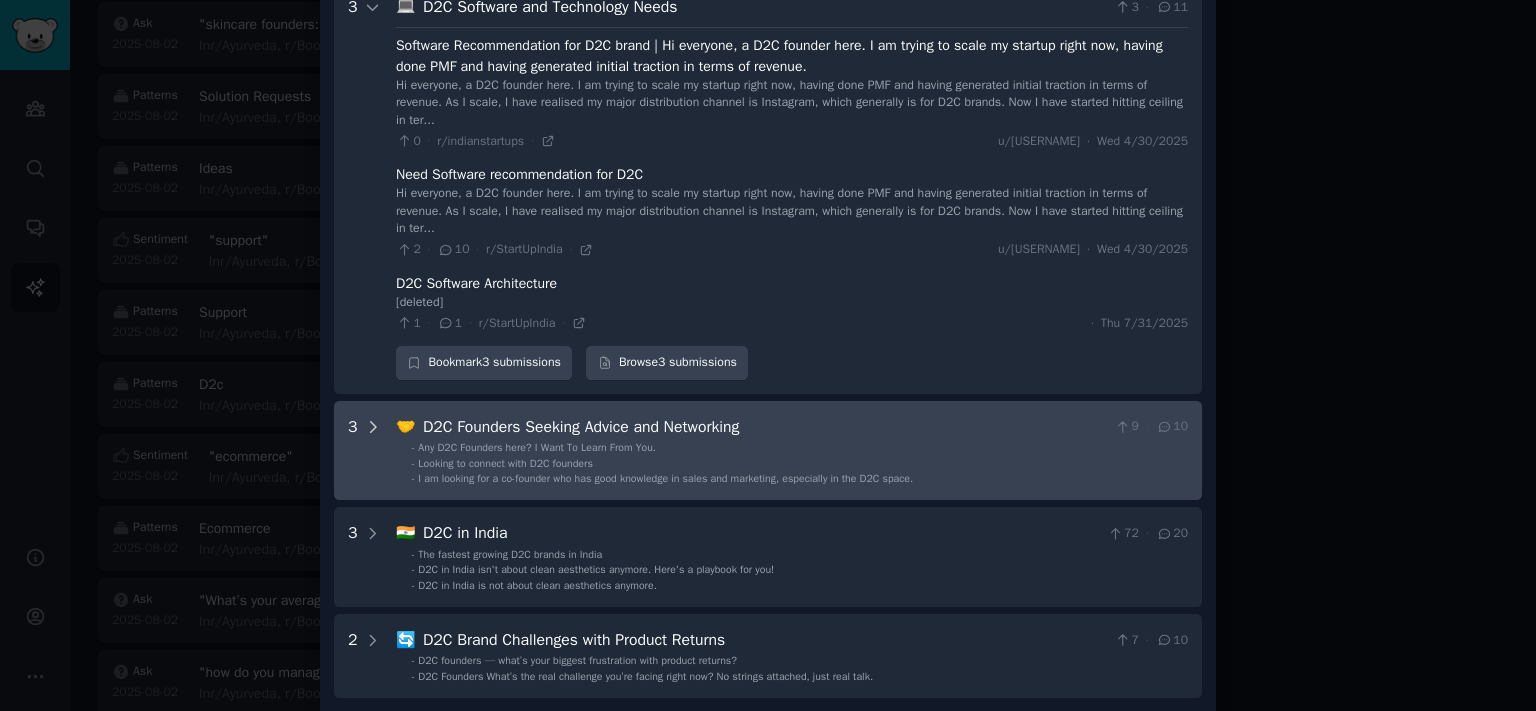 click 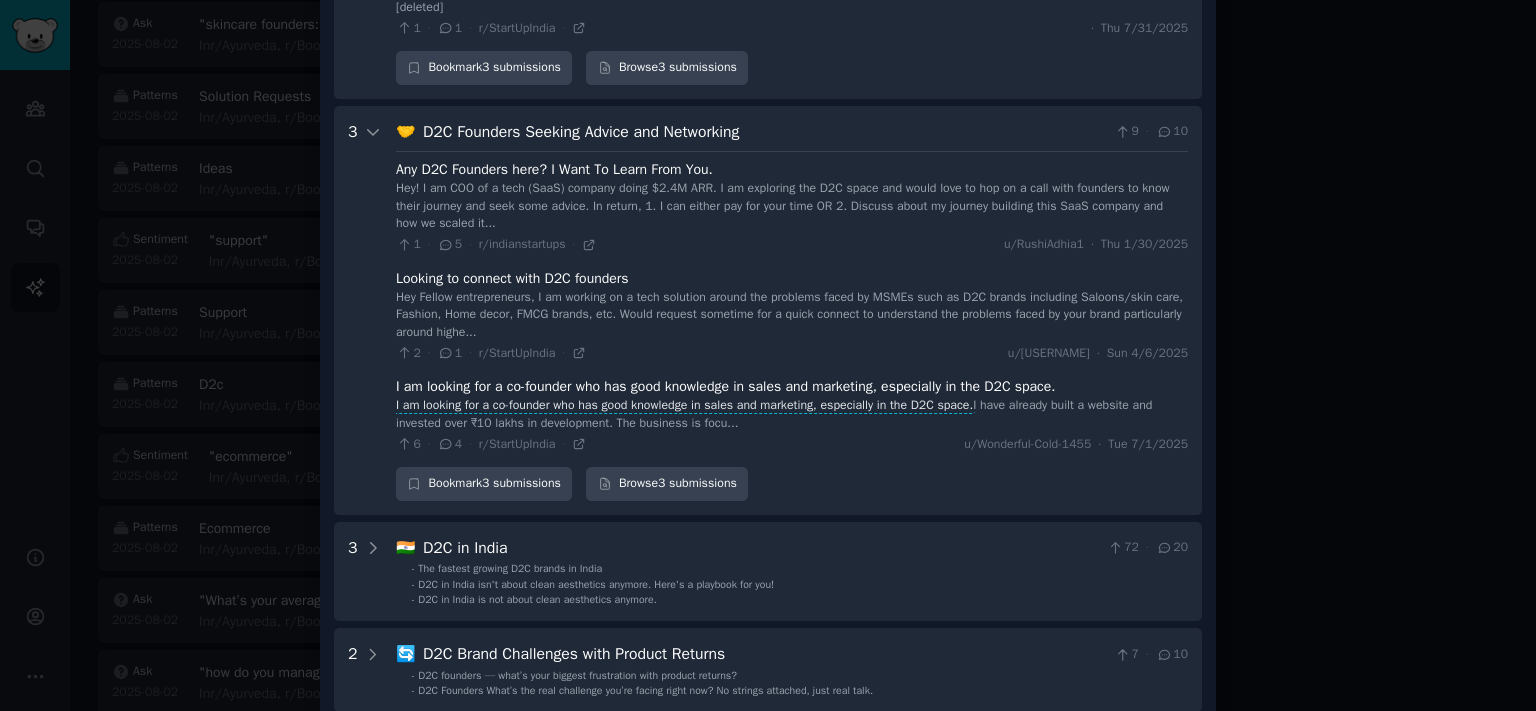 scroll, scrollTop: 3122, scrollLeft: 0, axis: vertical 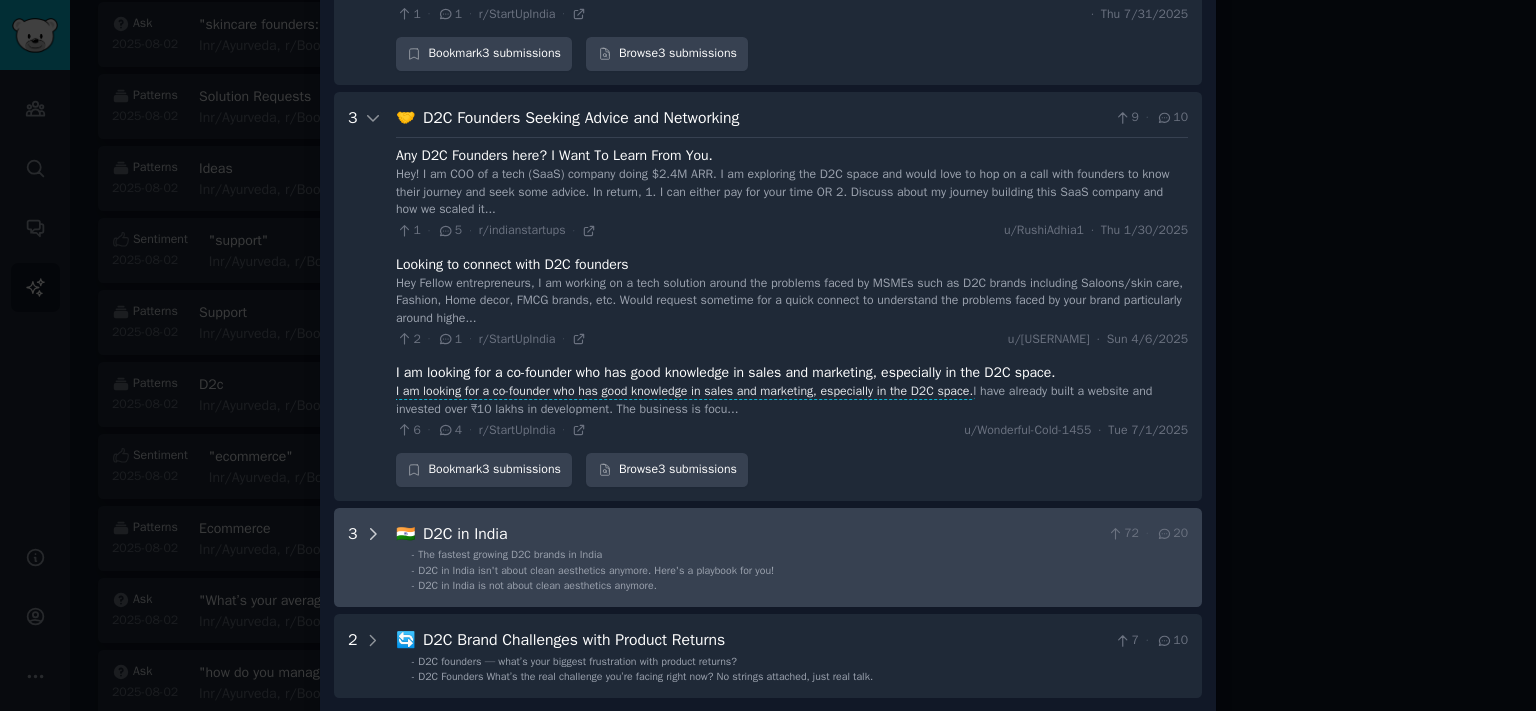 click 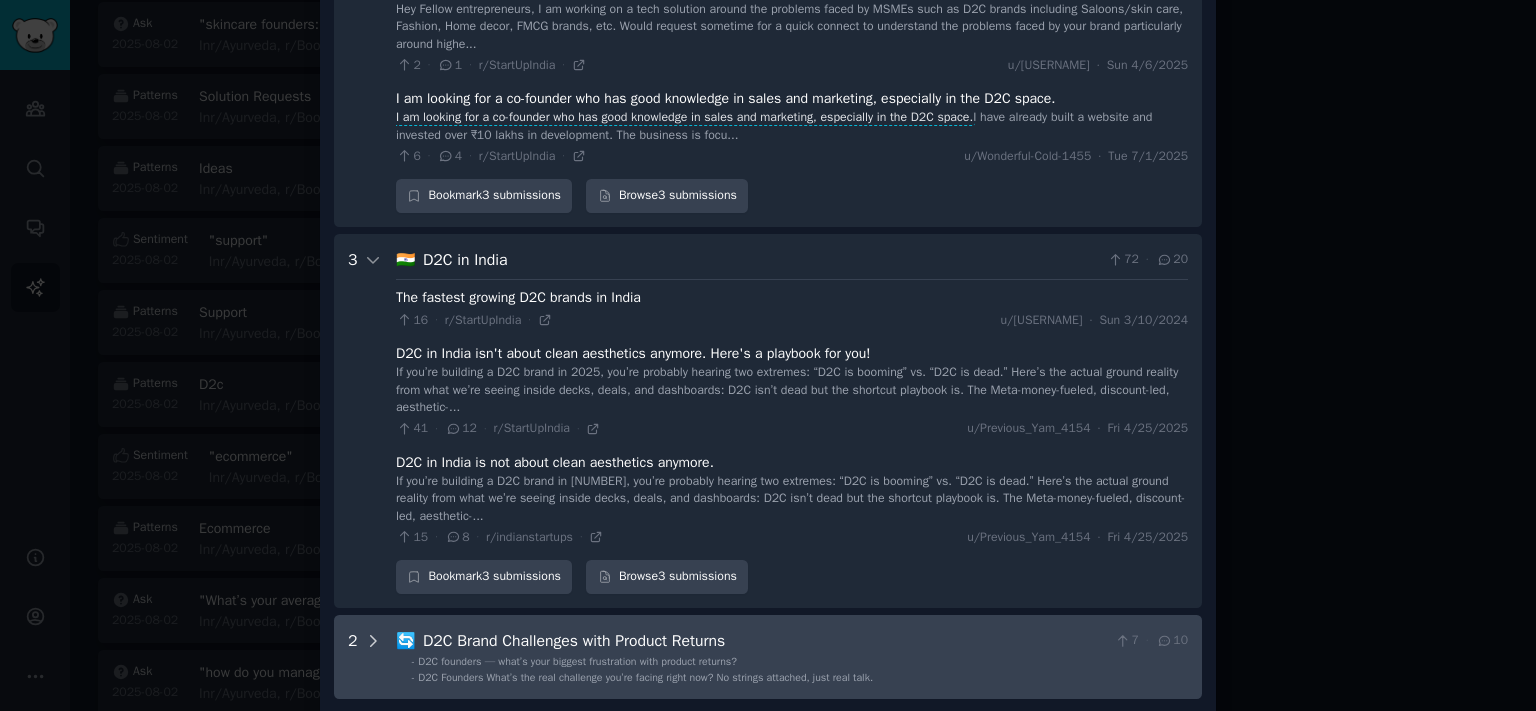 click 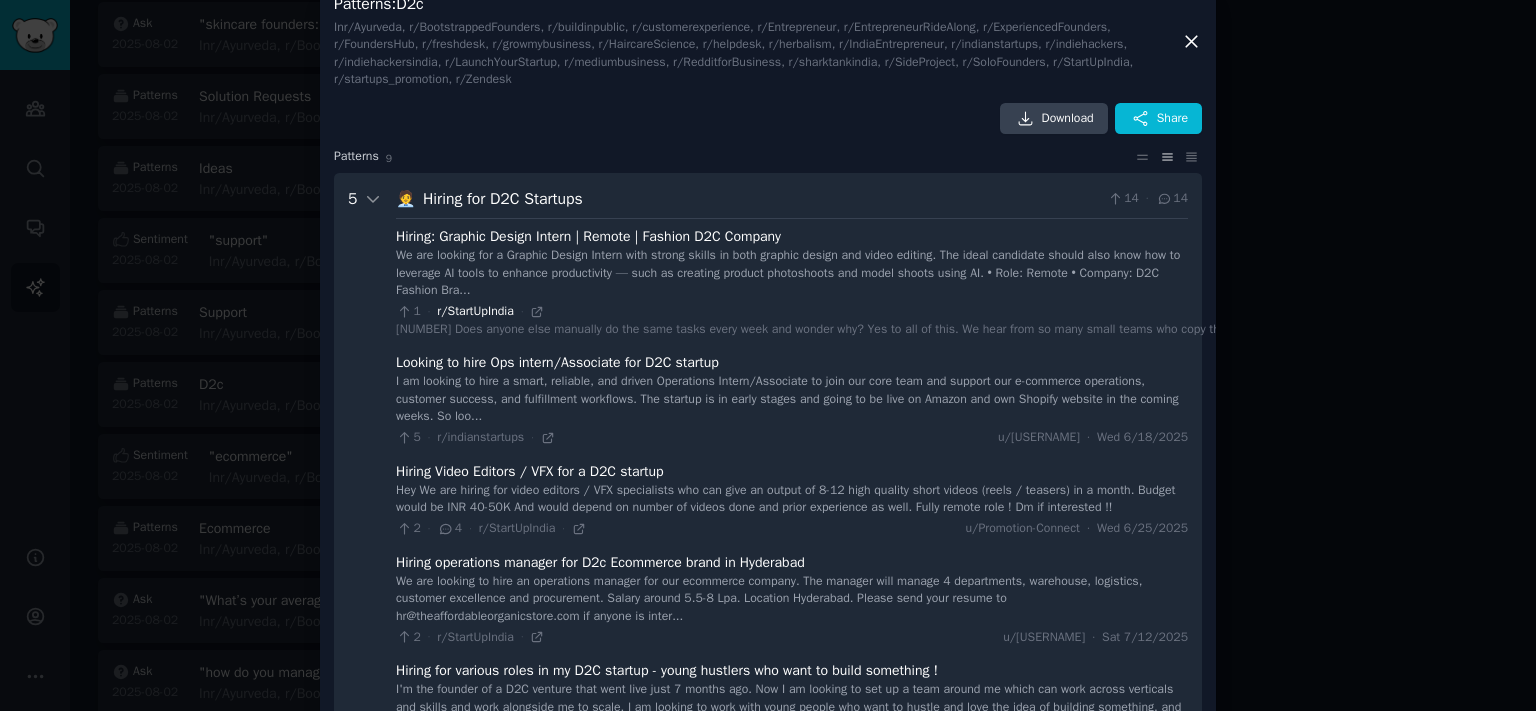 scroll, scrollTop: 0, scrollLeft: 0, axis: both 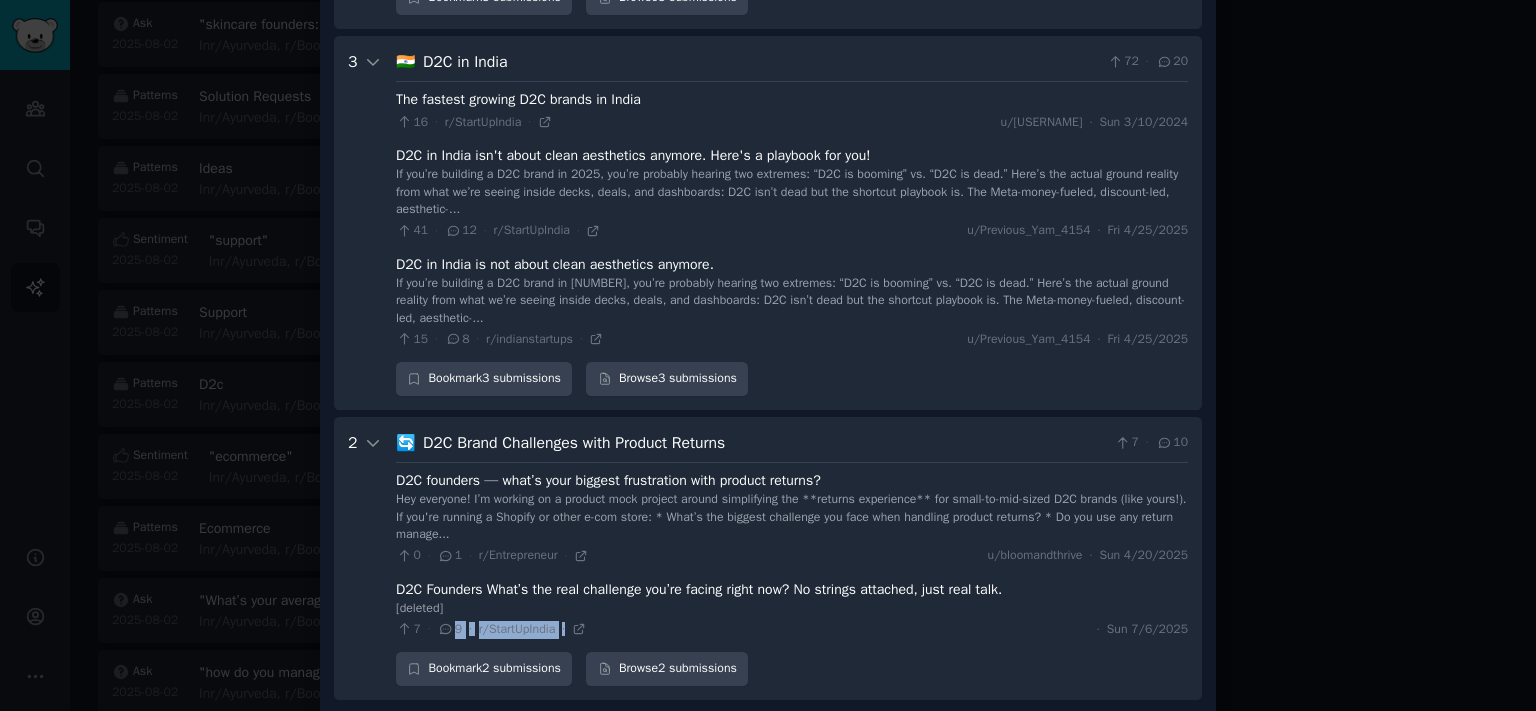 drag, startPoint x: 428, startPoint y: 234, endPoint x: 675, endPoint y: 611, distance: 450.70834 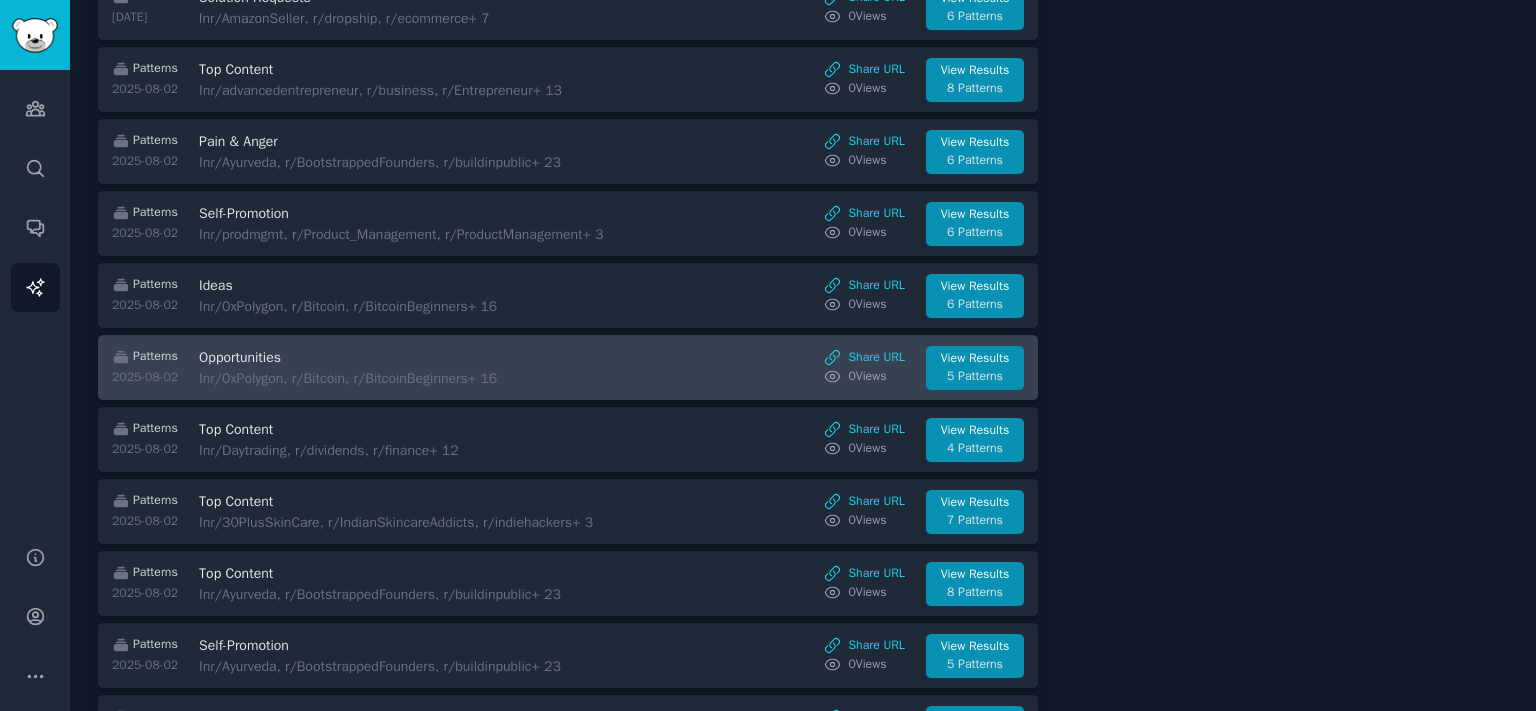 scroll, scrollTop: 2084, scrollLeft: 0, axis: vertical 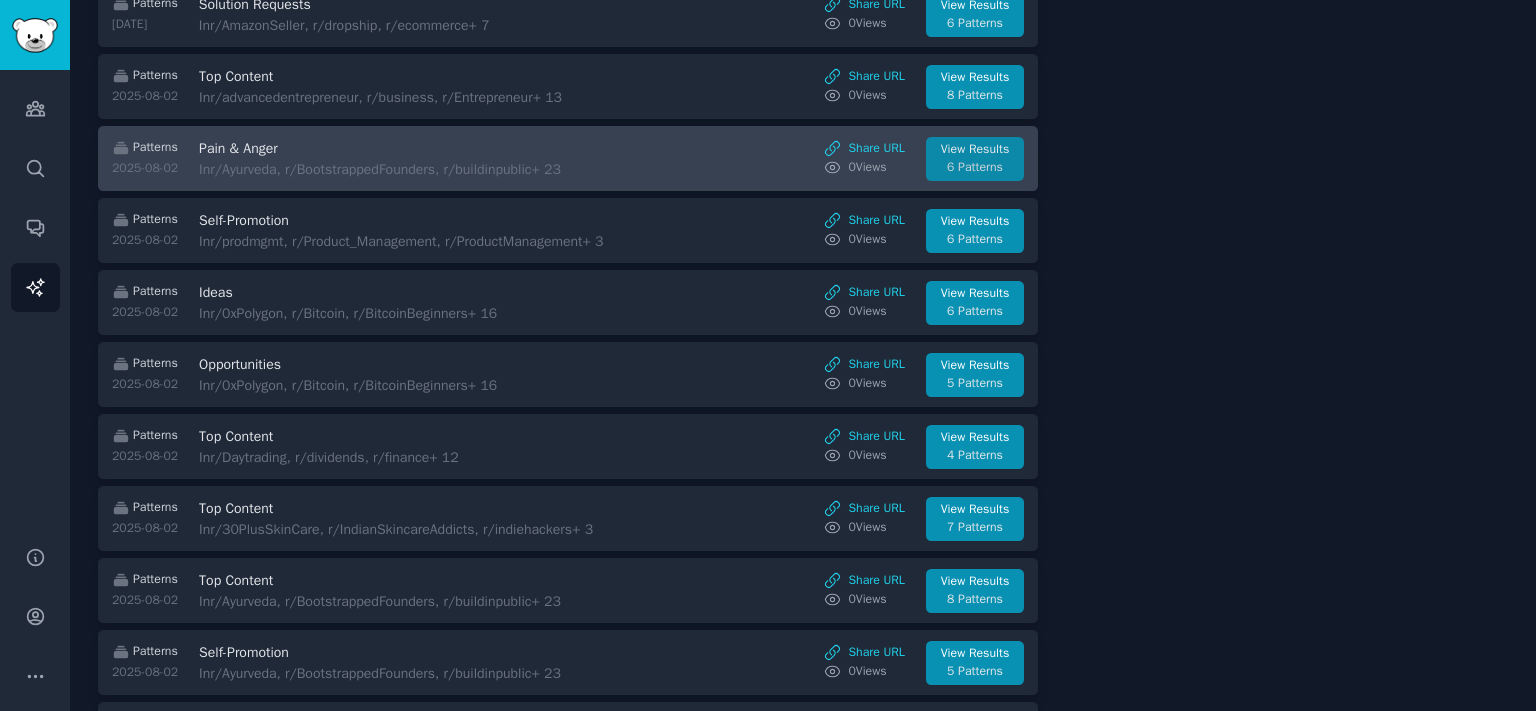 click on "View Results 6 Patterns" at bounding box center [975, 159] 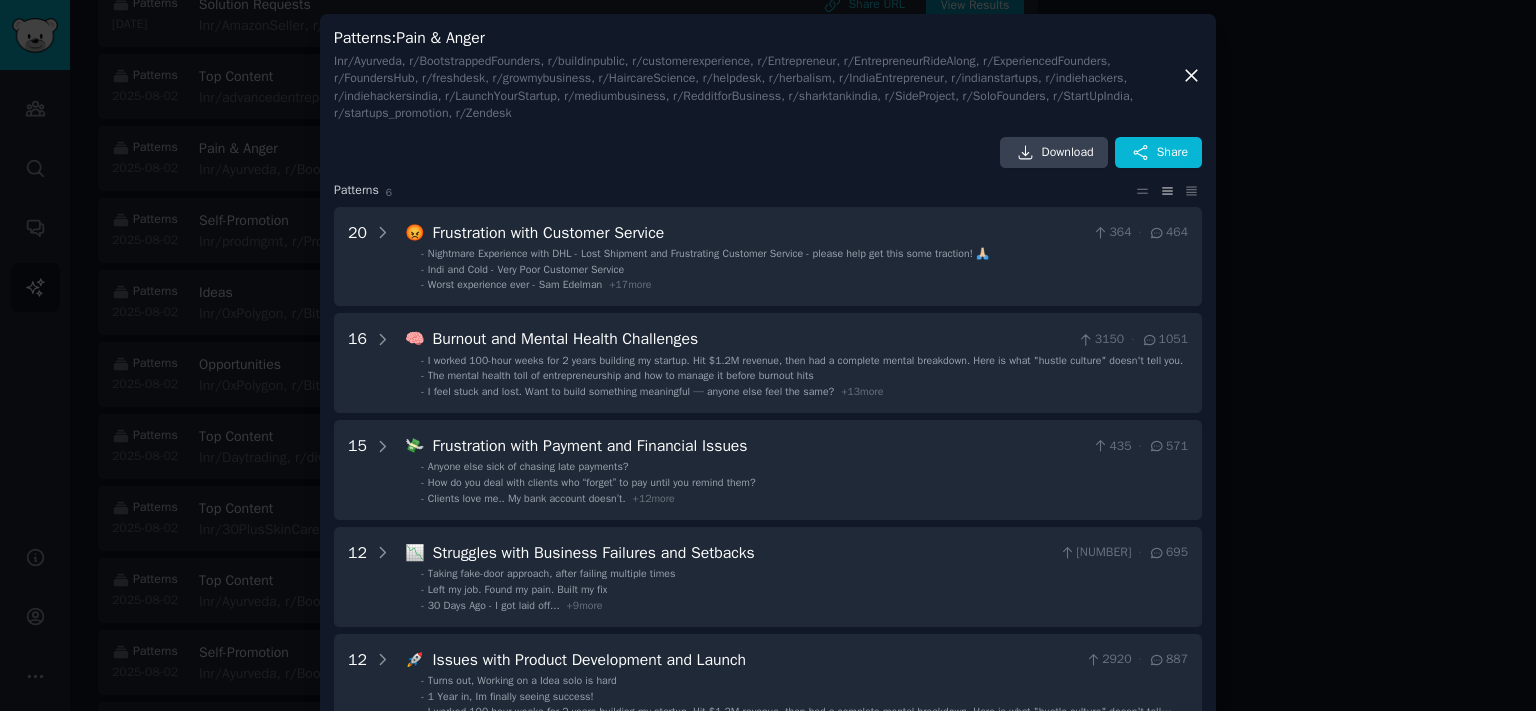 click at bounding box center [768, 355] 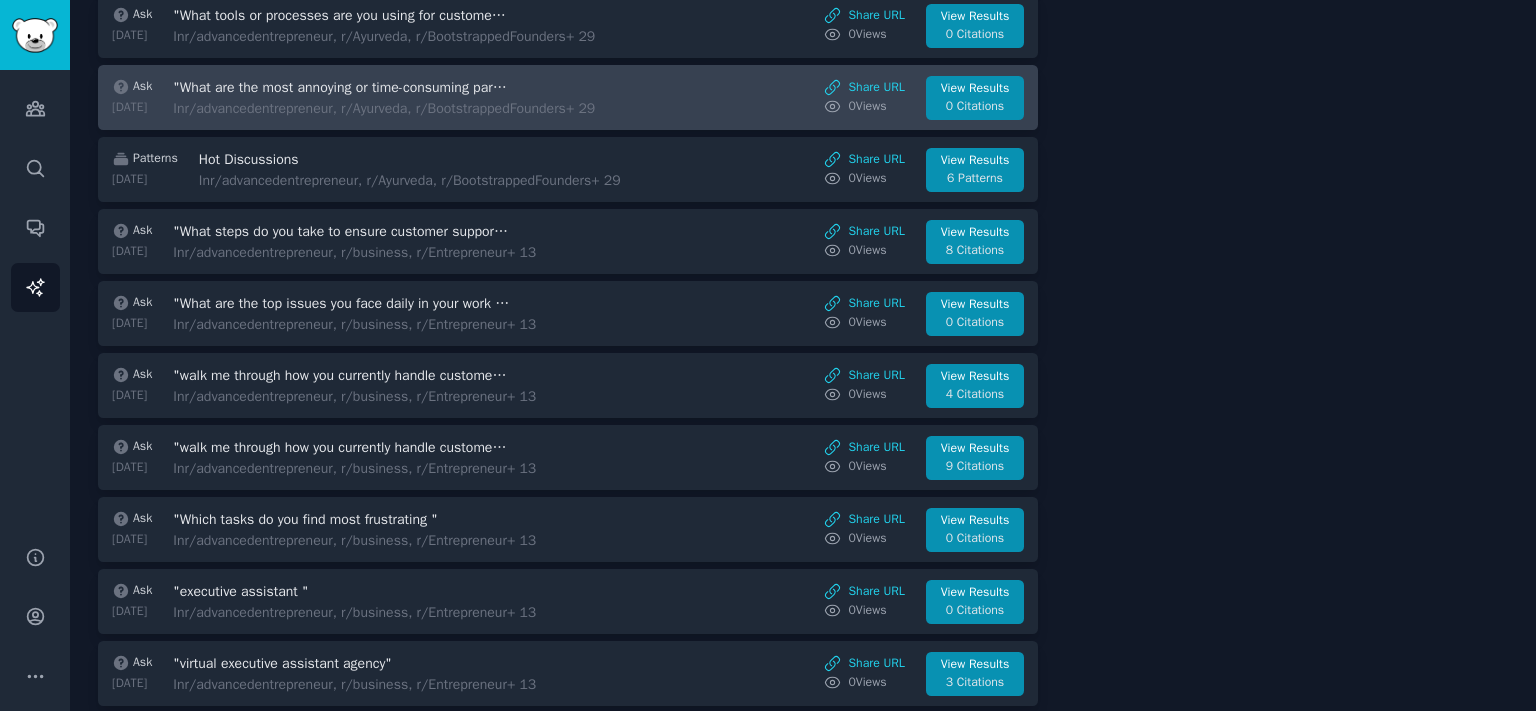 scroll, scrollTop: 1090, scrollLeft: 0, axis: vertical 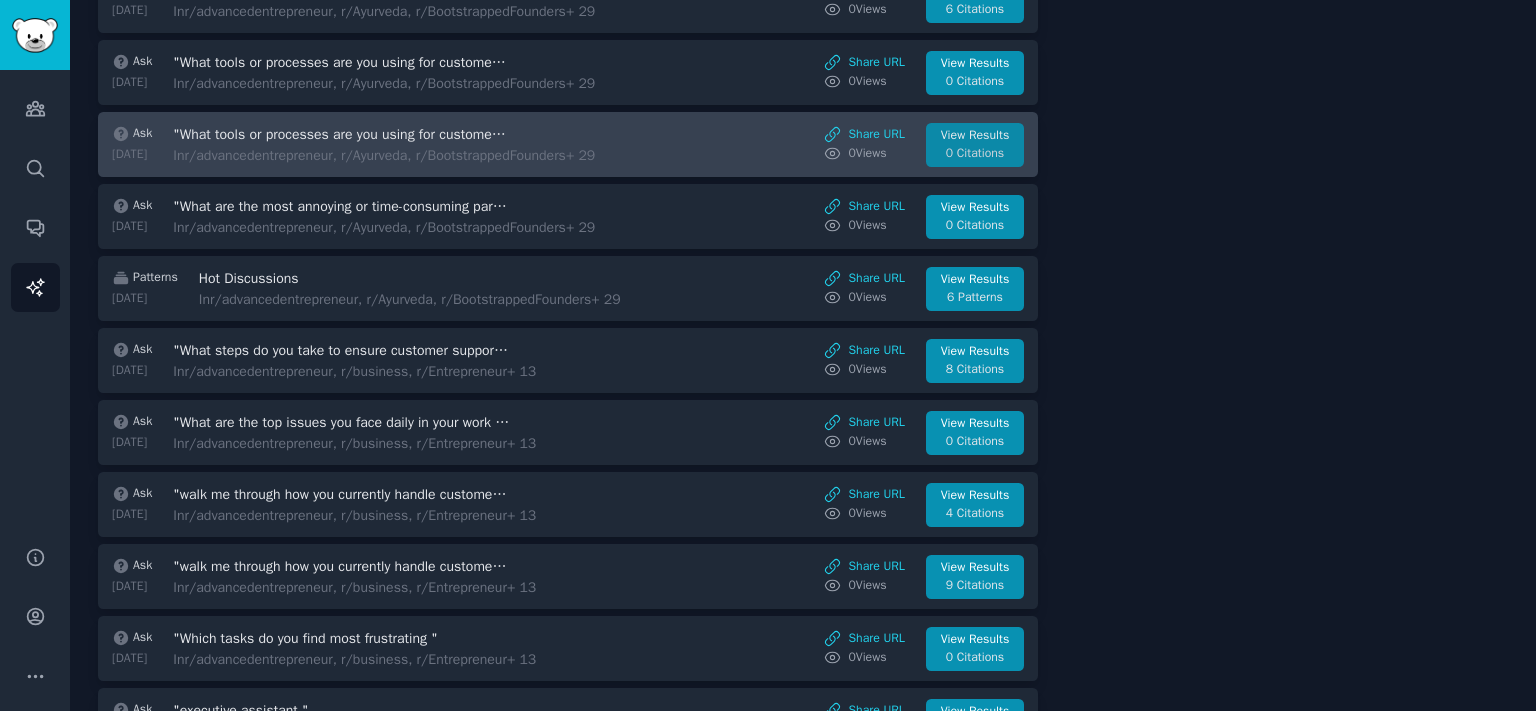 click on "0 Citations" at bounding box center [975, 154] 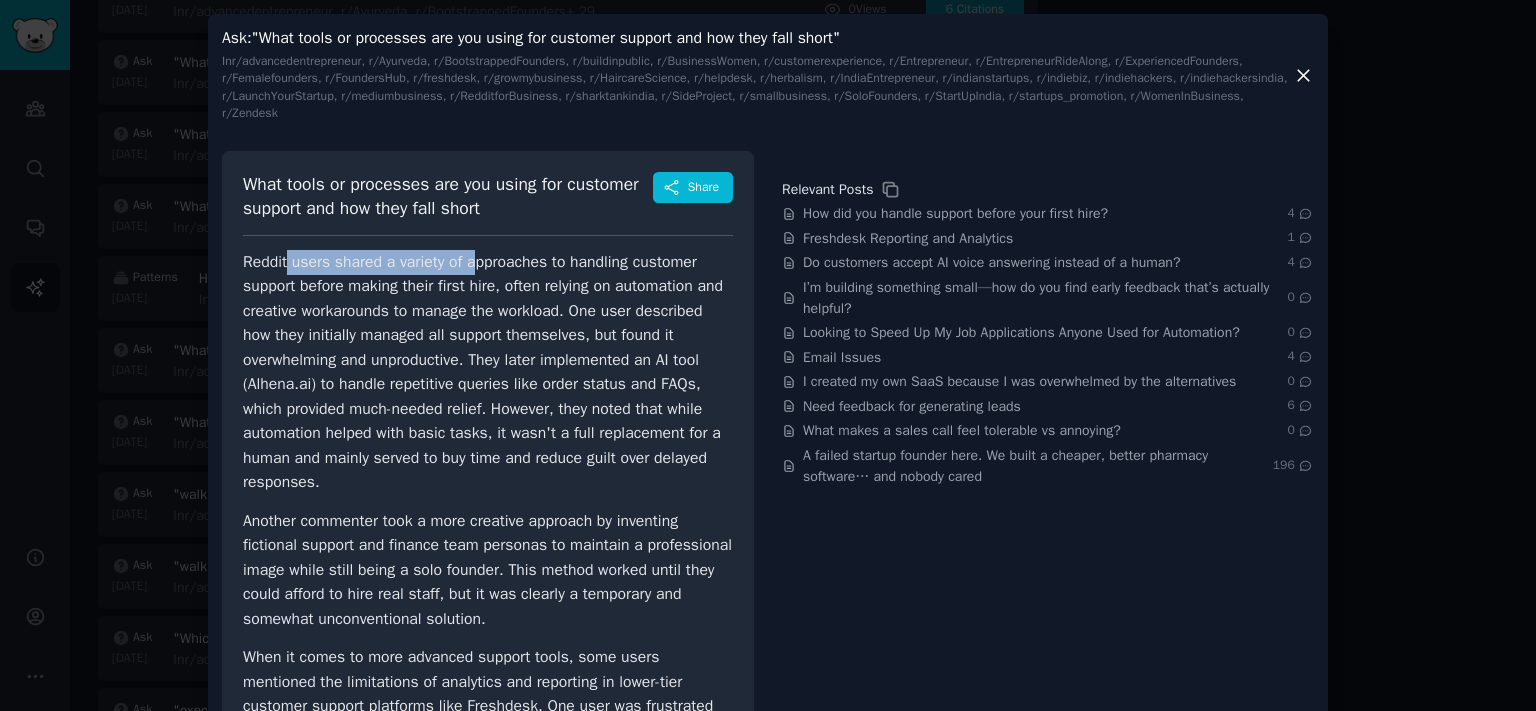 drag, startPoint x: 473, startPoint y: 242, endPoint x: 502, endPoint y: 242, distance: 29 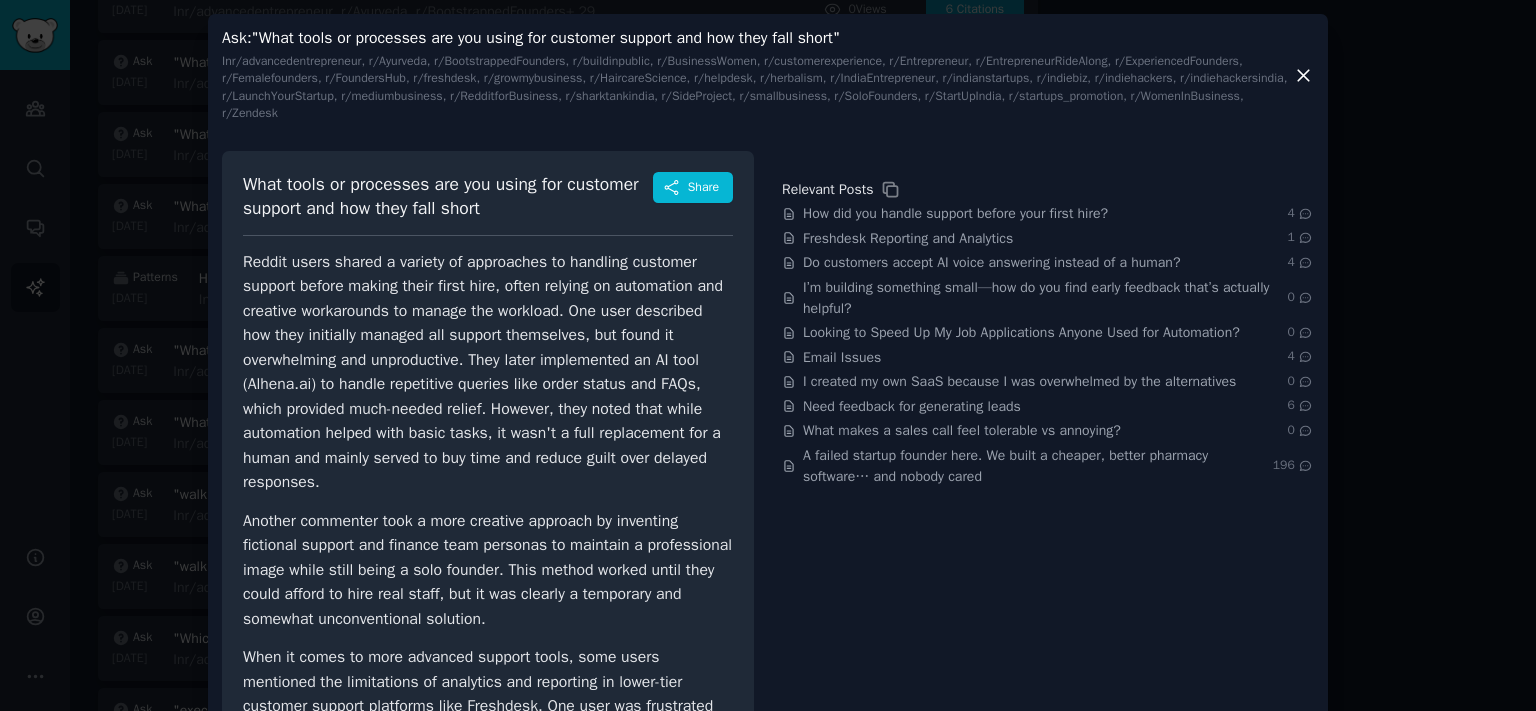 click on "Reddit users shared a variety of approaches to handling customer support before making their first hire, often relying on automation and creative workarounds to manage the workload. One user described how they initially managed all support themselves, but found it overwhelming and unproductive. They later implemented an AI tool (Alhena.ai) to handle repetitive queries like order status and FAQs, which provided much-needed relief. However, they noted that while automation helped with basic tasks, it wasn't a full replacement for a human and mainly served to buy time and reduce guilt over delayed responses ." at bounding box center [488, 372] 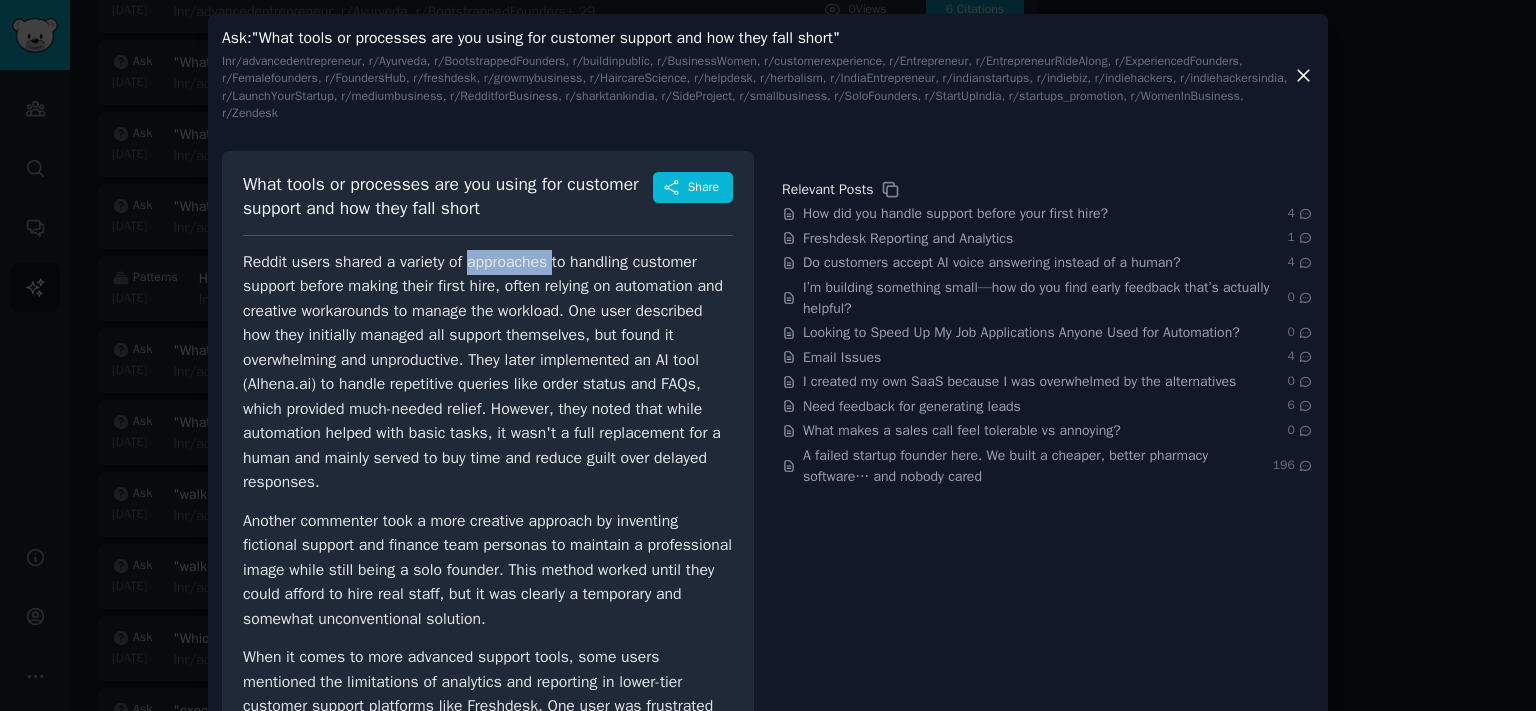 click on "Reddit users shared a variety of approaches to handling customer support before making their first hire, often relying on automation and creative workarounds to manage the workload. One user described how they initially managed all support themselves, but found it overwhelming and unproductive. They later implemented an AI tool (Alhena.ai) to handle repetitive queries like order status and FAQs, which provided much-needed relief. However, they noted that while automation helped with basic tasks, it wasn't a full replacement for a human and mainly served to buy time and reduce guilt over delayed responses ." at bounding box center [488, 372] 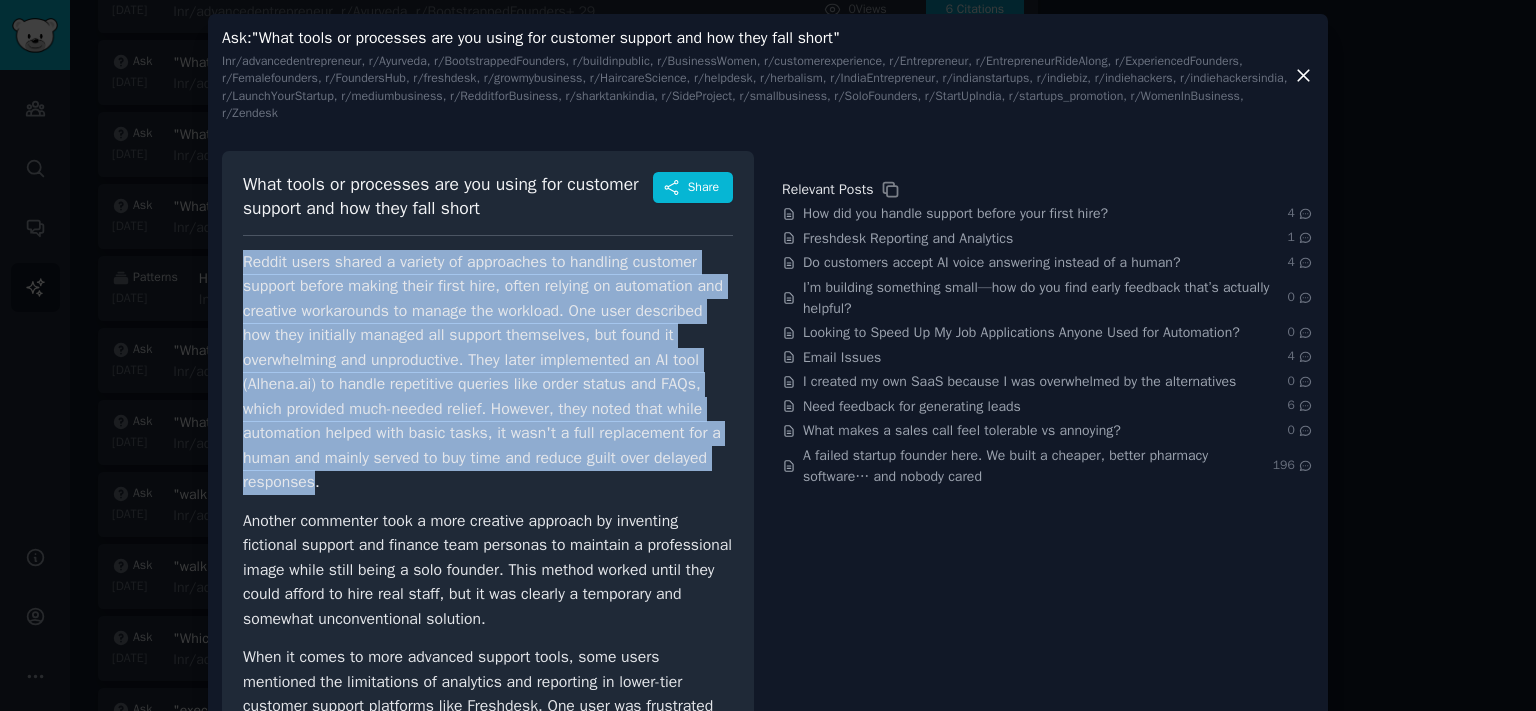 click on "Reddit users shared a variety of approaches to handling customer support before making their first hire, often relying on automation and creative workarounds to manage the workload. One user described how they initially managed all support themselves, but found it overwhelming and unproductive. They later implemented an AI tool (Alhena.ai) to handle repetitive queries like order status and FAQs, which provided much-needed relief. However, they noted that while automation helped with basic tasks, it wasn't a full replacement for a human and mainly served to buy time and reduce guilt over delayed responses ." at bounding box center (488, 372) 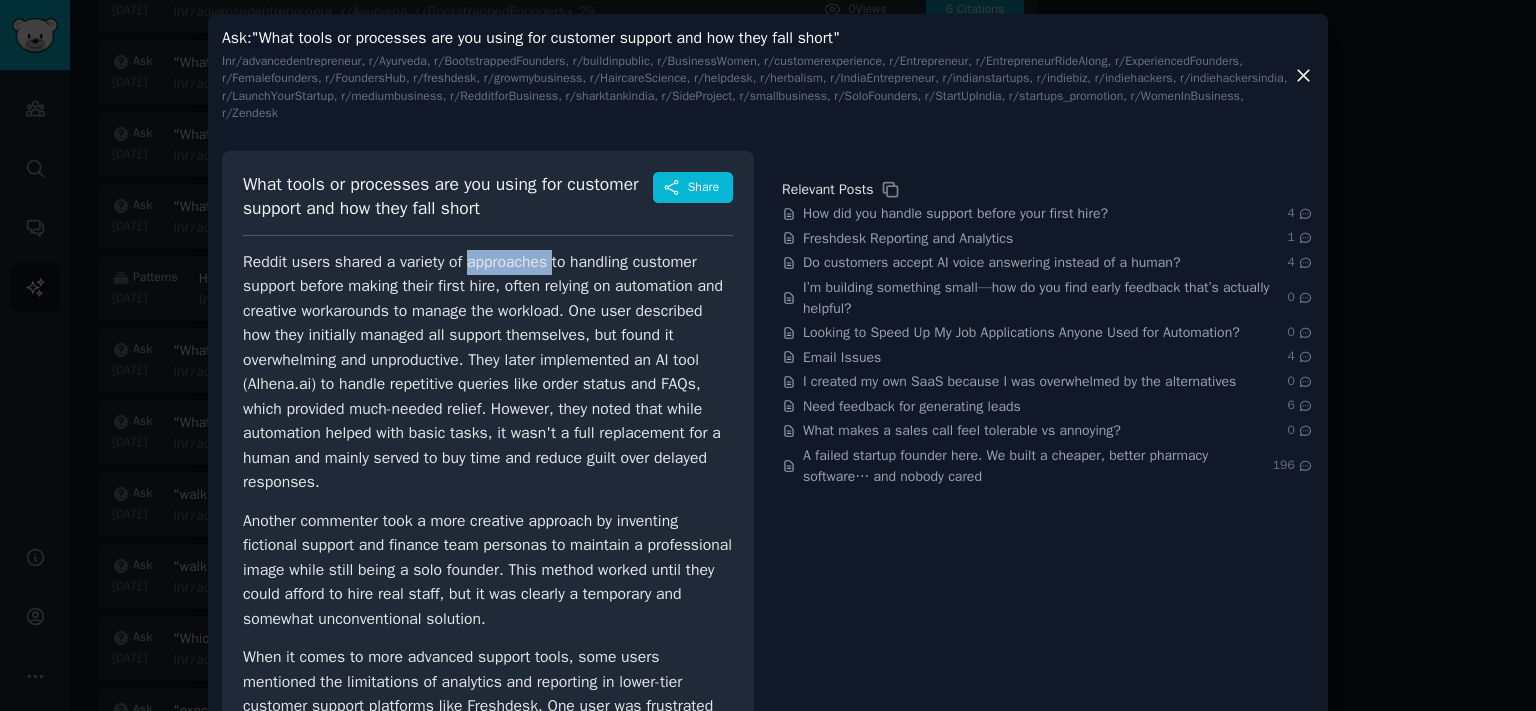 click on "Reddit users shared a variety of approaches to handling customer support before making their first hire, often relying on automation and creative workarounds to manage the workload. One user described how they initially managed all support themselves, but found it overwhelming and unproductive. They later implemented an AI tool (Alhena.ai) to handle repetitive queries like order status and FAQs, which provided much-needed relief. However, they noted that while automation helped with basic tasks, it wasn't a full replacement for a human and mainly served to buy time and reduce guilt over delayed responses ." at bounding box center [488, 372] 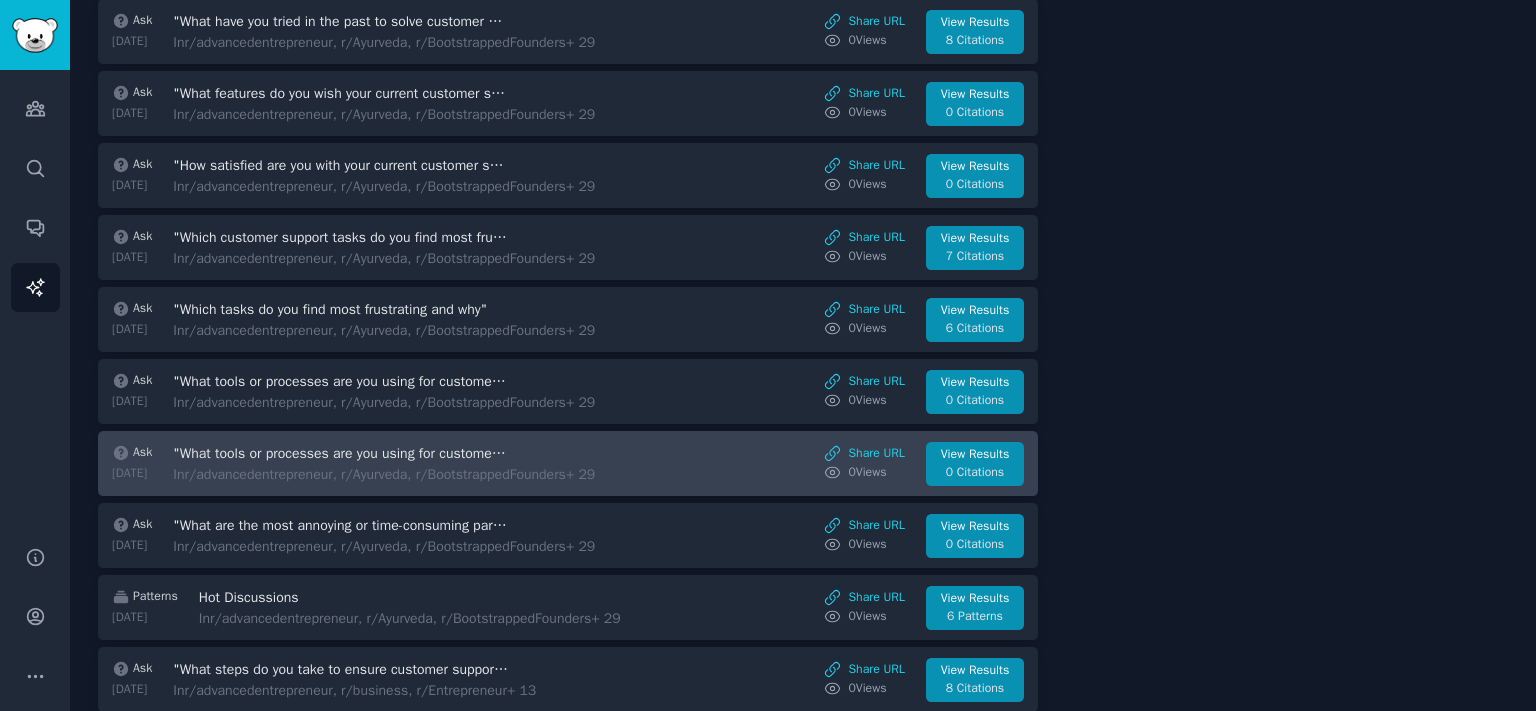 scroll, scrollTop: 759, scrollLeft: 0, axis: vertical 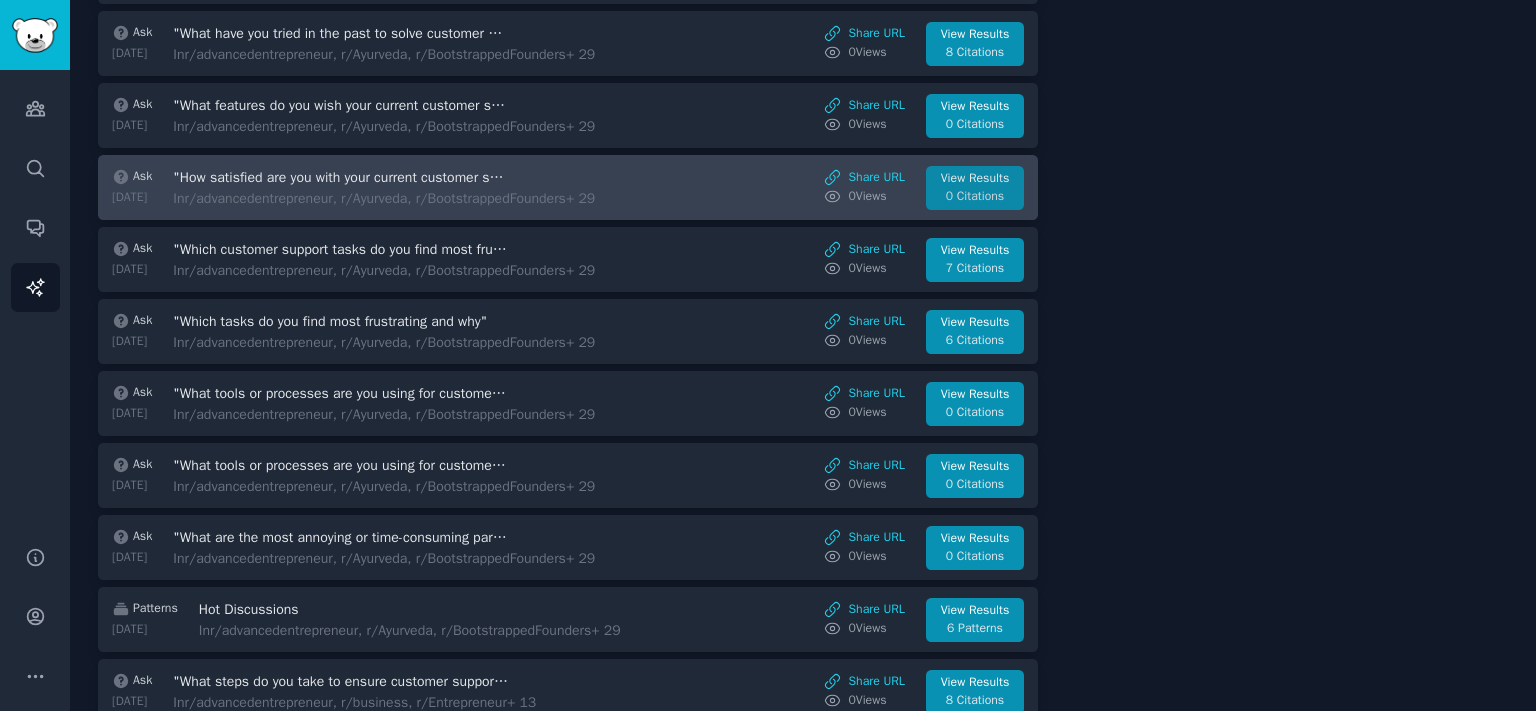 click on "0 Citations" at bounding box center [975, 197] 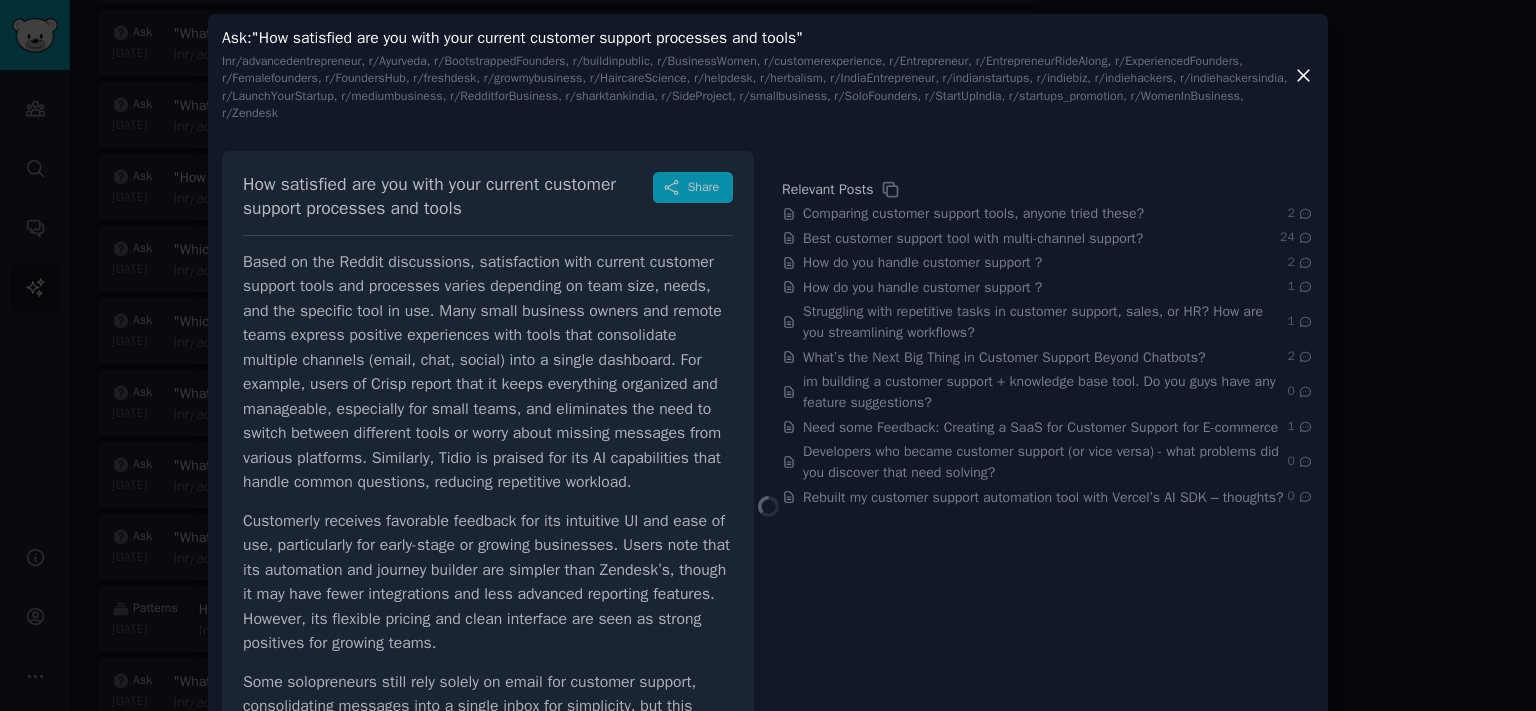click 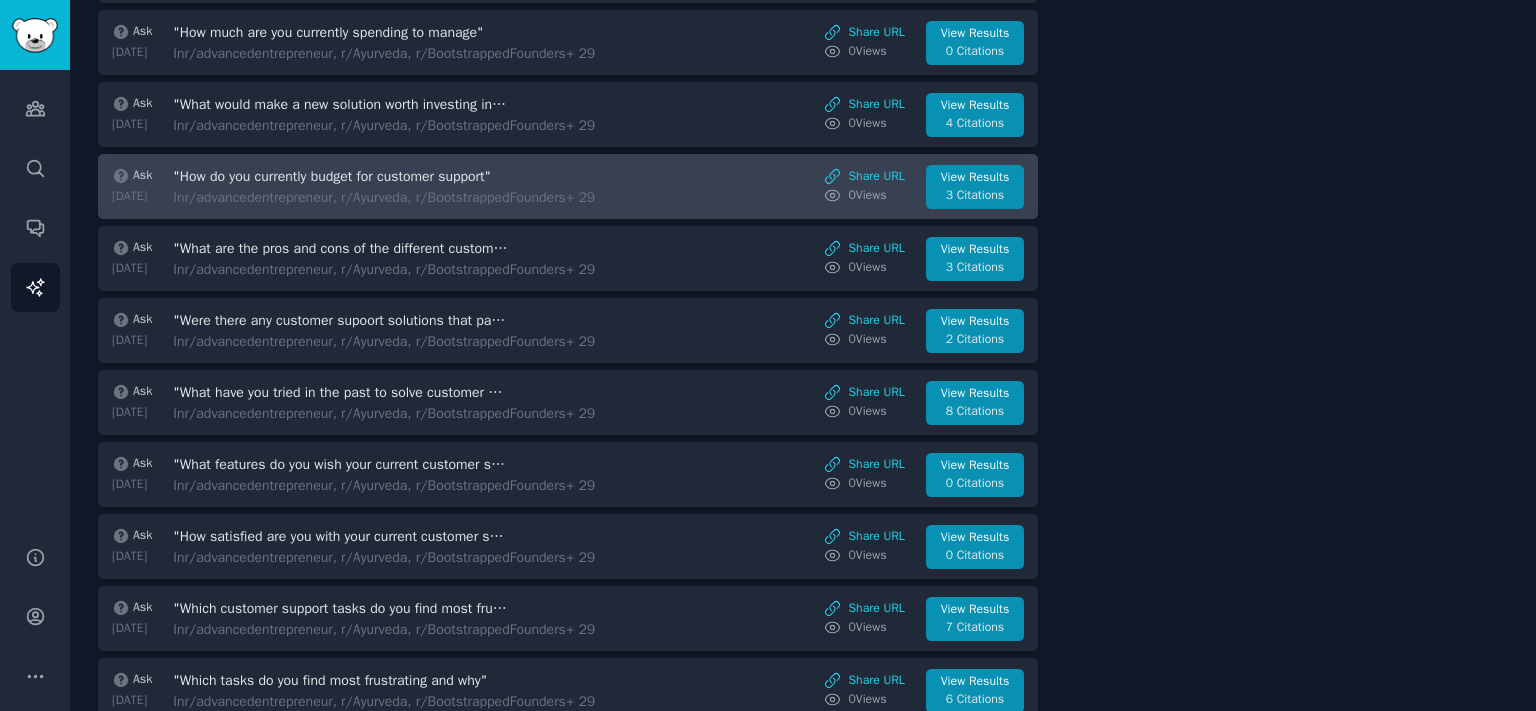 scroll, scrollTop: 317, scrollLeft: 0, axis: vertical 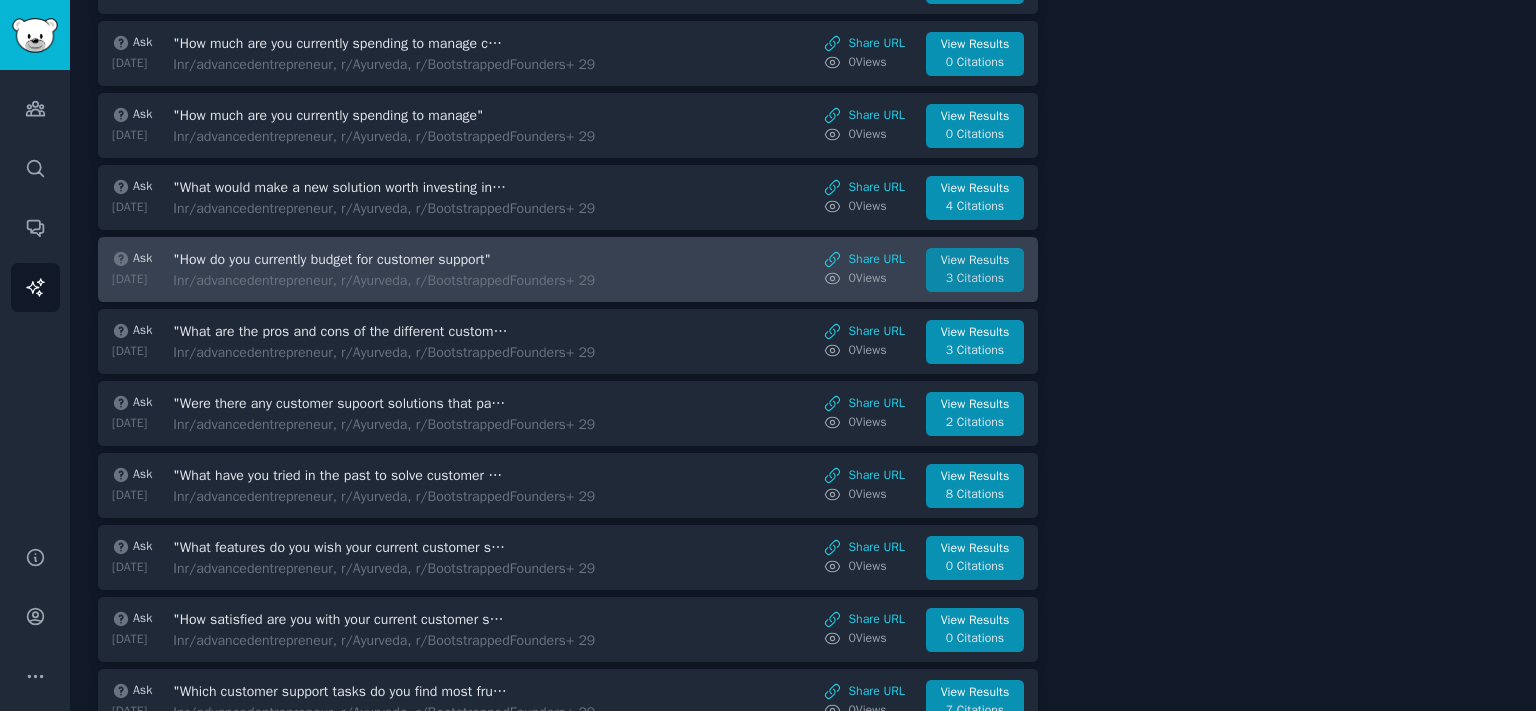 click on "3 Citations" at bounding box center (975, 279) 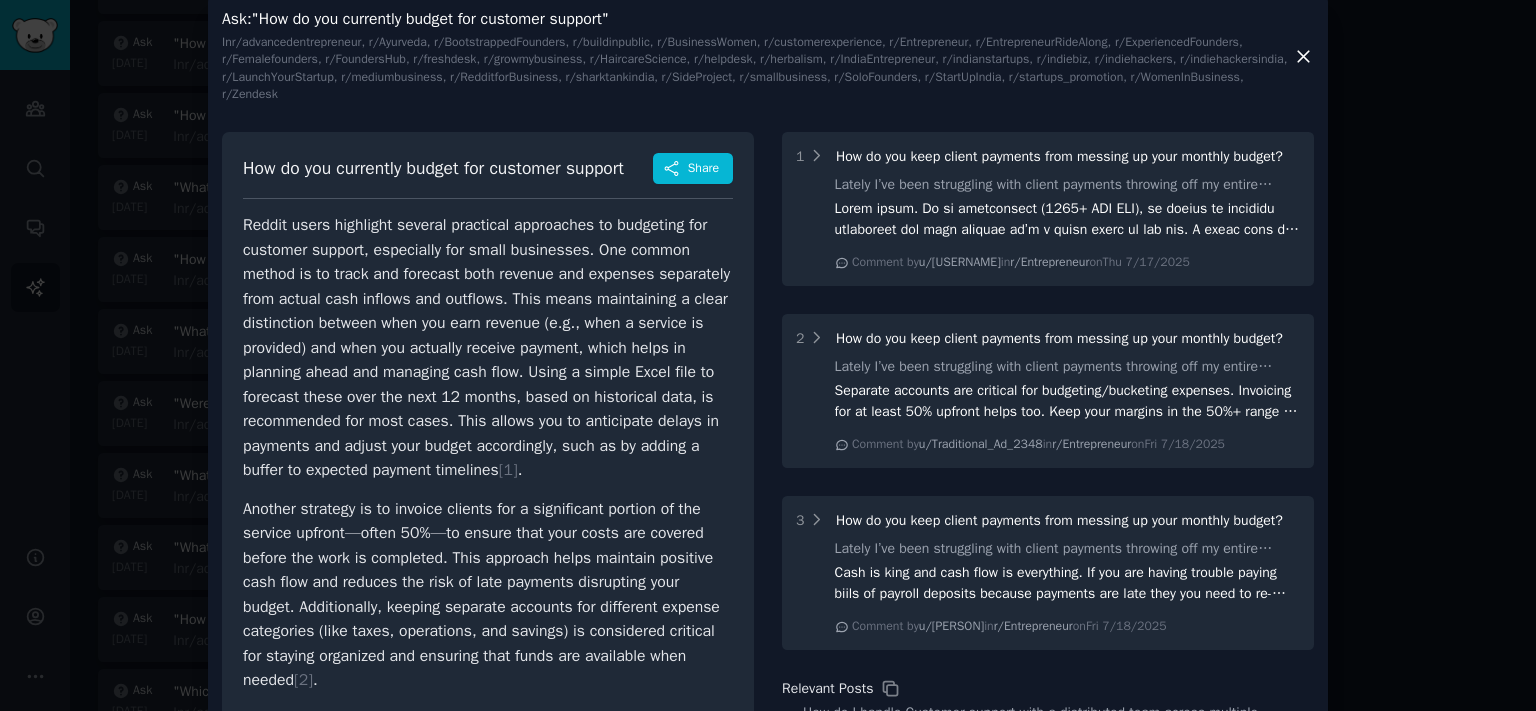 scroll, scrollTop: 0, scrollLeft: 0, axis: both 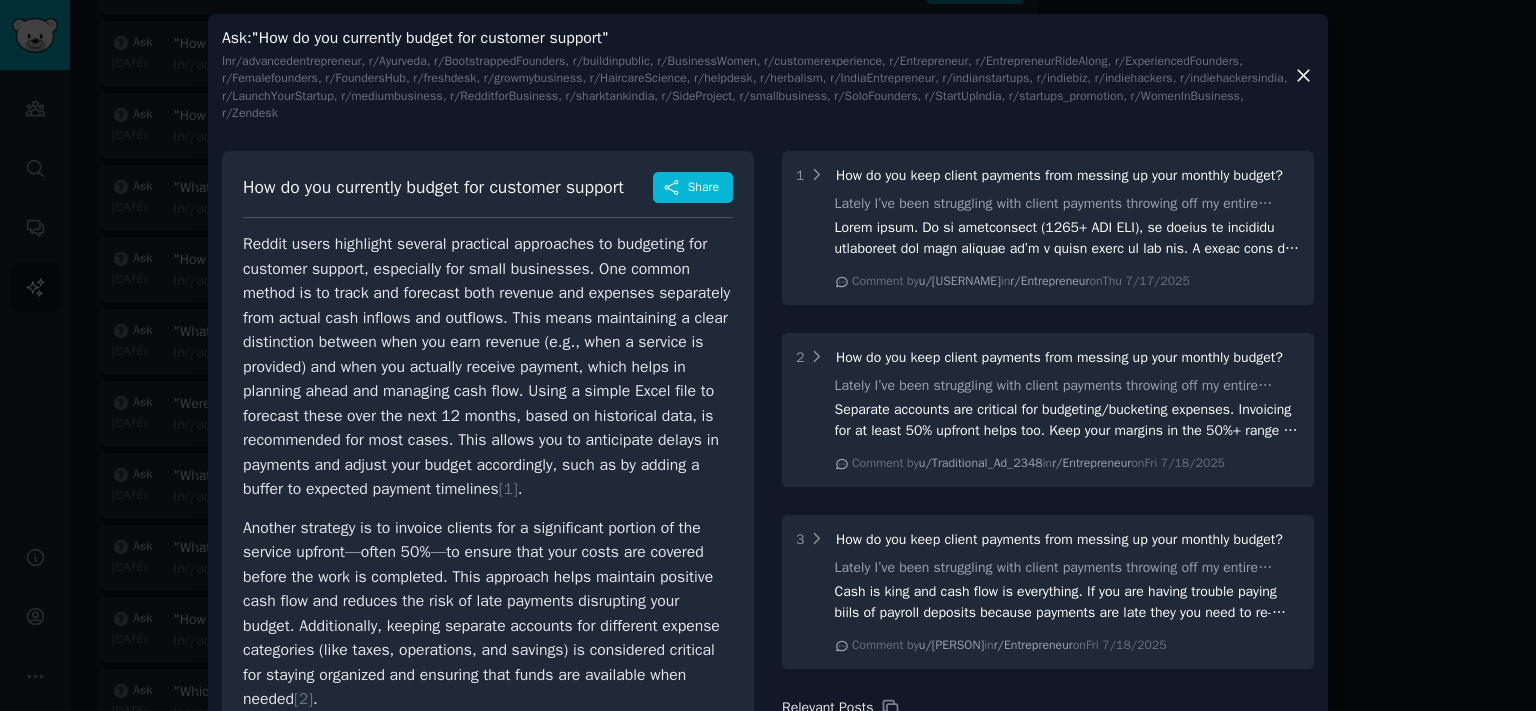 click 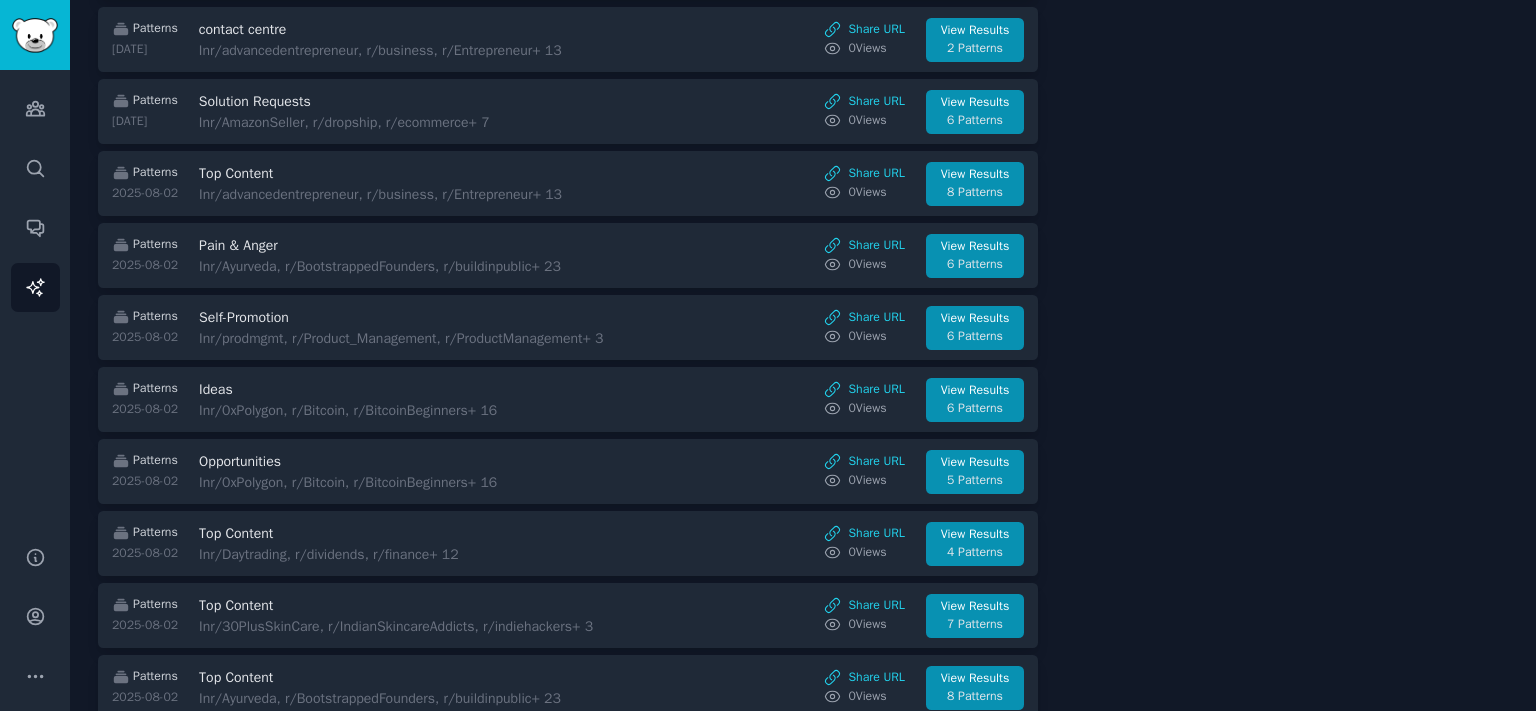 scroll, scrollTop: 2539, scrollLeft: 0, axis: vertical 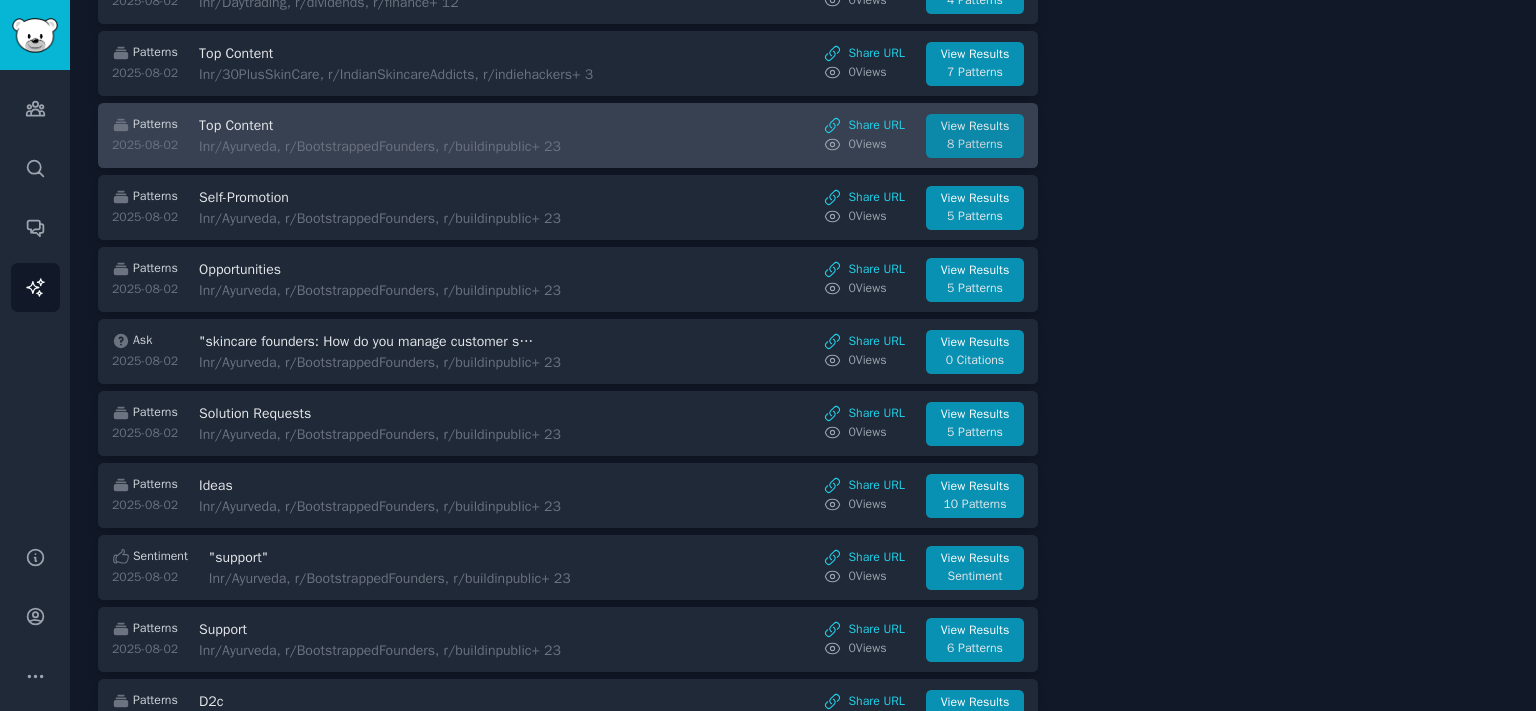 click on "8 Patterns" at bounding box center (975, 145) 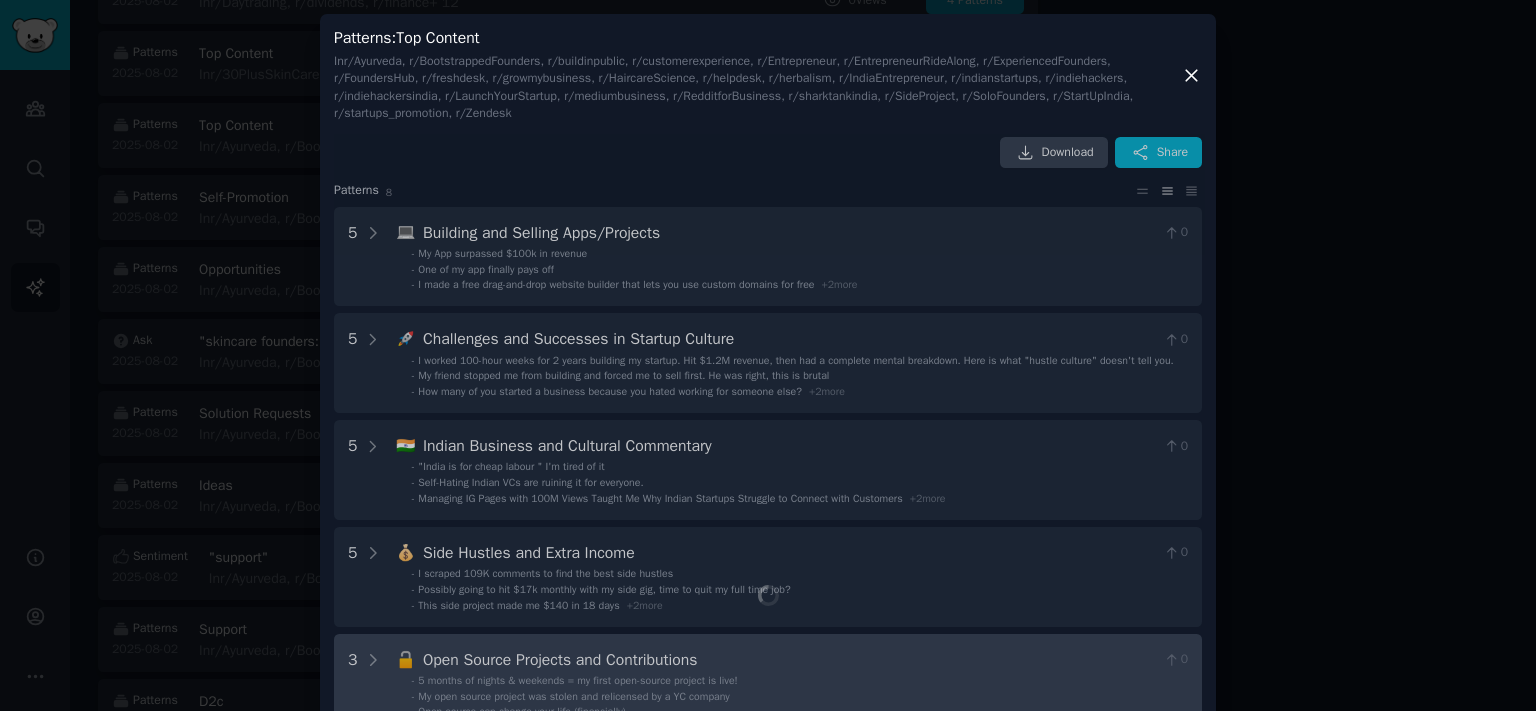 scroll, scrollTop: 377, scrollLeft: 0, axis: vertical 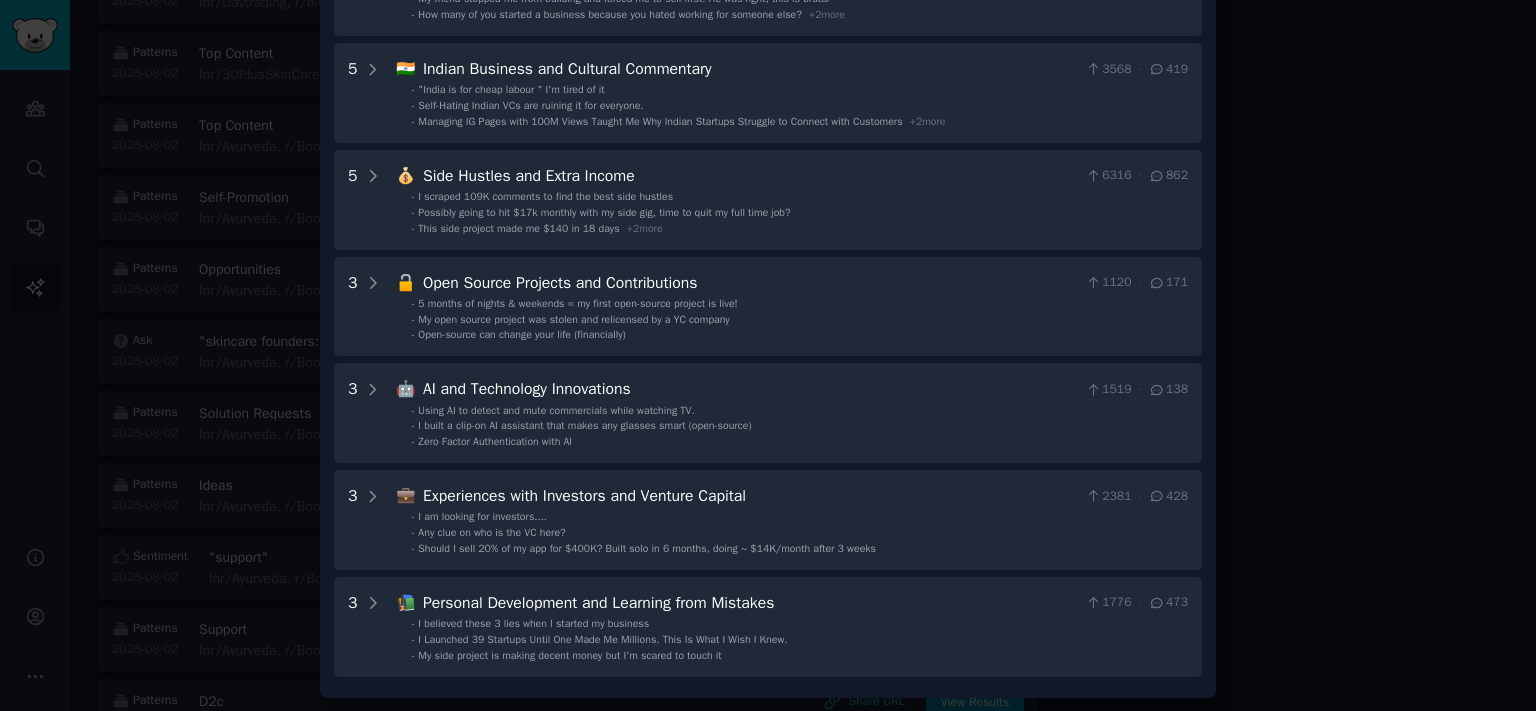 drag, startPoint x: 1521, startPoint y: 382, endPoint x: 1481, endPoint y: 202, distance: 184.39088 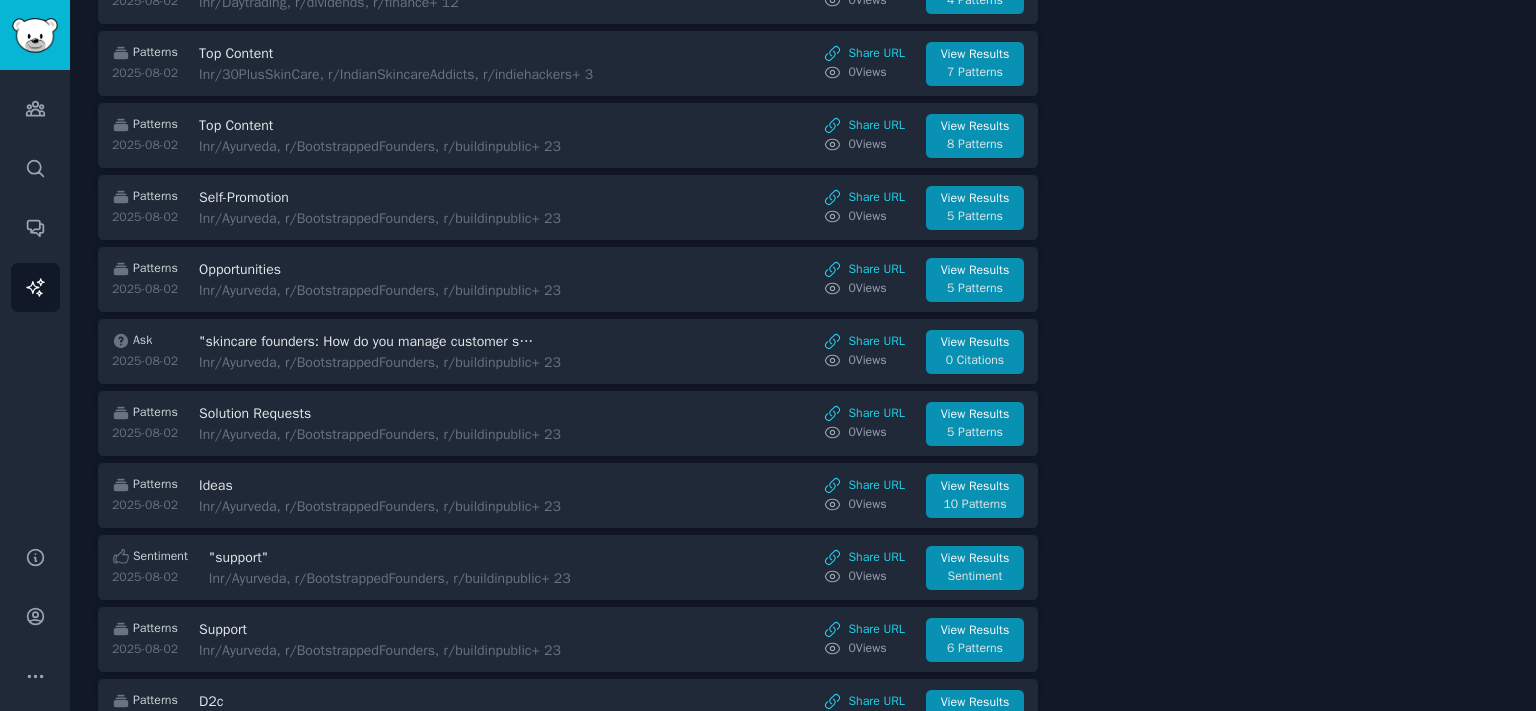 click on "AI Minutes Used 5008 / 0 2025-07-06 2025-08-05" at bounding box center [1287, -610] 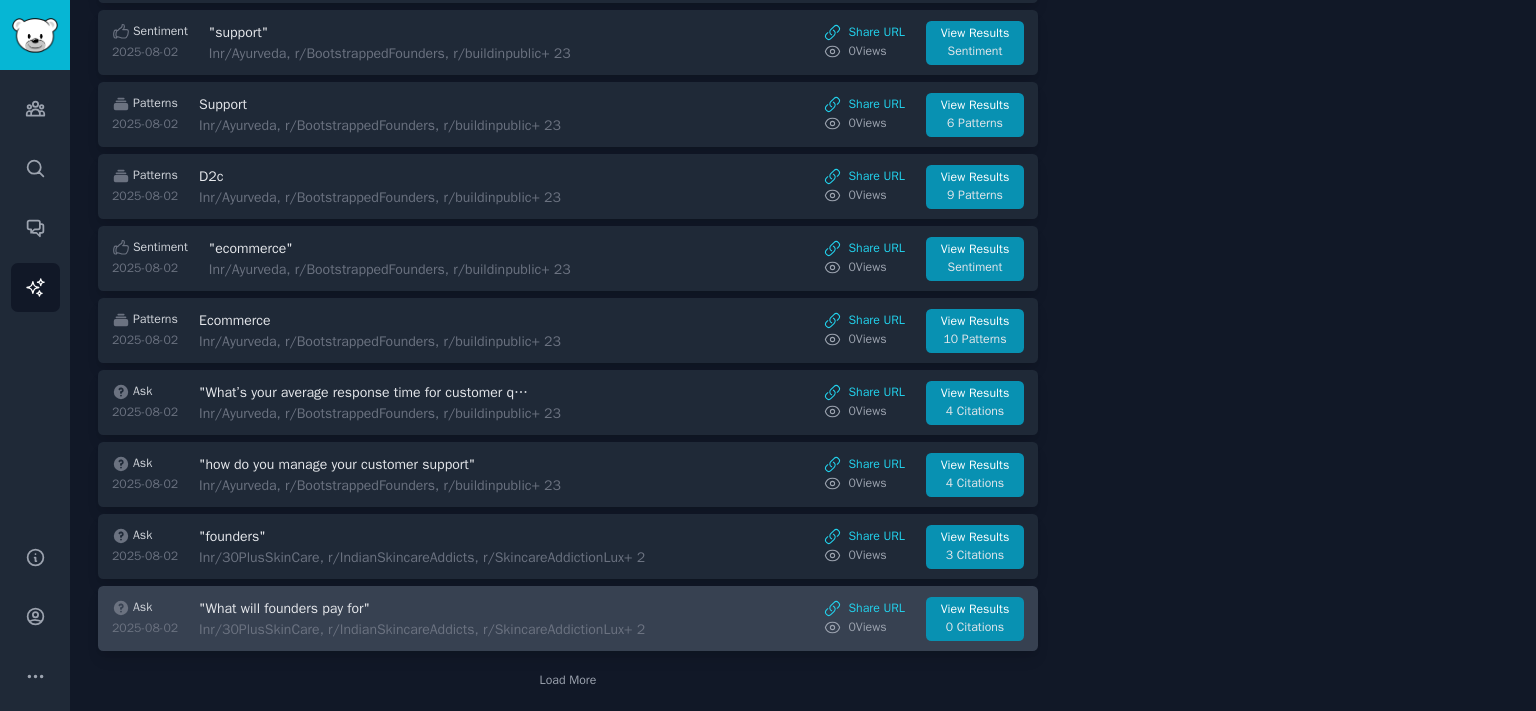 scroll, scrollTop: 3077, scrollLeft: 0, axis: vertical 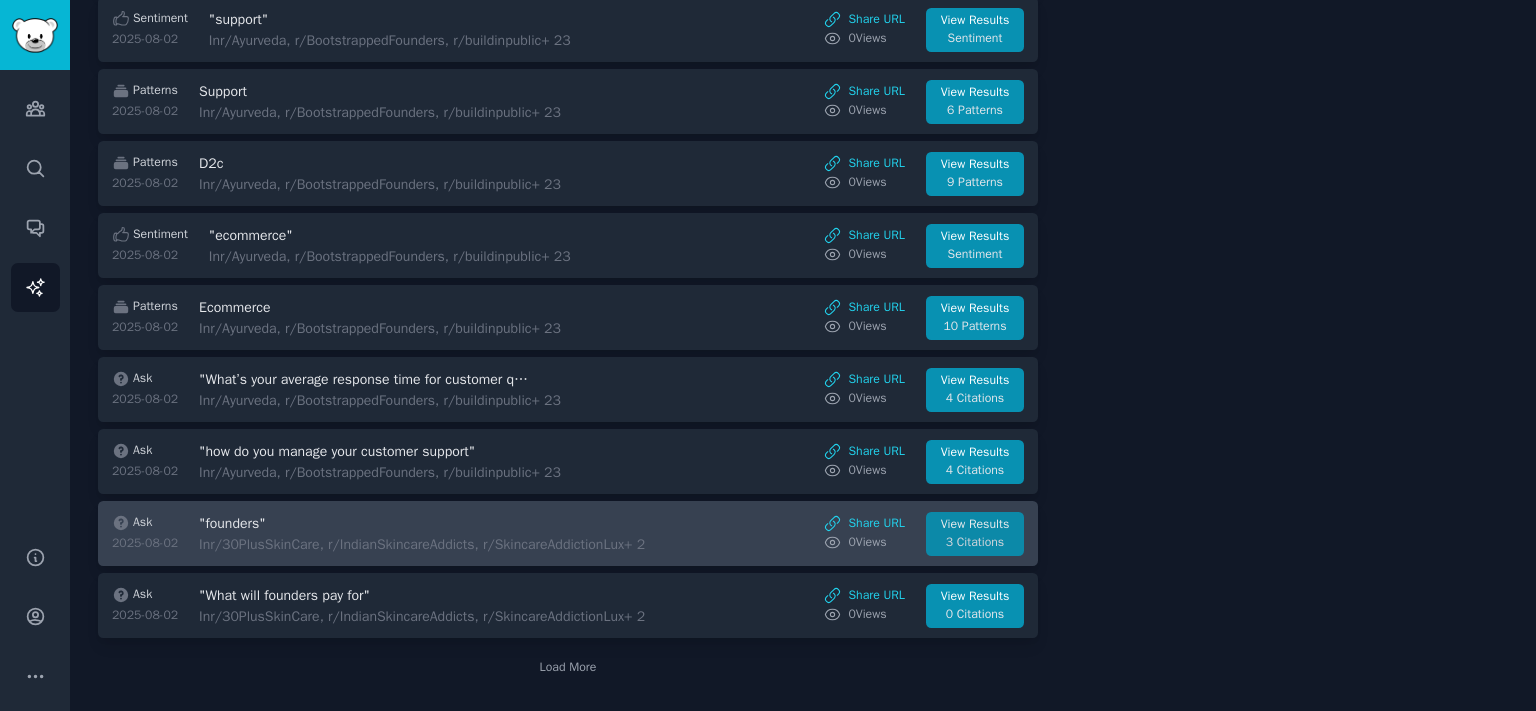 click on "View Results" at bounding box center (975, 525) 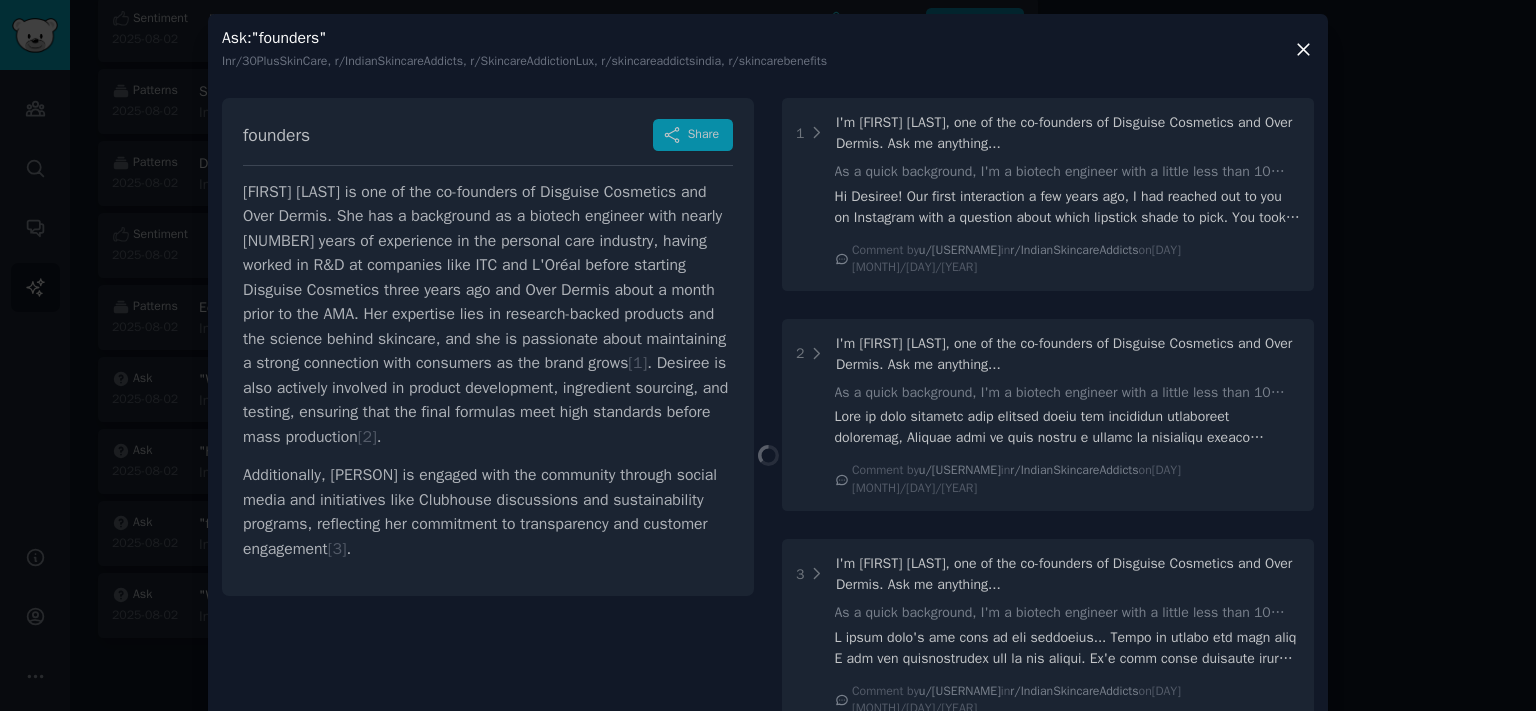 scroll, scrollTop: 90, scrollLeft: 0, axis: vertical 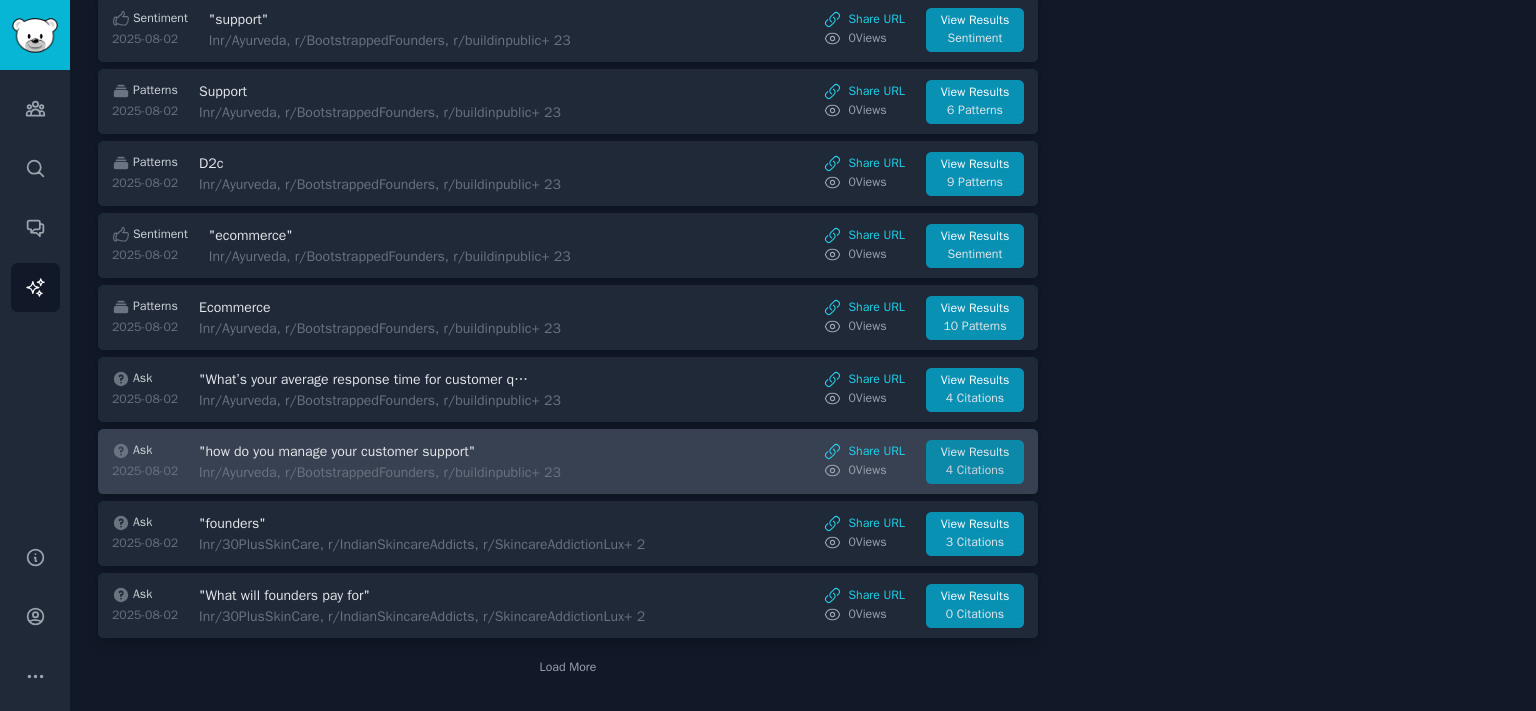 click on "View Results" at bounding box center [975, 453] 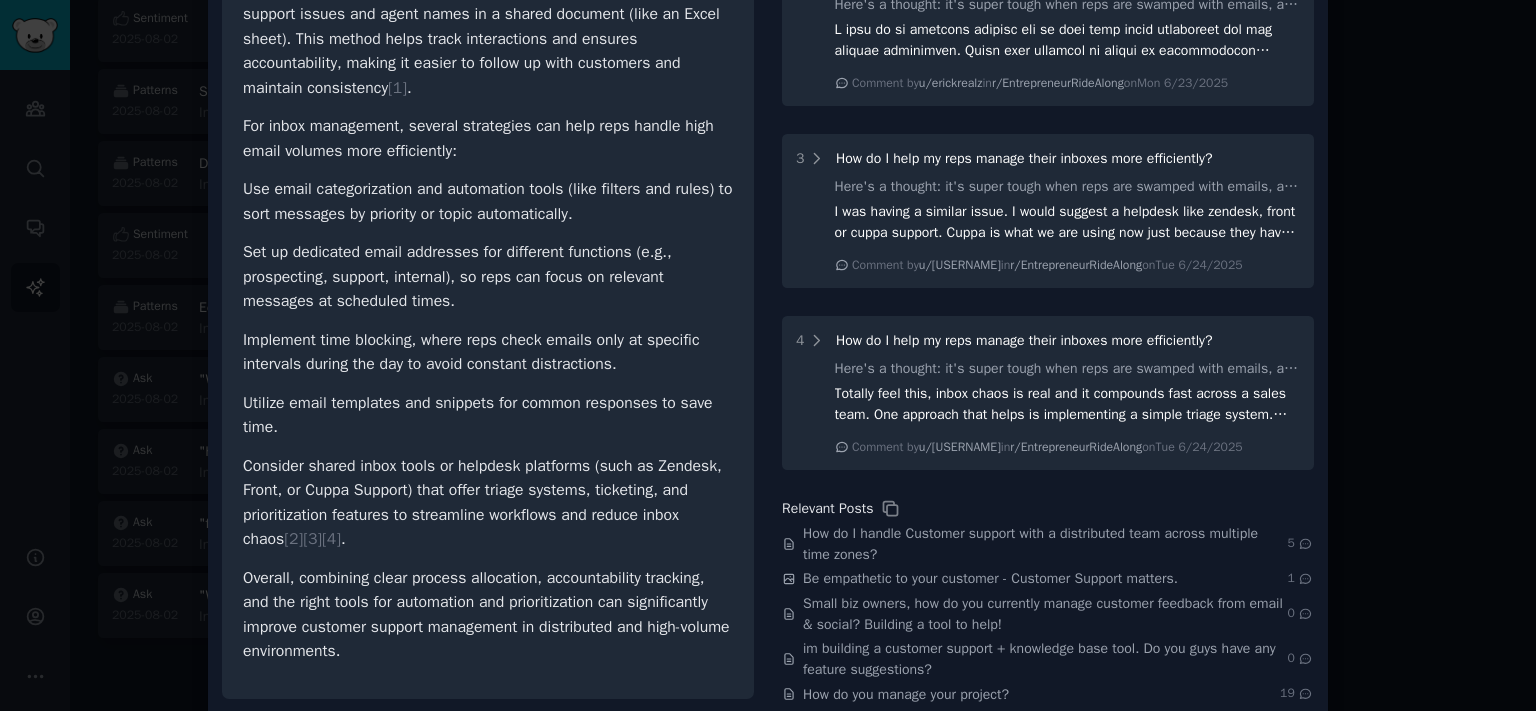 scroll, scrollTop: 52, scrollLeft: 0, axis: vertical 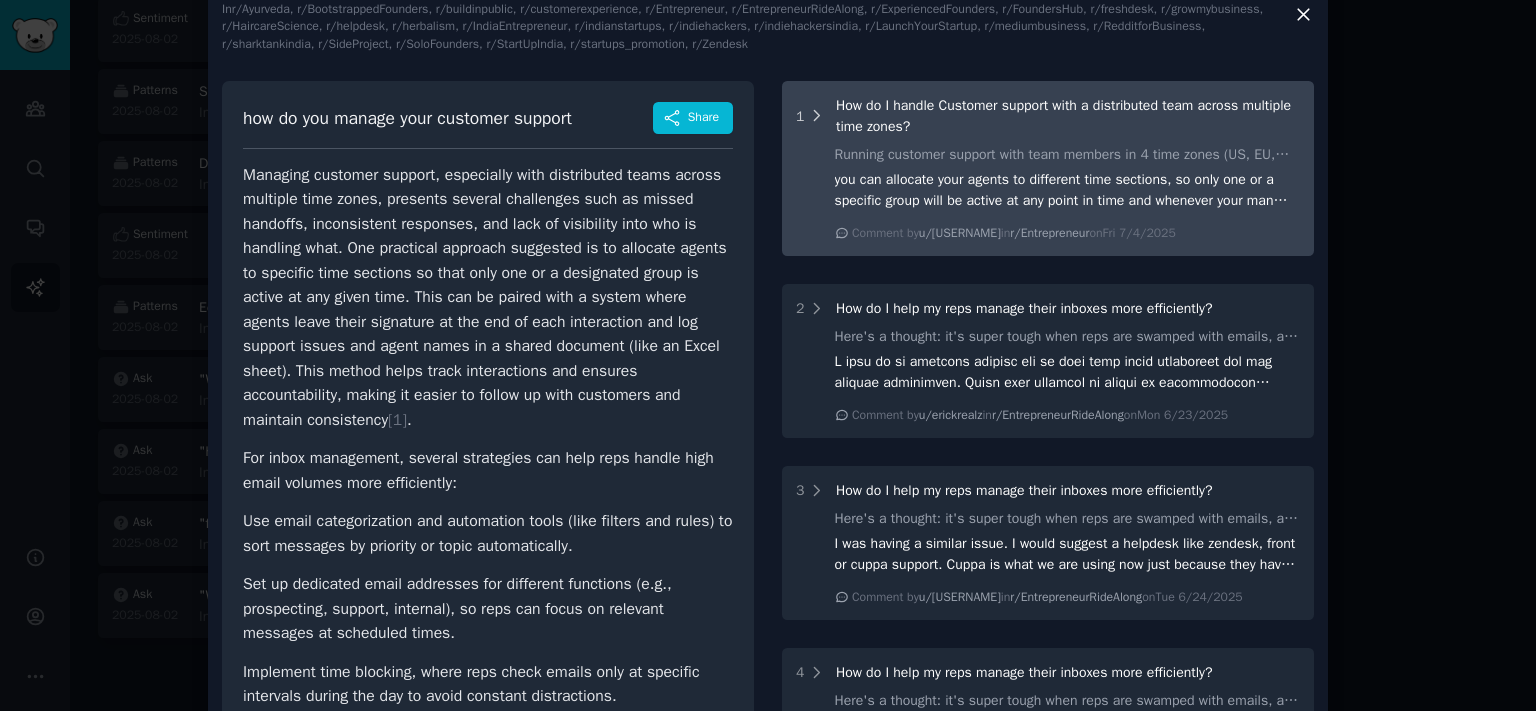 click 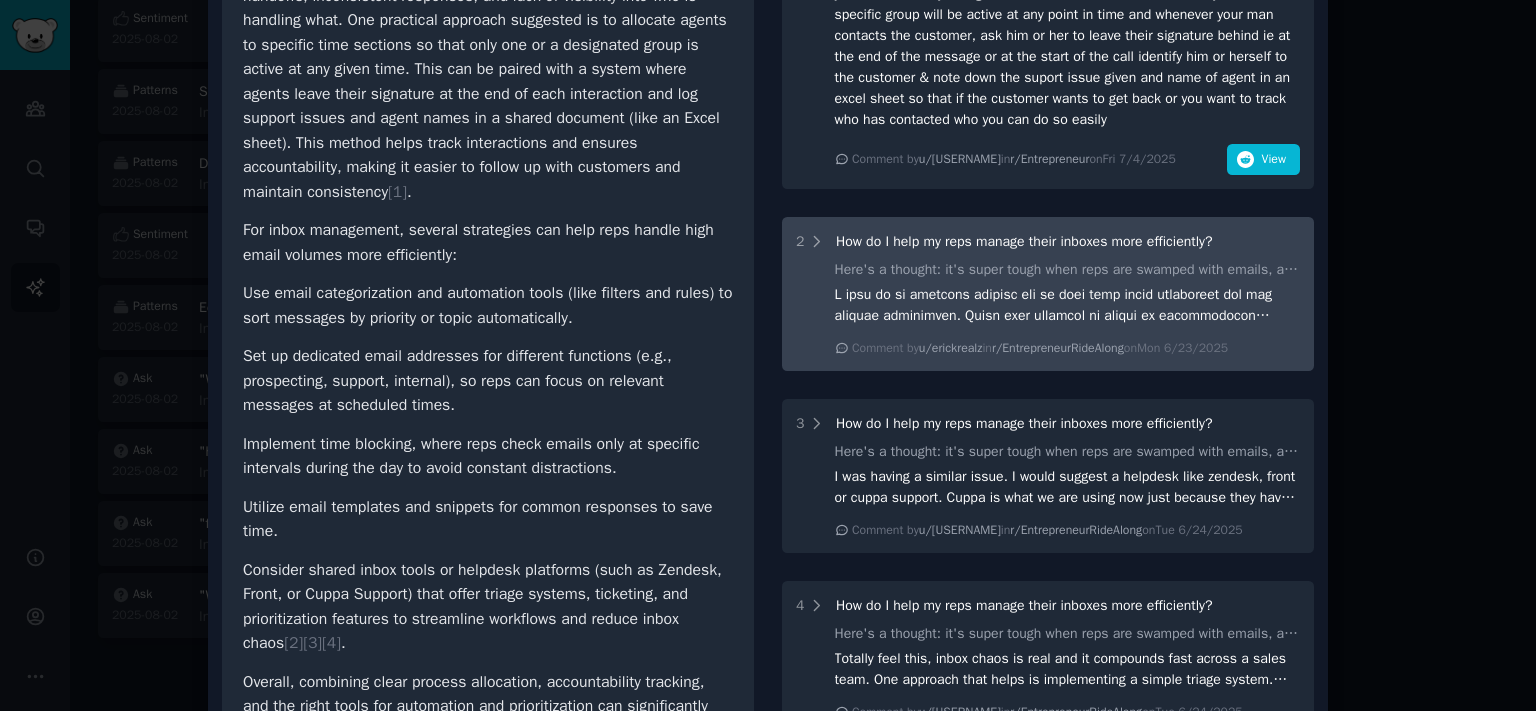 scroll, scrollTop: 384, scrollLeft: 0, axis: vertical 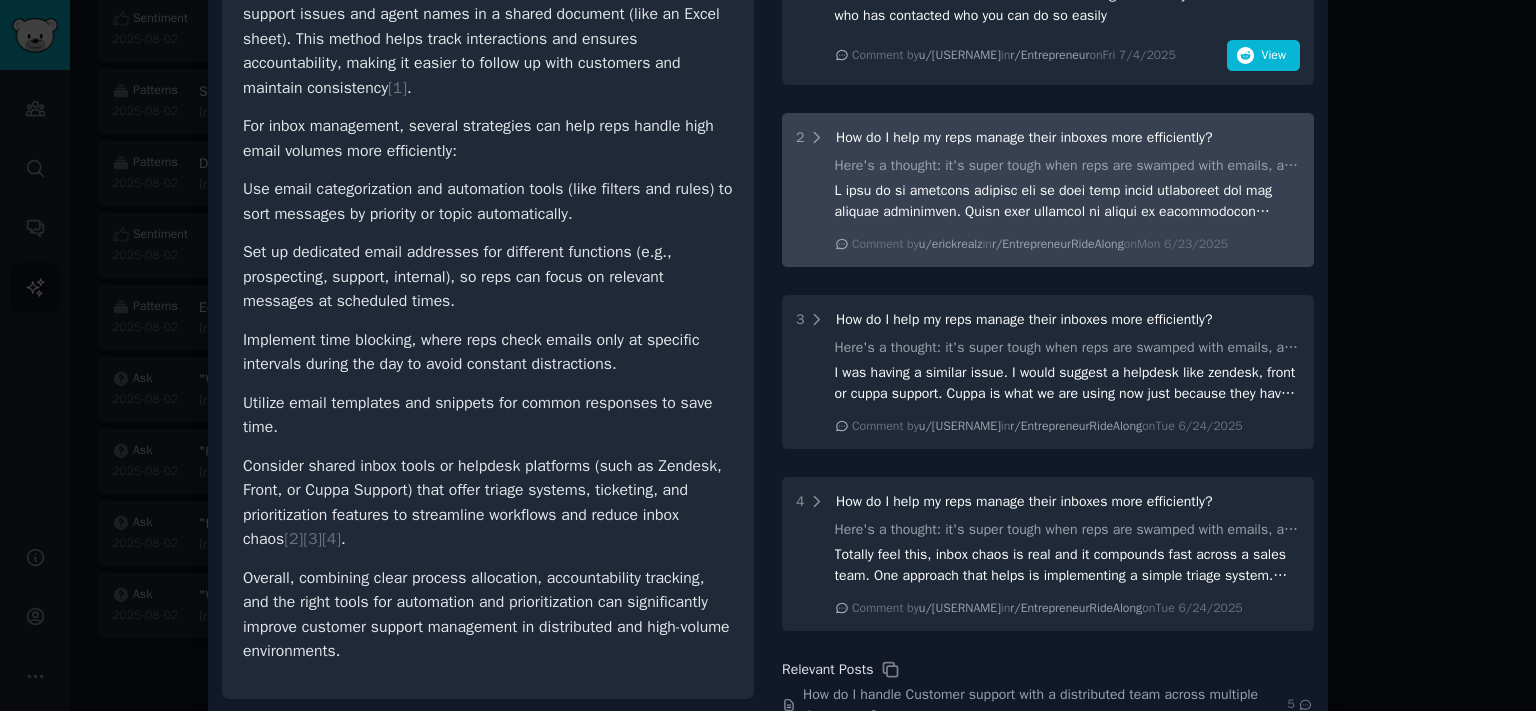 drag, startPoint x: 794, startPoint y: 146, endPoint x: 805, endPoint y: 151, distance: 12.083046 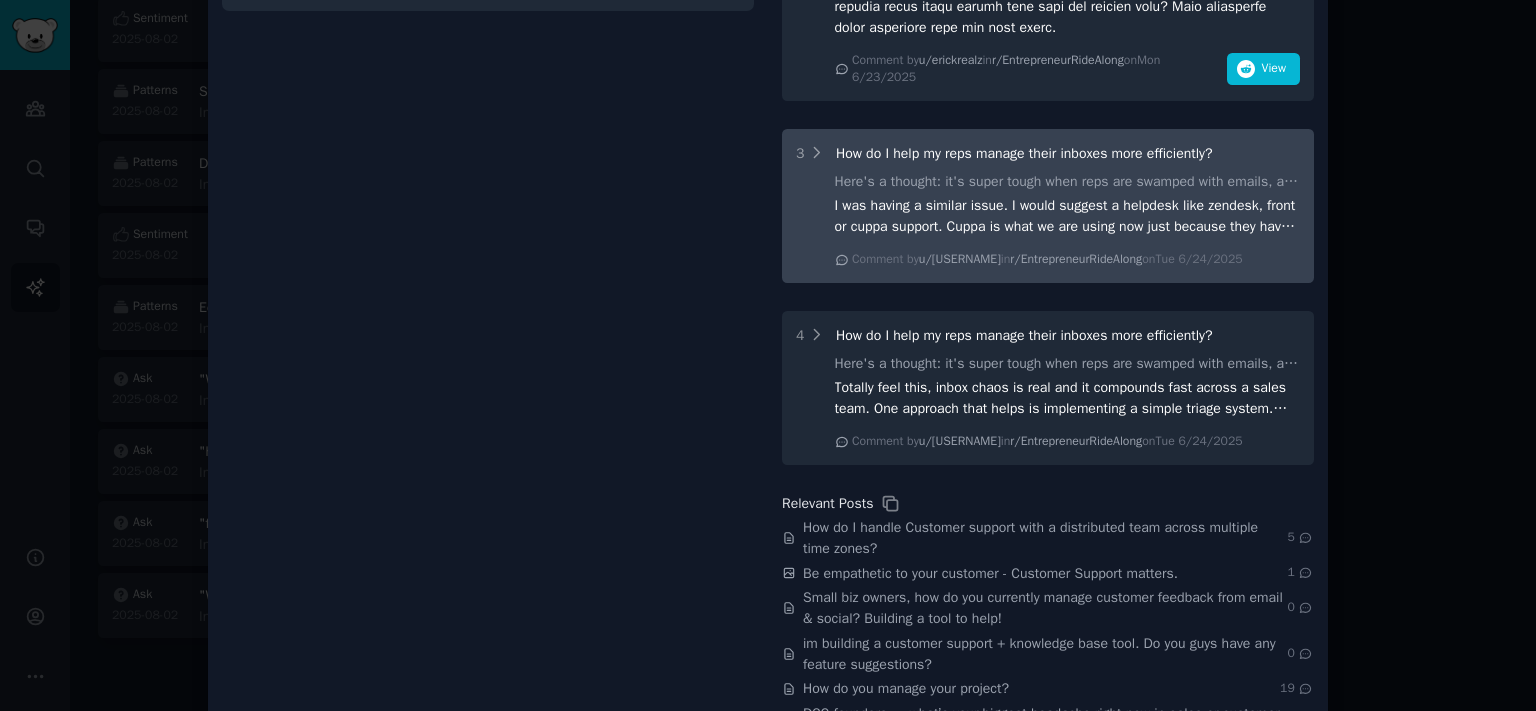 scroll, scrollTop: 1156, scrollLeft: 0, axis: vertical 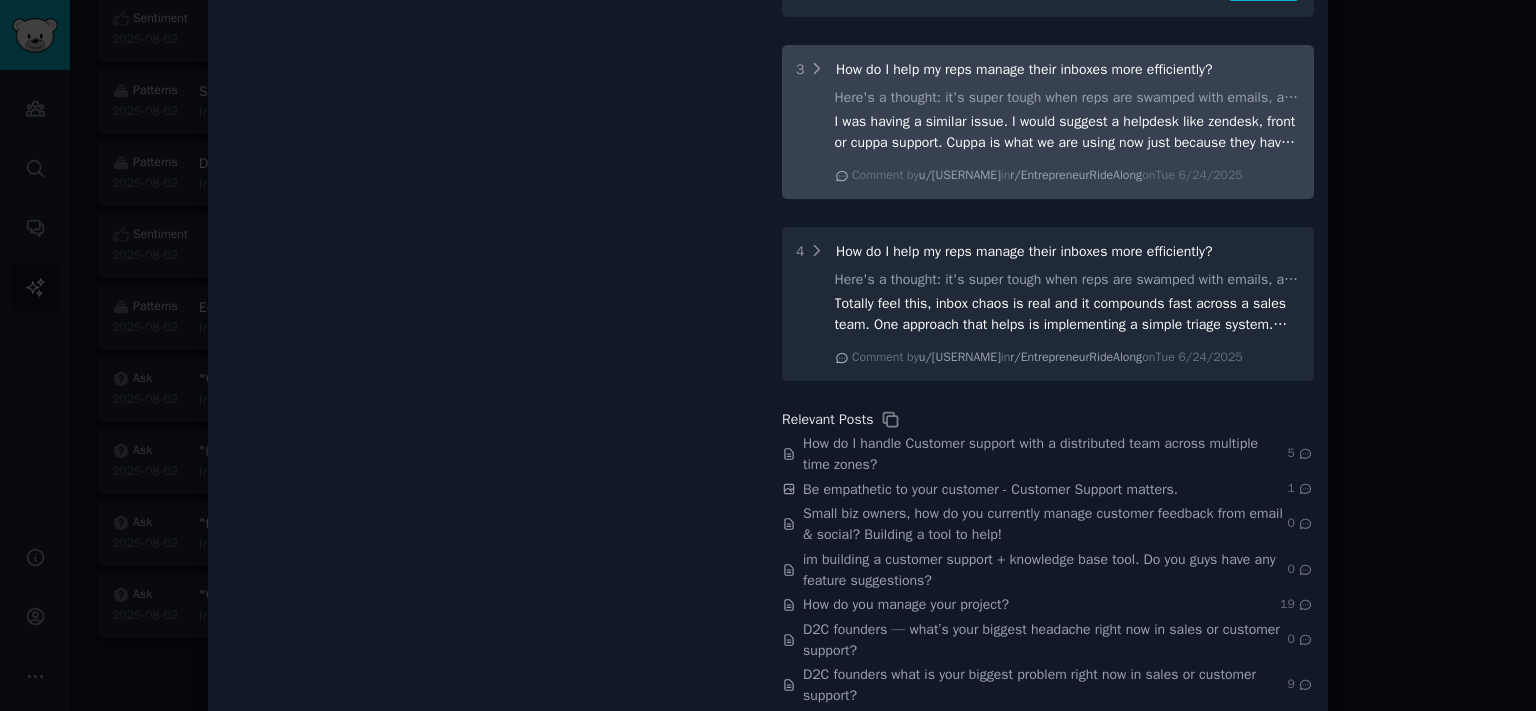 click on "3 How do I help my reps manage their inboxes more efficiently?  Here's a thought: it's super tough when reps are swamped with emails, and it really slows down their day. I'm trying to figure out some solid ways to help my team get a grip on their inboxes.
We're talking about things like handling the sheer volume of emails, prioritizing what's important, and just generally cutting down on the time they spend sifting through everything.
It feels like there has to be a better system than just reacting to every new message that pops up. I was having a similar issue. I would suggest a helpdesk like zendesk, front or cuppa support. Cuppa is what we are using now just because they have a triage system that helps prioritise tickets and it helps clean up the inbox plus its a lot cheaper than the other two Comment by  u/[USERNAME]  in  r/[subreddit]  on  Tue [DATE]" at bounding box center [1048, 122] 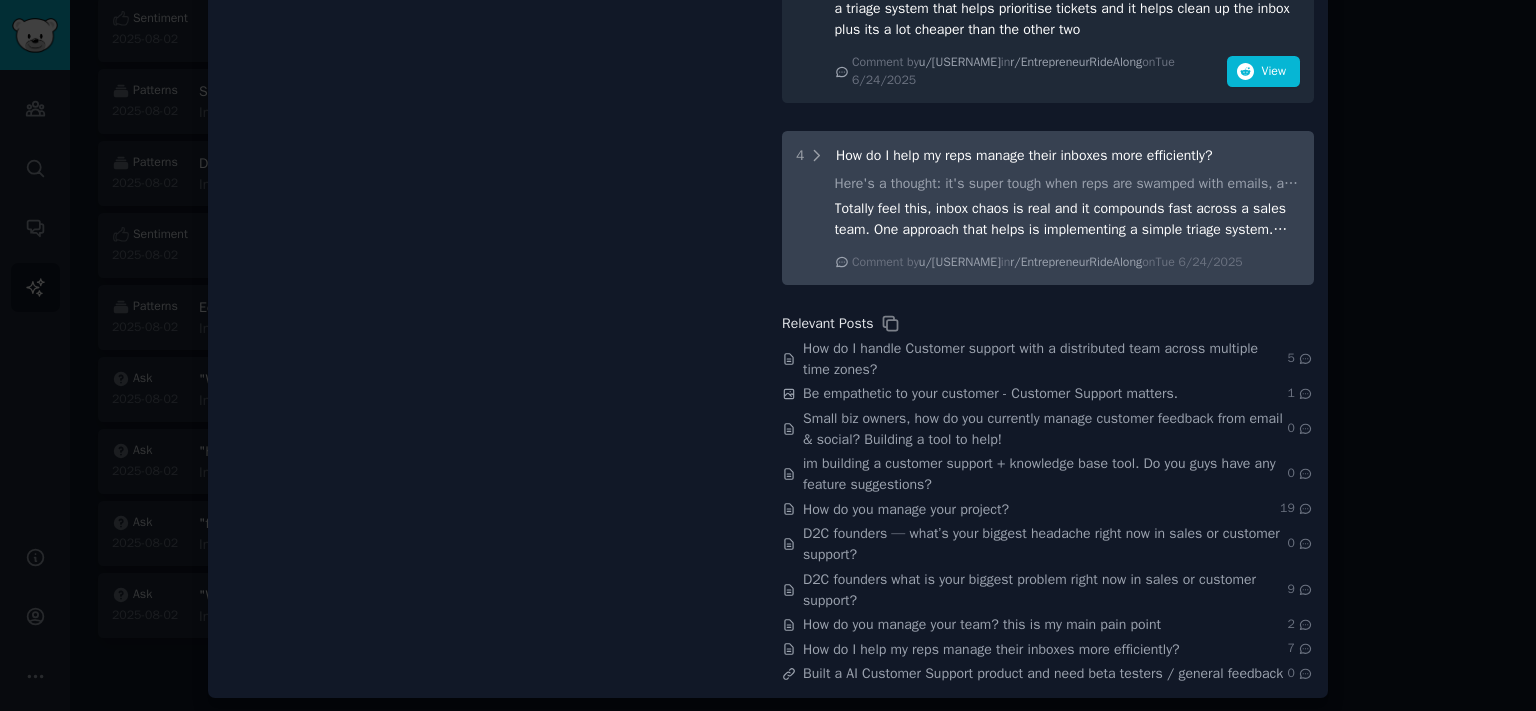 scroll, scrollTop: 1371, scrollLeft: 0, axis: vertical 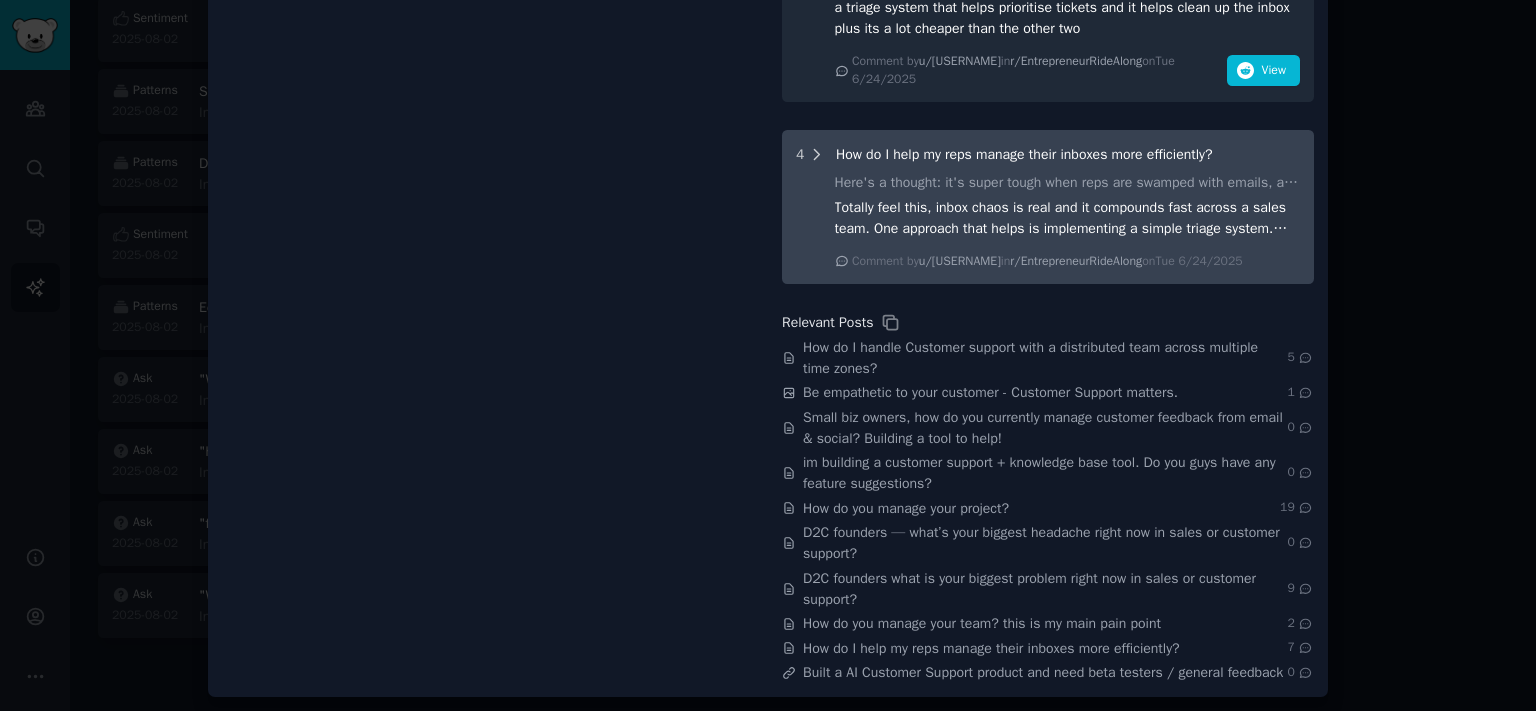 click 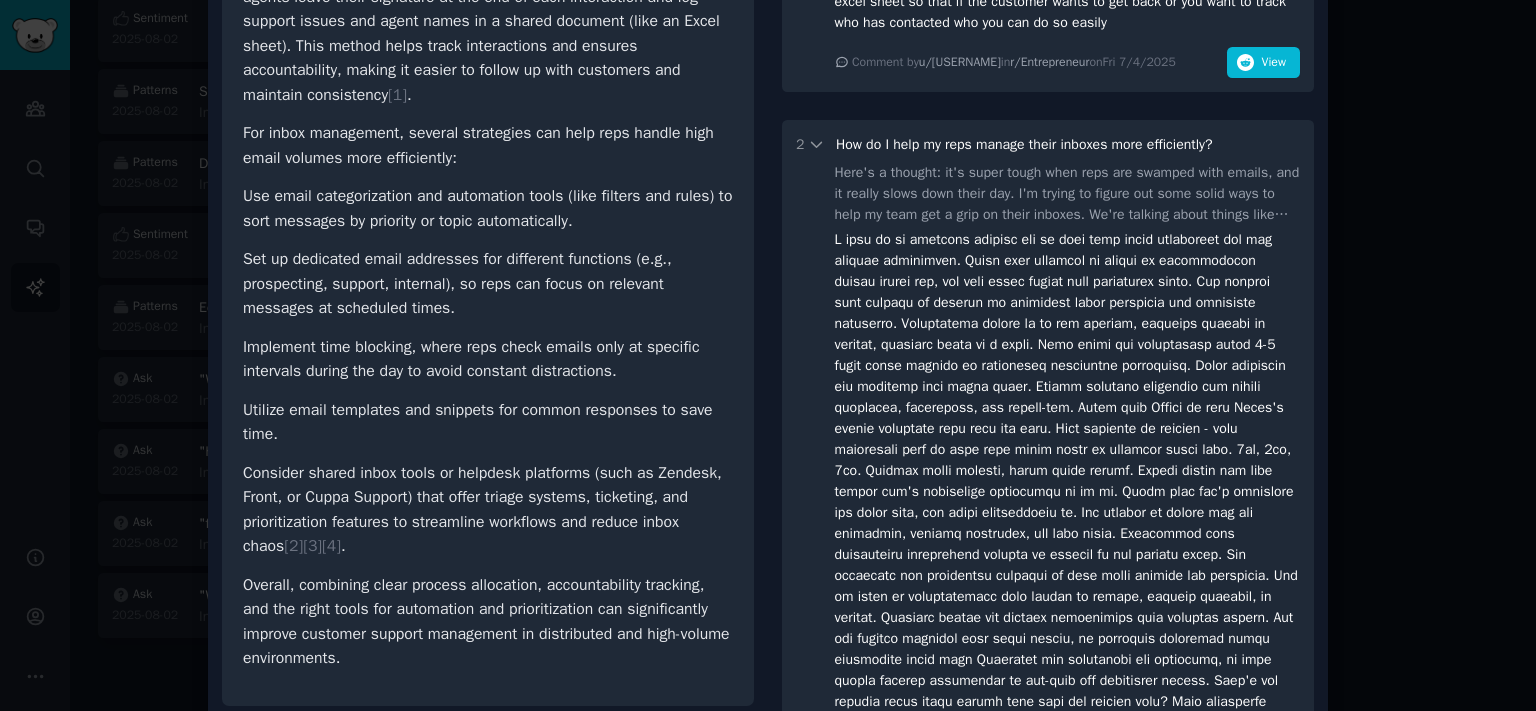 scroll, scrollTop: 0, scrollLeft: 0, axis: both 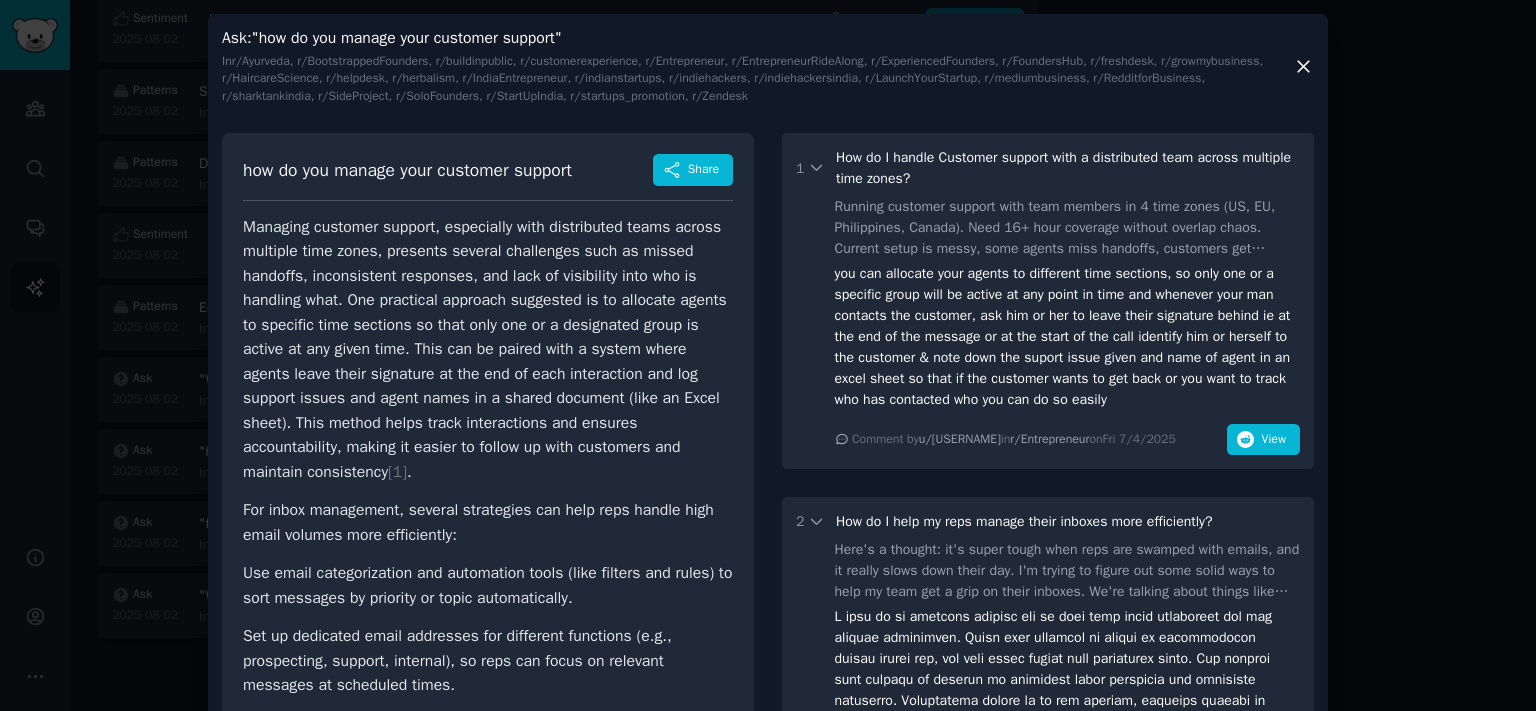 click 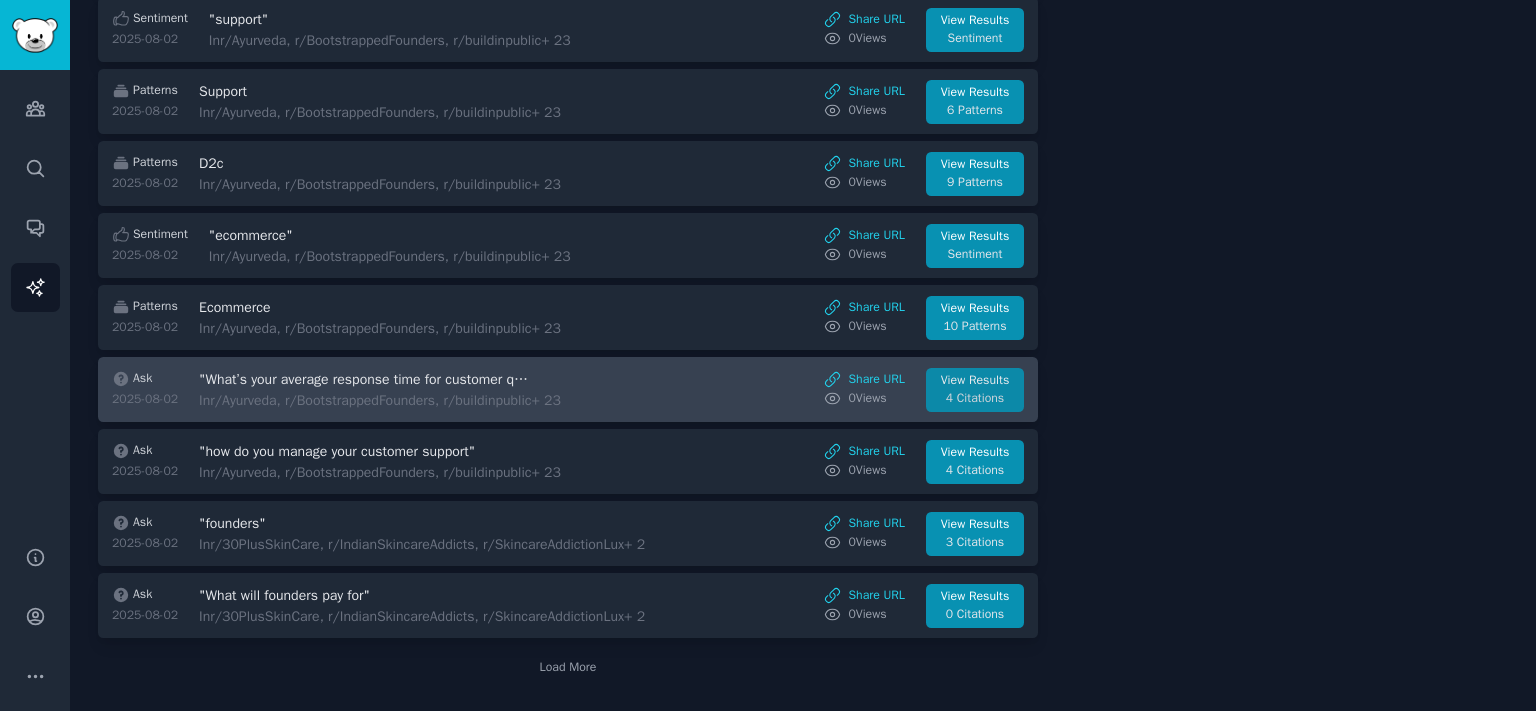click on "View Results" at bounding box center (975, 381) 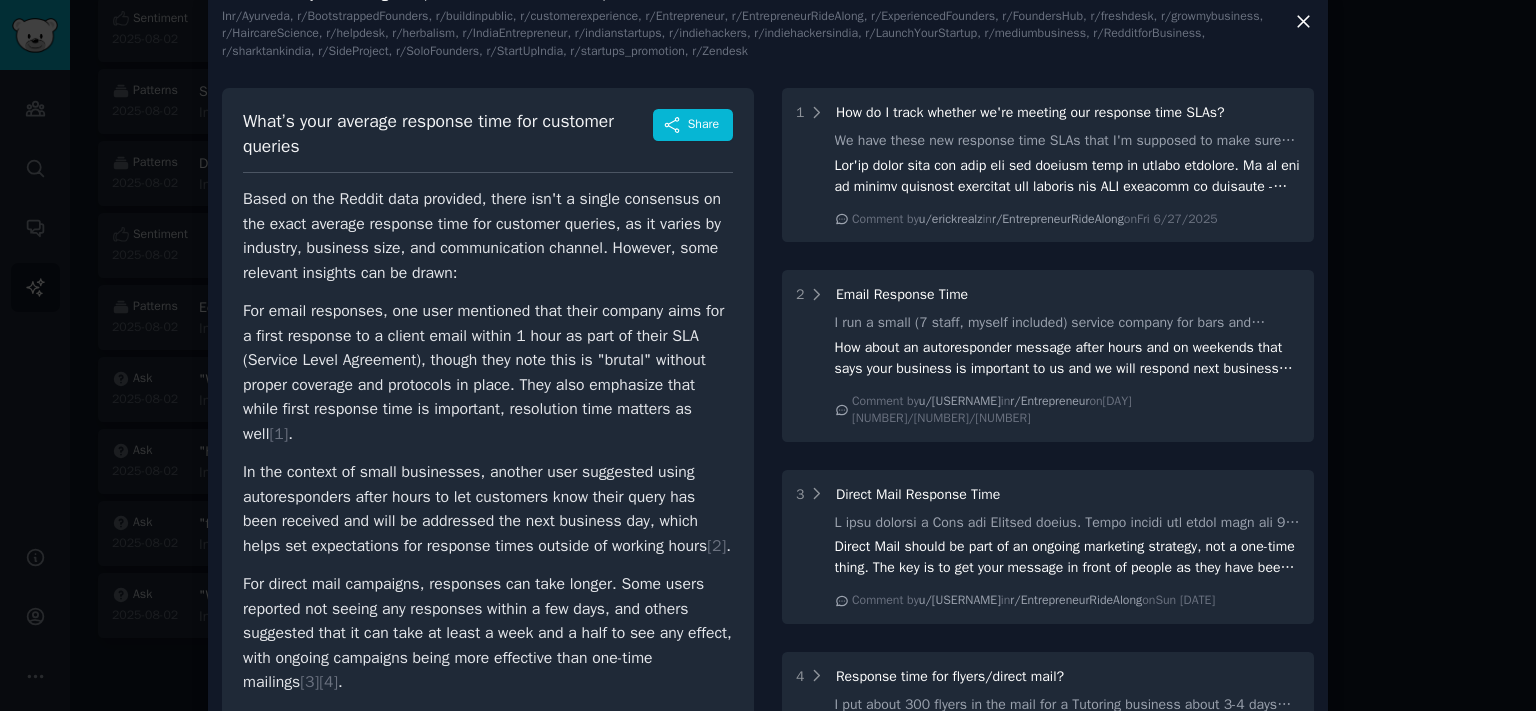 scroll, scrollTop: 0, scrollLeft: 0, axis: both 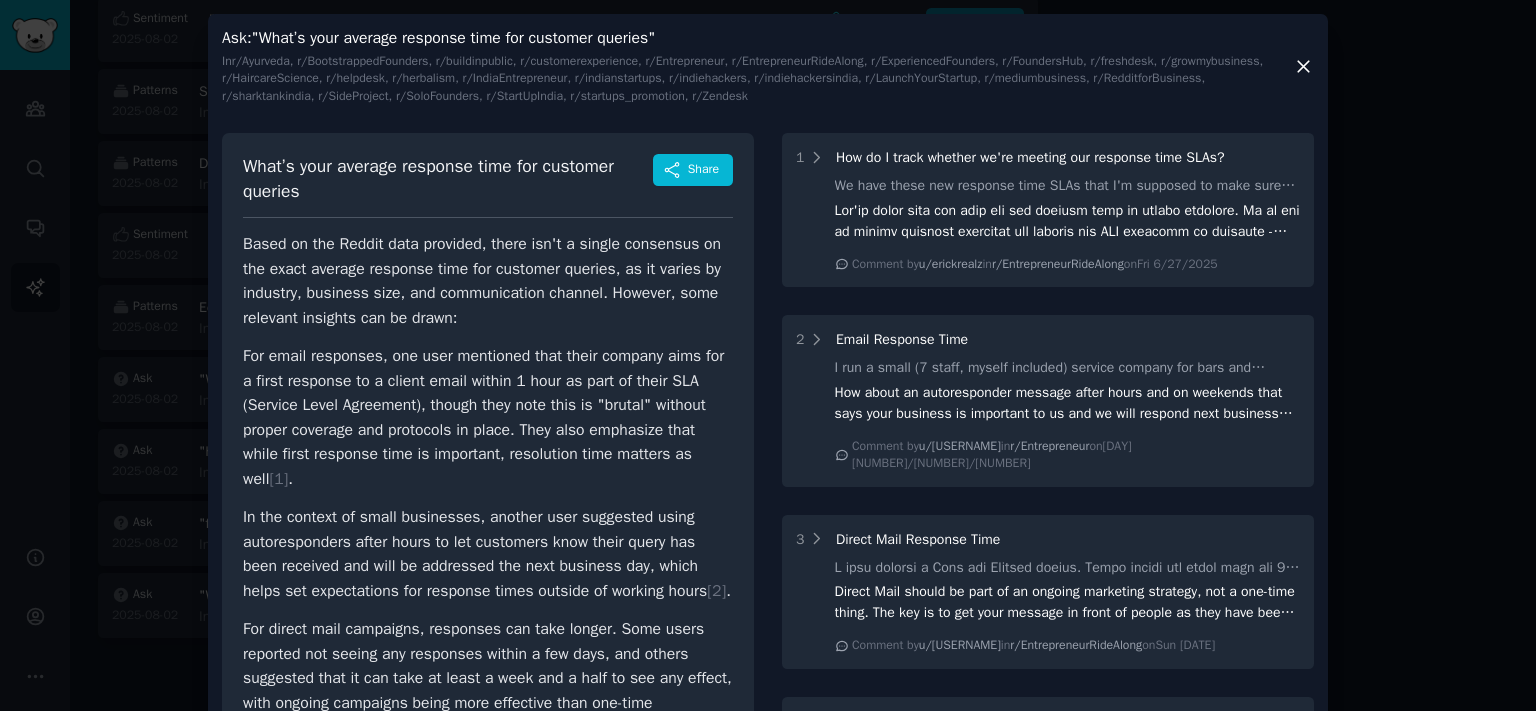 click on "Ask :  "What’s your average response time for customer queries" In  r/[subreddit], r/[subreddit], r/[subreddit], r/[subreddit], r/[subreddit], r/[subreddit], r/[subreddit], r/[subreddit], r/[subreddit], r/[subreddit], r/[subreddit], r/[subreddit], r/[subreddit], r/[subreddit], r/[subreddit], r/[subreddit], r/[subreddit], r/[subreddit], r/[subreddit], r/[subreddit], r/[subreddit], r/[subreddit], r/[subreddit], r/[subreddit], r/[subreddit], r/[subreddit], r/[subreddit], r/[subreddit] What’s your average response time for customer queries Share Based on the Reddit data provided, there isn't a single consensus on the exact average response time for customer queries, as it varies by industry, business size, and communication channel. However, some relevant insights can be drawn: [ 1 ] . [ 2 ] . [ 3 ] [ 4 ] . 1 How do I track whether we're meeting our response time SLAs? Comment by  u/[USERNAME]  in  r/[subreddit]  on  Fri [DATE] 2 Email Response Time  in" at bounding box center [768, 618] 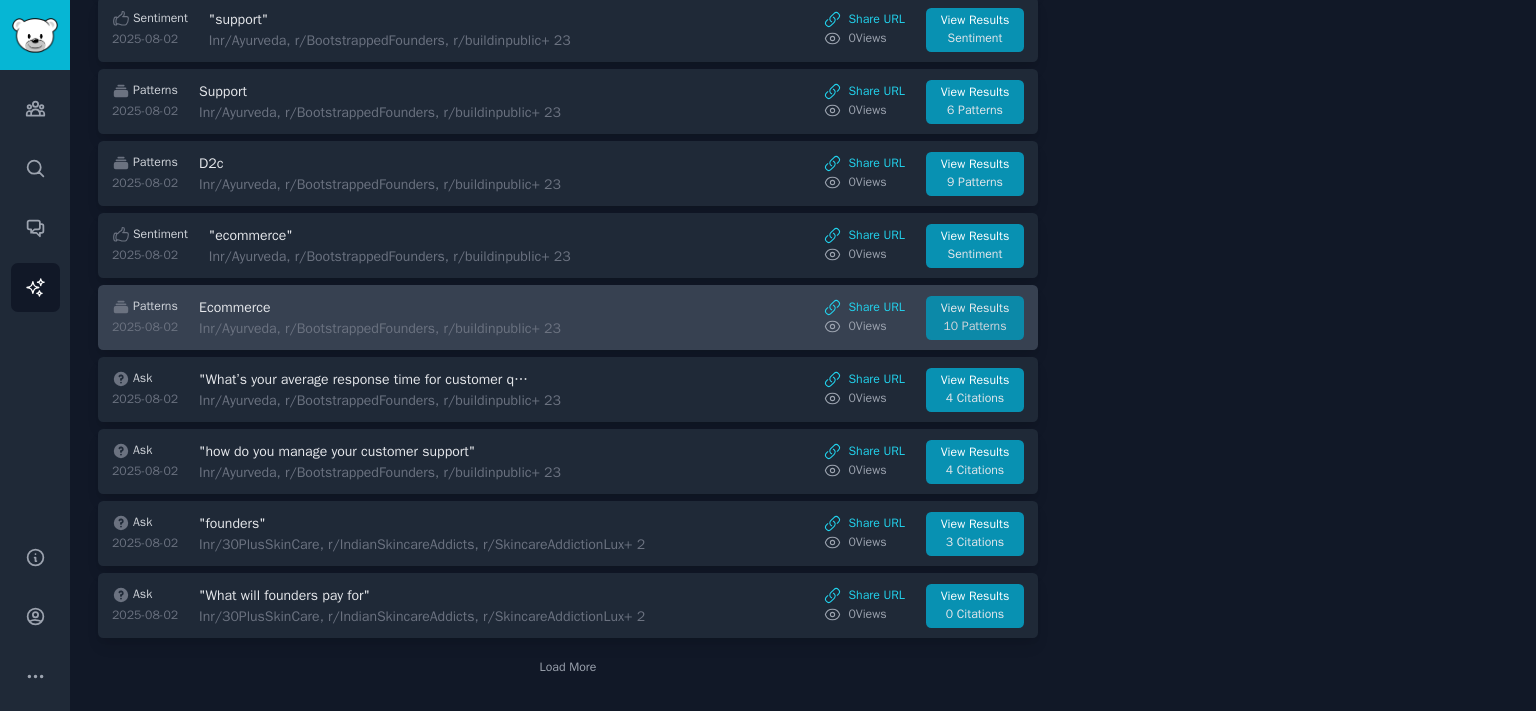 click on "View Results" at bounding box center (975, 309) 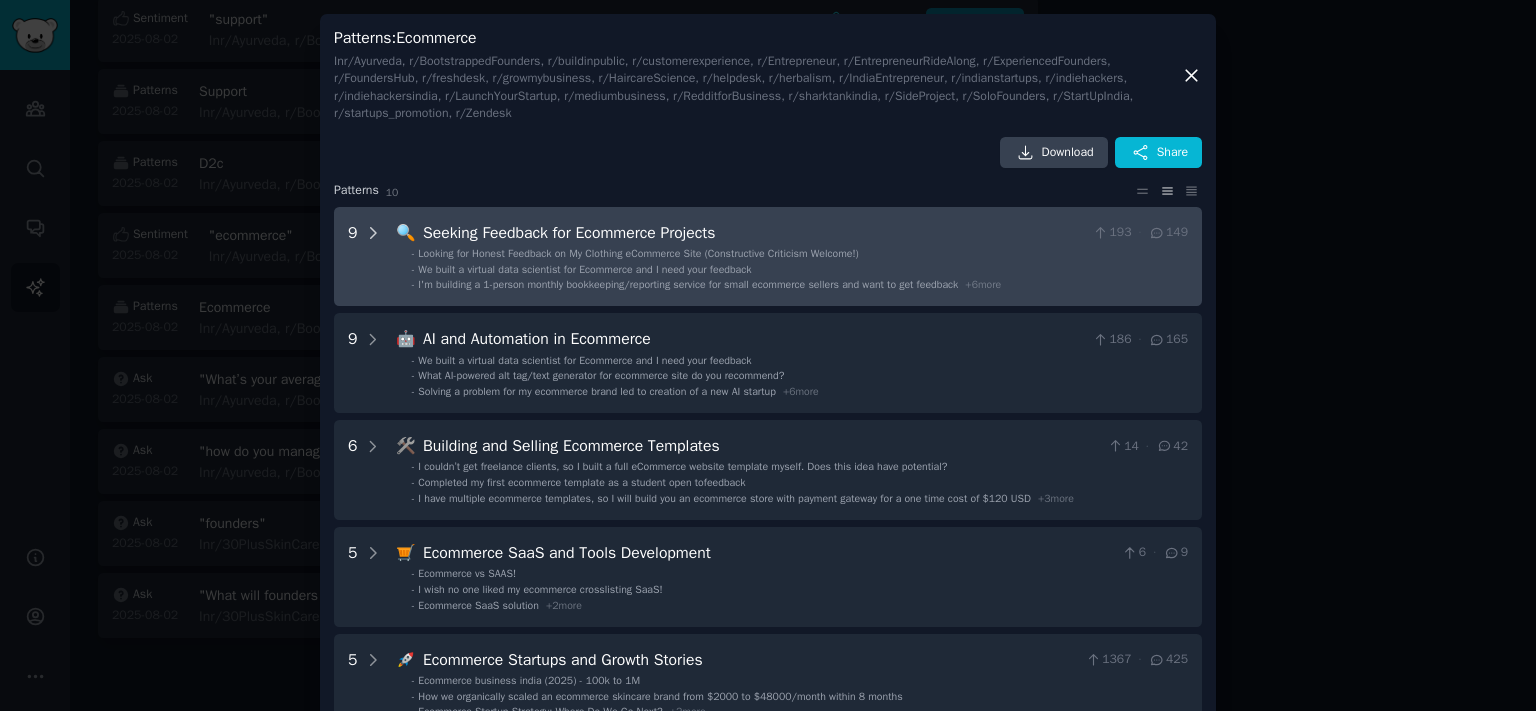 click 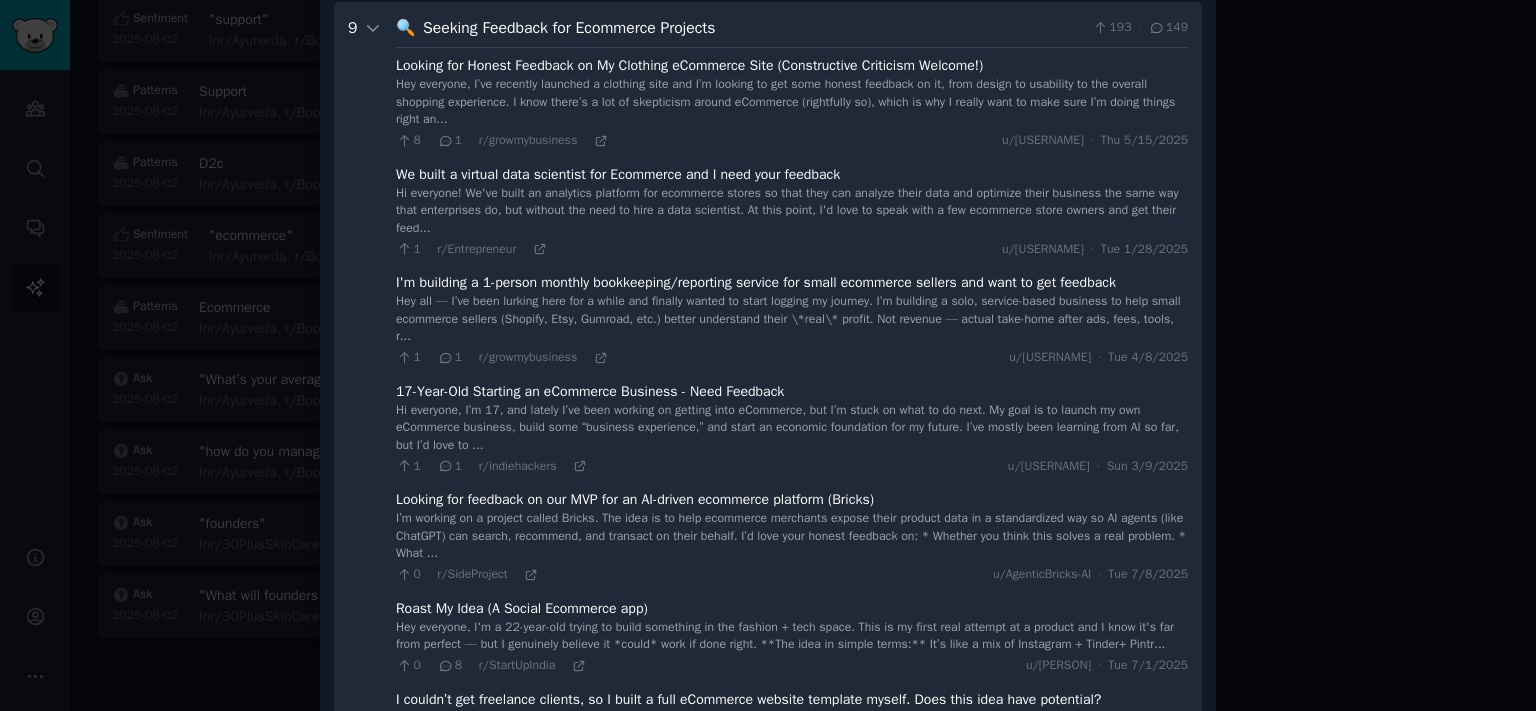 scroll, scrollTop: 206, scrollLeft: 0, axis: vertical 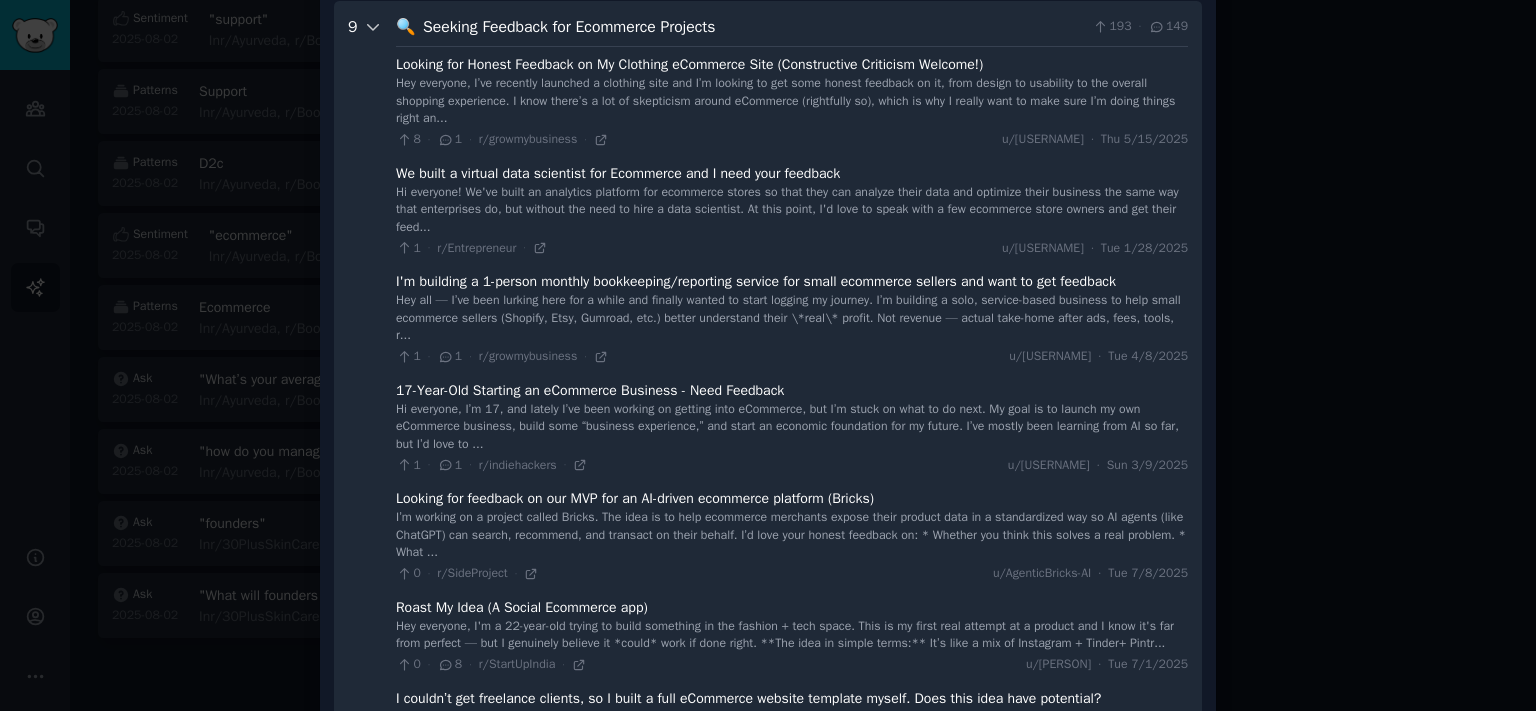 click 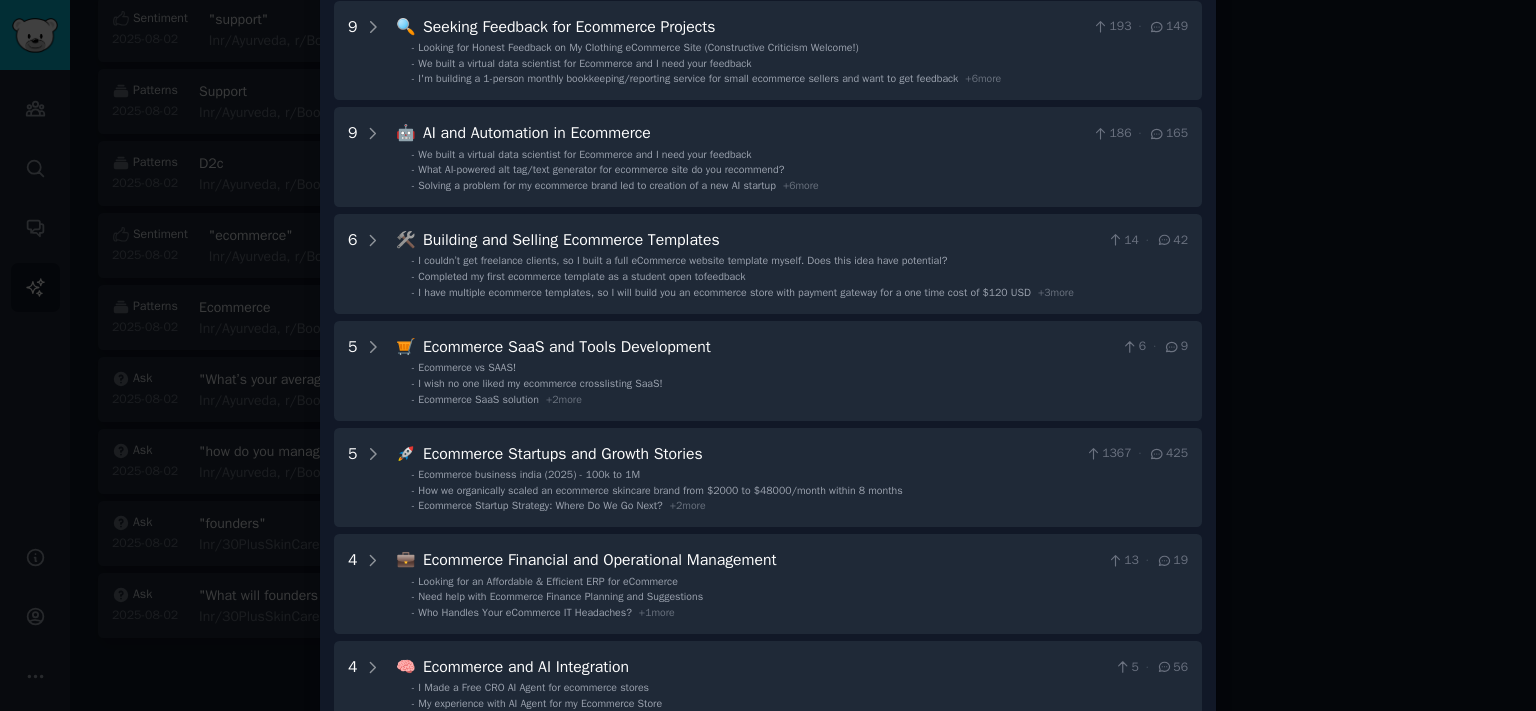 scroll, scrollTop: 0, scrollLeft: 0, axis: both 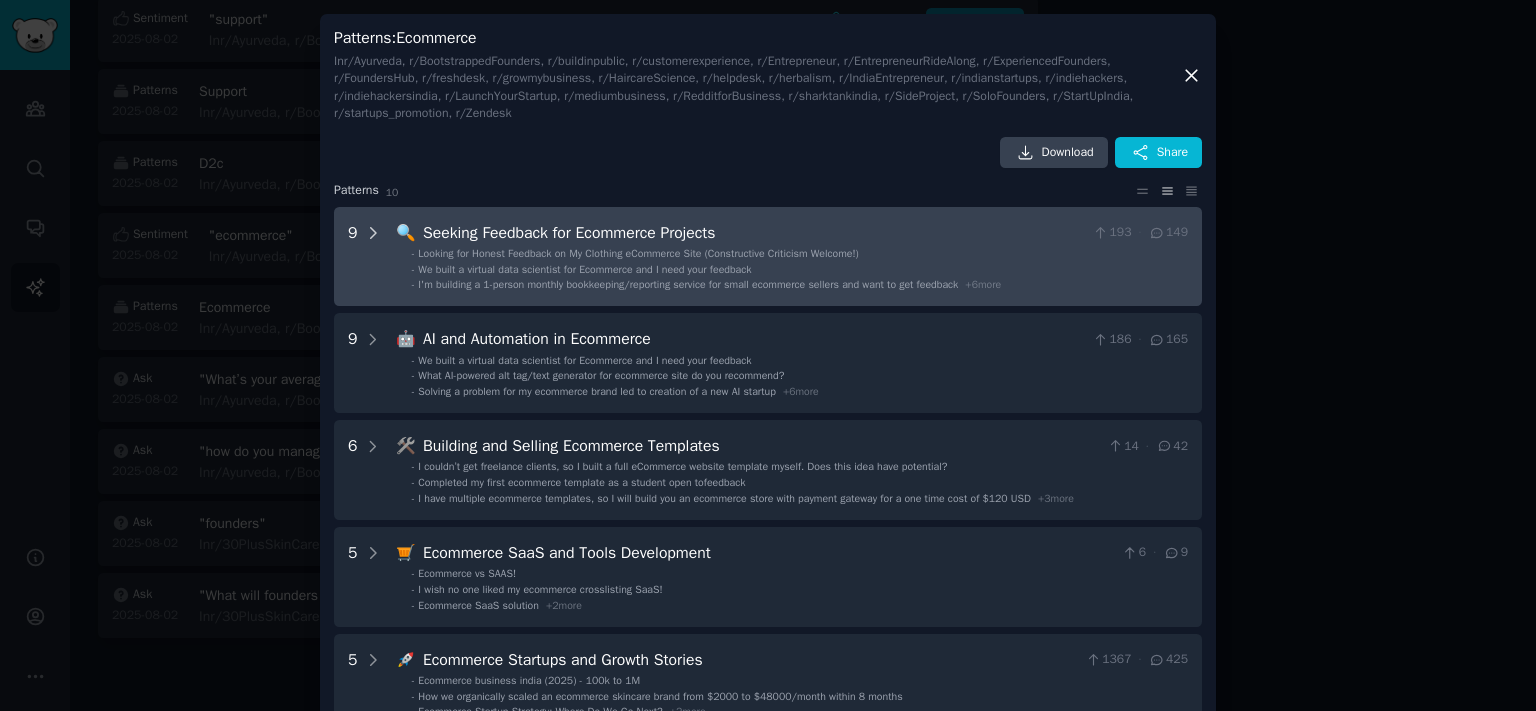 click 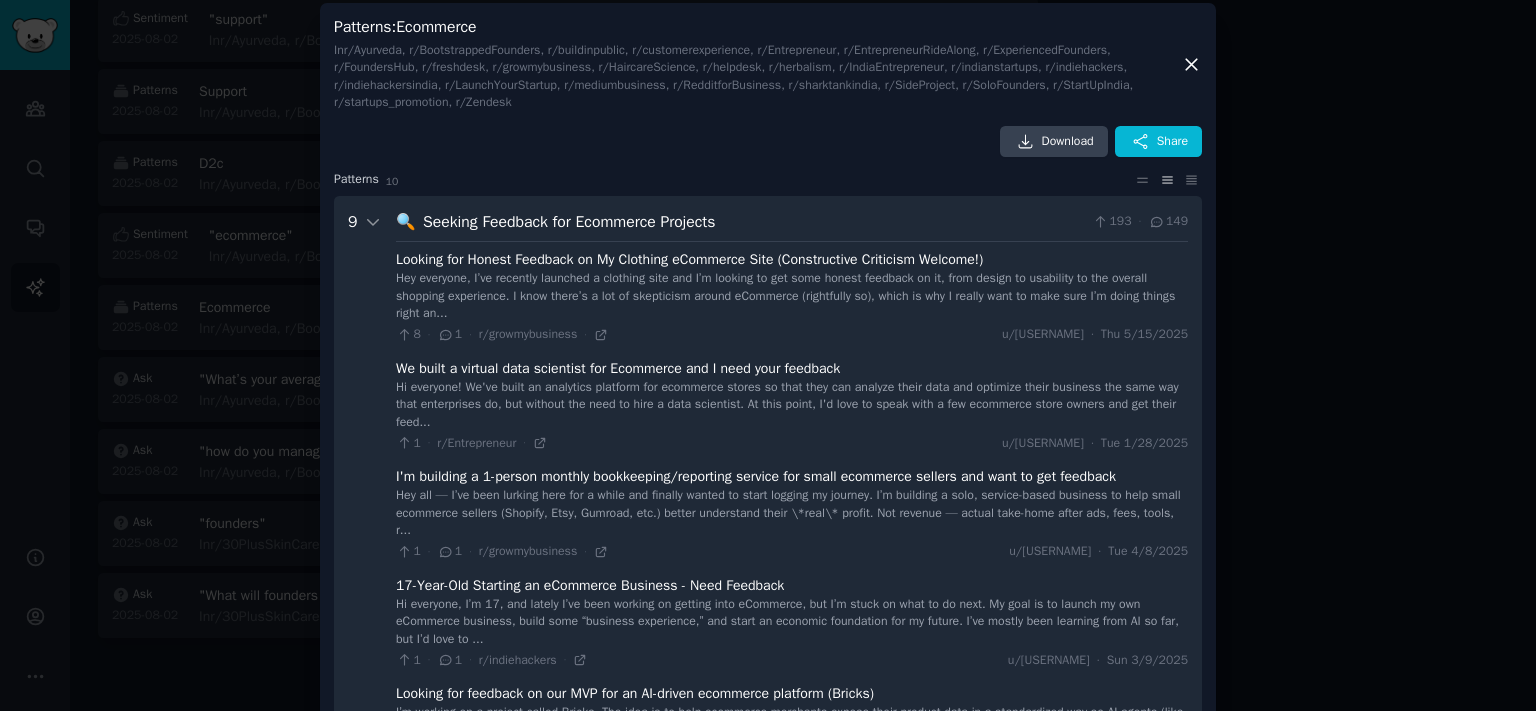scroll, scrollTop: 0, scrollLeft: 0, axis: both 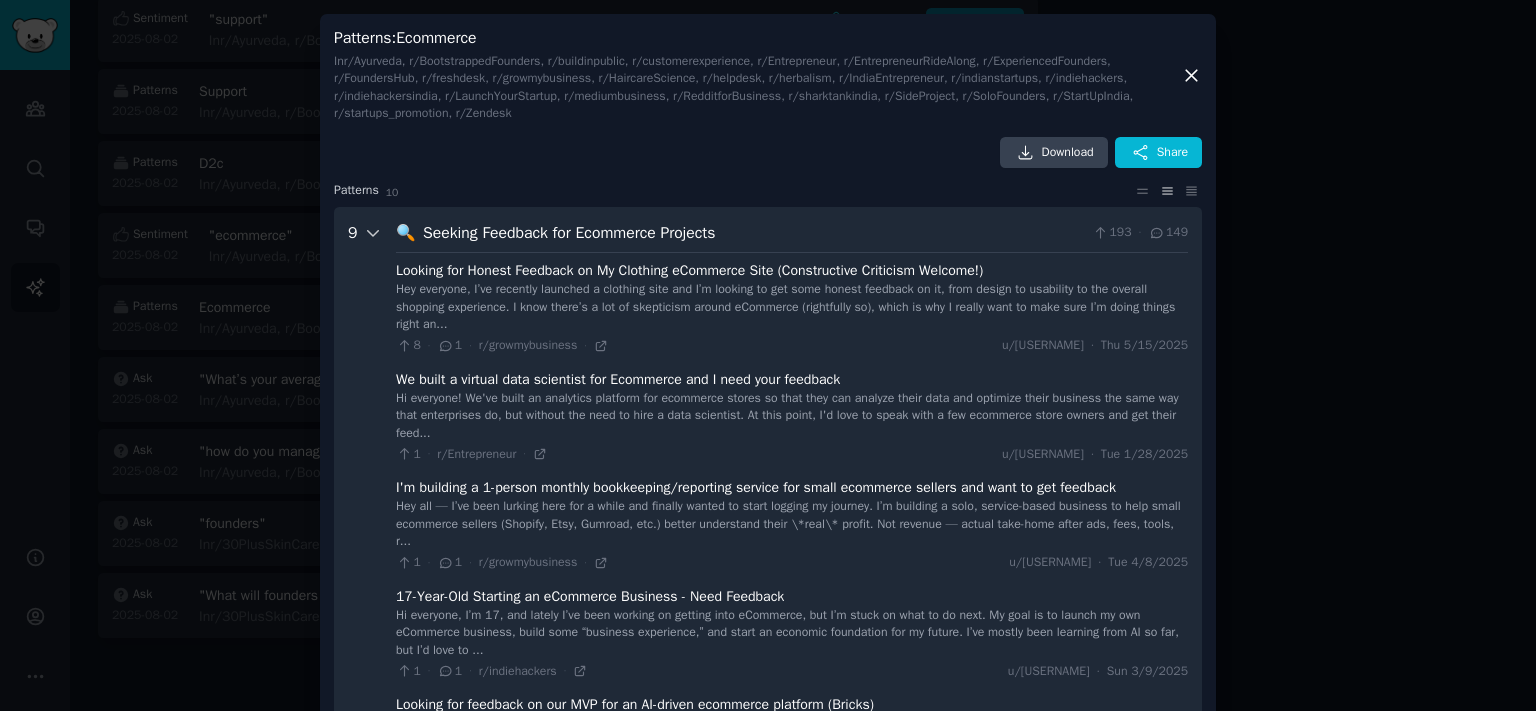 click at bounding box center (373, 702) 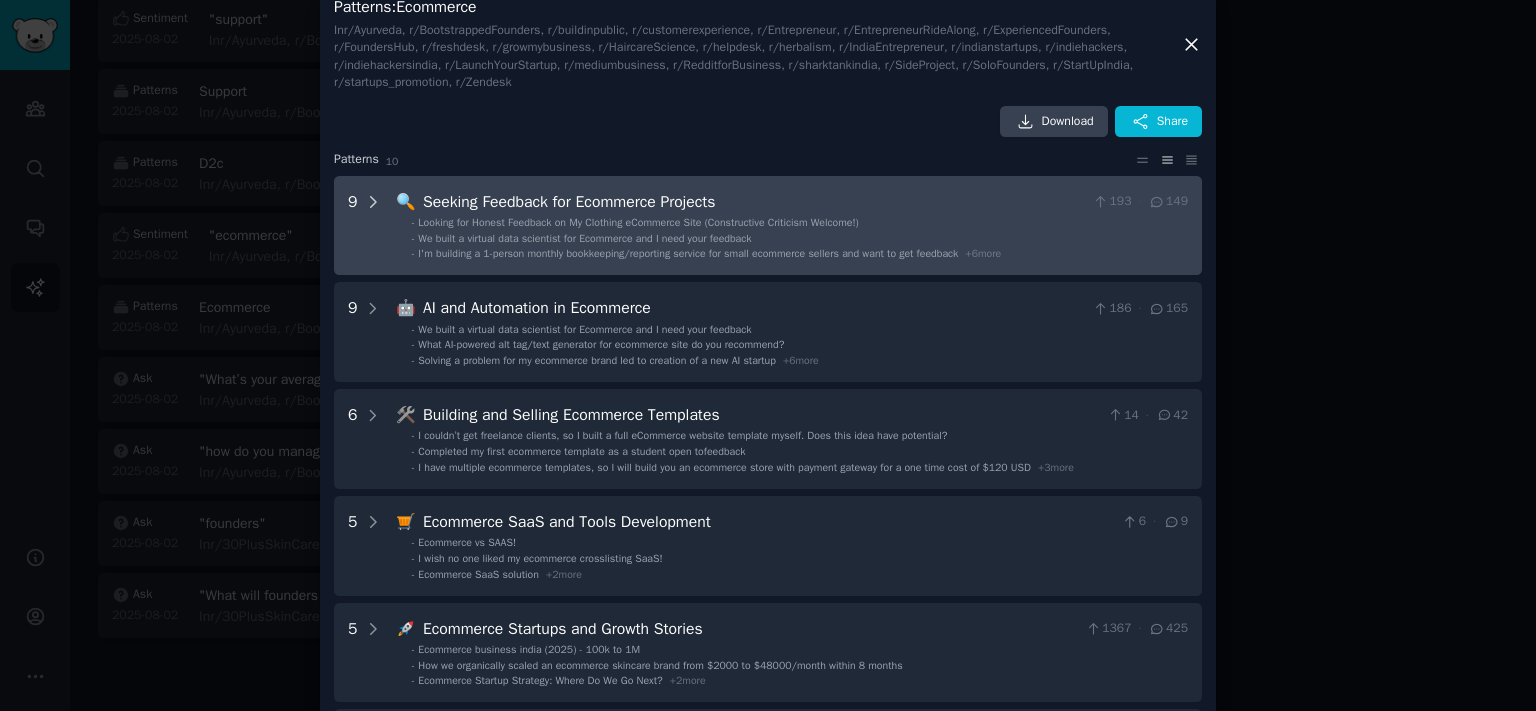 scroll, scrollTop: 0, scrollLeft: 0, axis: both 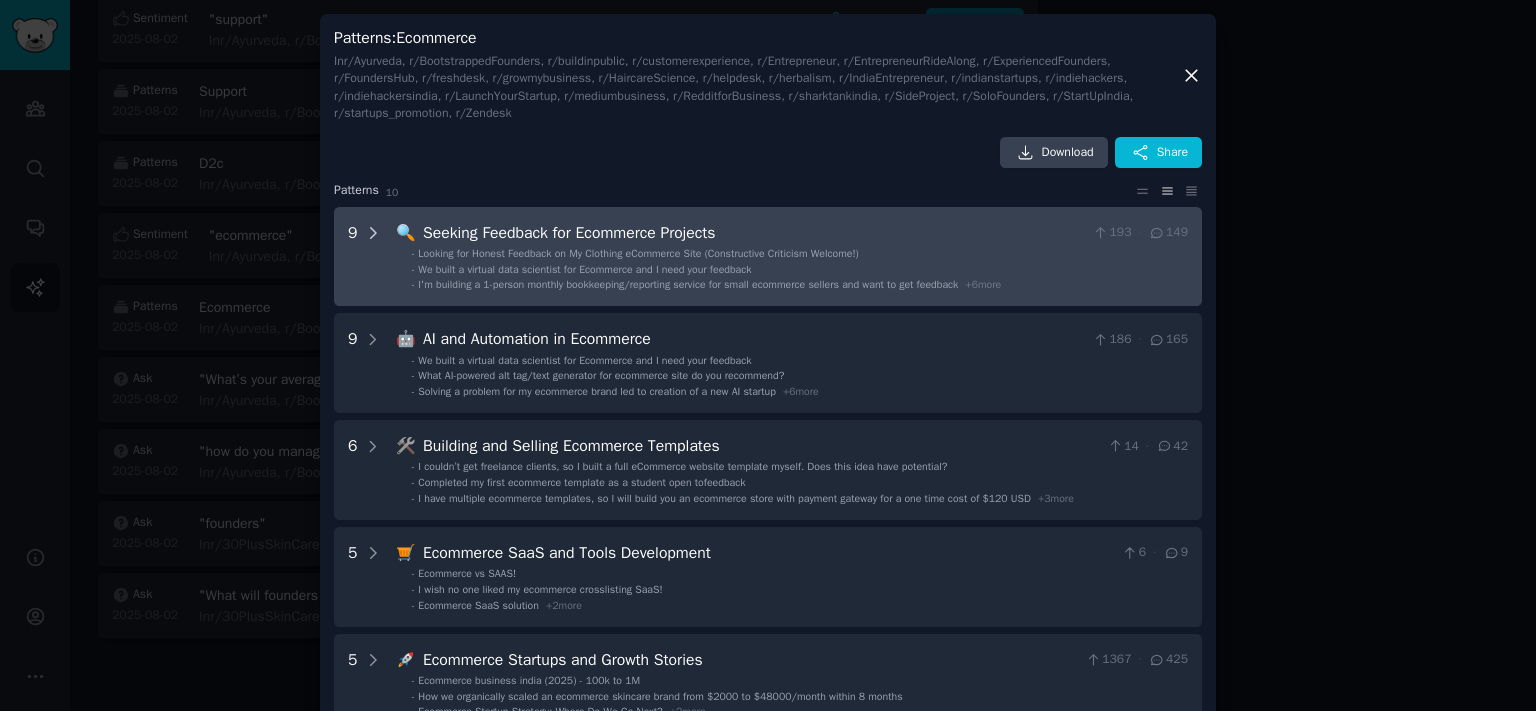 click 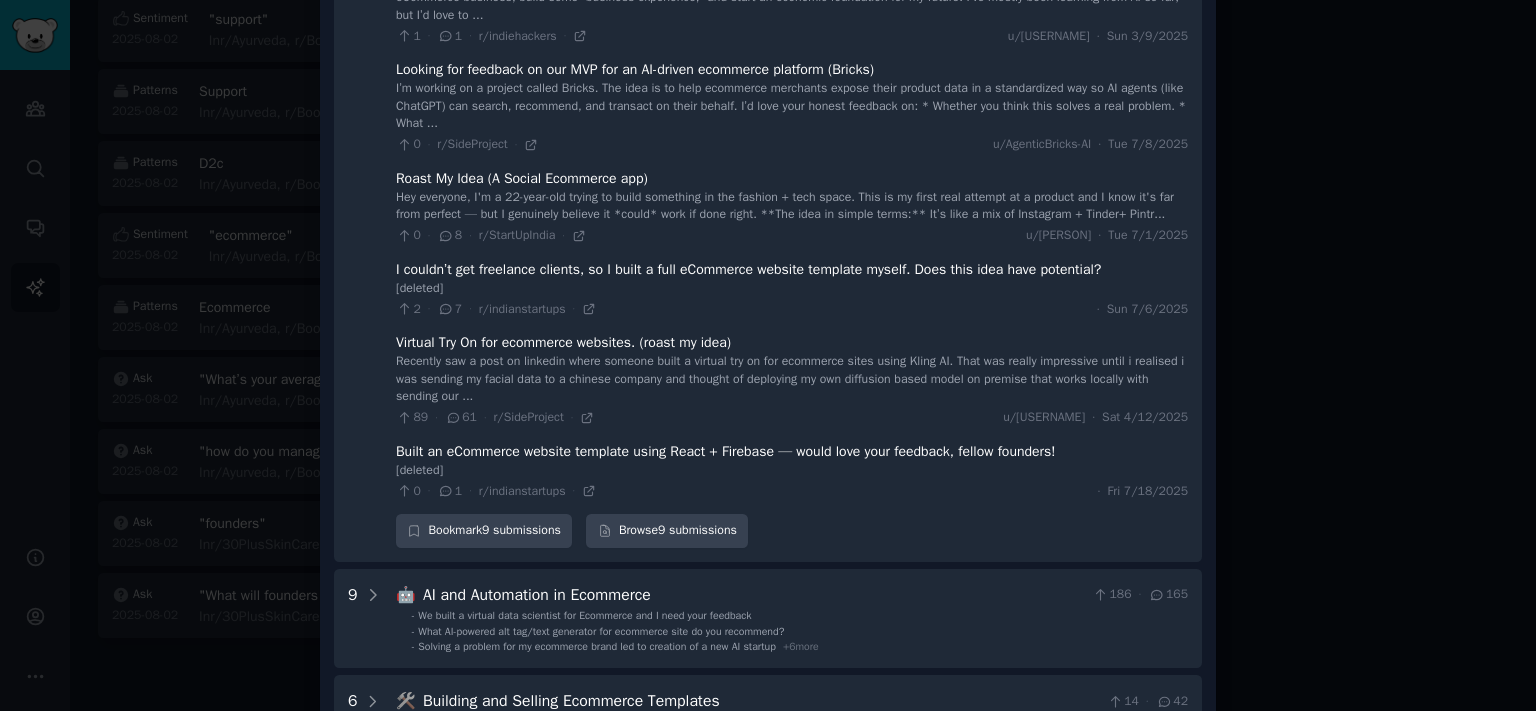 scroll, scrollTop: 750, scrollLeft: 0, axis: vertical 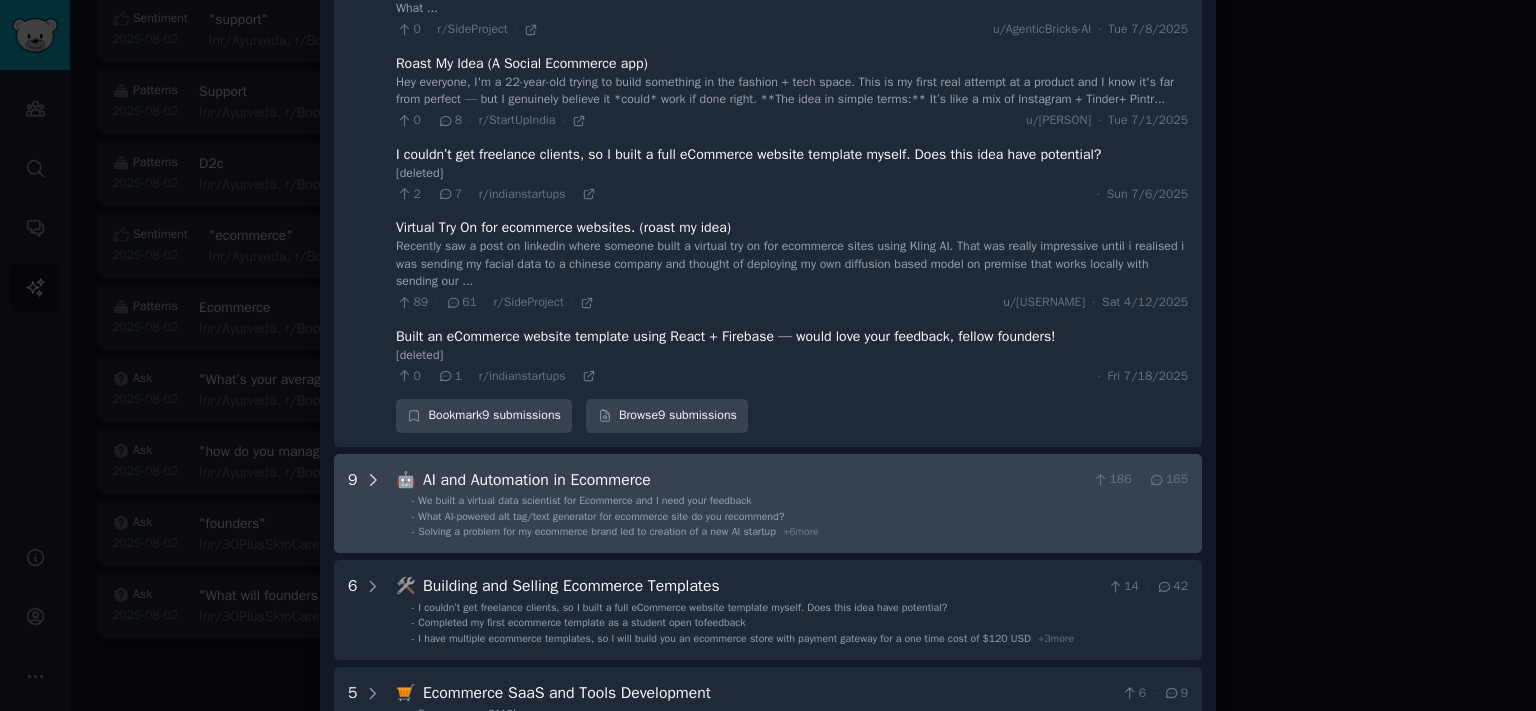 click 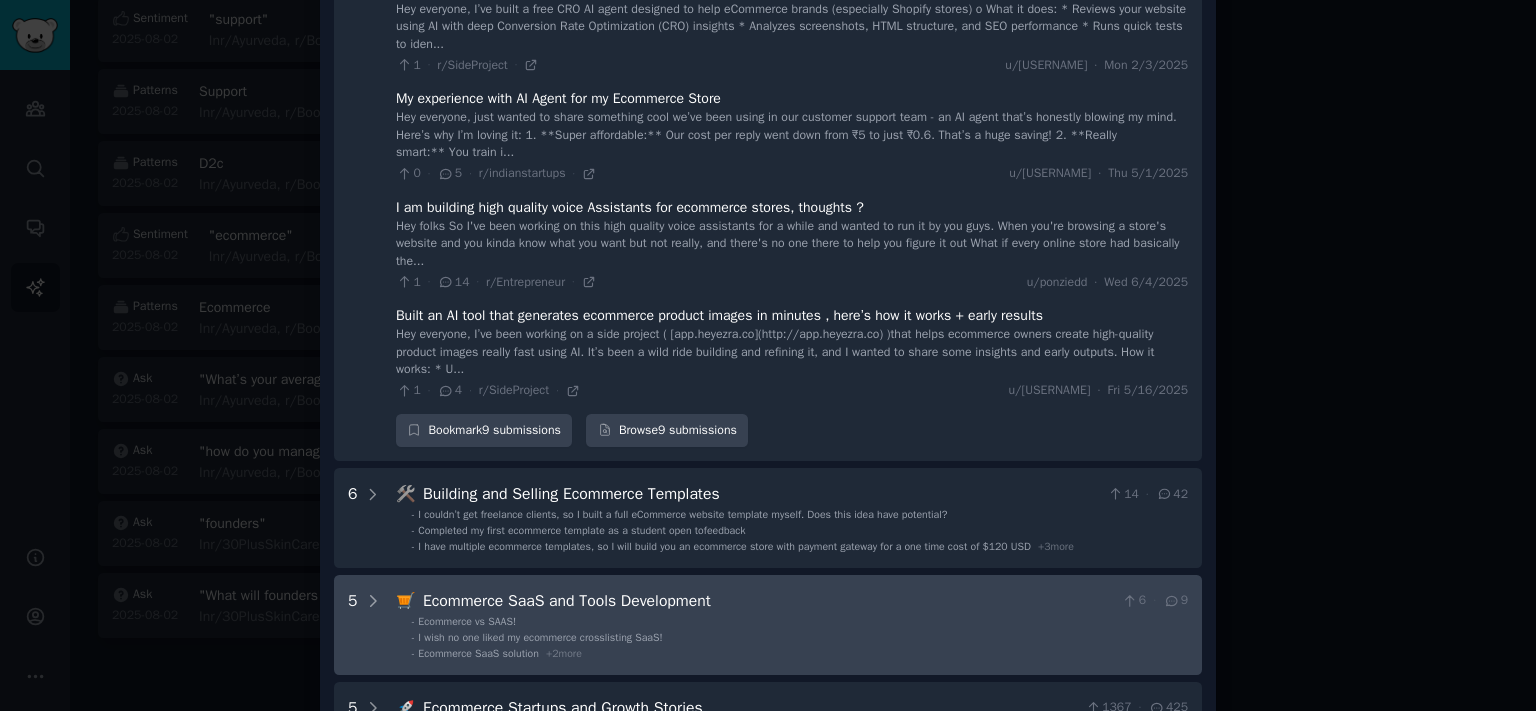 scroll, scrollTop: 1920, scrollLeft: 0, axis: vertical 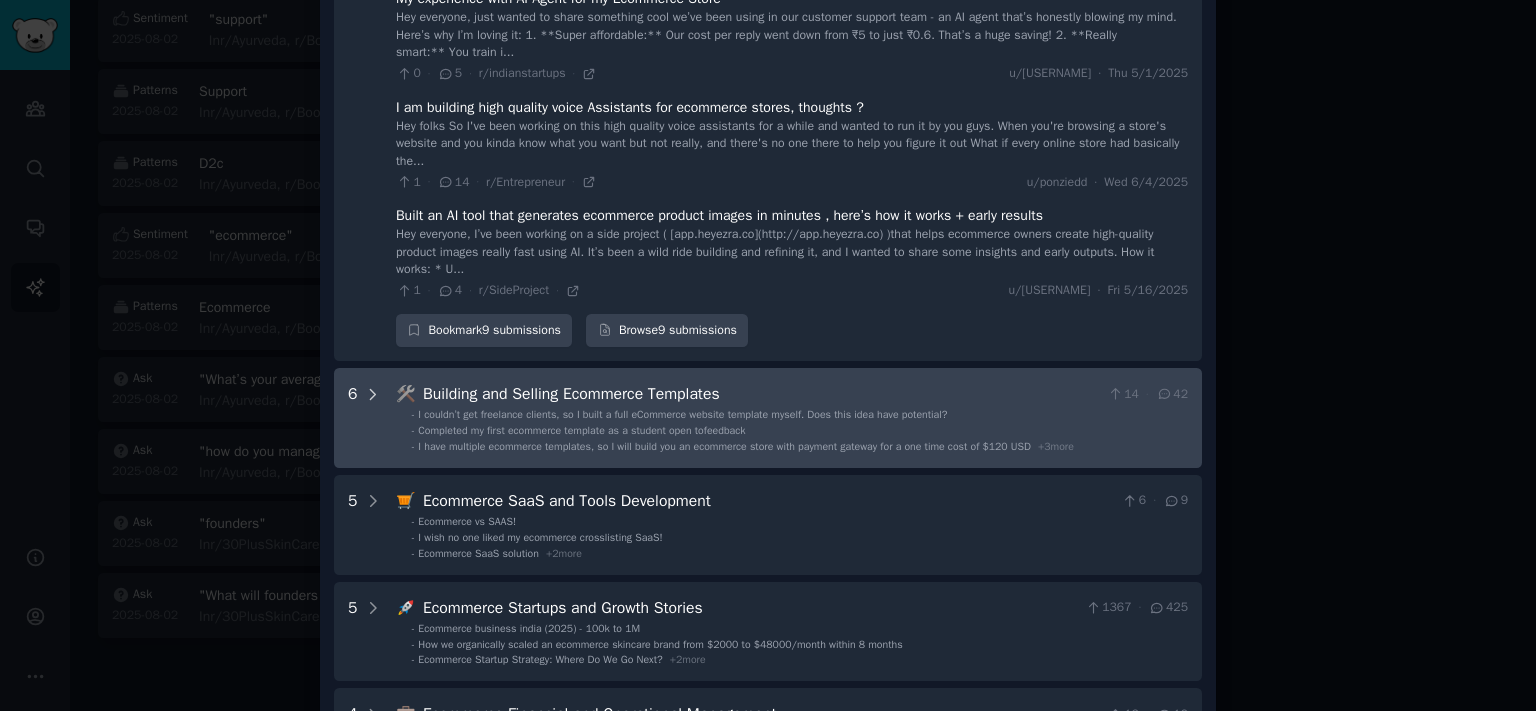 click 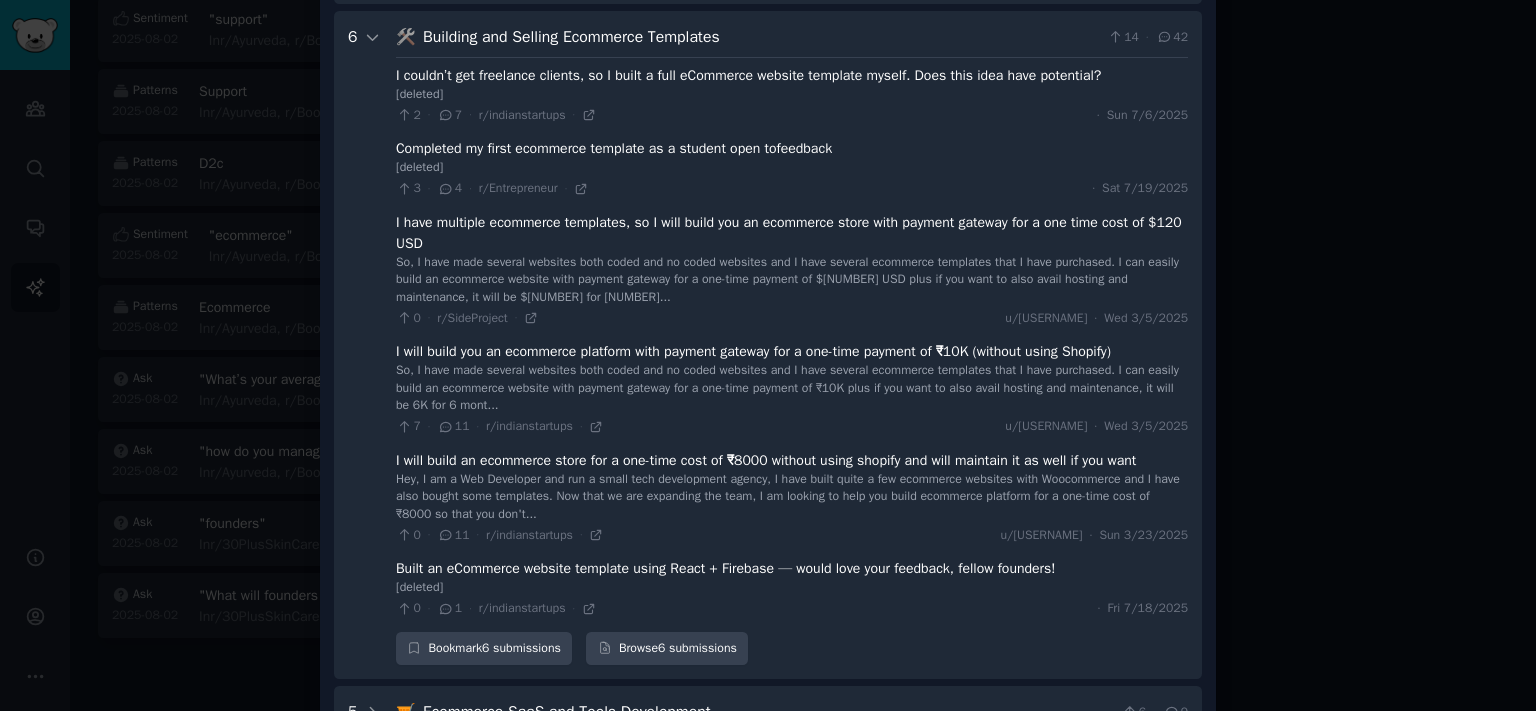 scroll, scrollTop: 2808, scrollLeft: 0, axis: vertical 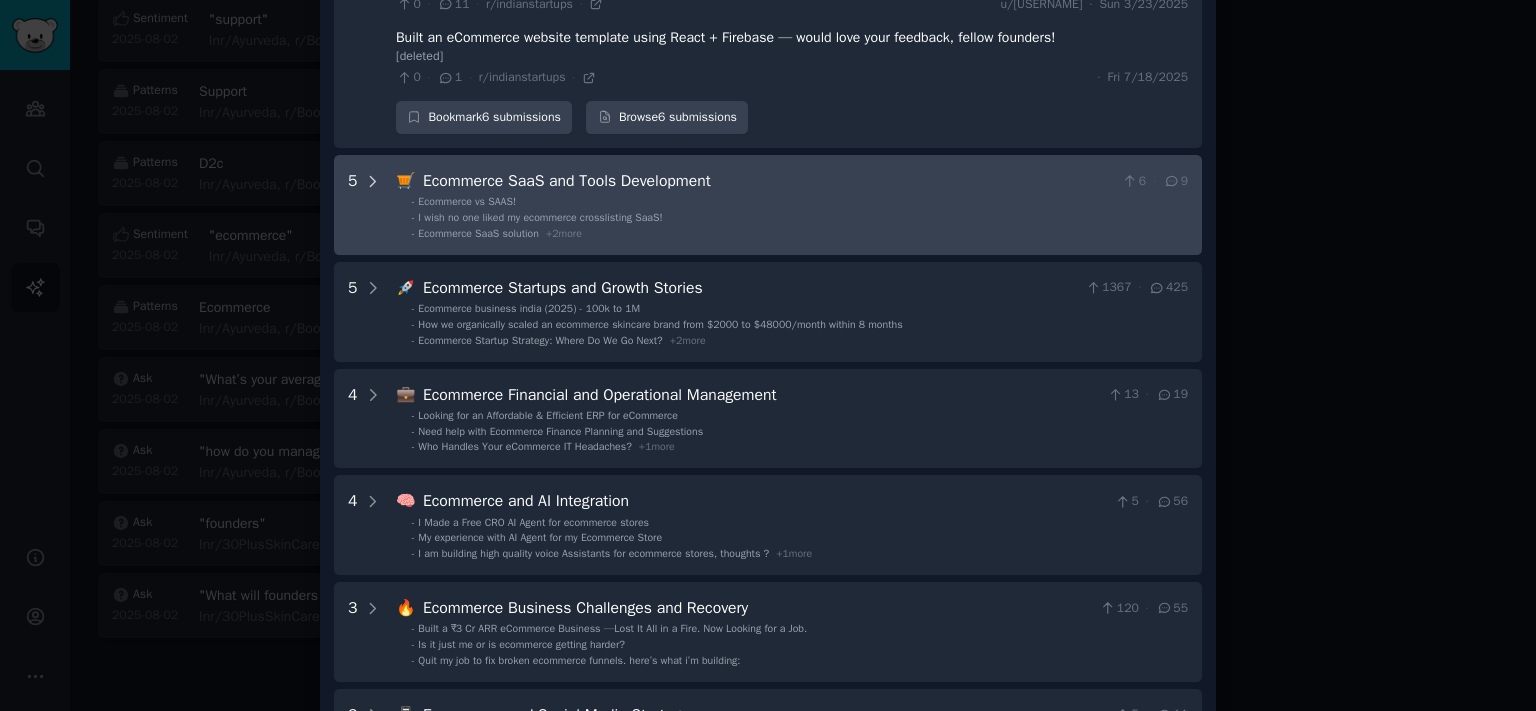 click 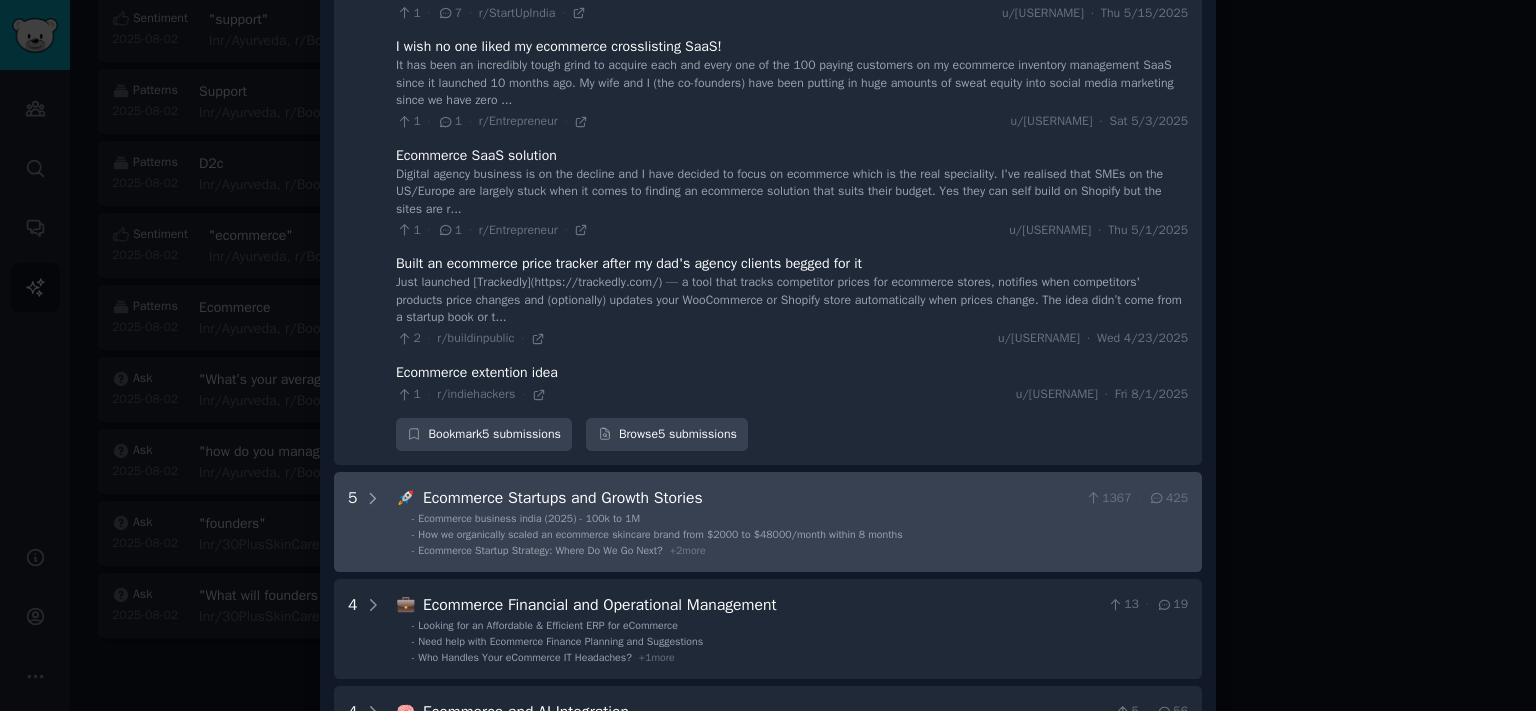 scroll, scrollTop: 3266, scrollLeft: 0, axis: vertical 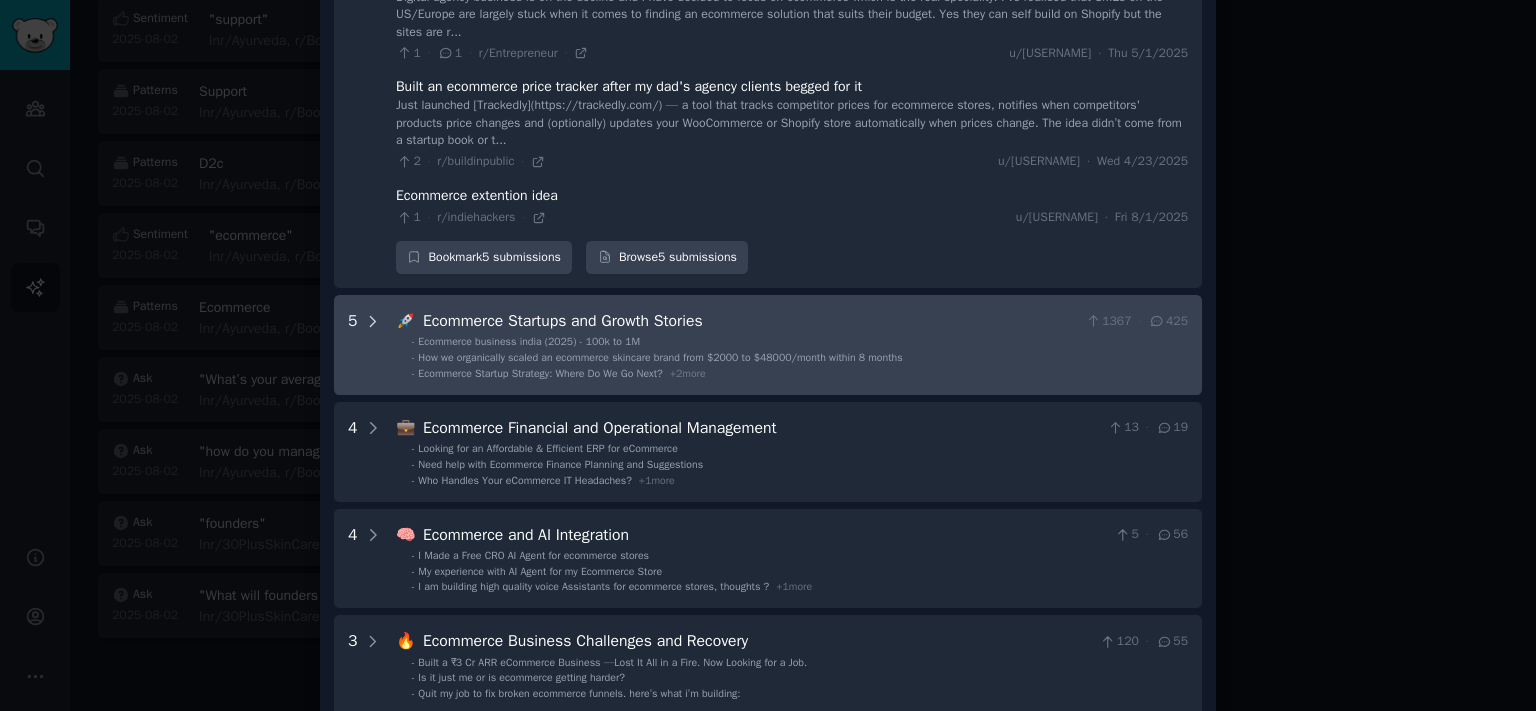 click 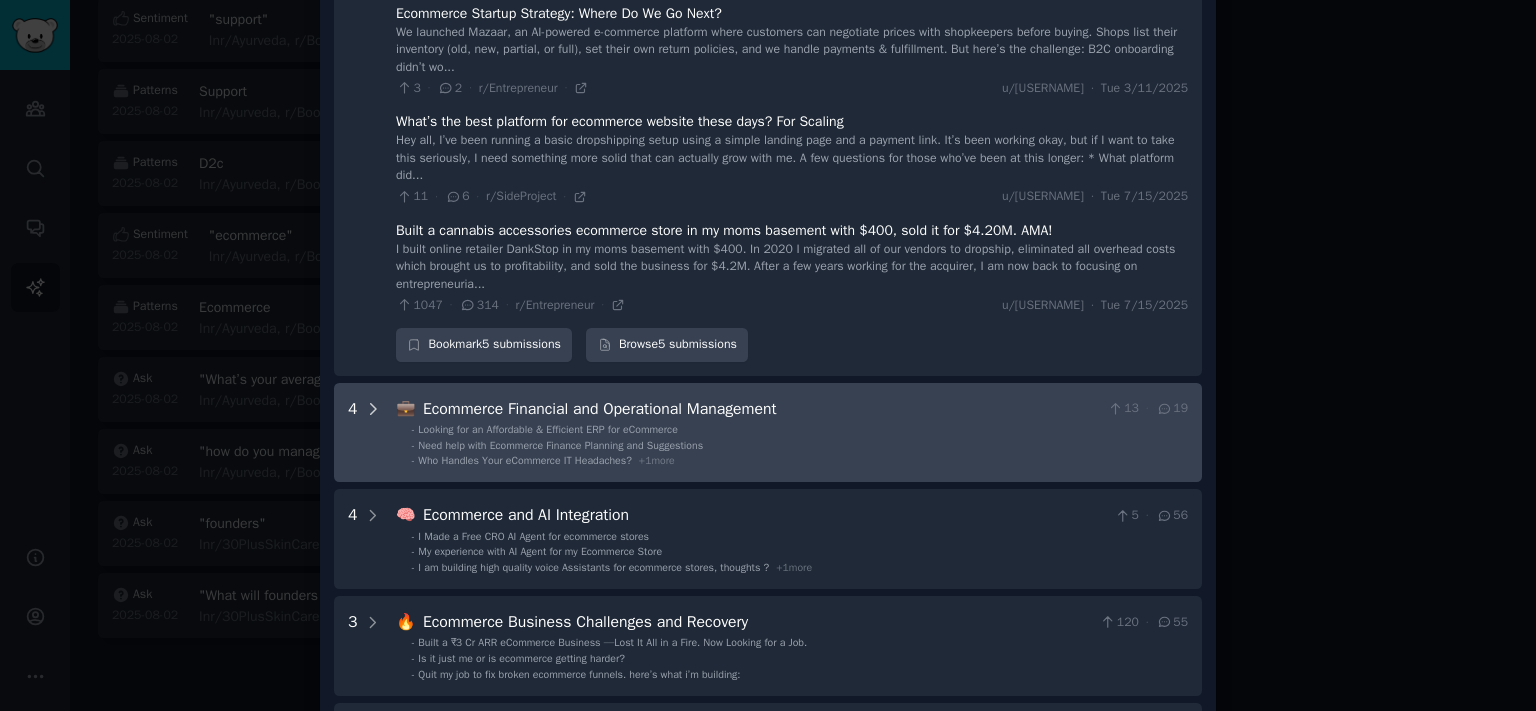 click 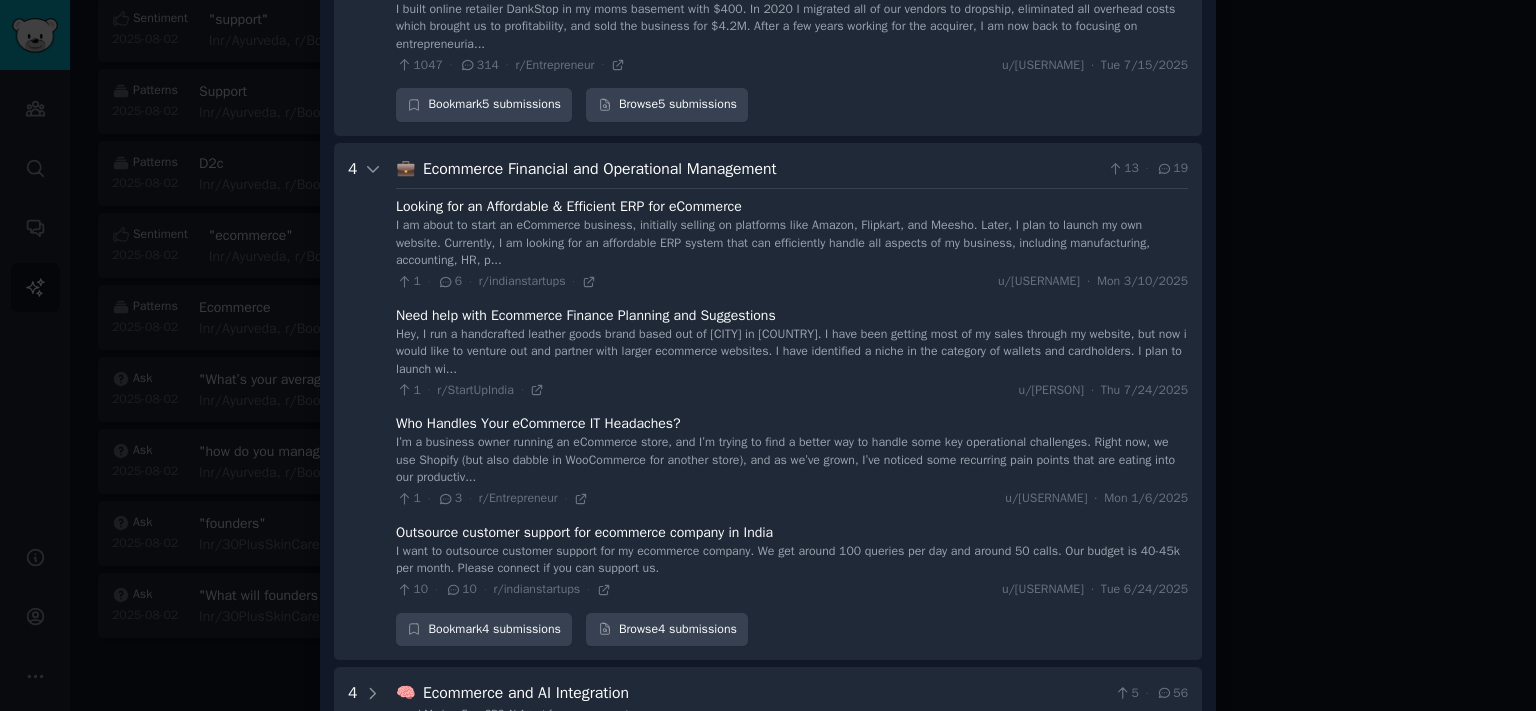 scroll, scrollTop: 4458, scrollLeft: 0, axis: vertical 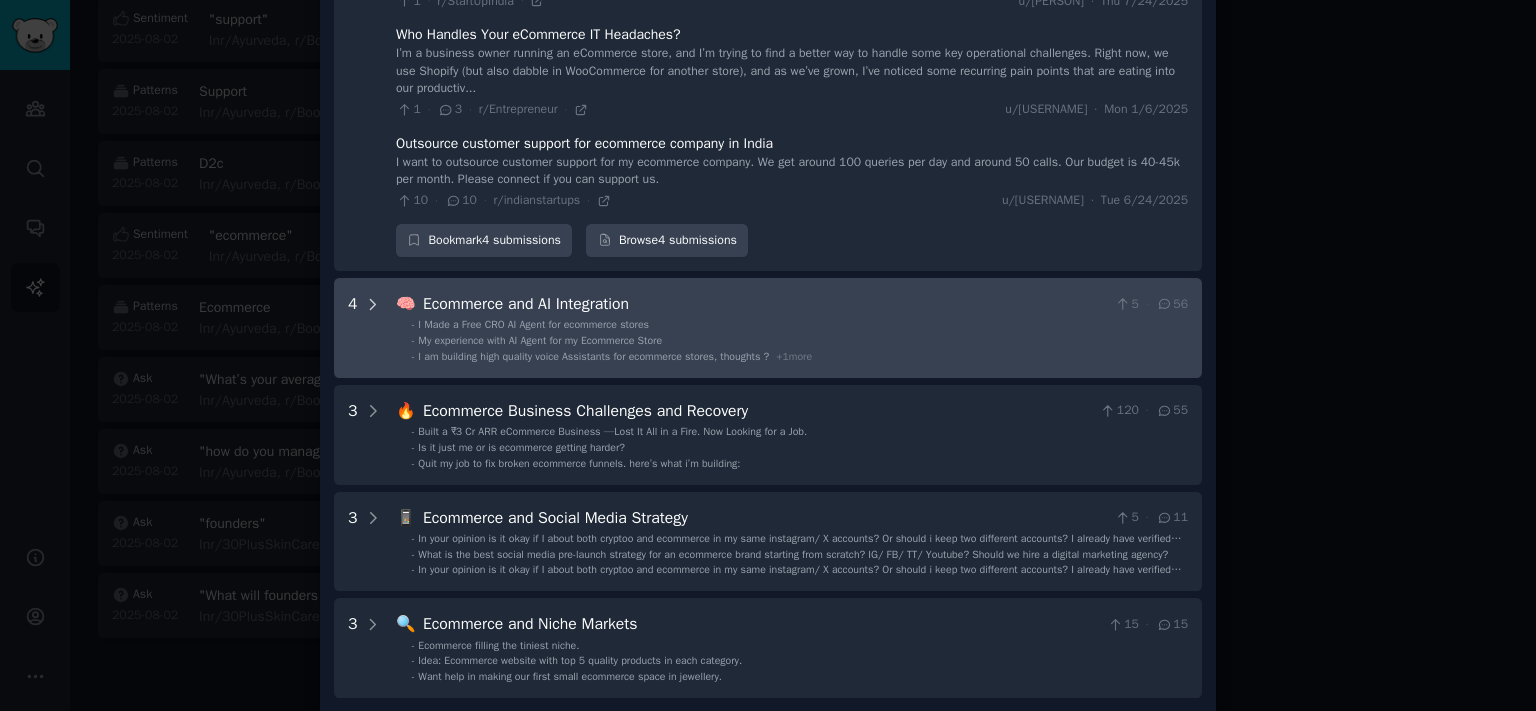 click at bounding box center [373, 328] 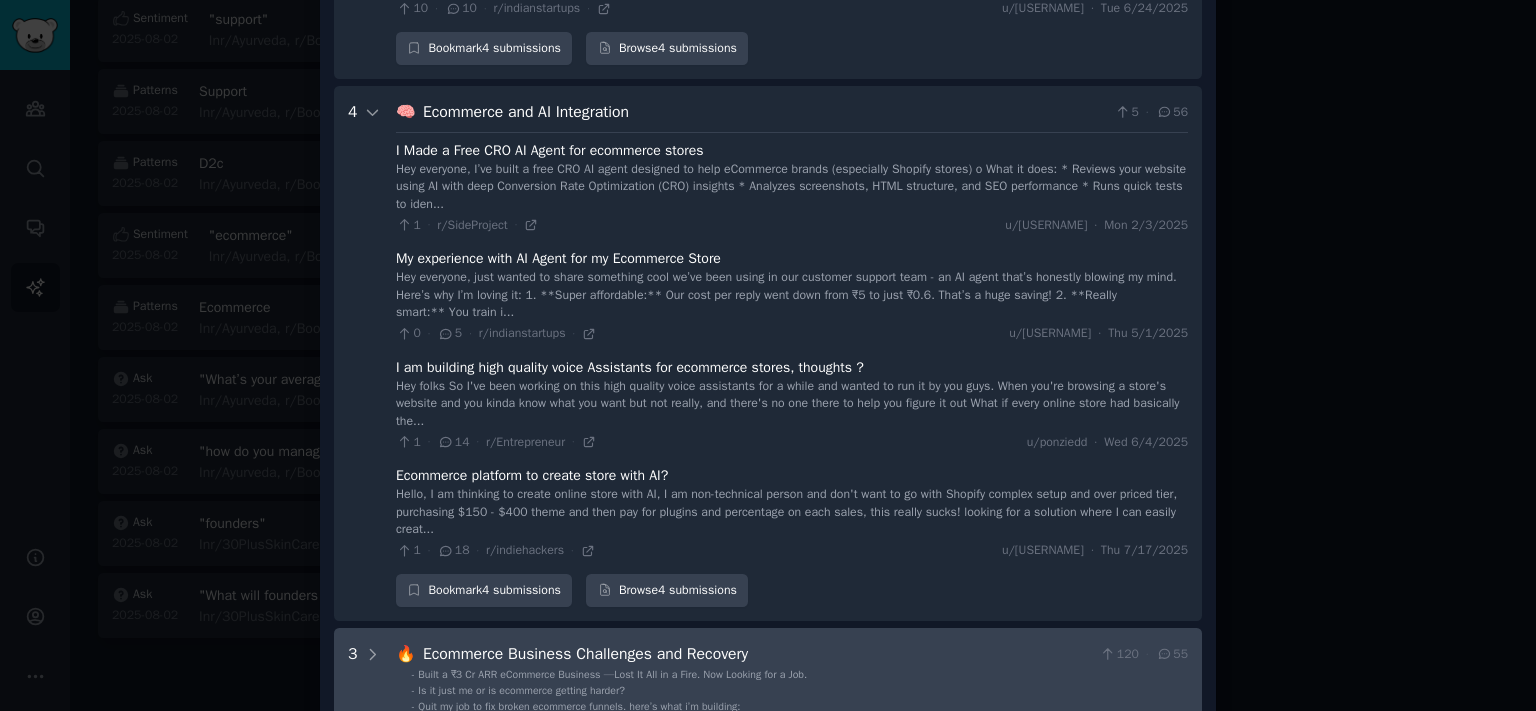 scroll, scrollTop: 4893, scrollLeft: 0, axis: vertical 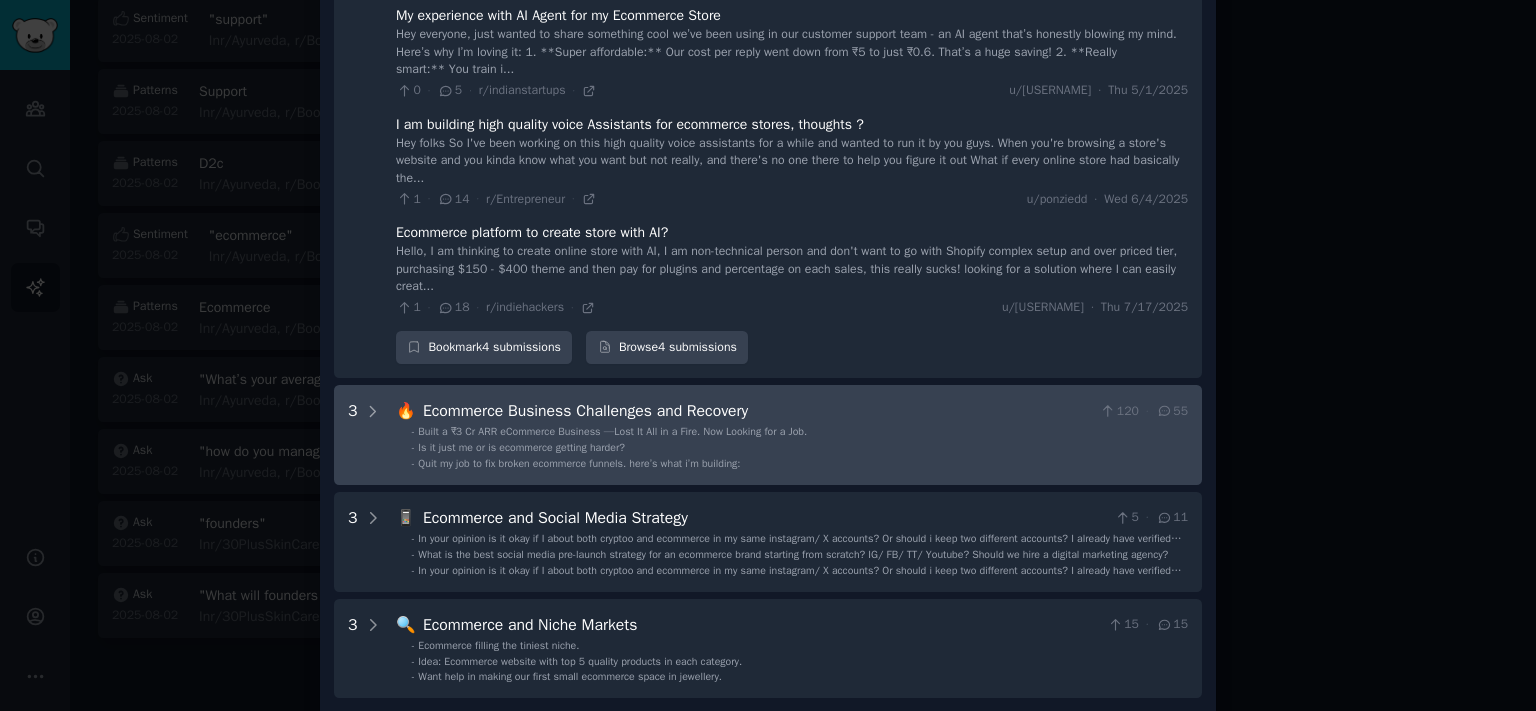 drag, startPoint x: 375, startPoint y: 395, endPoint x: 382, endPoint y: 403, distance: 10.630146 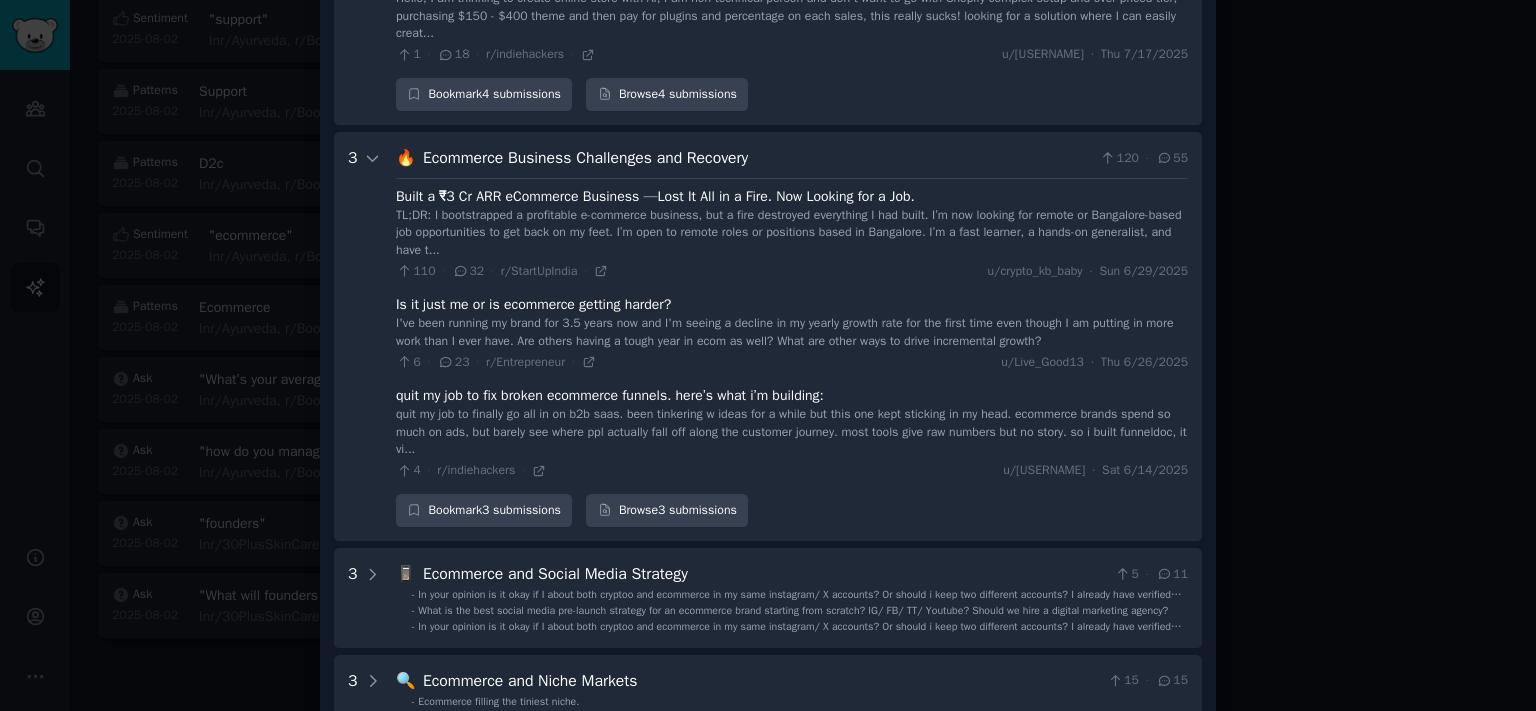 scroll, scrollTop: 5202, scrollLeft: 0, axis: vertical 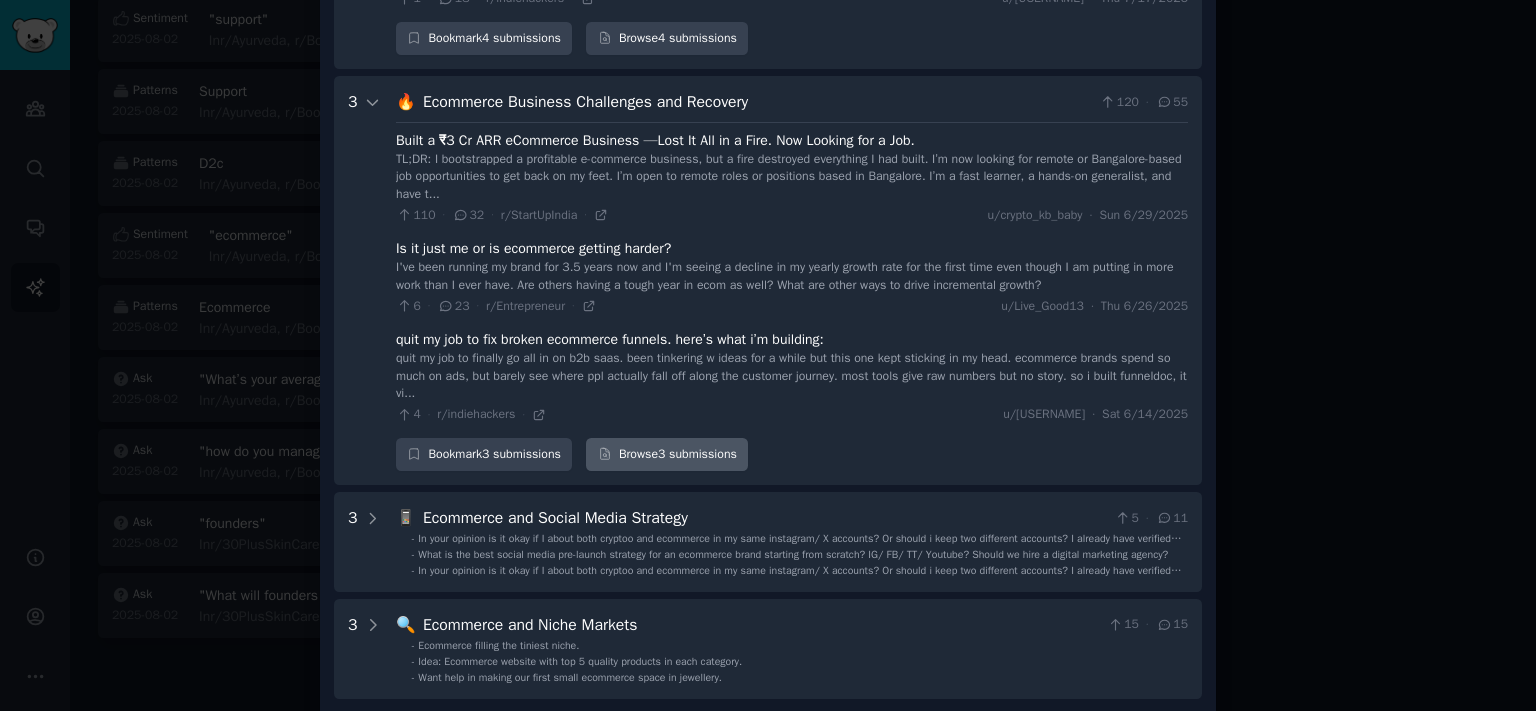 drag, startPoint x: 413, startPoint y: 223, endPoint x: 610, endPoint y: 438, distance: 291.6059 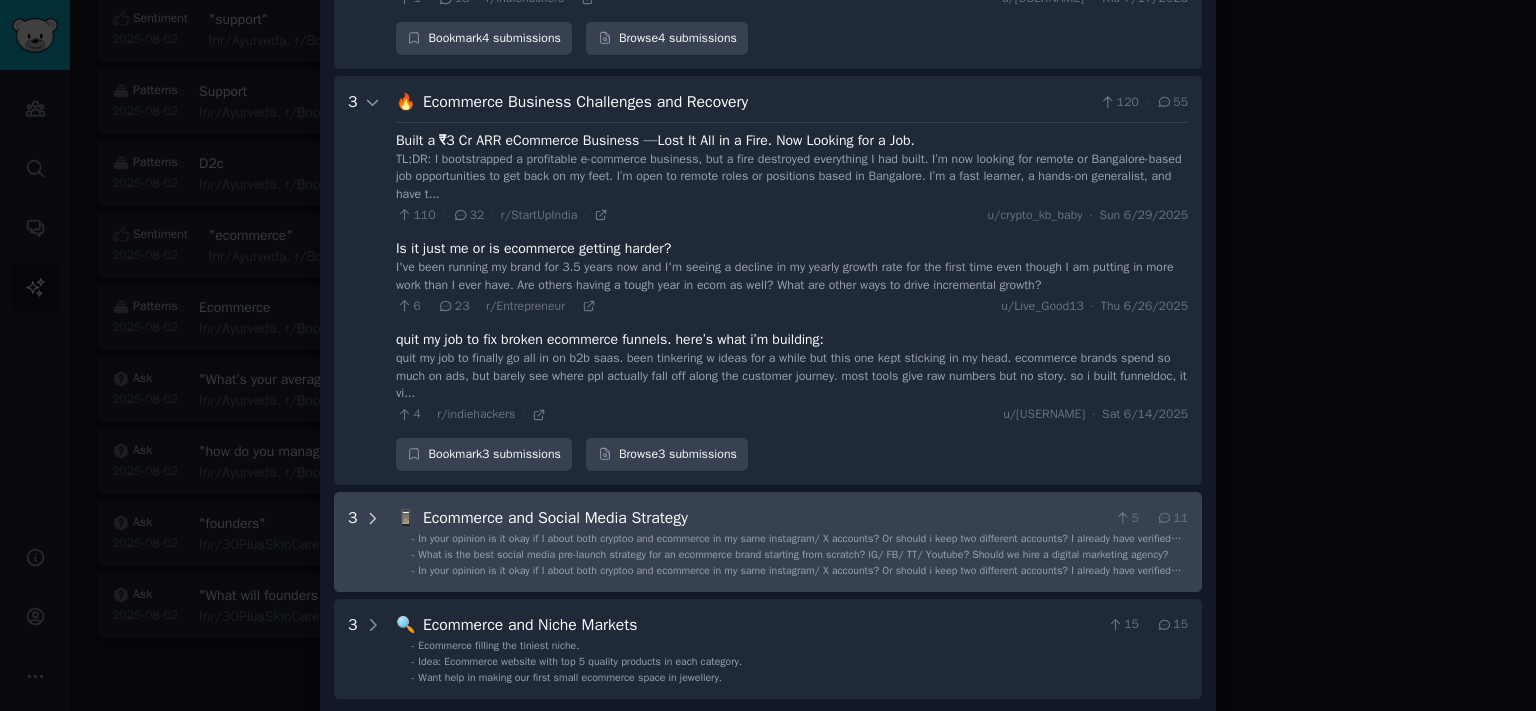 click 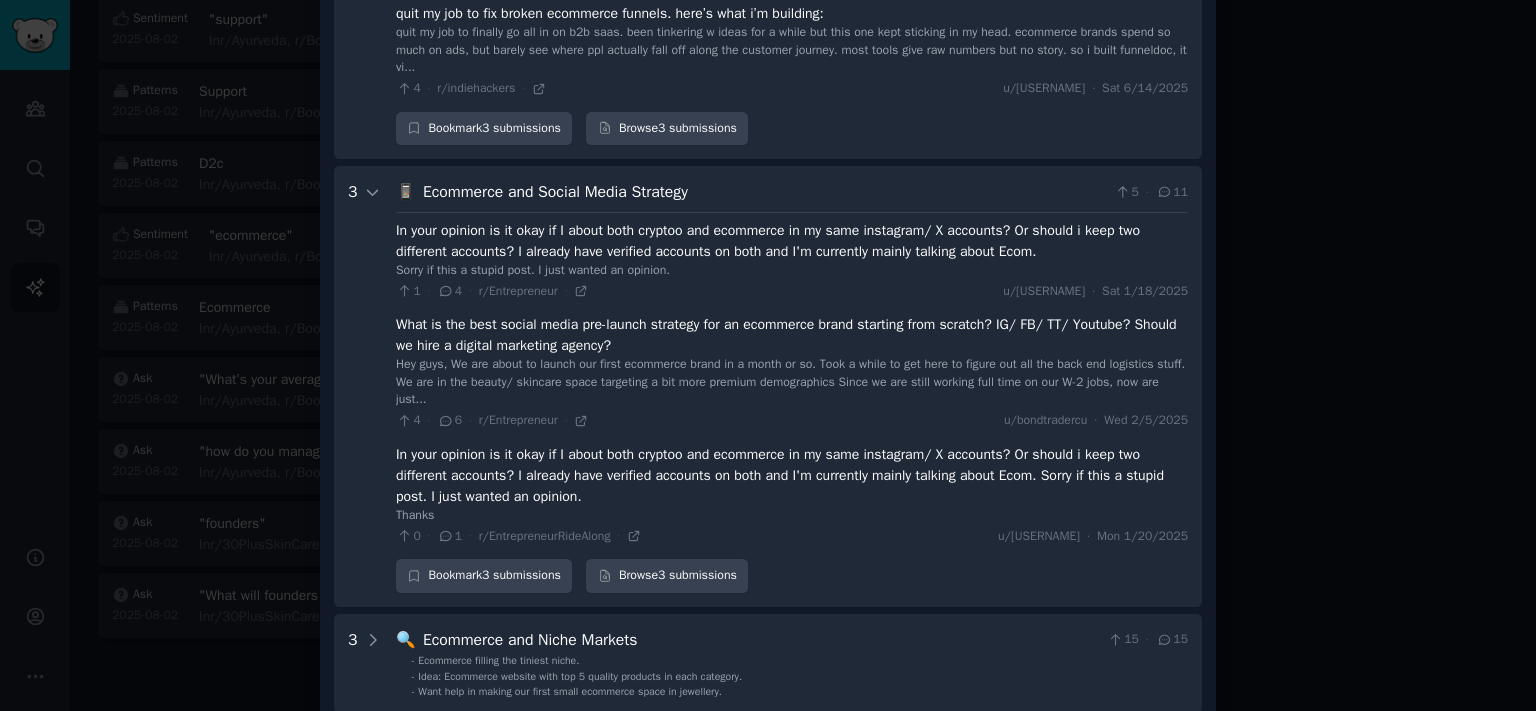 scroll, scrollTop: 5542, scrollLeft: 0, axis: vertical 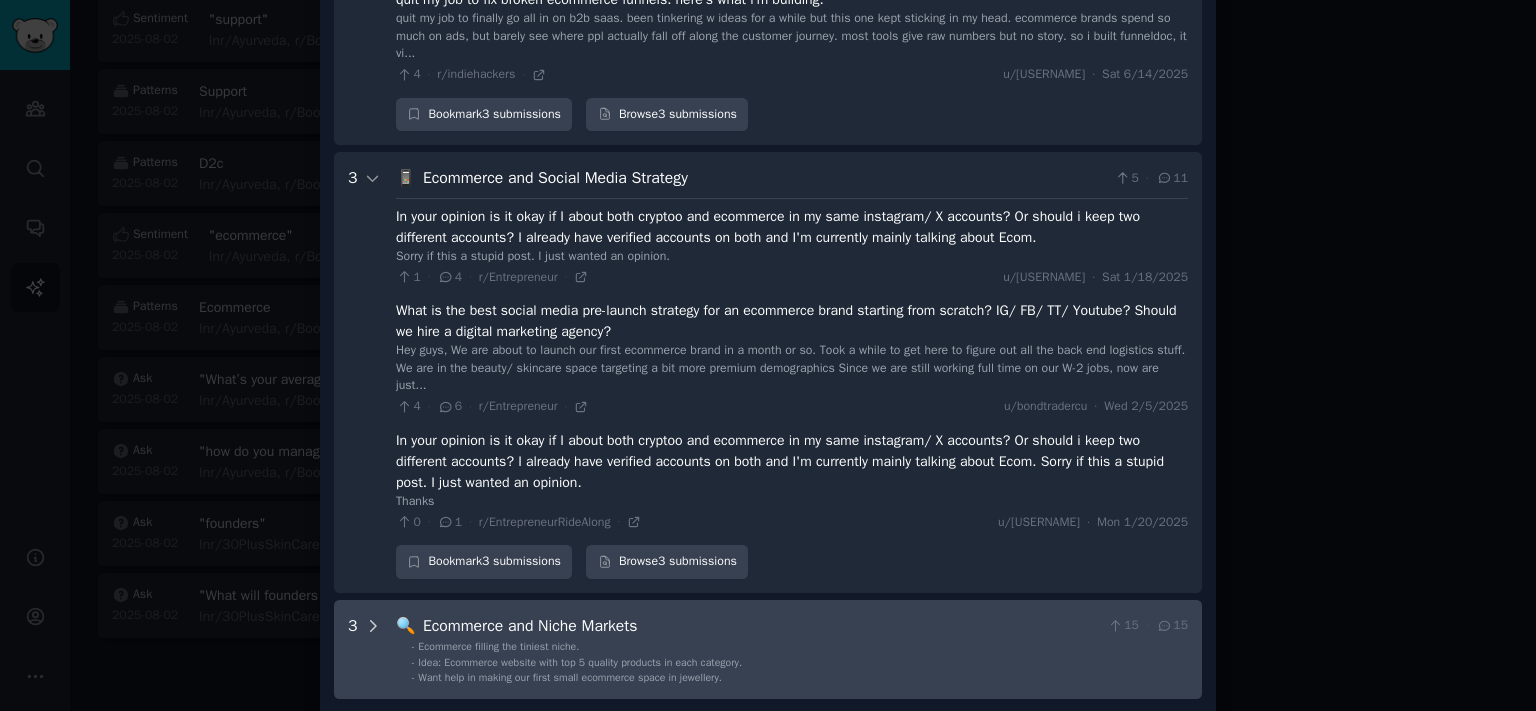 click 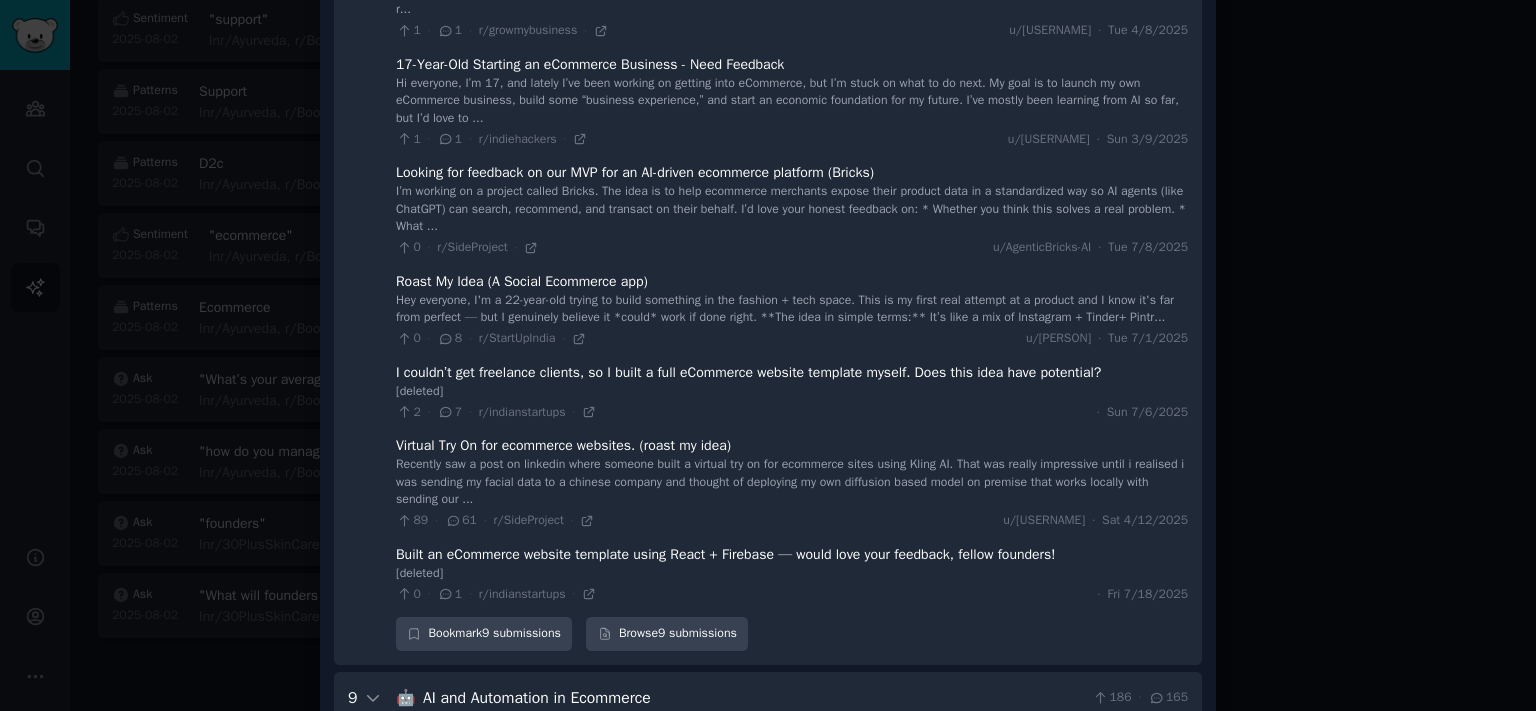 scroll, scrollTop: 0, scrollLeft: 0, axis: both 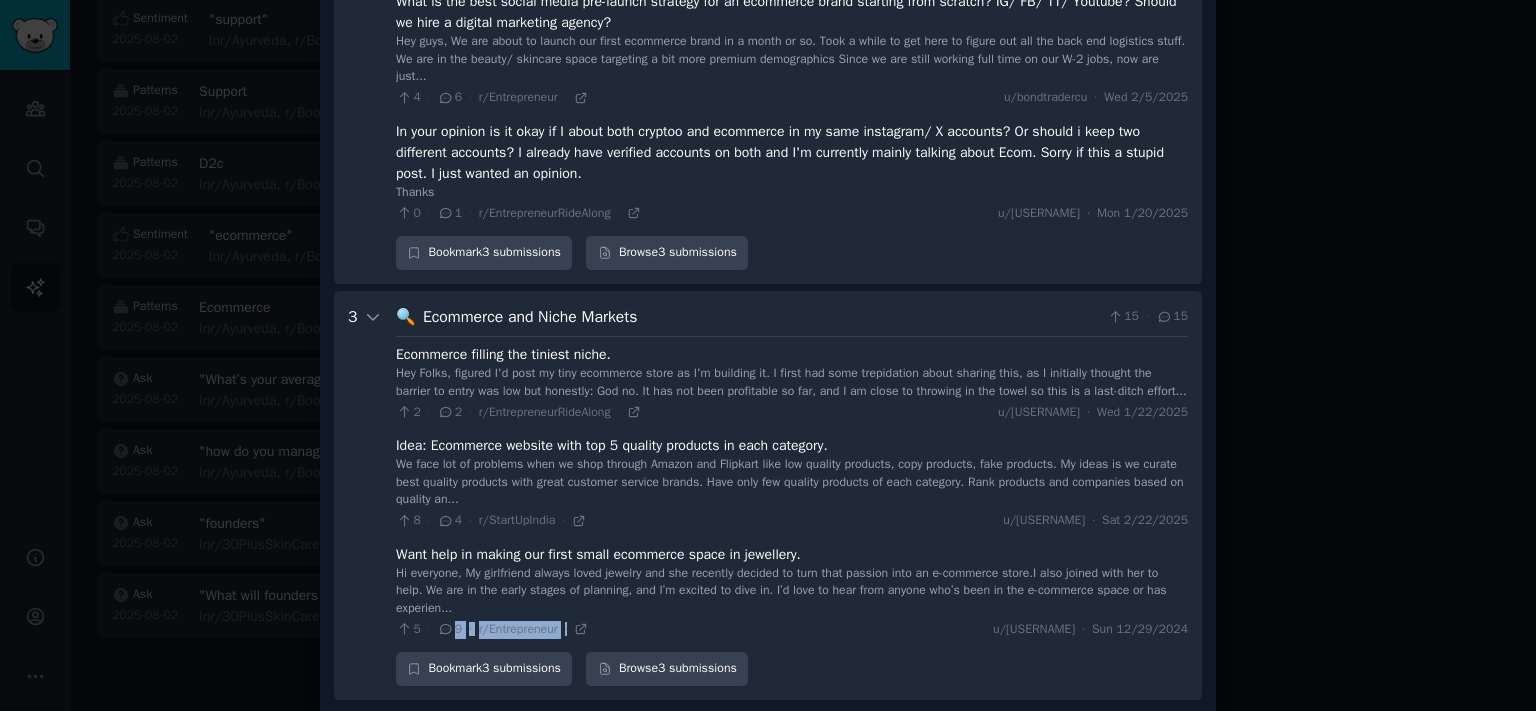 drag, startPoint x: 406, startPoint y: 236, endPoint x: 587, endPoint y: 613, distance: 418.19852 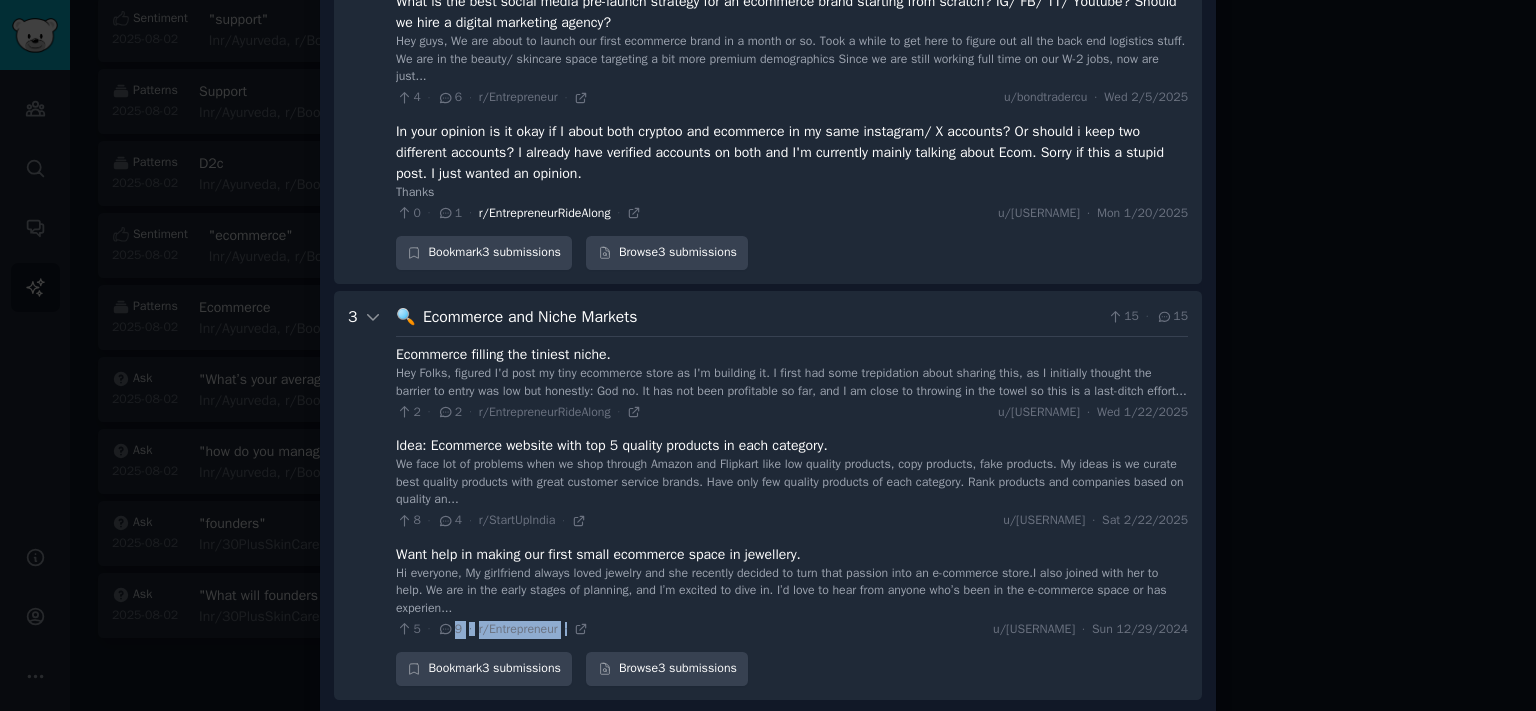 copy on "9 · r/Entrepreneur ·" 